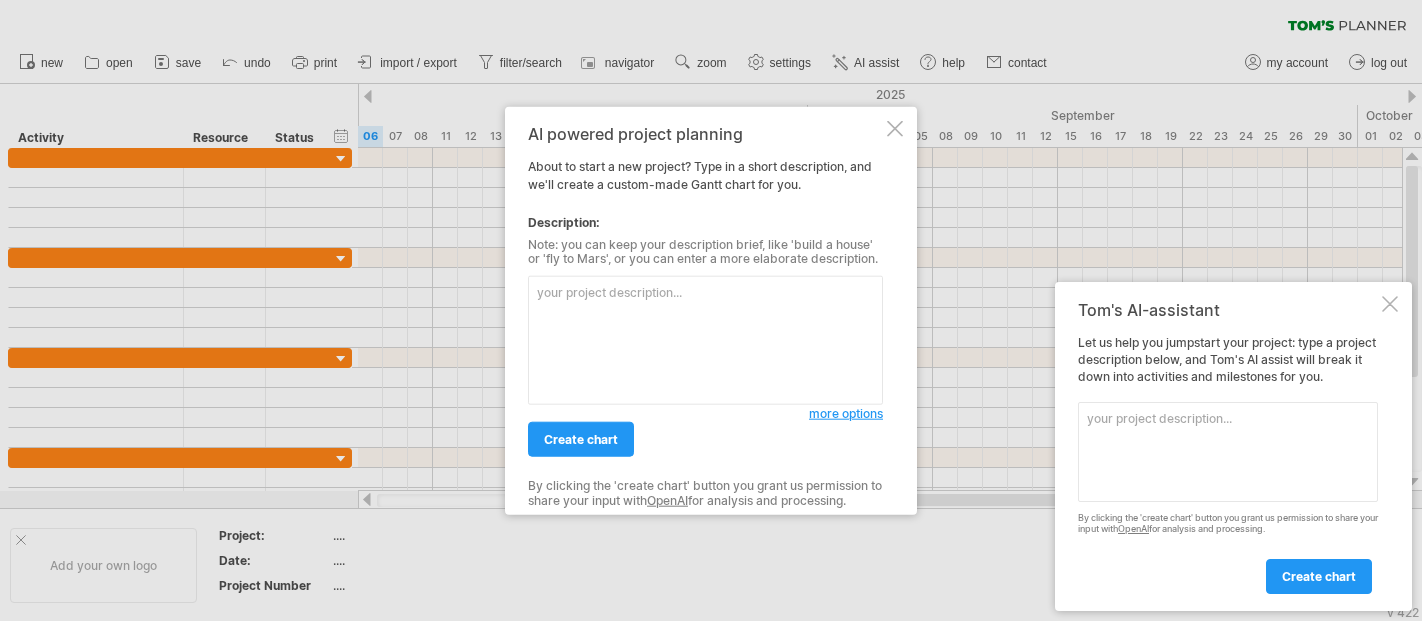 scroll, scrollTop: 0, scrollLeft: 0, axis: both 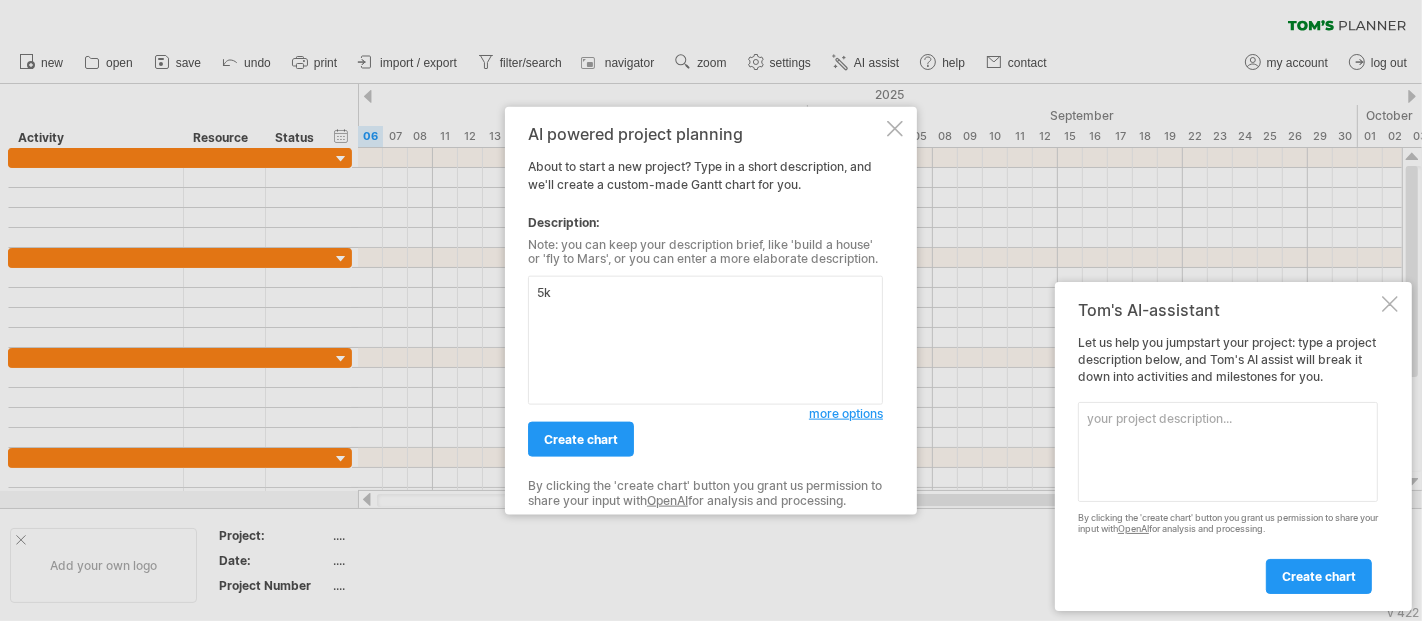 type on "5" 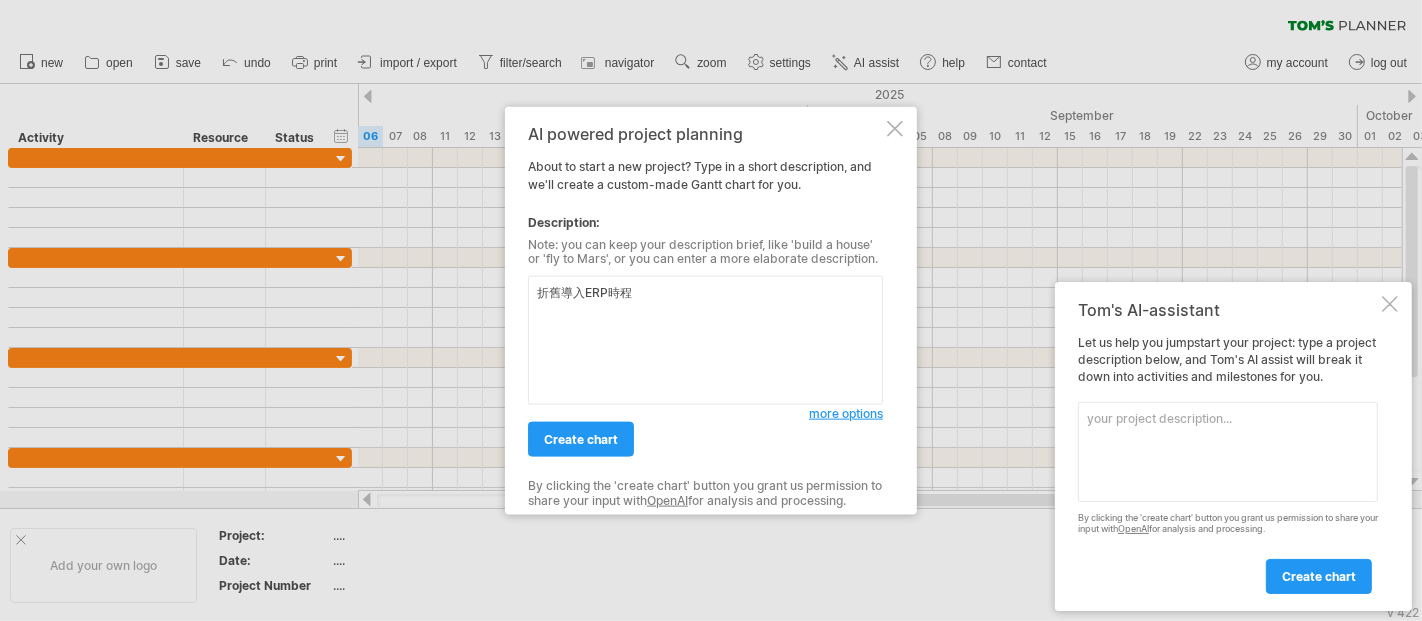 click on "折舊導入ERP時程" at bounding box center [705, 340] 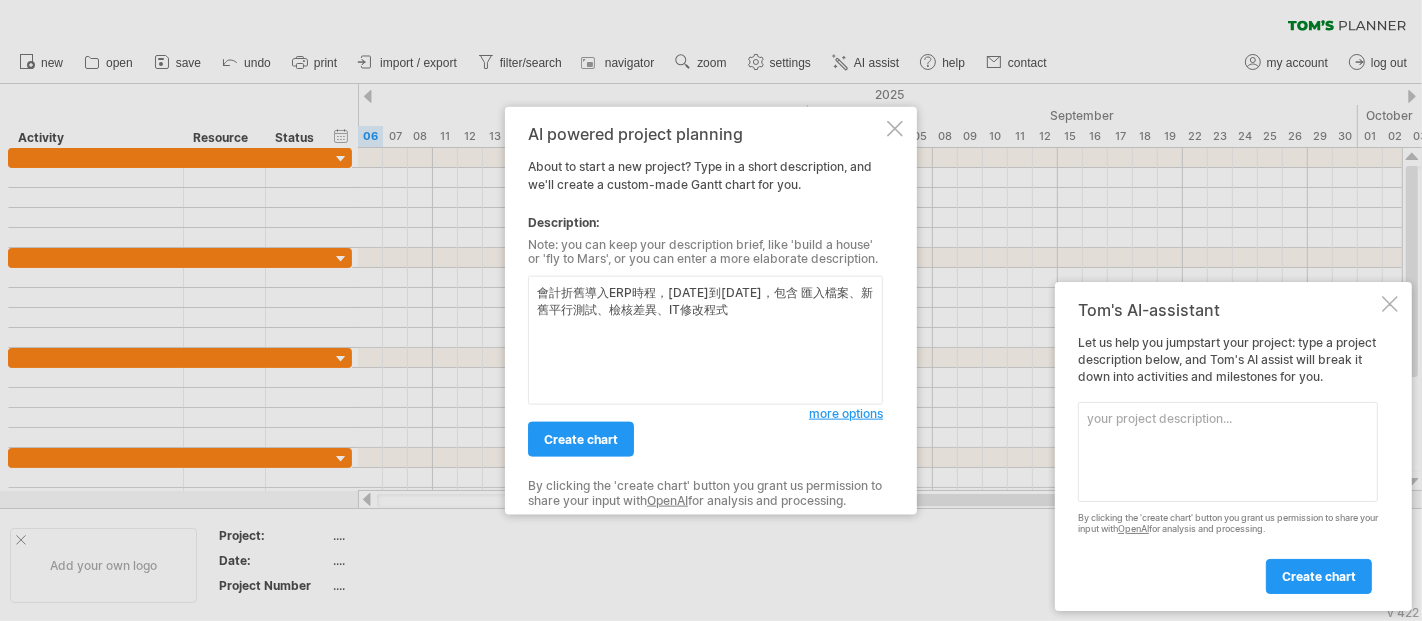 click on "會計折舊導入ERP時程，[DATE]到[DATE]，包含 匯入檔案、新舊平行測試、檢核差異、IT修改程式" at bounding box center (705, 340) 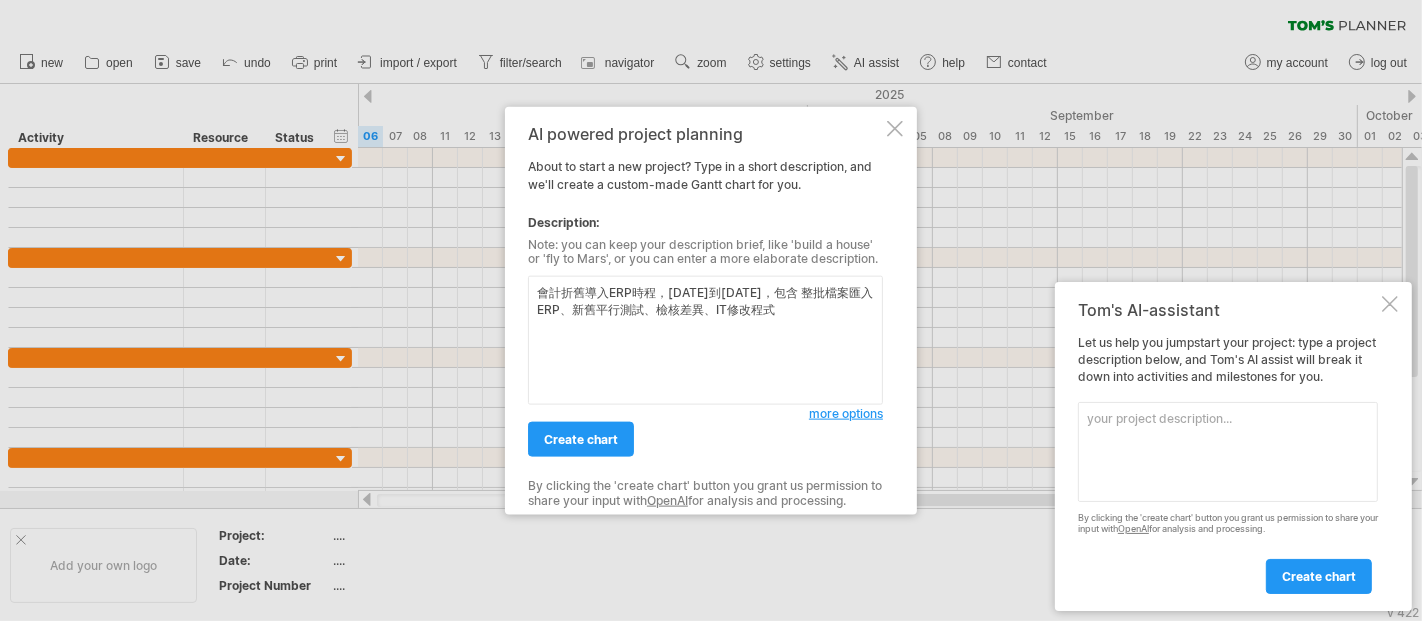 paste on "檢核差異、" 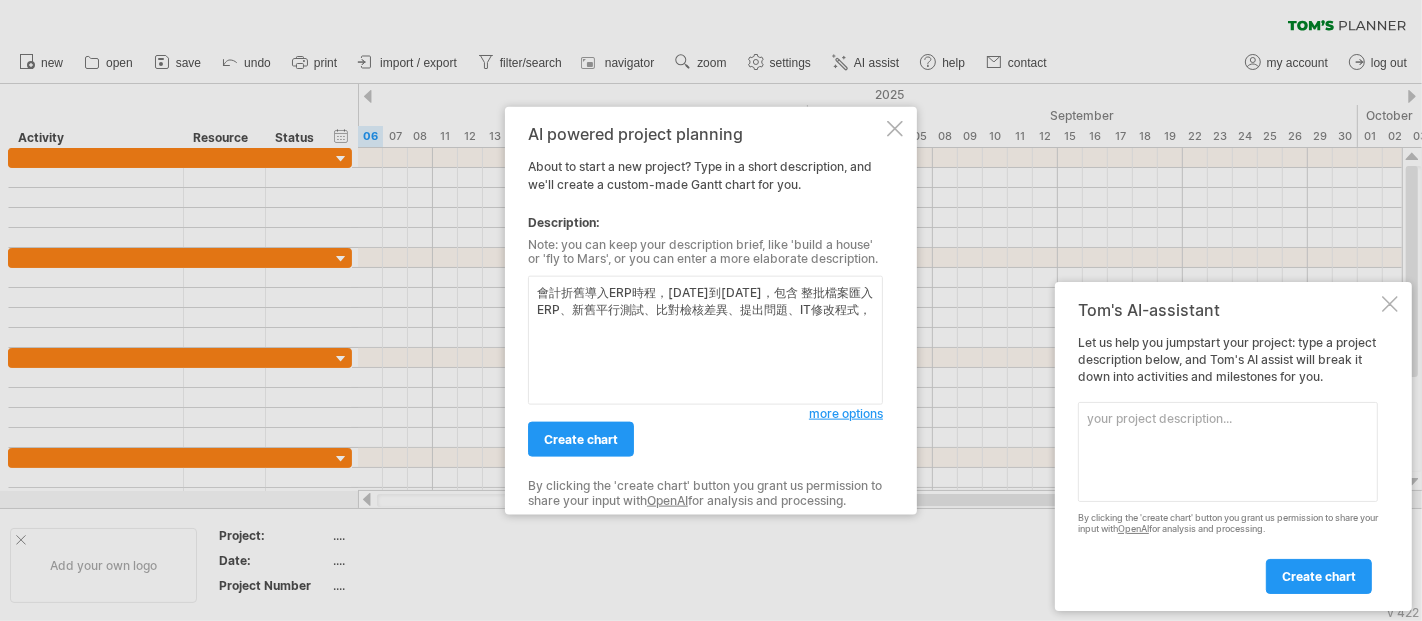 click on "會計折舊導入ERP時程，[DATE]到[DATE]，包含 整批檔案匯入ERP、新舊平行測試、比對檢核差異、提出問題、IT修改程式，" at bounding box center (705, 340) 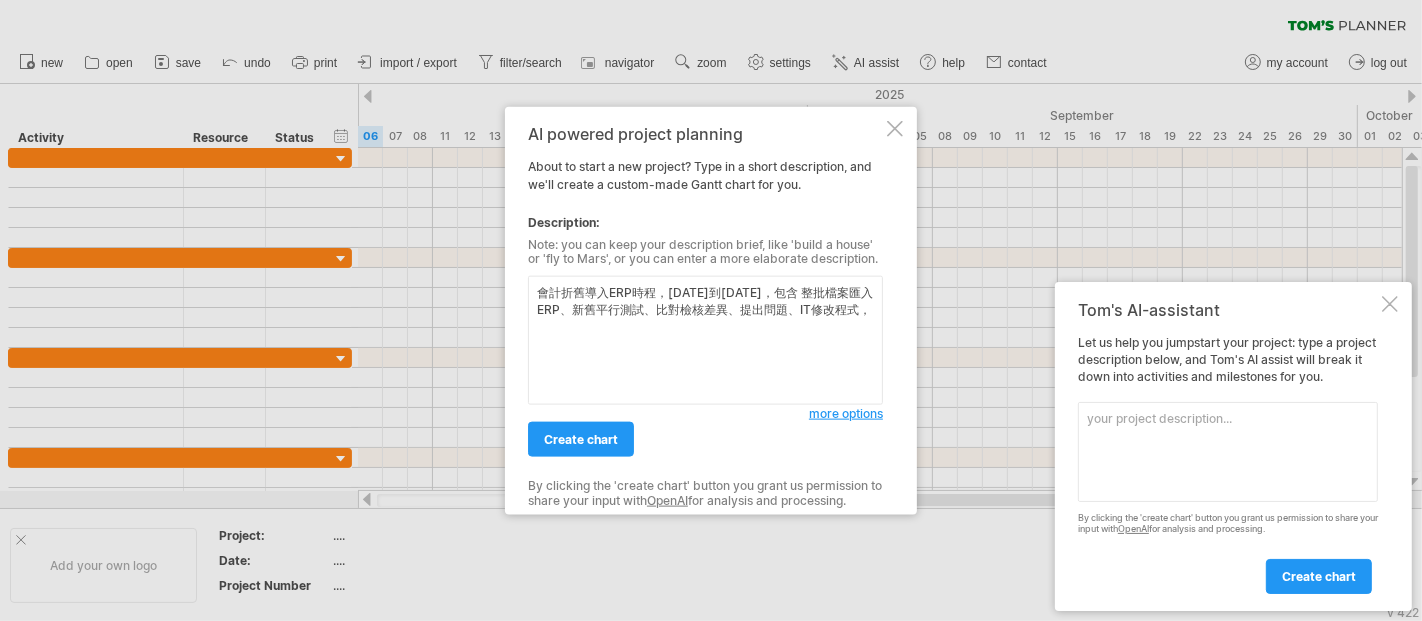 click on "會計折舊導入ERP時程，[DATE]到[DATE]，包含 整批檔案匯入ERP、新舊平行測試、比對檢核差異、提出問題、IT修改程式，" at bounding box center (705, 340) 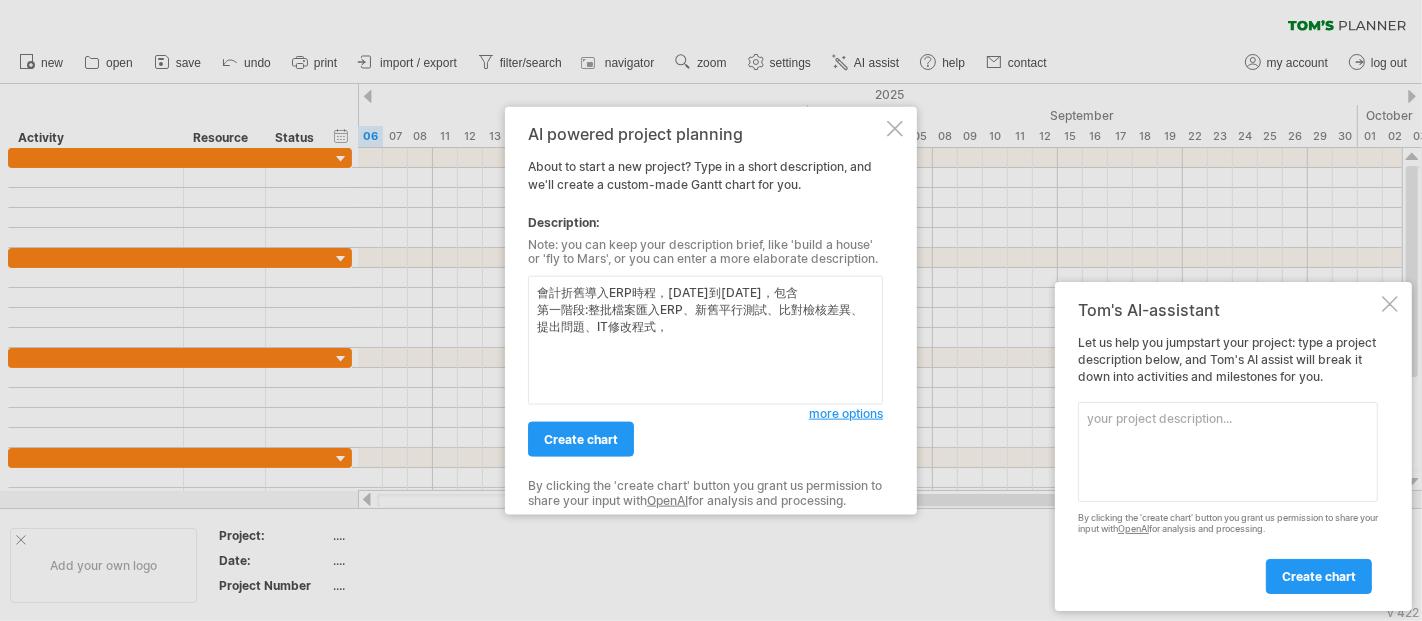 paste on "第一階段:整批檔案匯入ERP、新舊平行測試、比對檢核差異、提出問題、IT修改程式，" 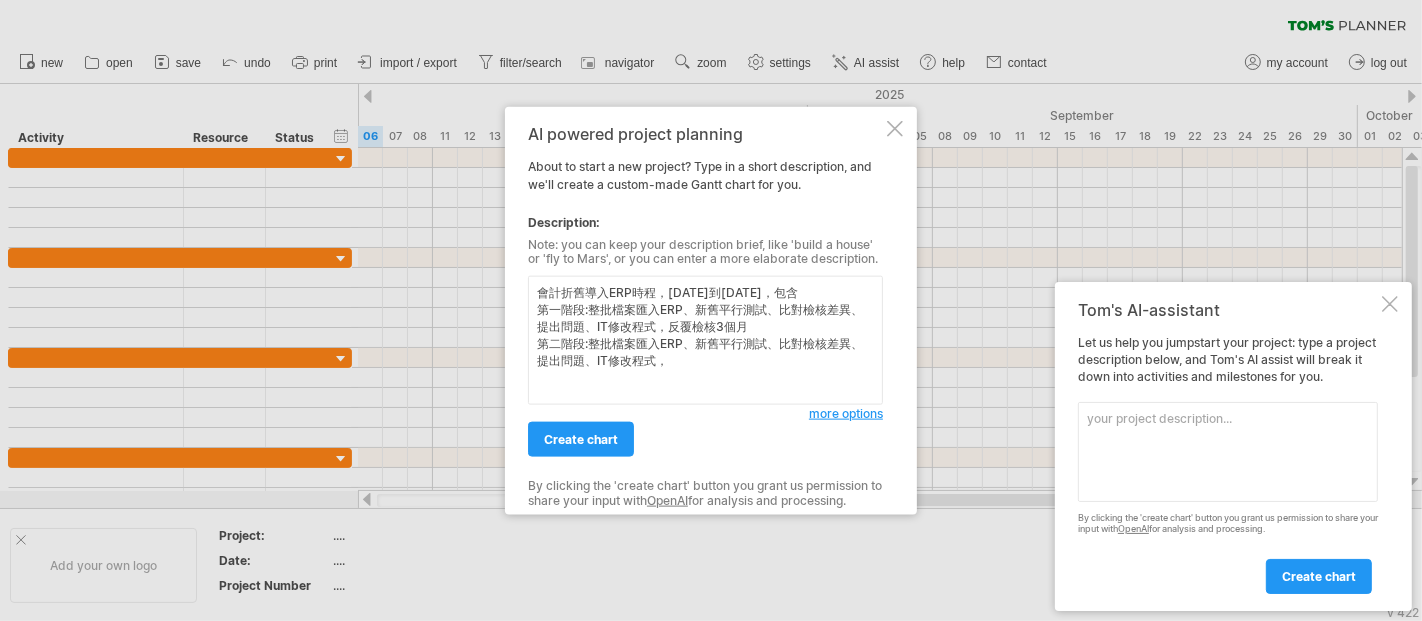 click on "會計折舊導入ERP時程，[DATE]到[DATE]，包含
第一階段:整批檔案匯入ERP、新舊平行測試、比對檢核差異、提出問題、IT修改程式，反覆檢核3個月
第二階段:整批檔案匯入ERP、新舊平行測試、比對檢核差異、提出問題、IT修改程式，" at bounding box center [705, 340] 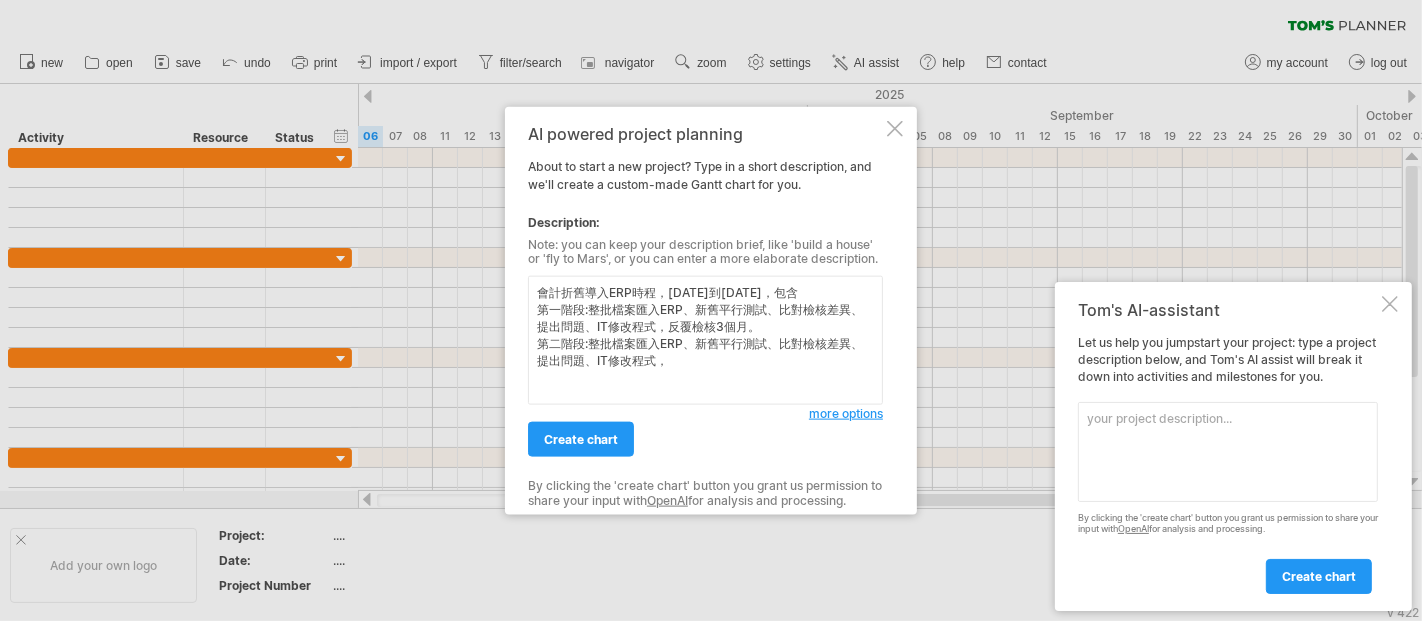 click at bounding box center (1390, 304) 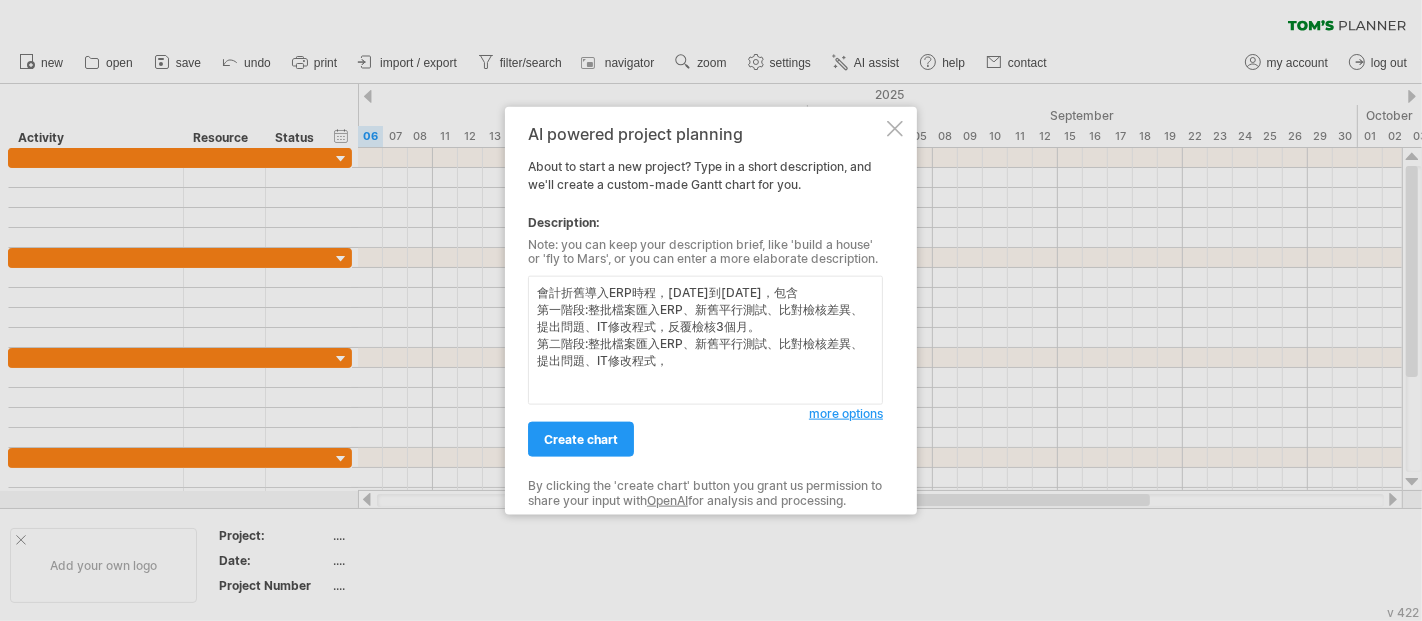 click on "會計折舊導入ERP時程，[DATE]到[DATE]，包含
第一階段:整批檔案匯入ERP、新舊平行測試、比對檢核差異、提出問題、IT修改程式，反覆檢核3個月。
第二階段:整批檔案匯入ERP、新舊平行測試、比對檢核差異、提出問題、IT修改程式，" at bounding box center [705, 340] 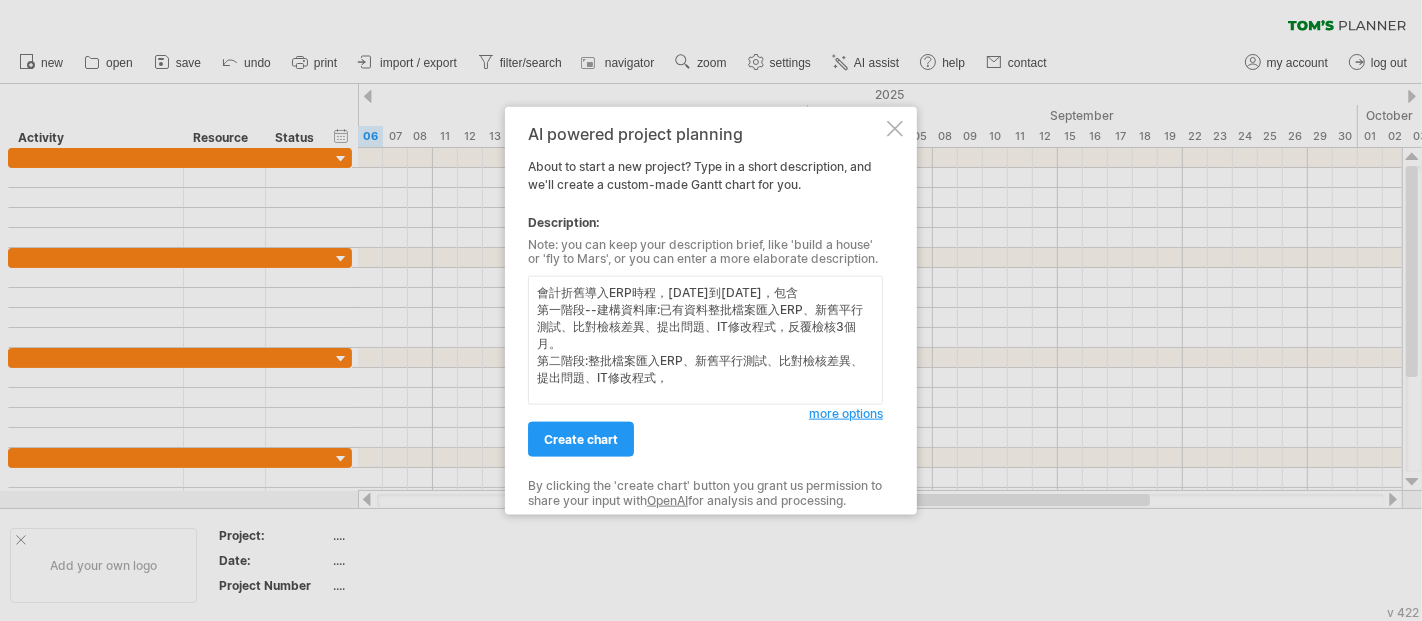 drag, startPoint x: 533, startPoint y: 287, endPoint x: 680, endPoint y: 360, distance: 164.128 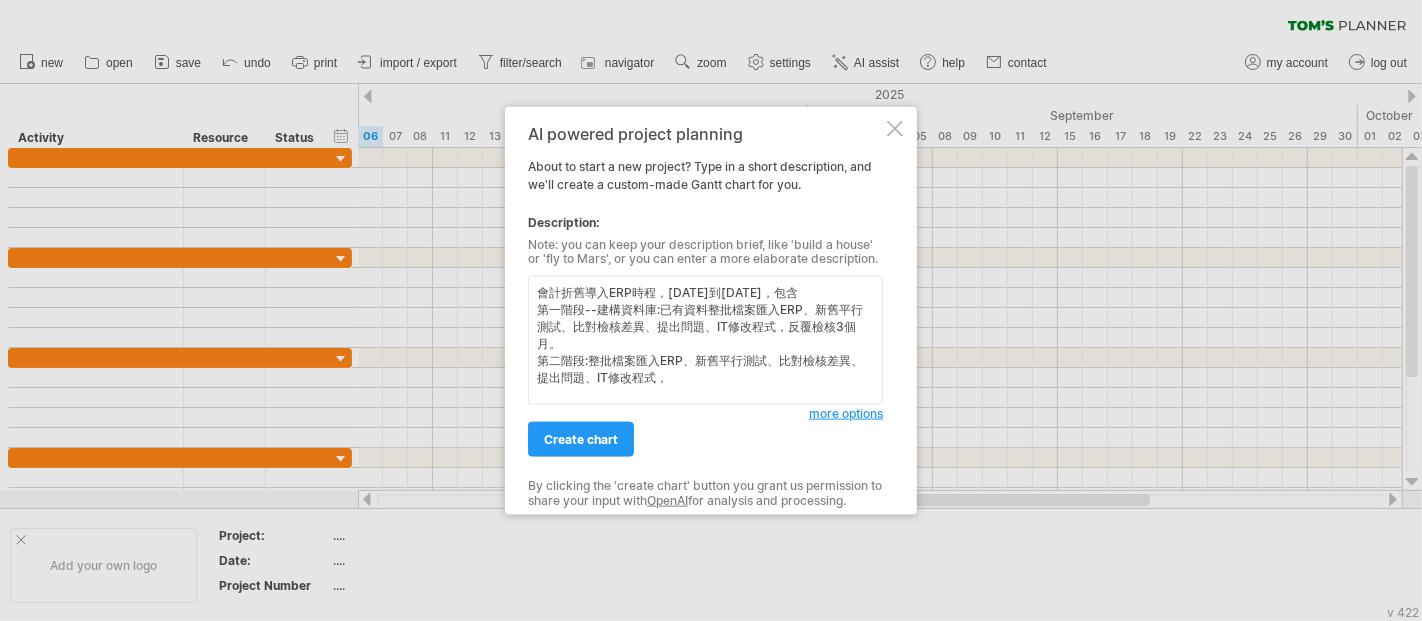 drag, startPoint x: 527, startPoint y: 130, endPoint x: 845, endPoint y: 252, distance: 340.59946 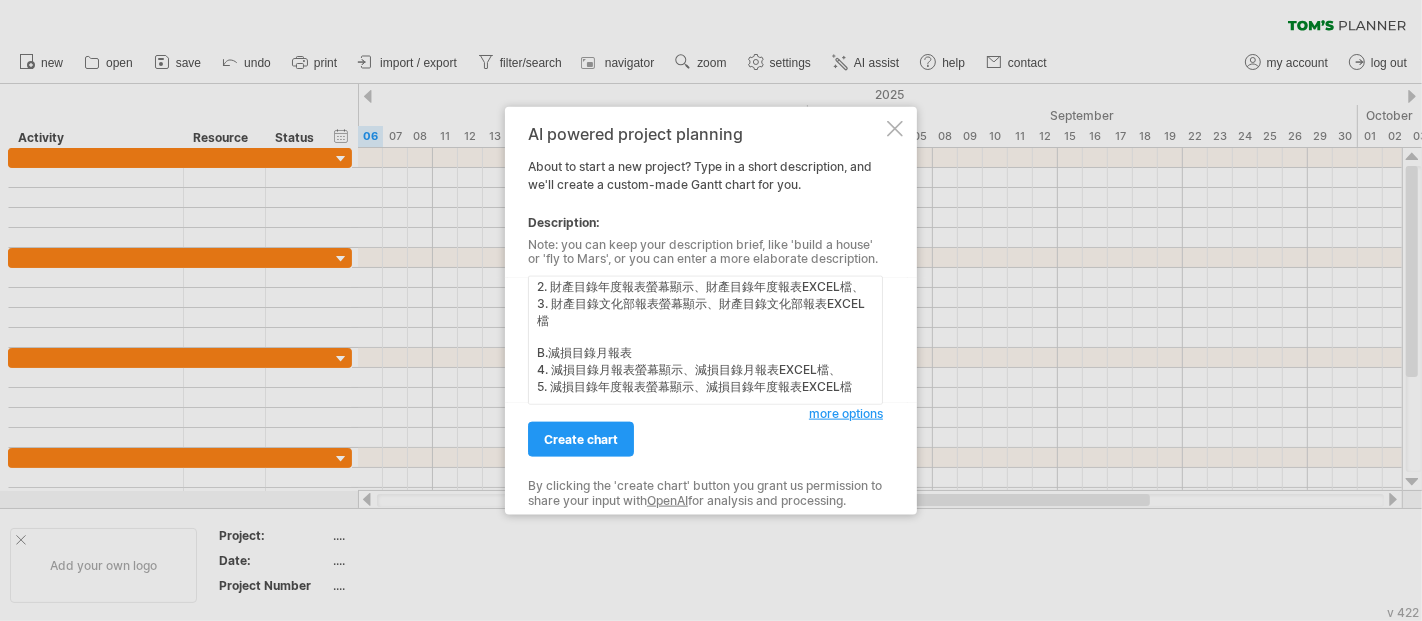 scroll, scrollTop: 220, scrollLeft: 0, axis: vertical 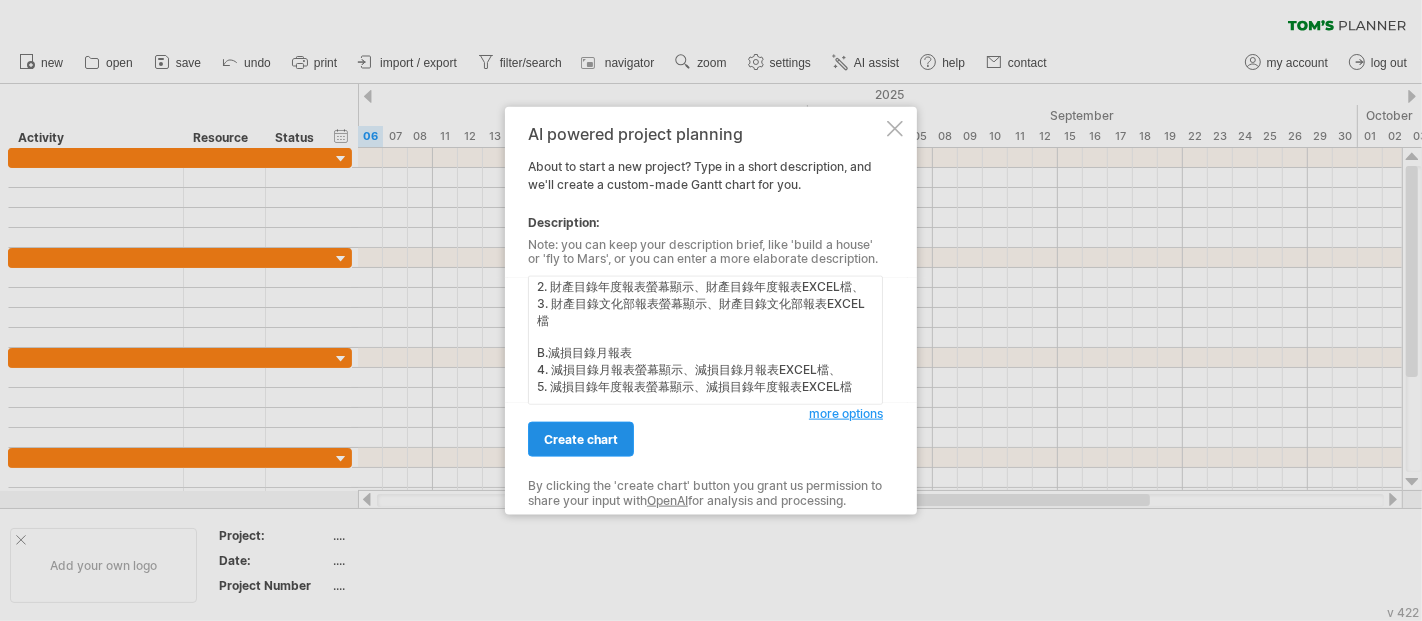 click on "create chart" at bounding box center (581, 439) 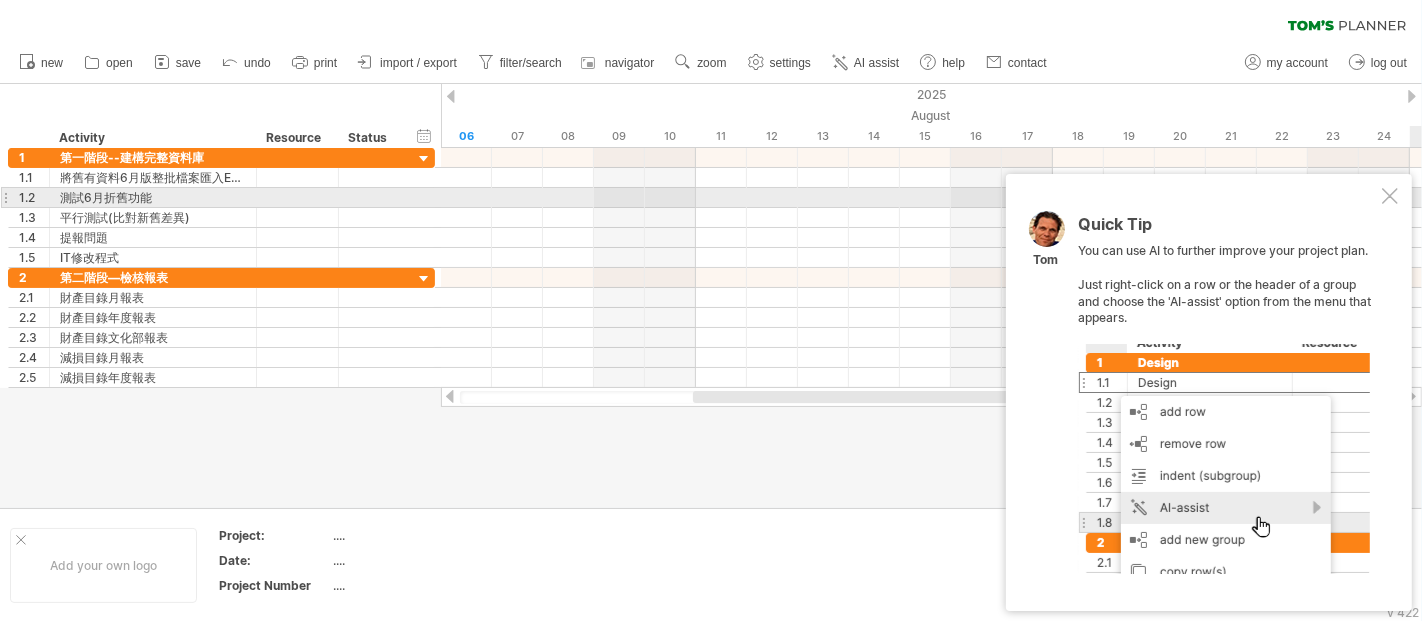 click on "Quick Tip You can use AI to further improve your project plan. Just right-click on a row or the header of a group and choose the 'AI-assist' option from the menu that appears.   [NAME]" at bounding box center (1209, 392) 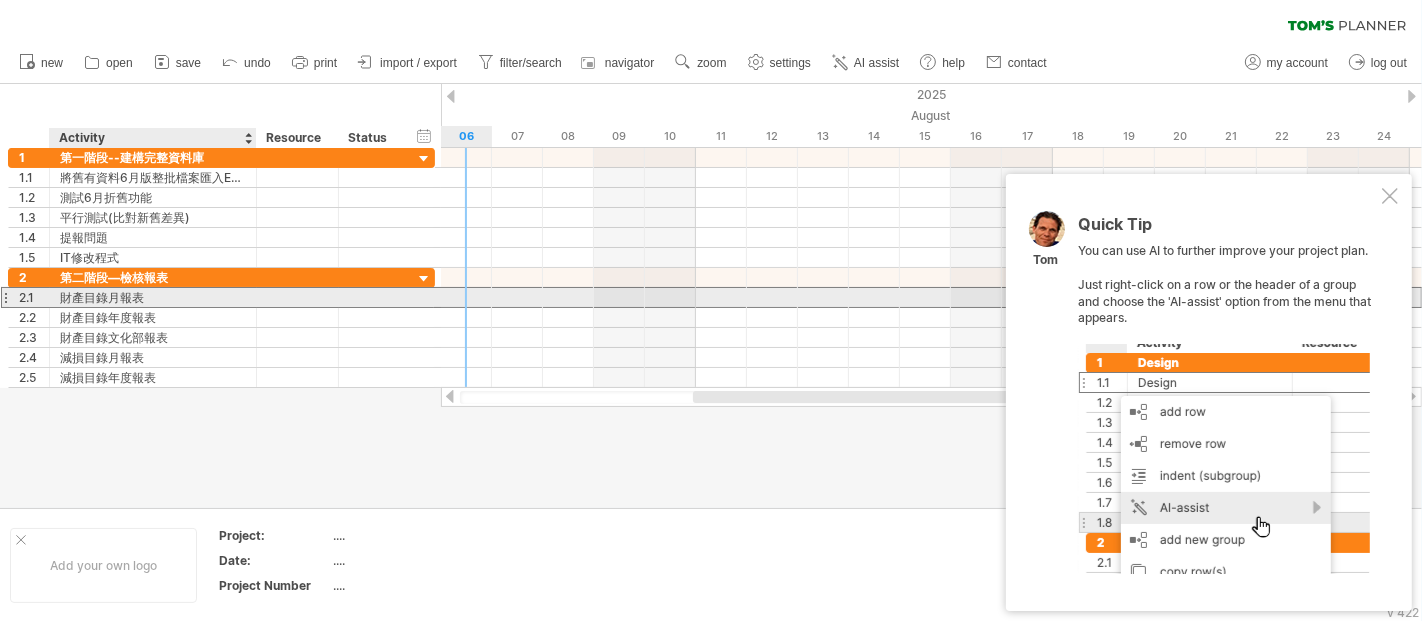 click on "財產目錄月報表" at bounding box center [153, 297] 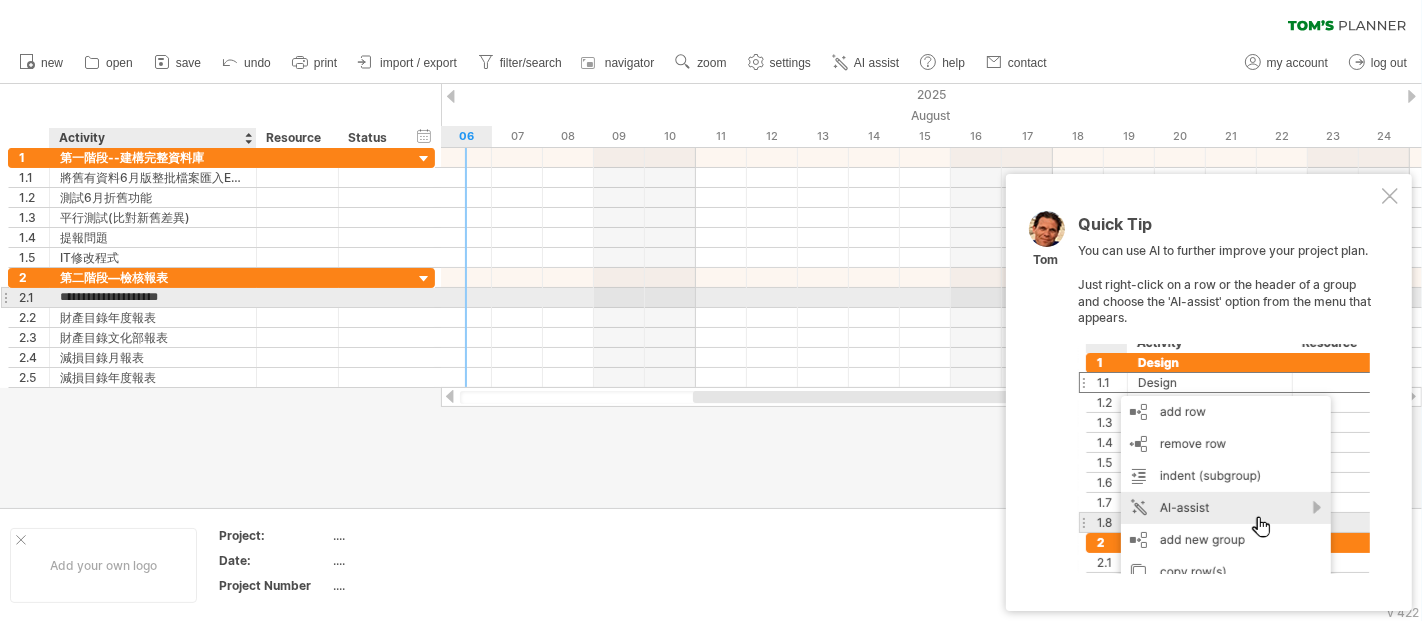 scroll, scrollTop: 0, scrollLeft: 2, axis: horizontal 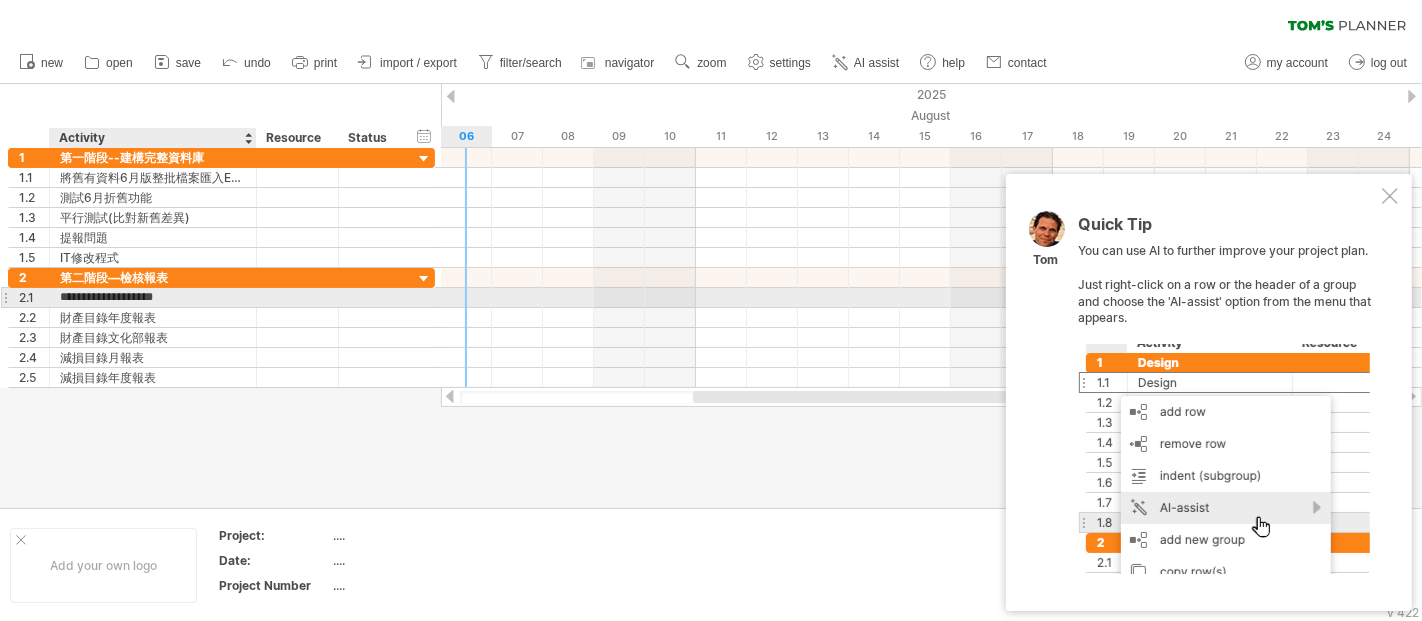 type on "**********" 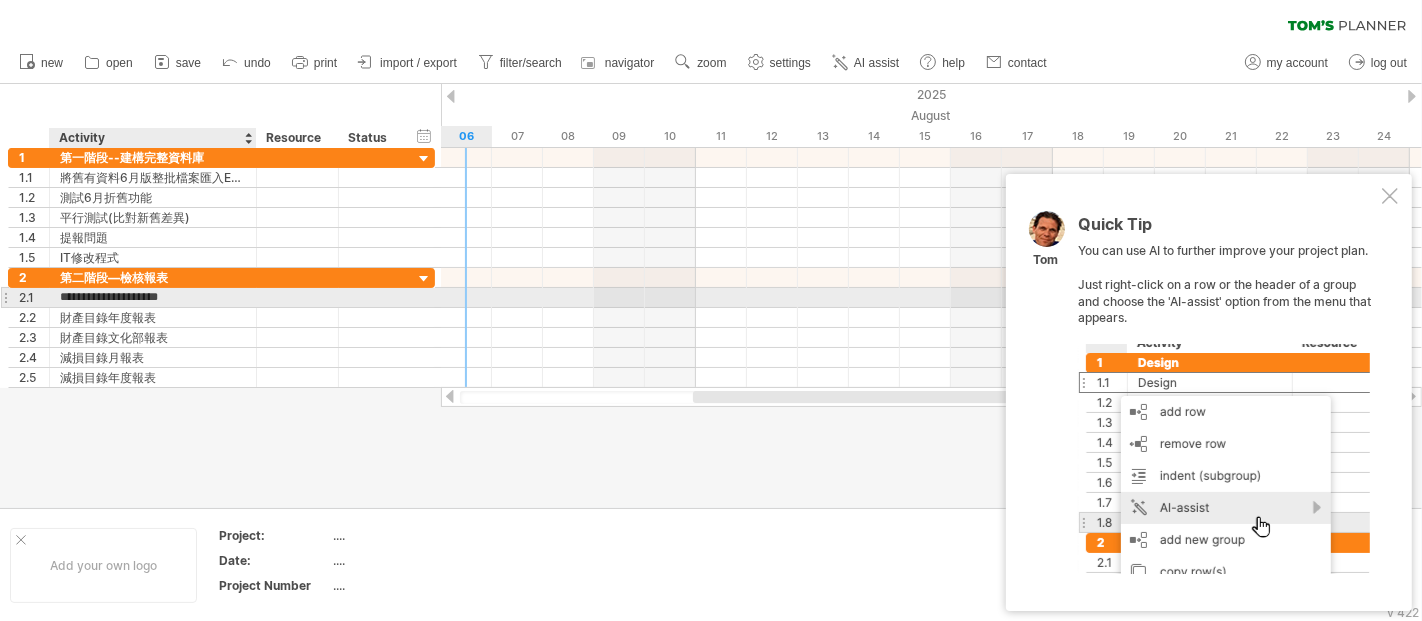 scroll, scrollTop: 0, scrollLeft: 5, axis: horizontal 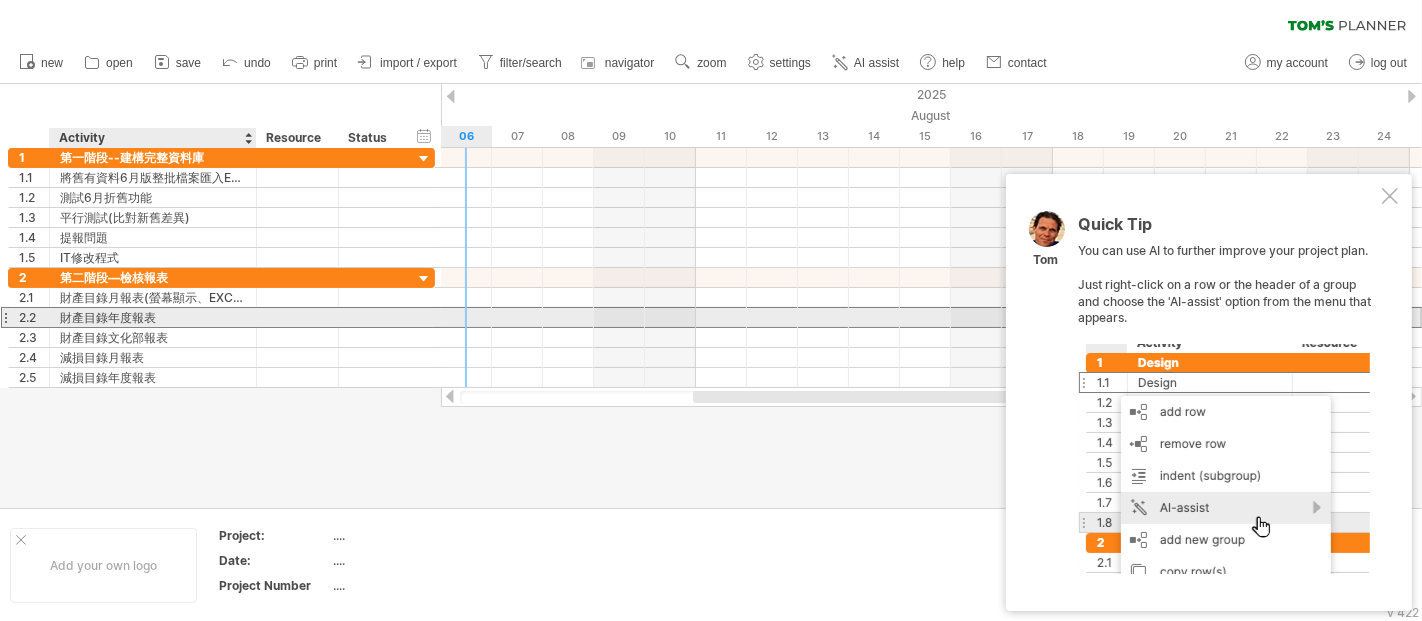 click on "財產目錄年度報表" at bounding box center (153, 317) 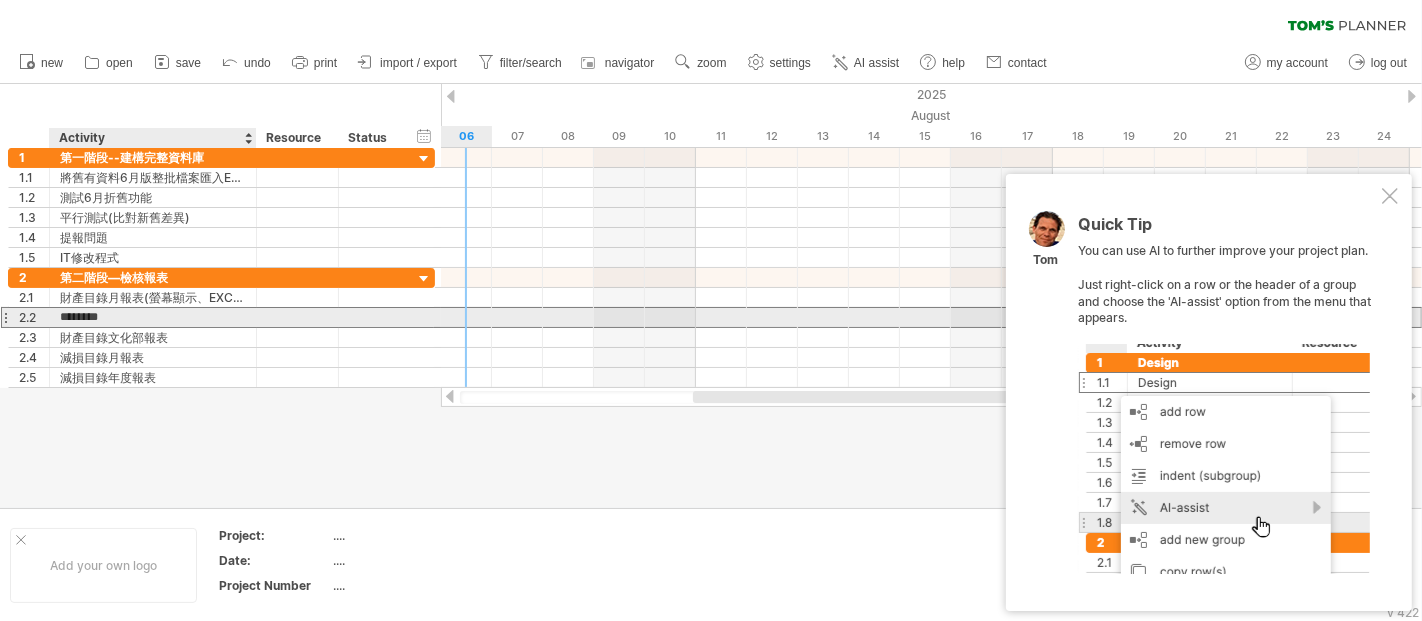 paste on "**********" 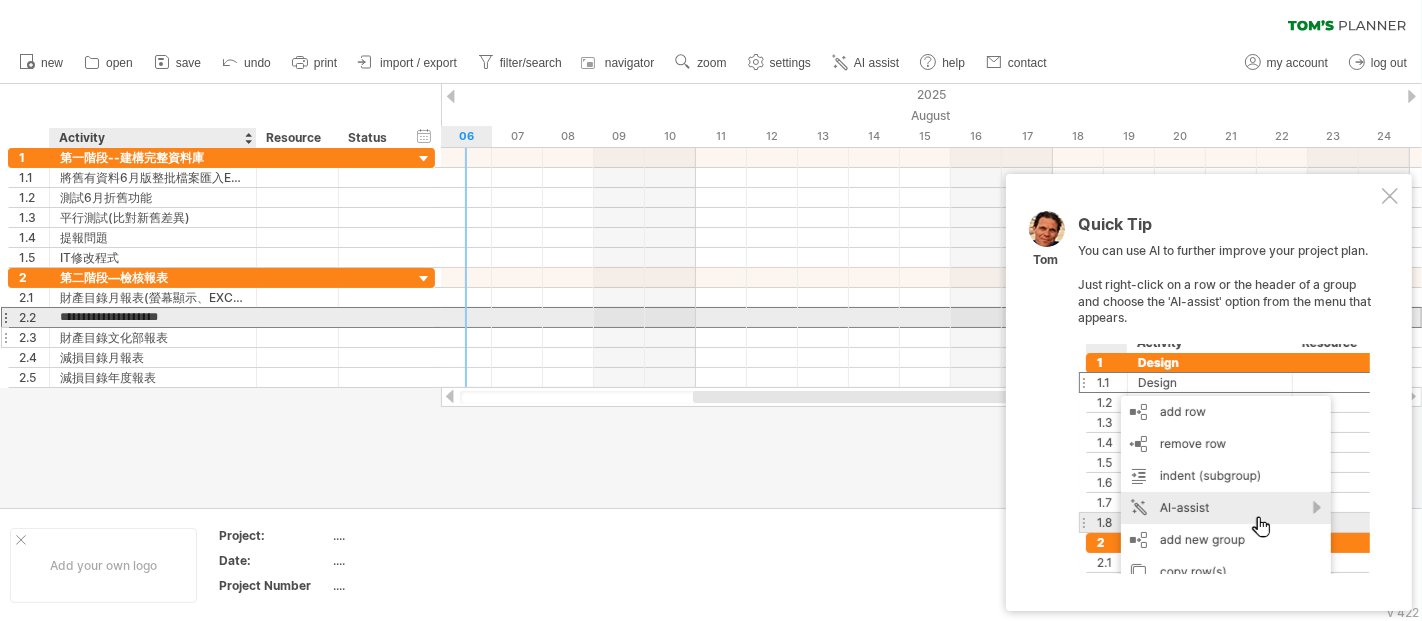 scroll, scrollTop: 0, scrollLeft: 17, axis: horizontal 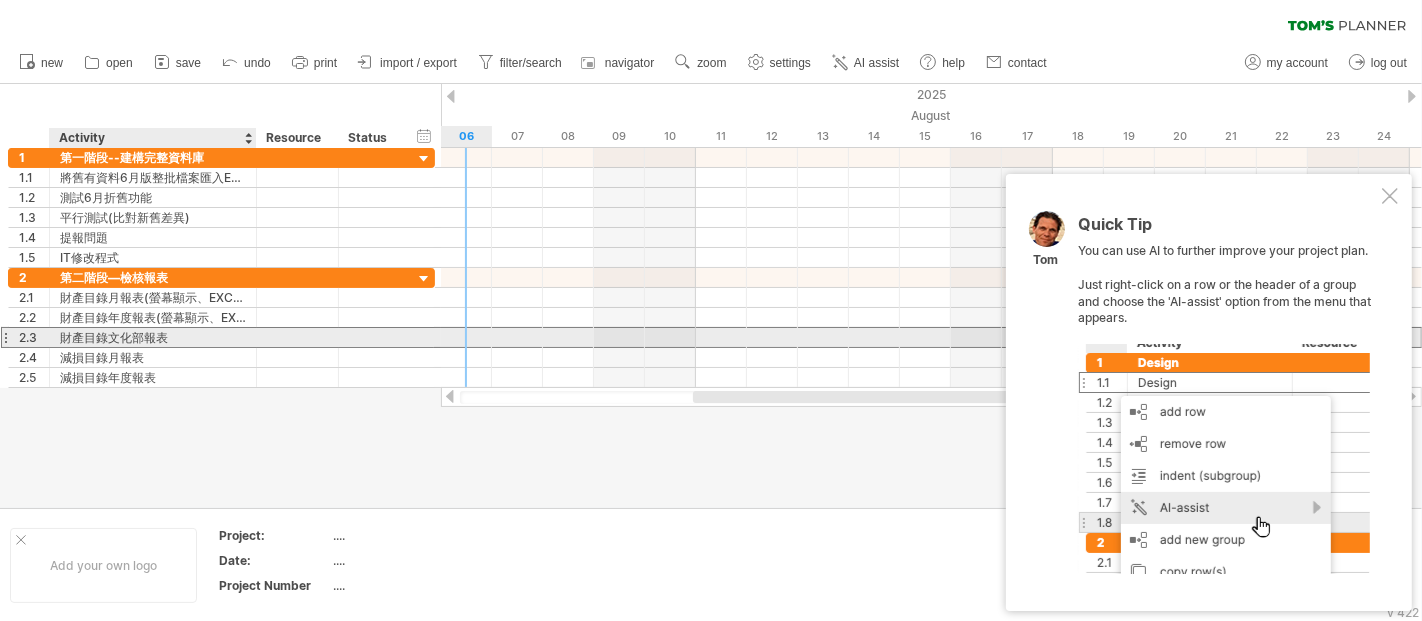 click on "財產目錄文化部報表" at bounding box center (153, 337) 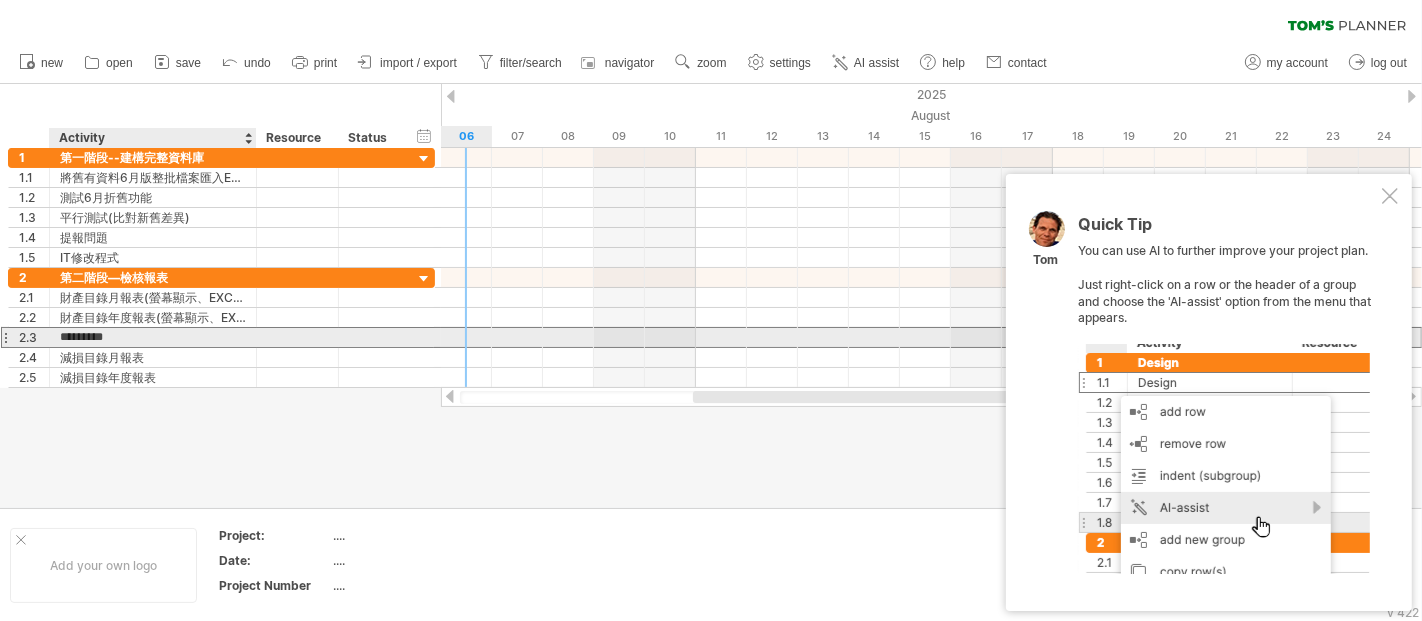 paste on "**********" 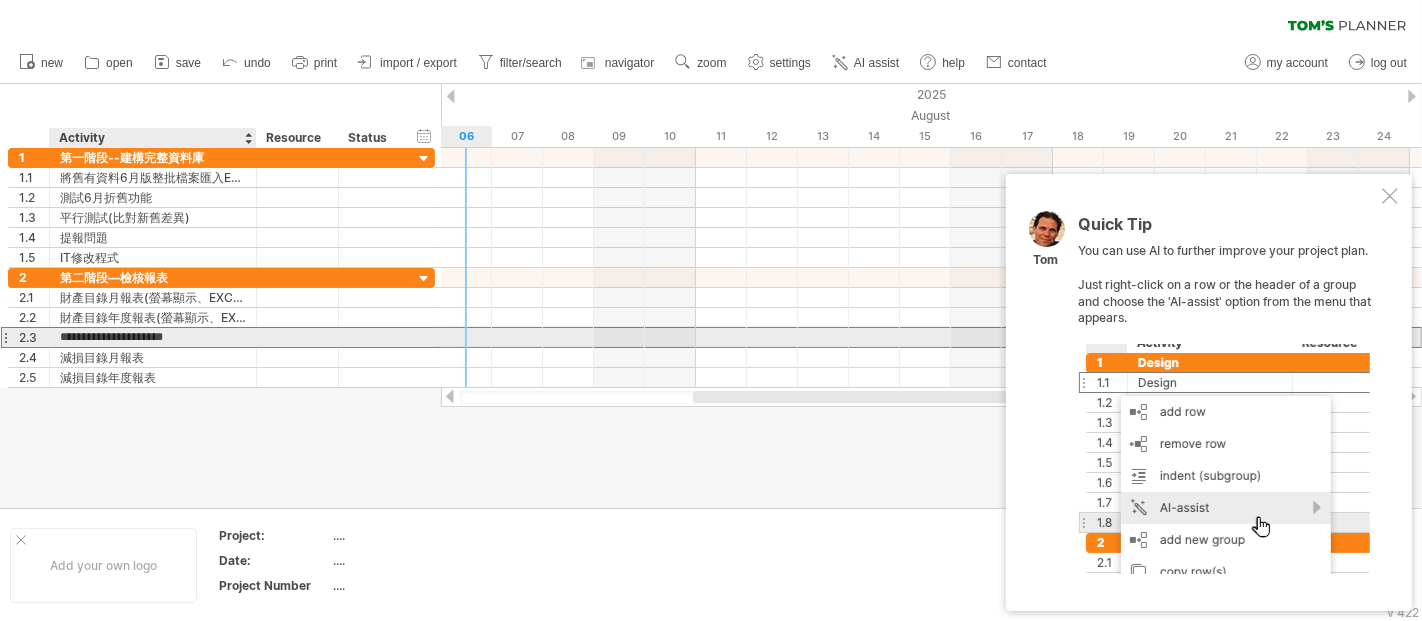 scroll, scrollTop: 0, scrollLeft: 28, axis: horizontal 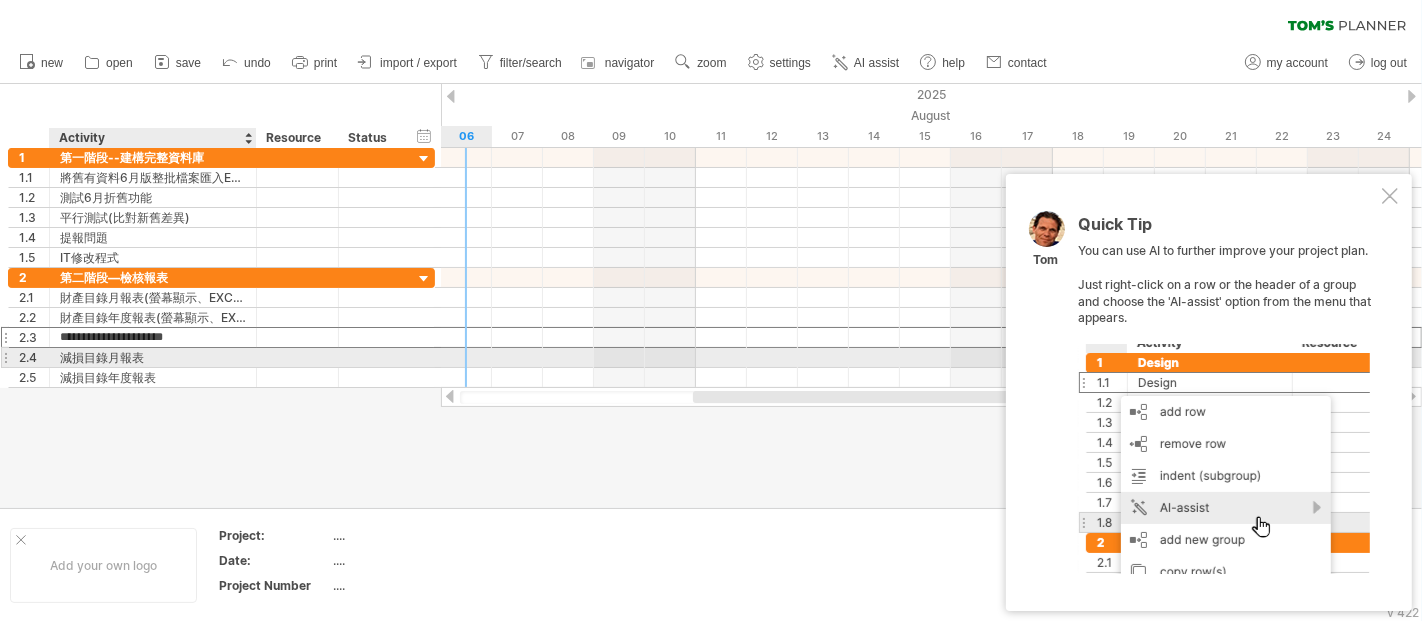 click on "減損目錄月報表" at bounding box center (153, 357) 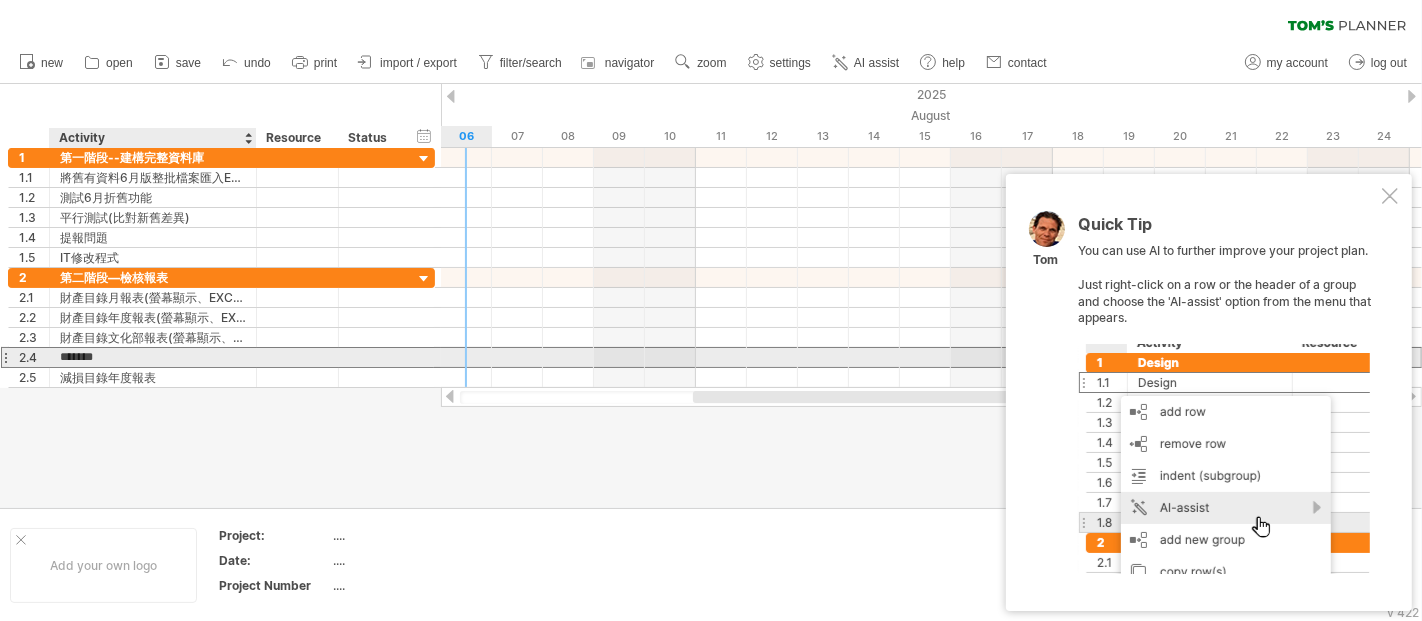 paste on "**********" 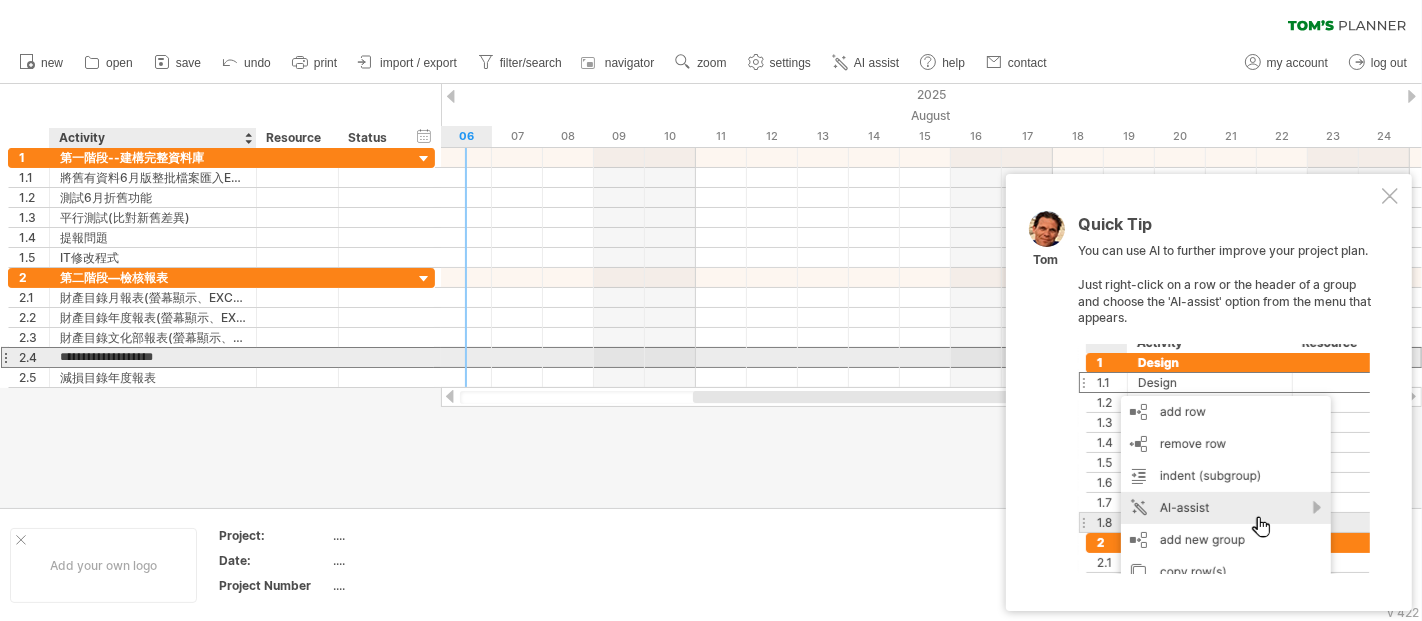 scroll, scrollTop: 0, scrollLeft: 5, axis: horizontal 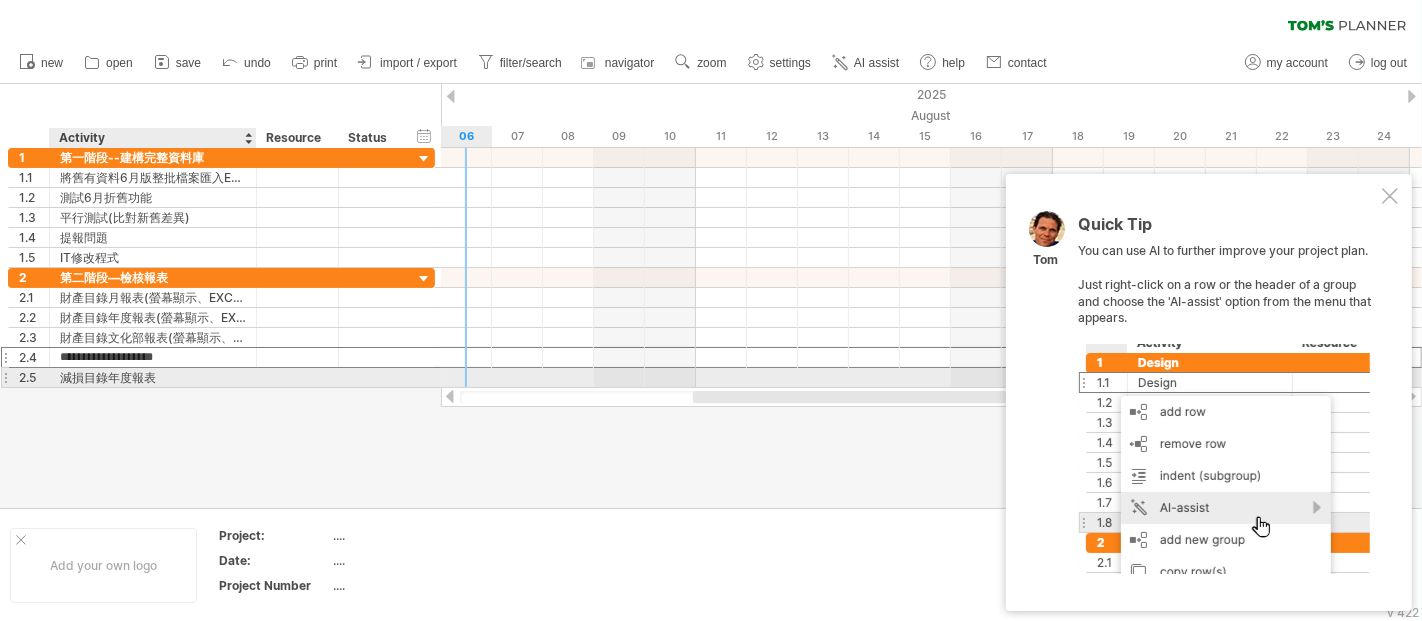 click on "減損目錄年度報表" at bounding box center (153, 377) 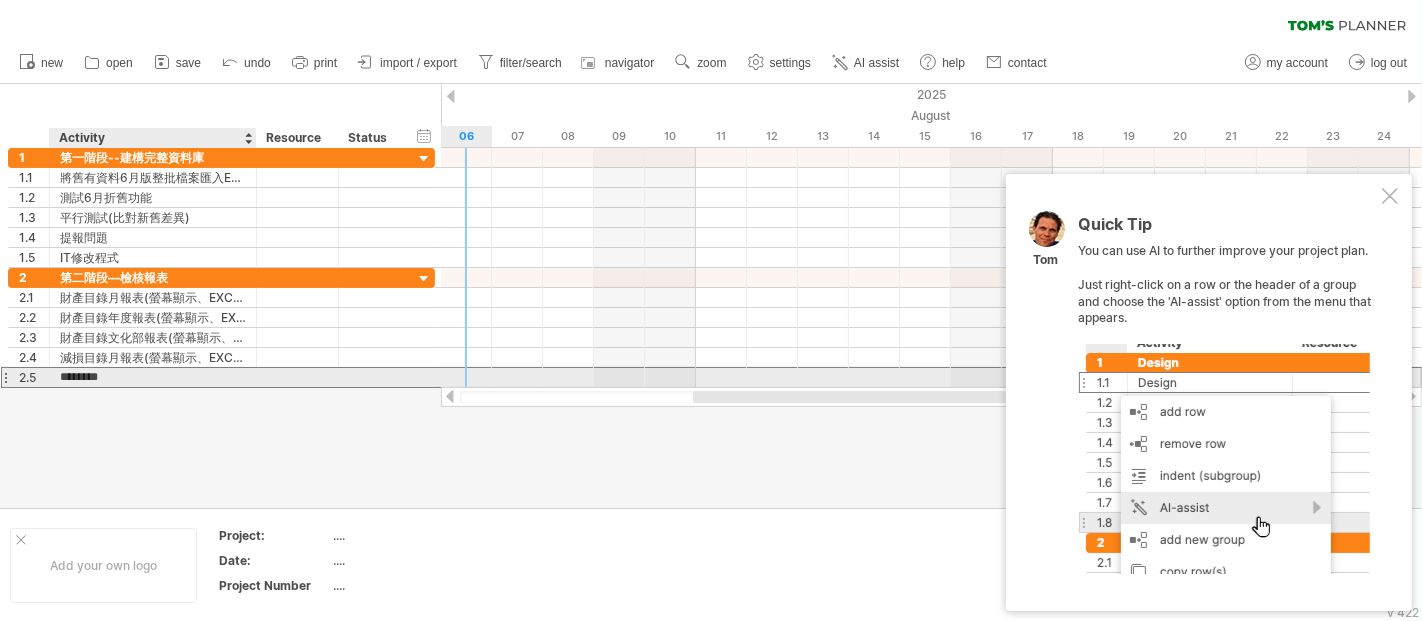 paste on "**********" 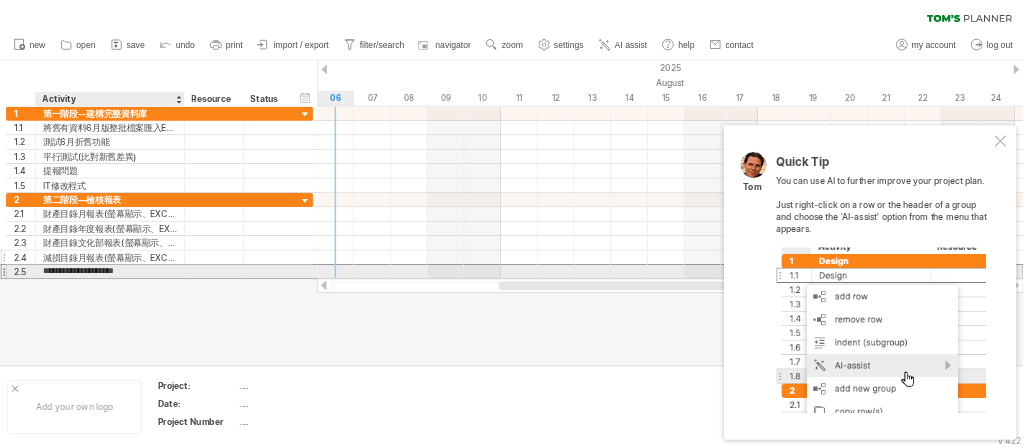 scroll, scrollTop: 0, scrollLeft: 17, axis: horizontal 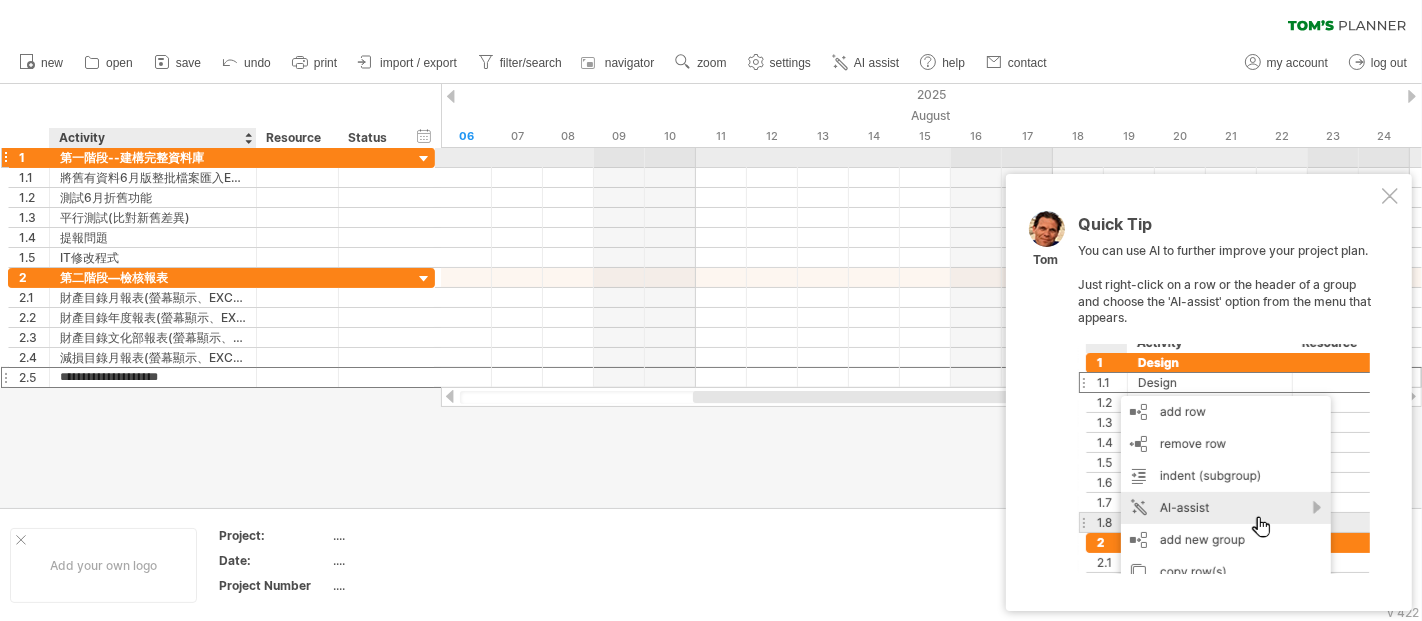 click on "第一階段--建構完整資料庫" at bounding box center (153, 157) 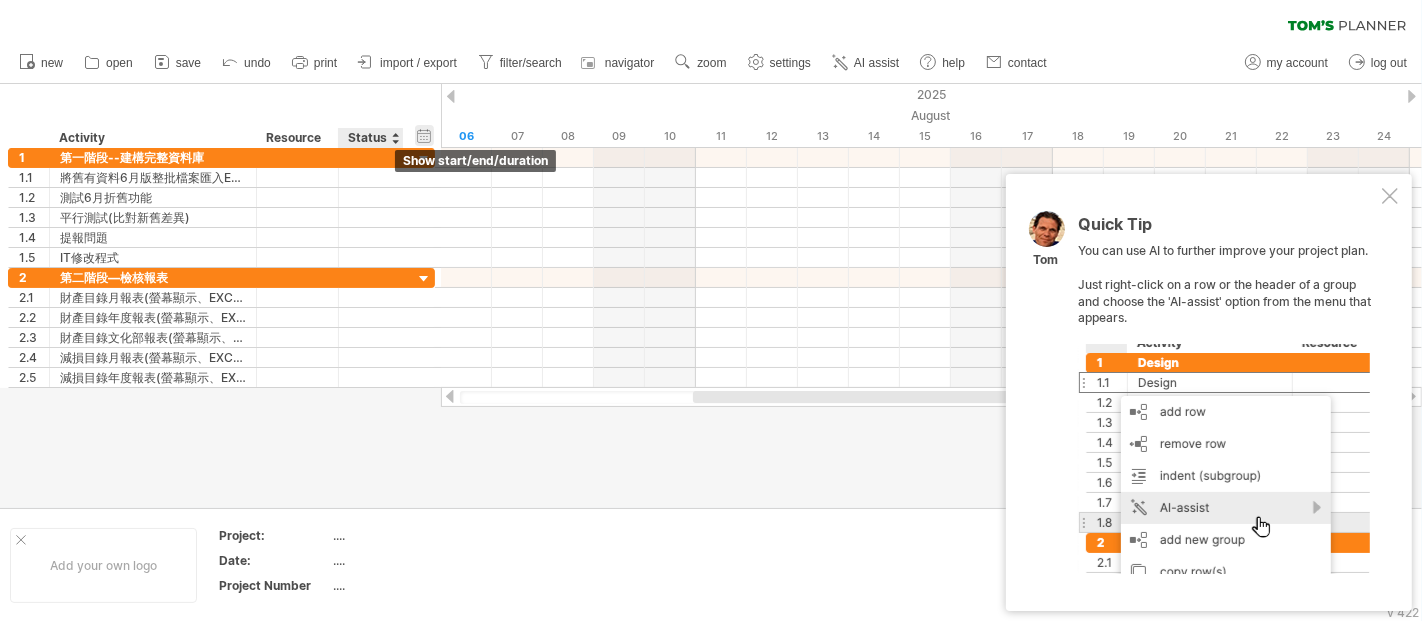click on "hide start/end/duration show start/end/duration" at bounding box center [424, 135] 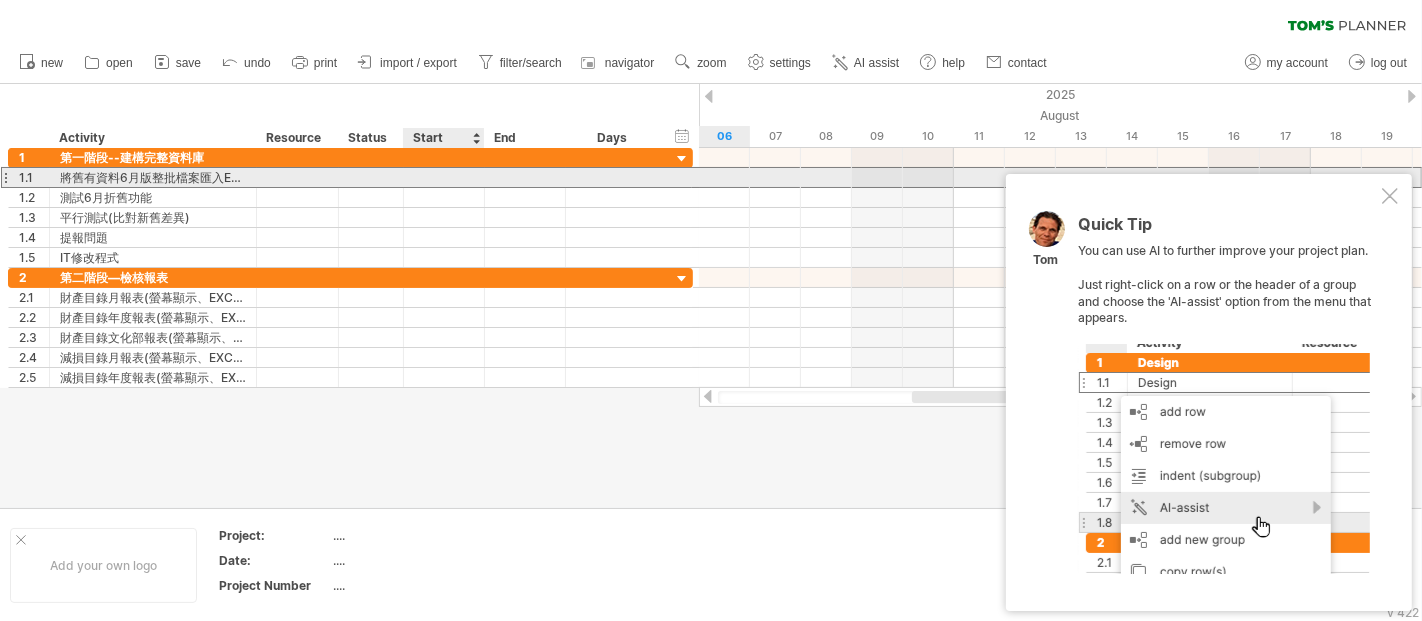 click at bounding box center (444, 177) 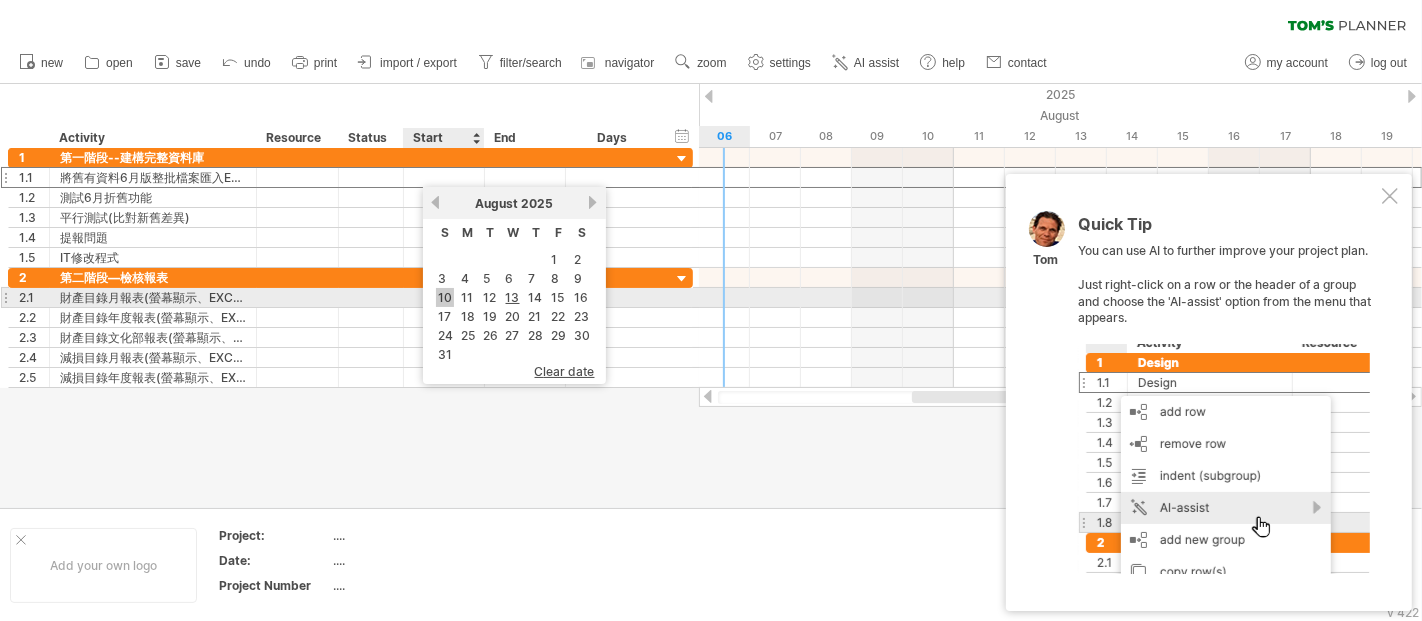 click on "10" at bounding box center (445, 297) 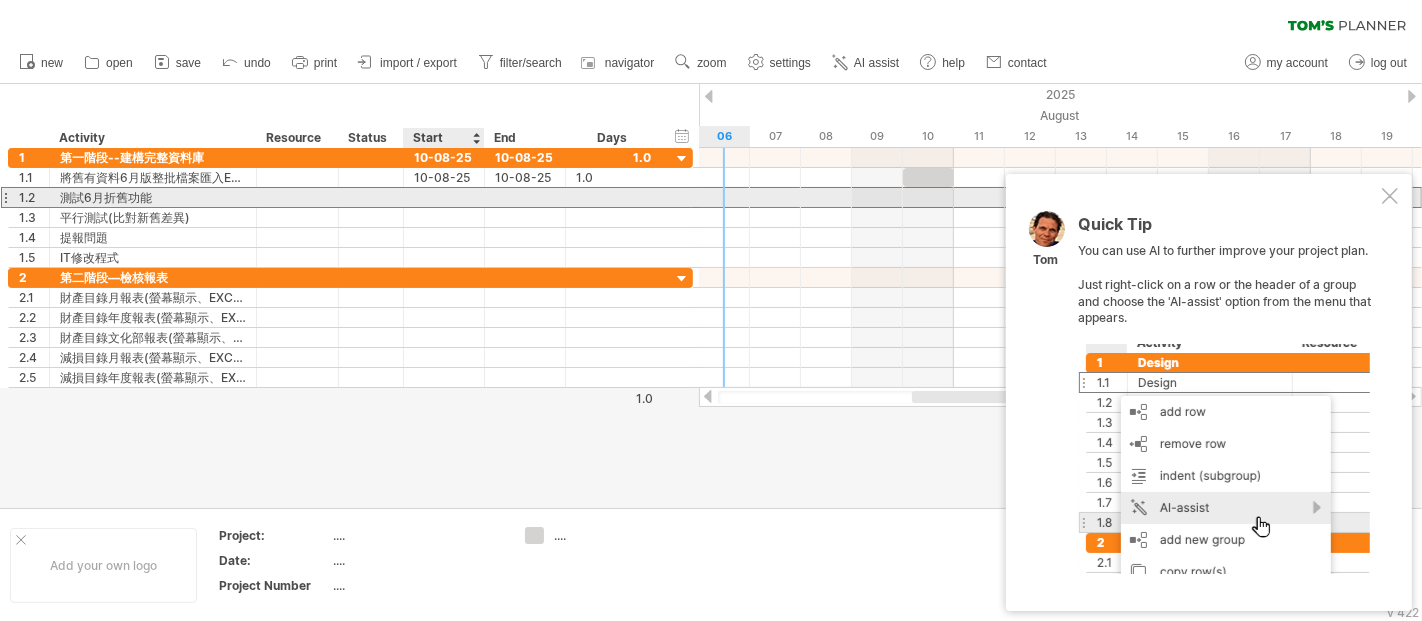 click at bounding box center (444, 197) 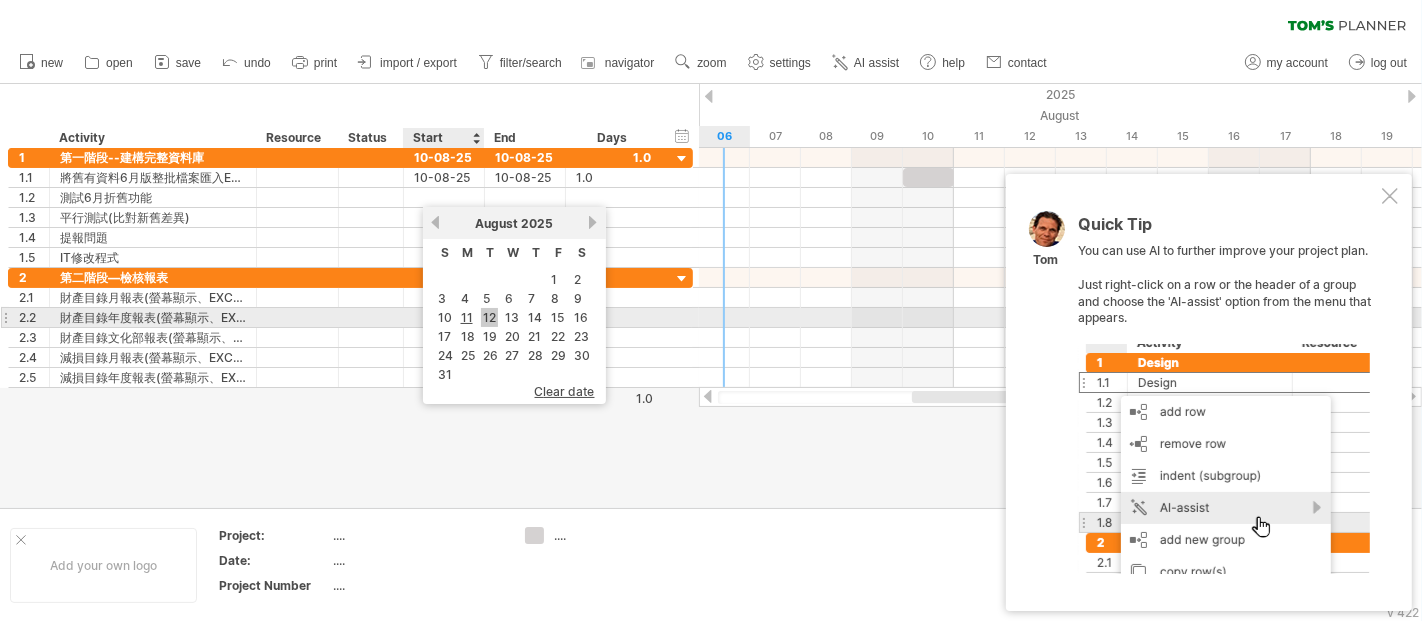 click on "12" at bounding box center (489, 317) 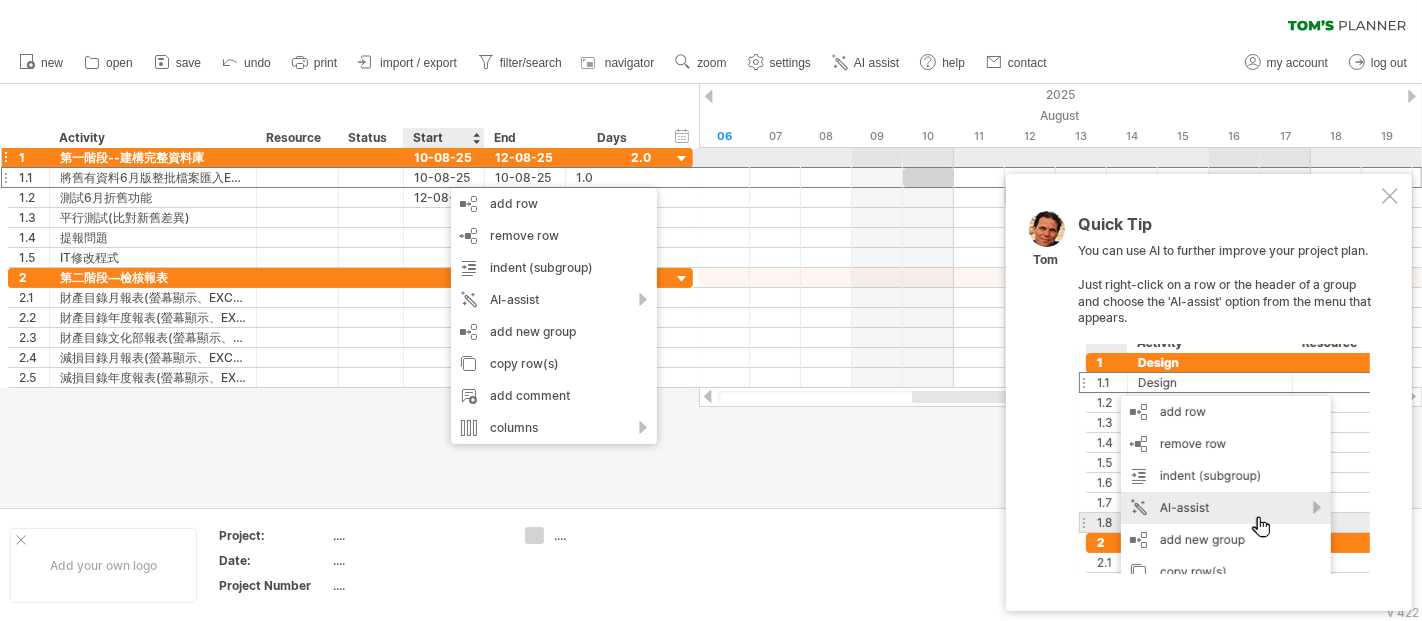 click on "12-08-25" at bounding box center [525, 157] 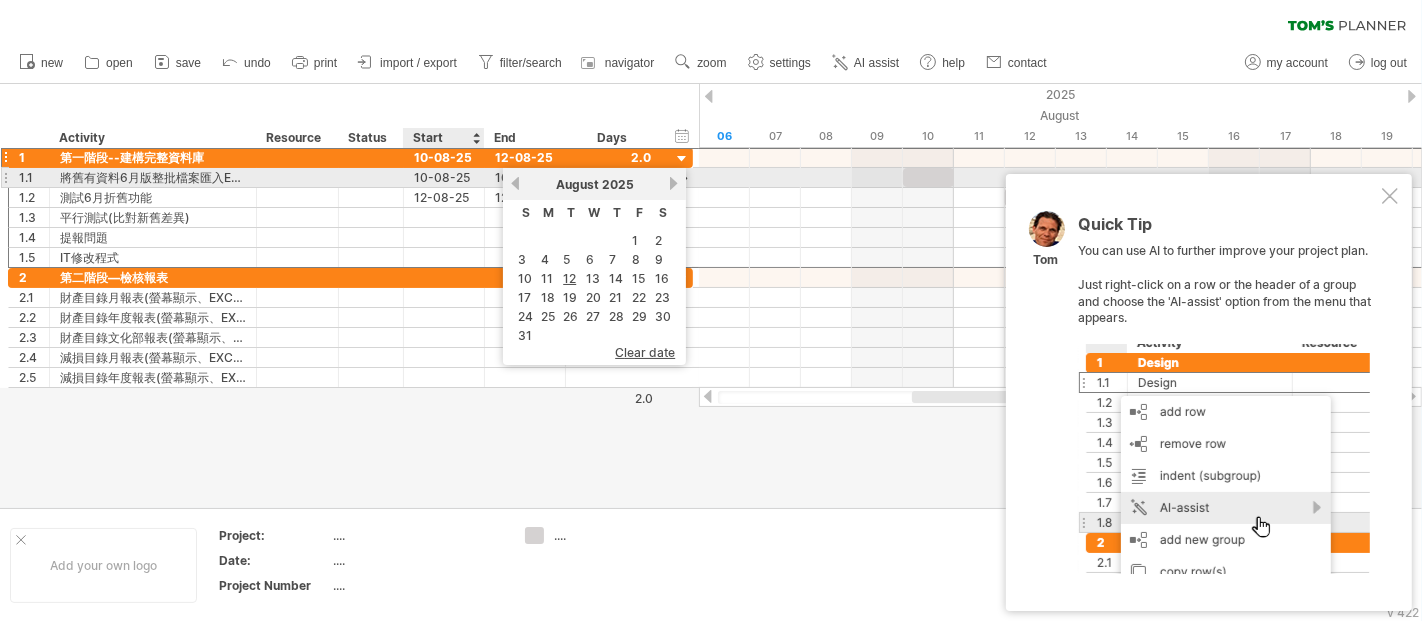 click on "10-08-25" at bounding box center (444, 177) 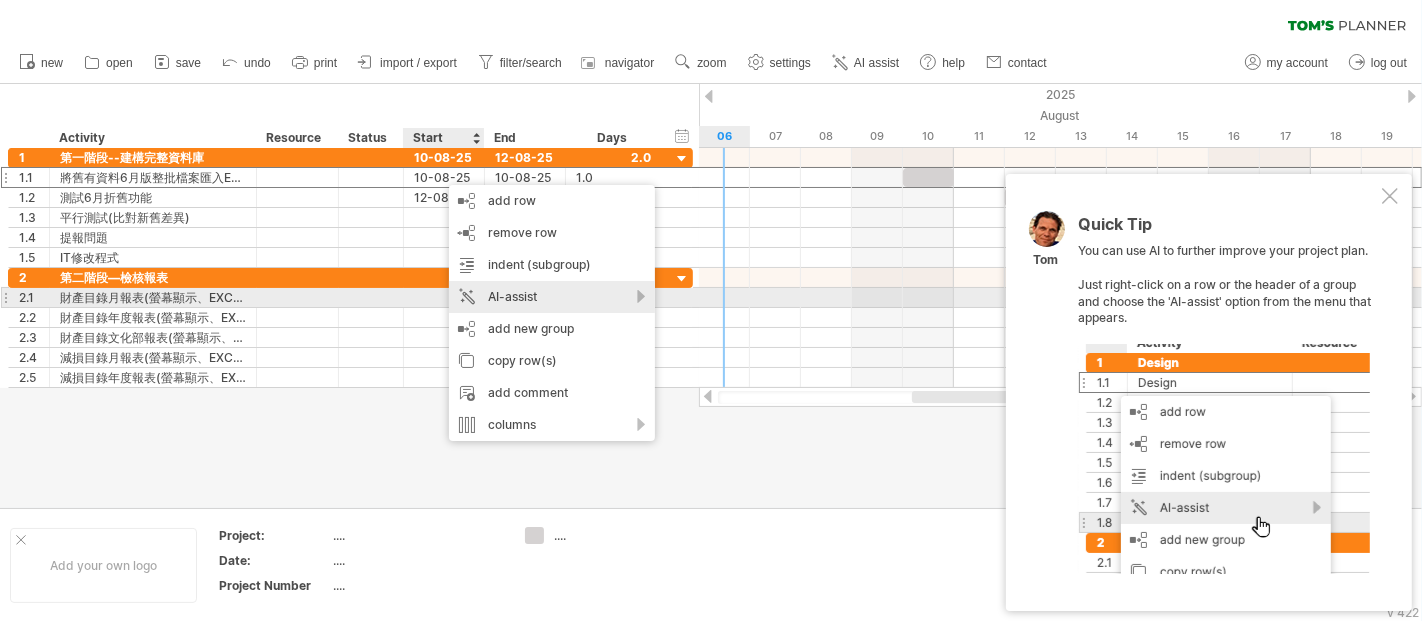 click on "AI-assist" at bounding box center [552, 297] 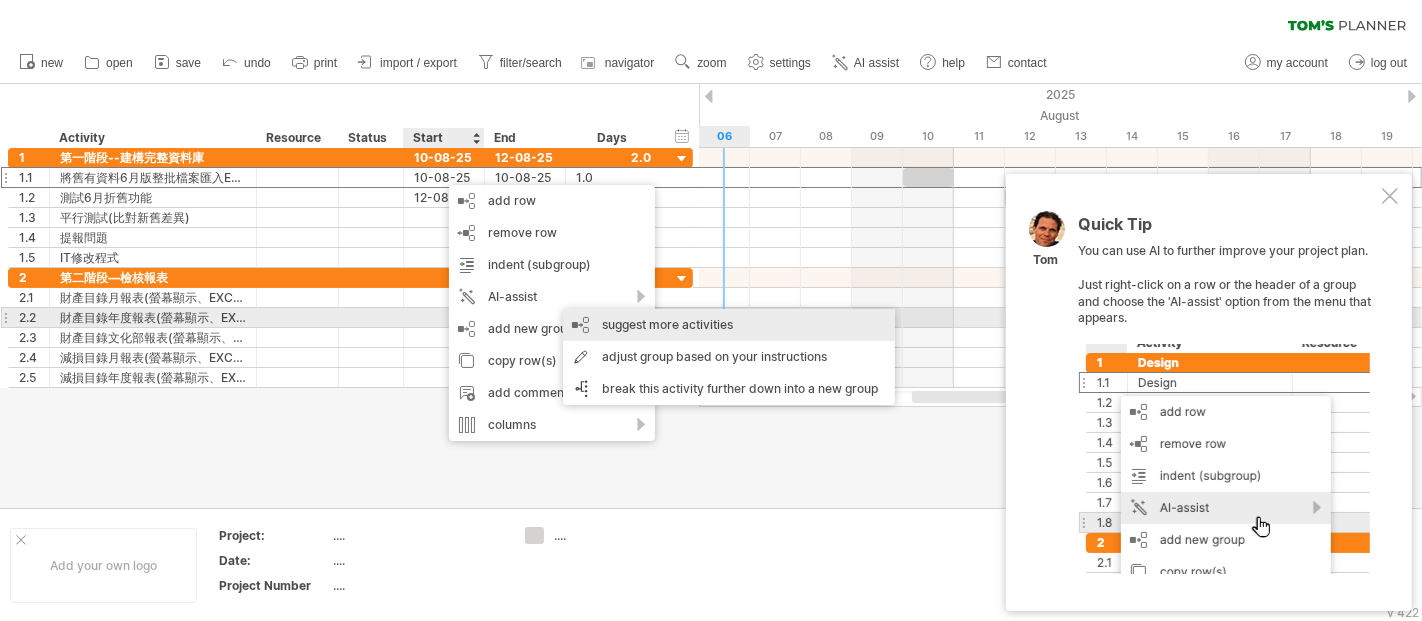 click on "suggest more activities" at bounding box center (729, 325) 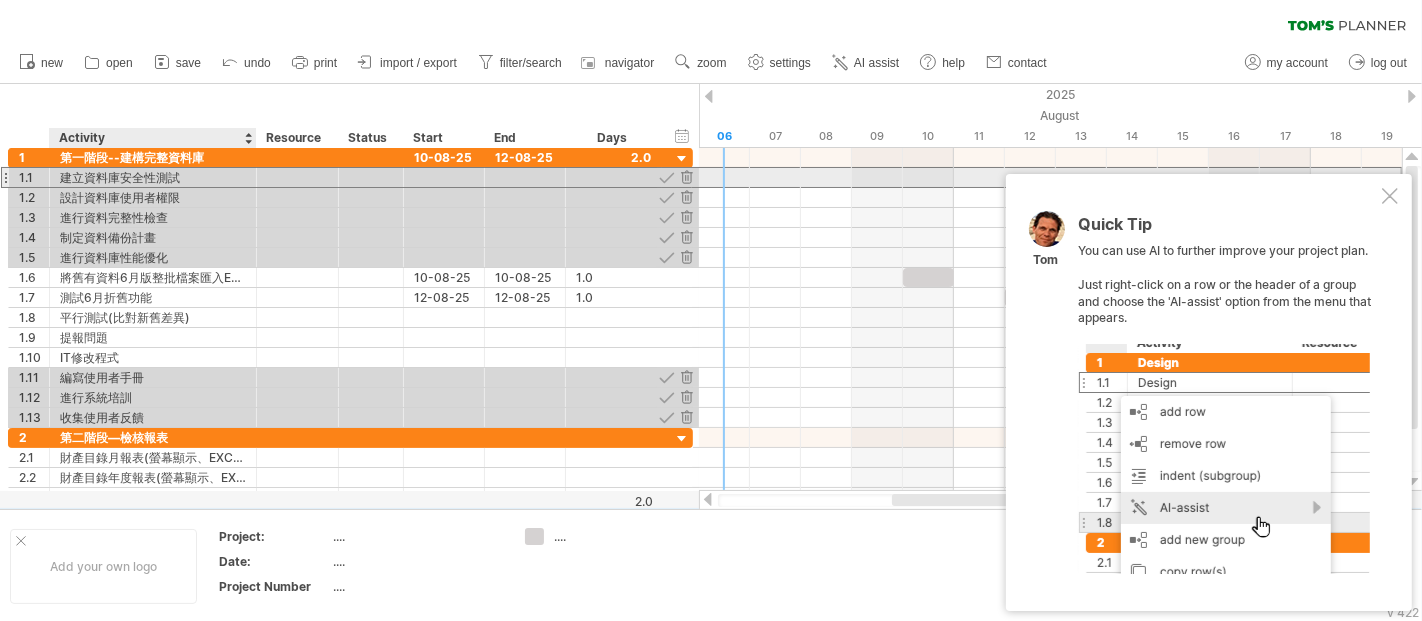 click on "建立資料庫安全性測試" at bounding box center (153, 177) 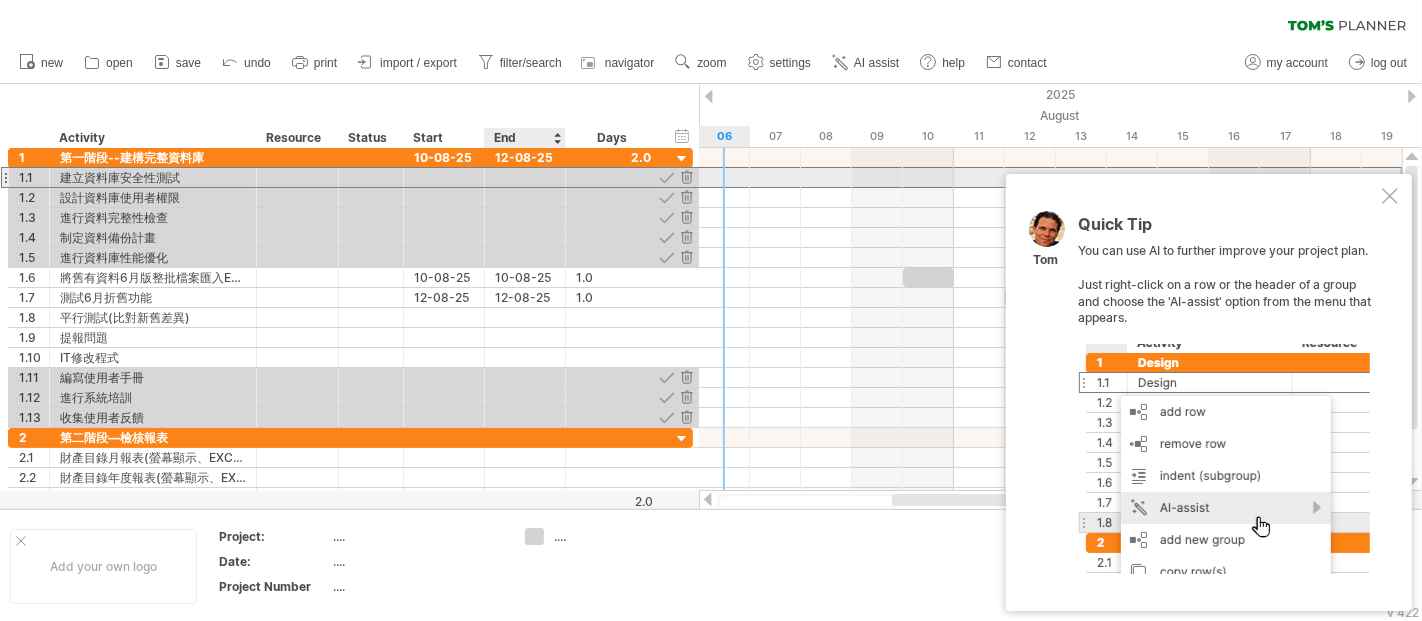 click at bounding box center (525, 177) 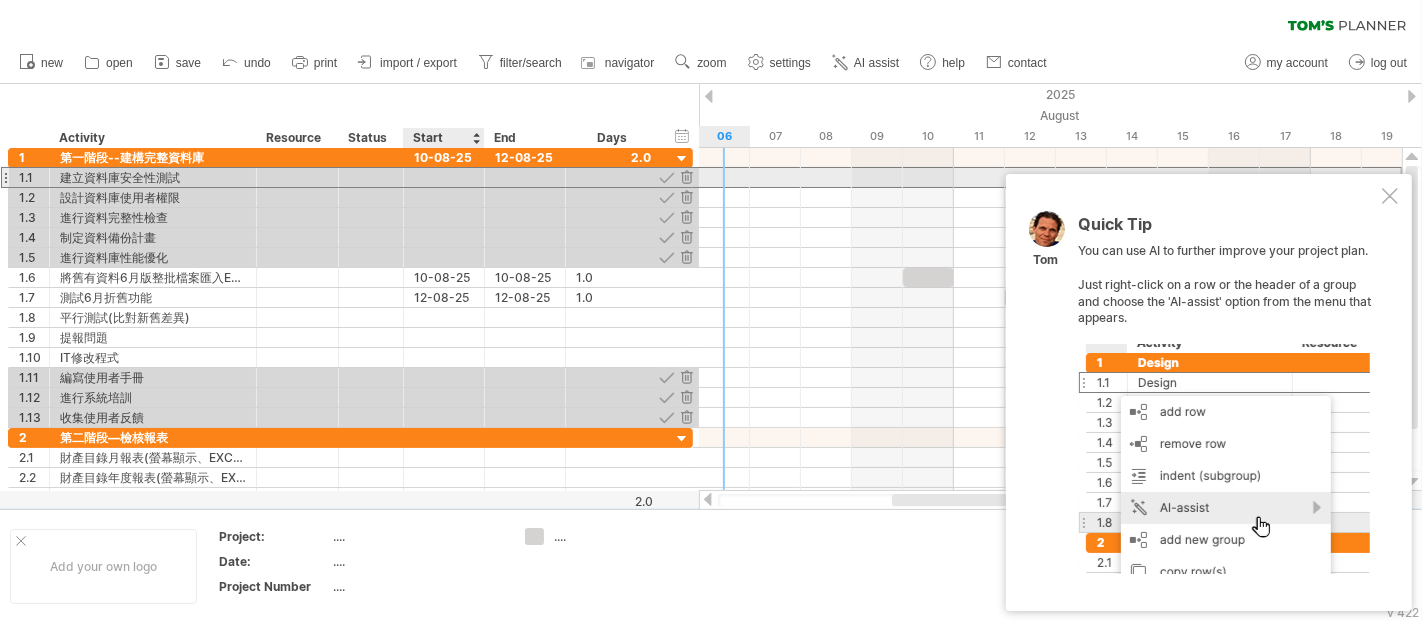 click at bounding box center (444, 177) 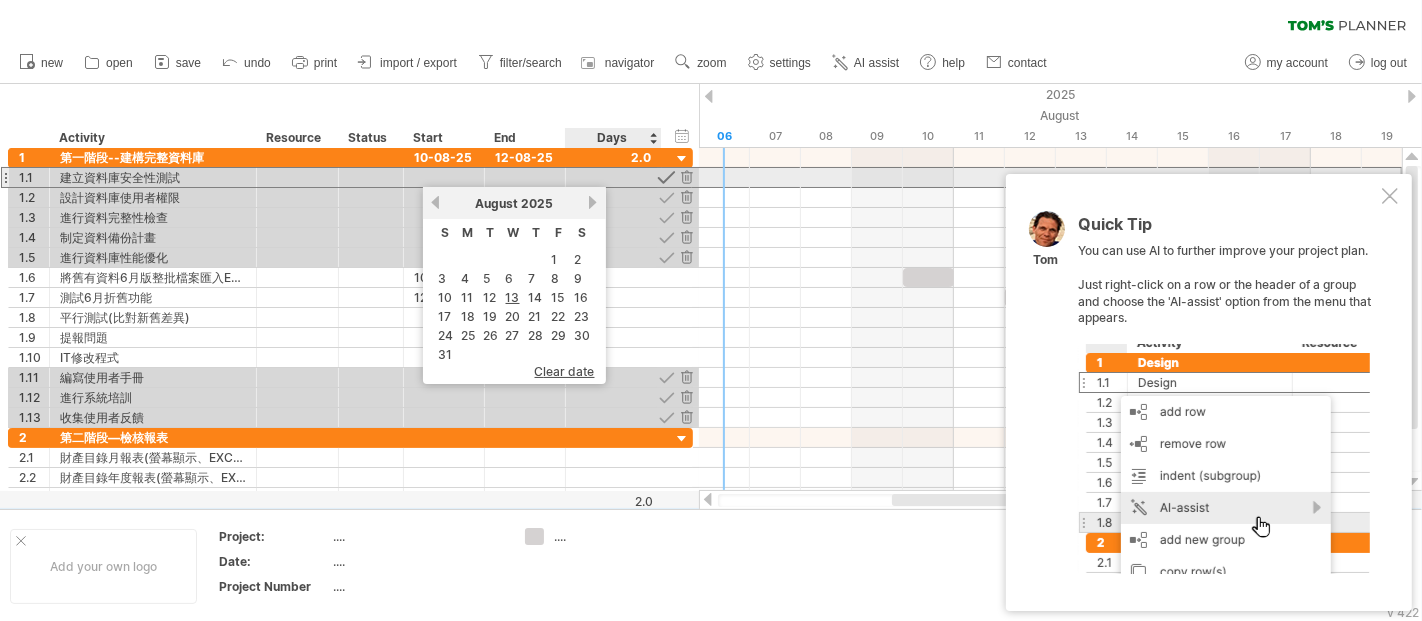 click at bounding box center (666, 177) 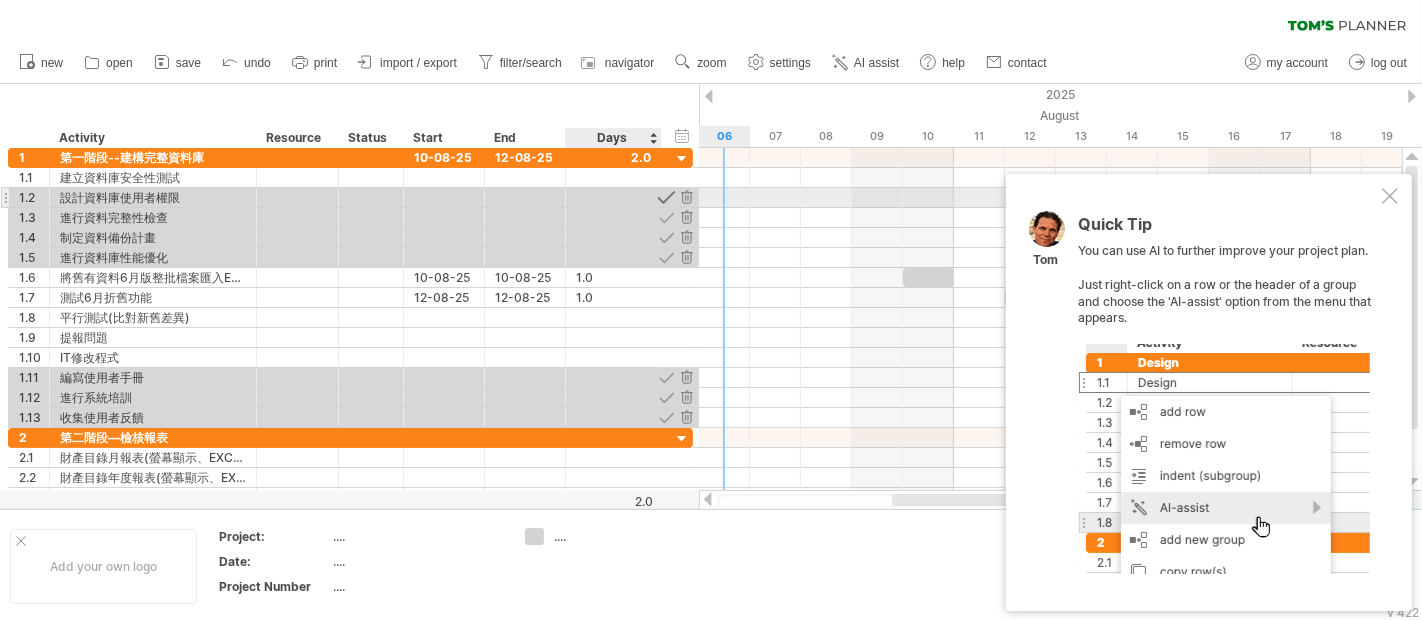 click at bounding box center [666, 197] 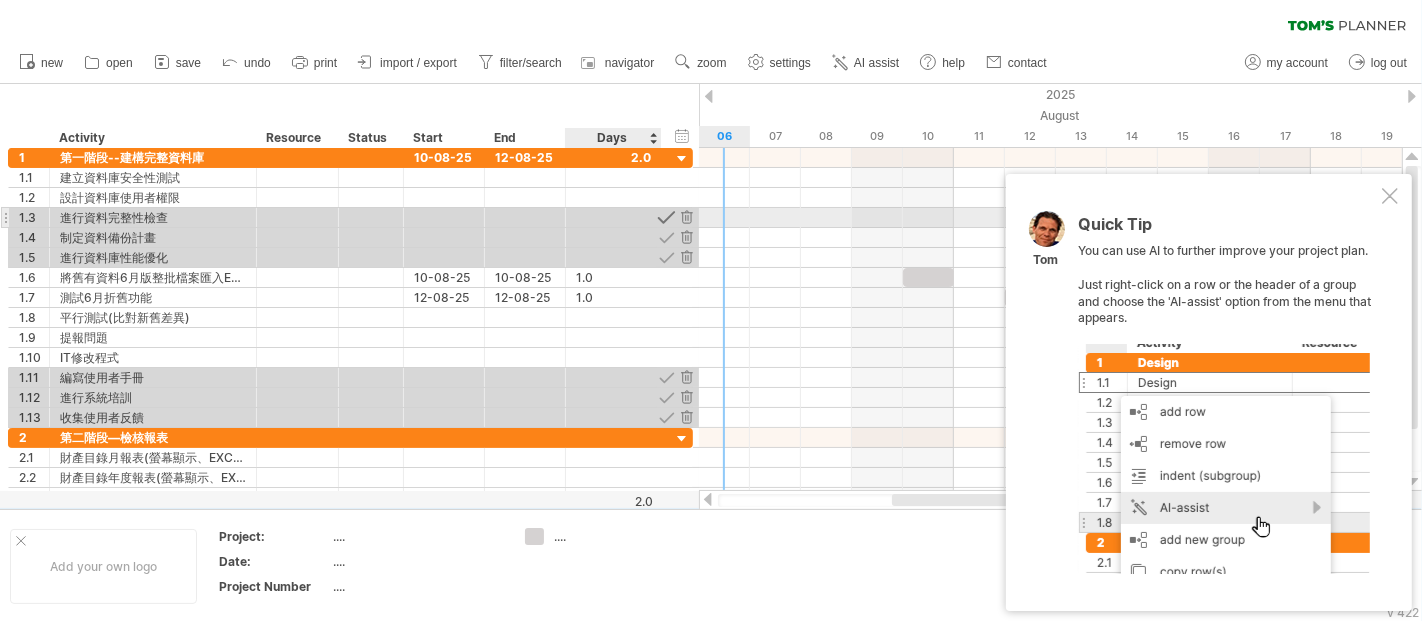 click at bounding box center [666, 217] 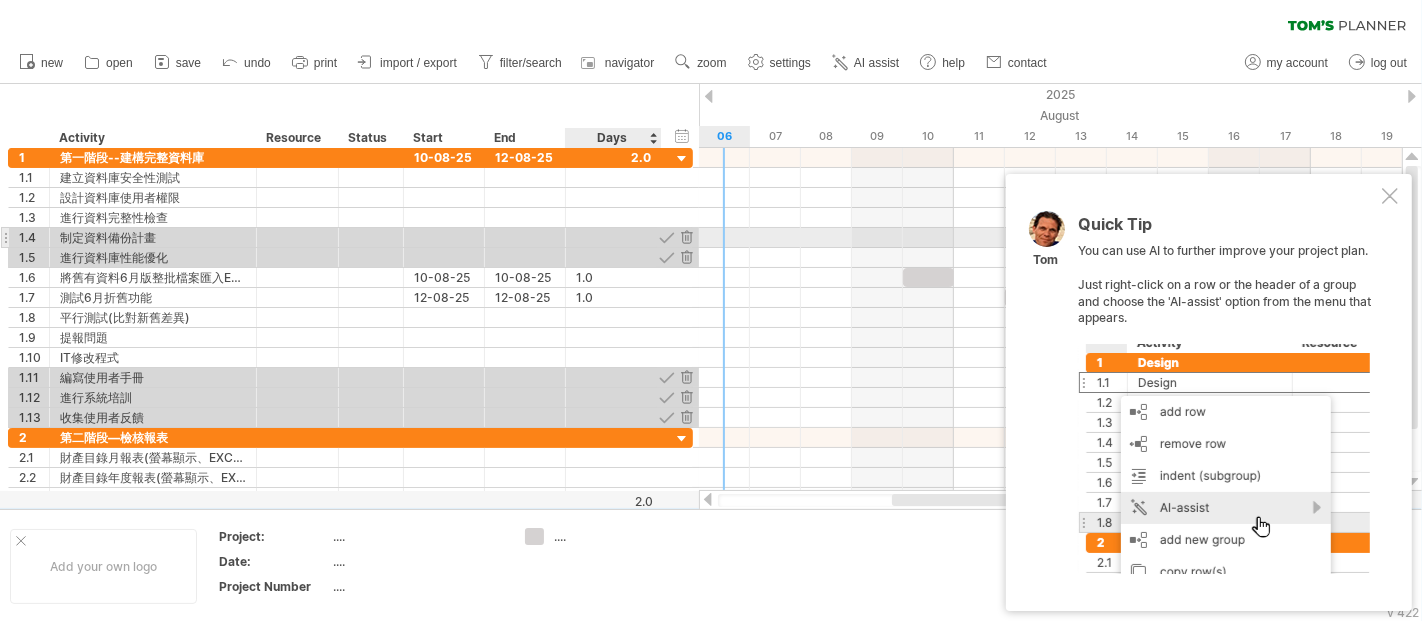 click at bounding box center (666, 237) 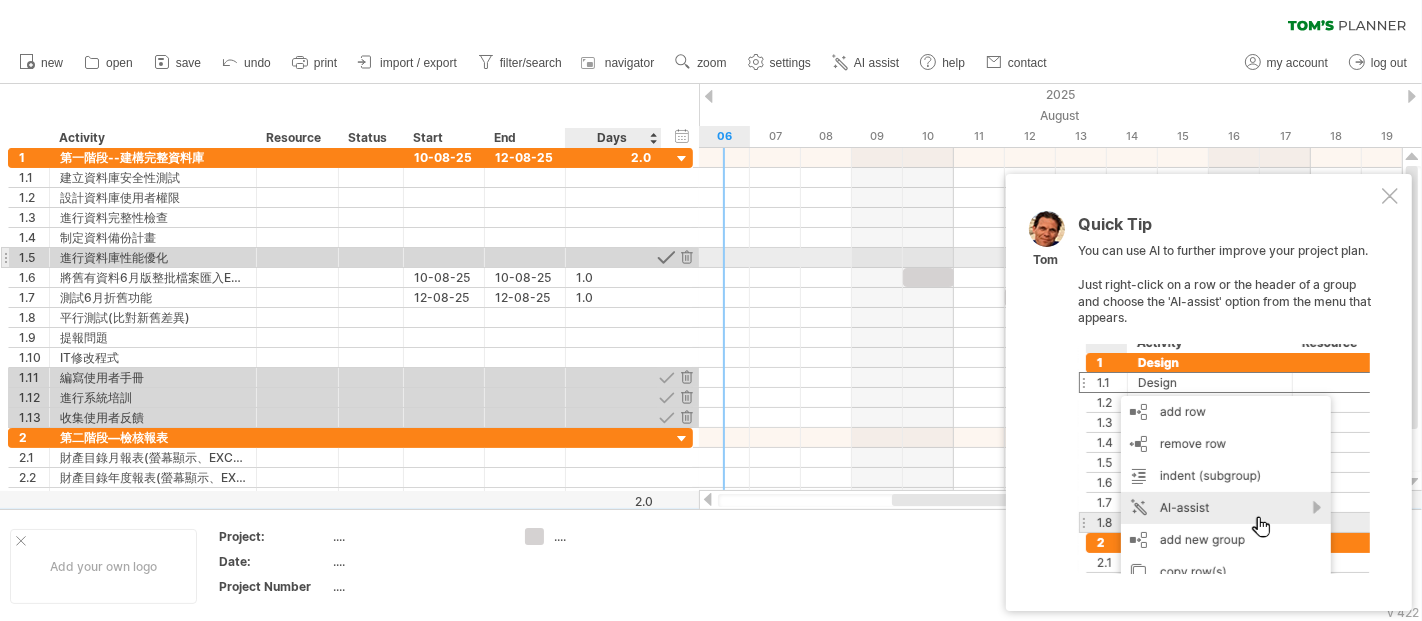 click at bounding box center [666, 257] 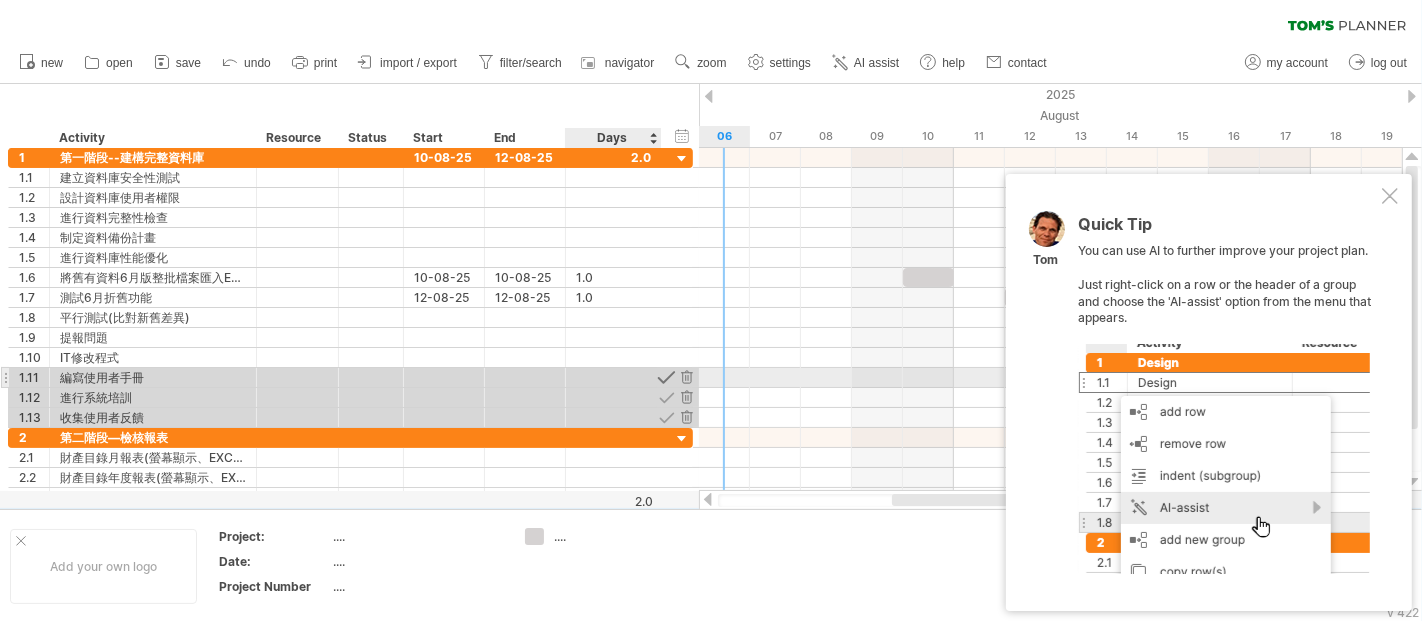 click at bounding box center (666, 377) 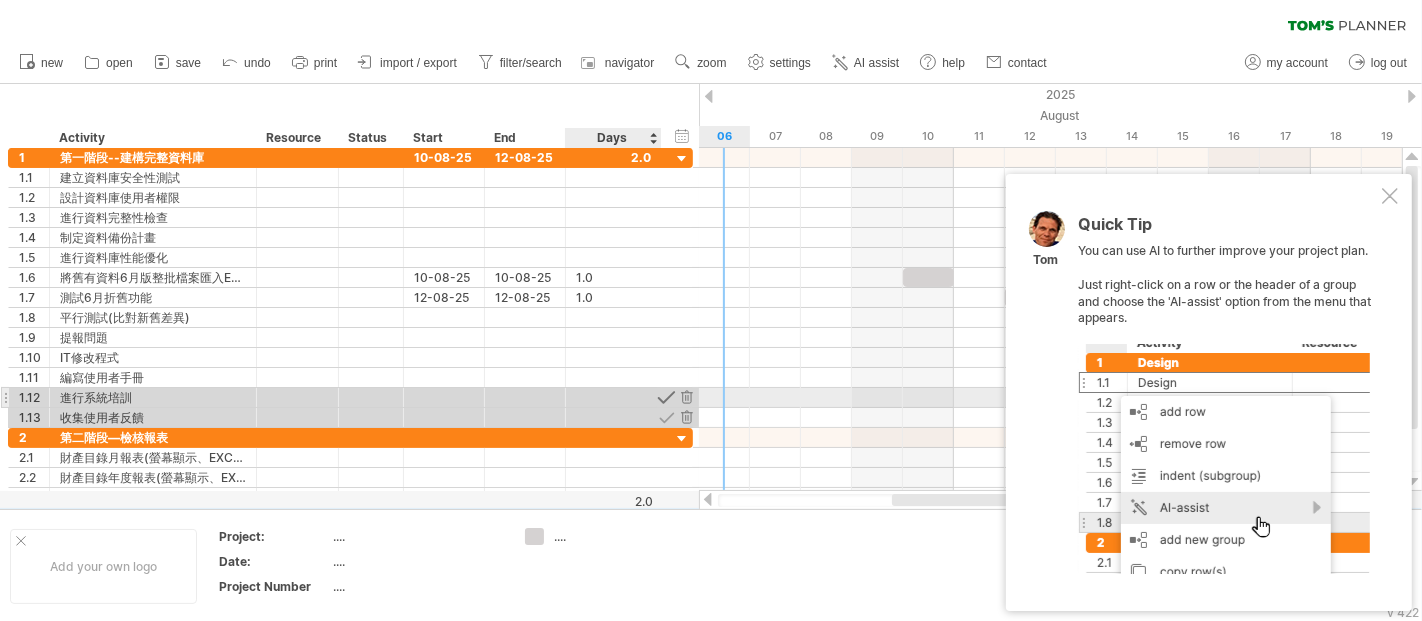 click at bounding box center [666, 397] 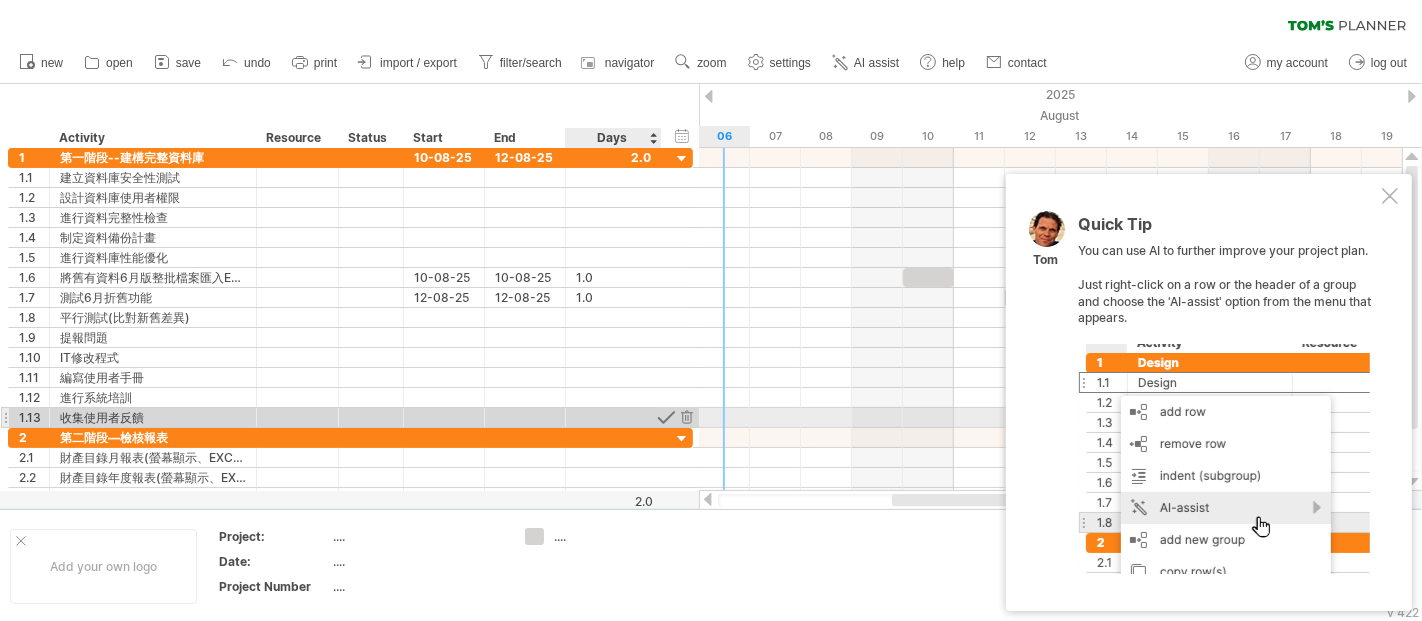 click at bounding box center [666, 417] 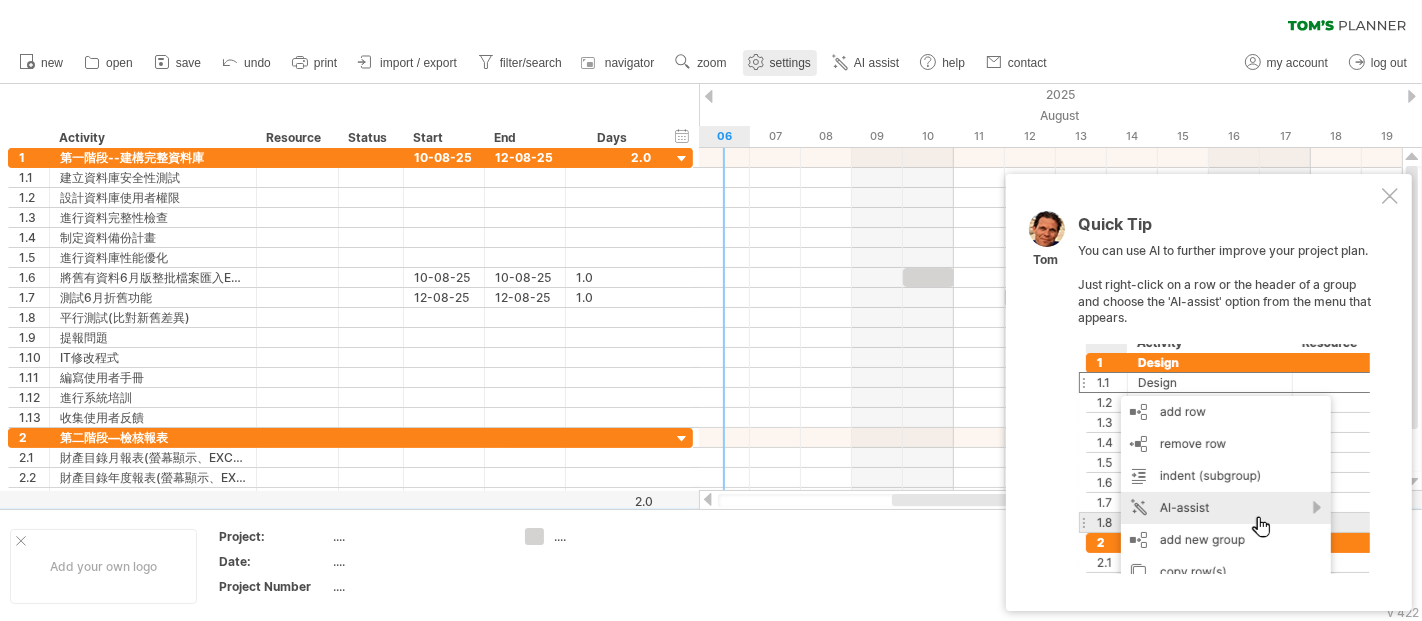 click on "settings" at bounding box center [790, 63] 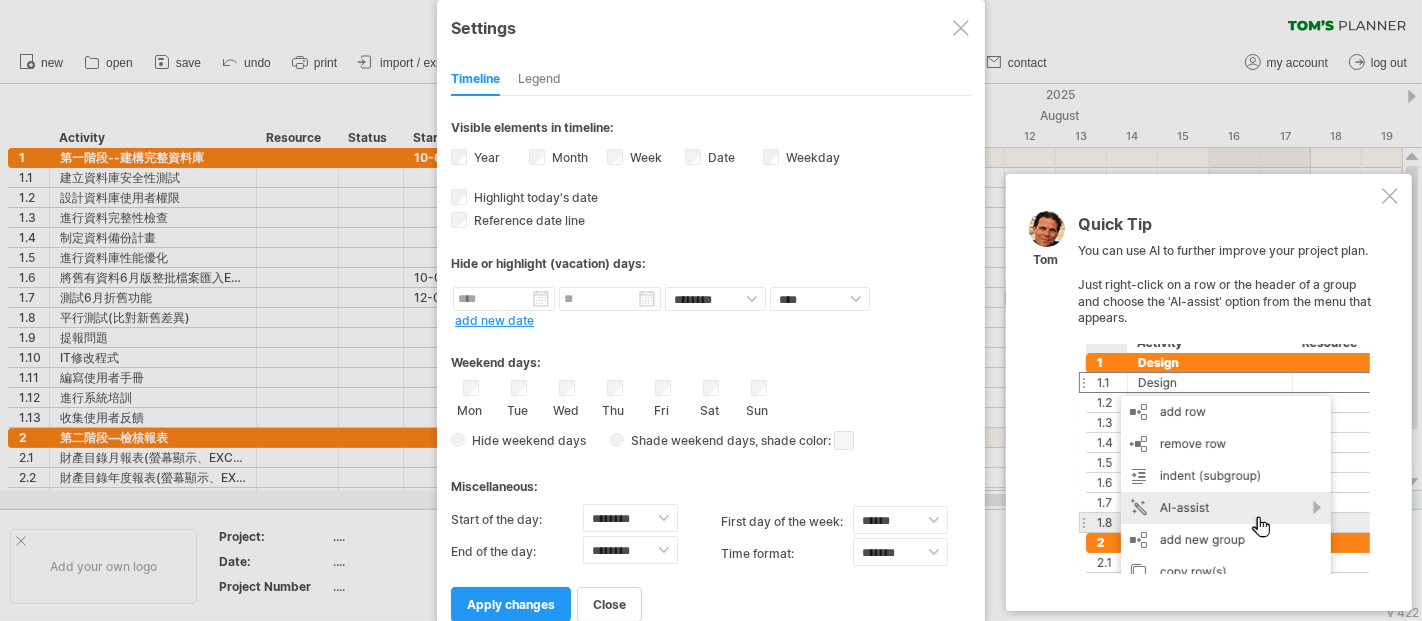 click on "Legend" at bounding box center (539, 80) 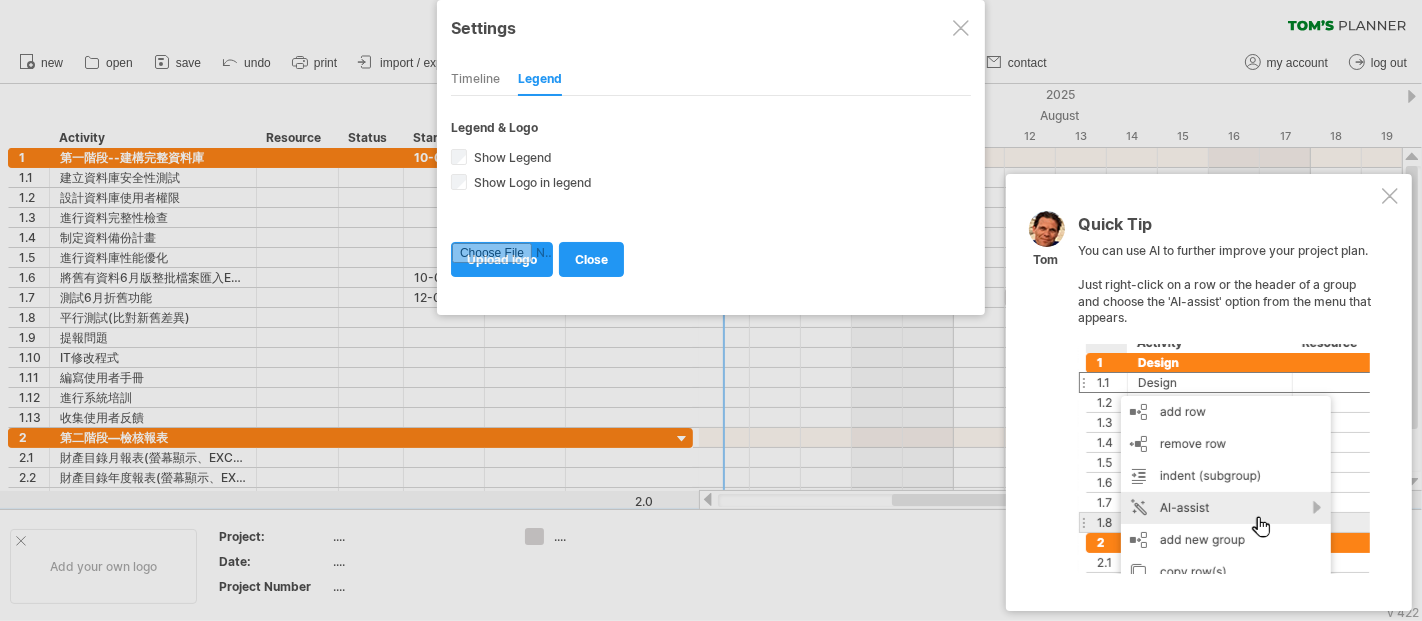 click on "Timeline" at bounding box center [475, 80] 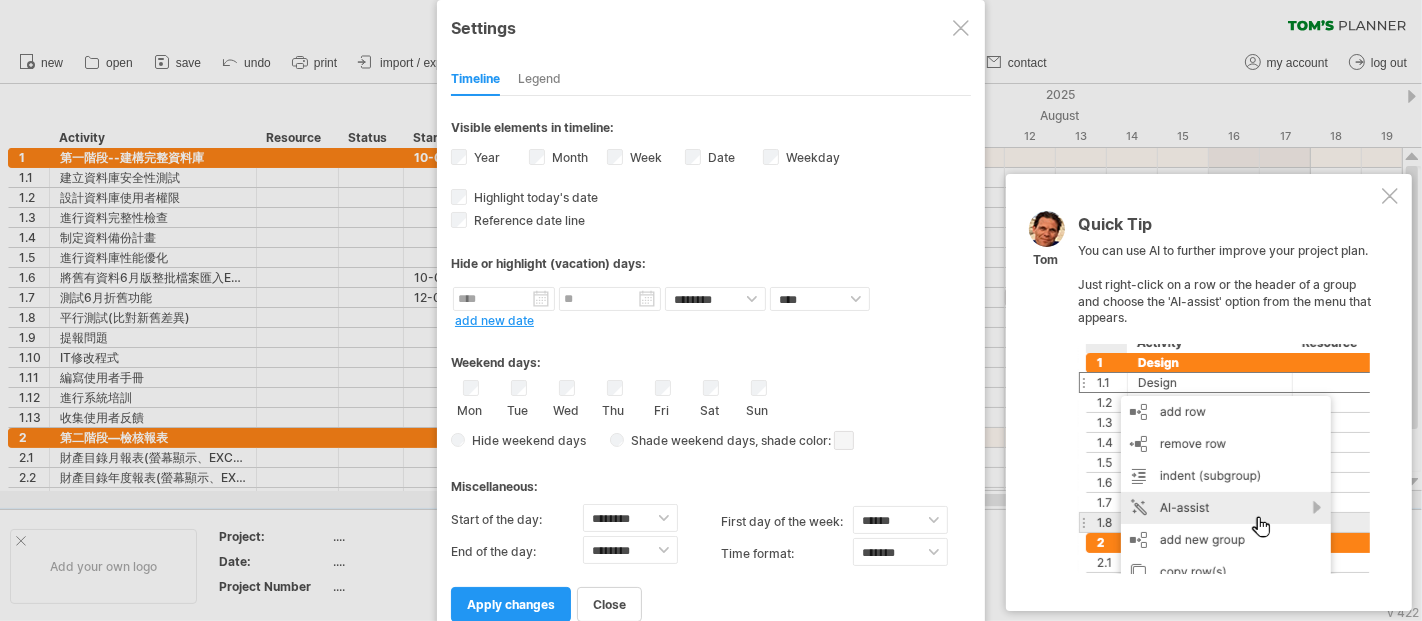 click on "add new date" at bounding box center [494, 320] 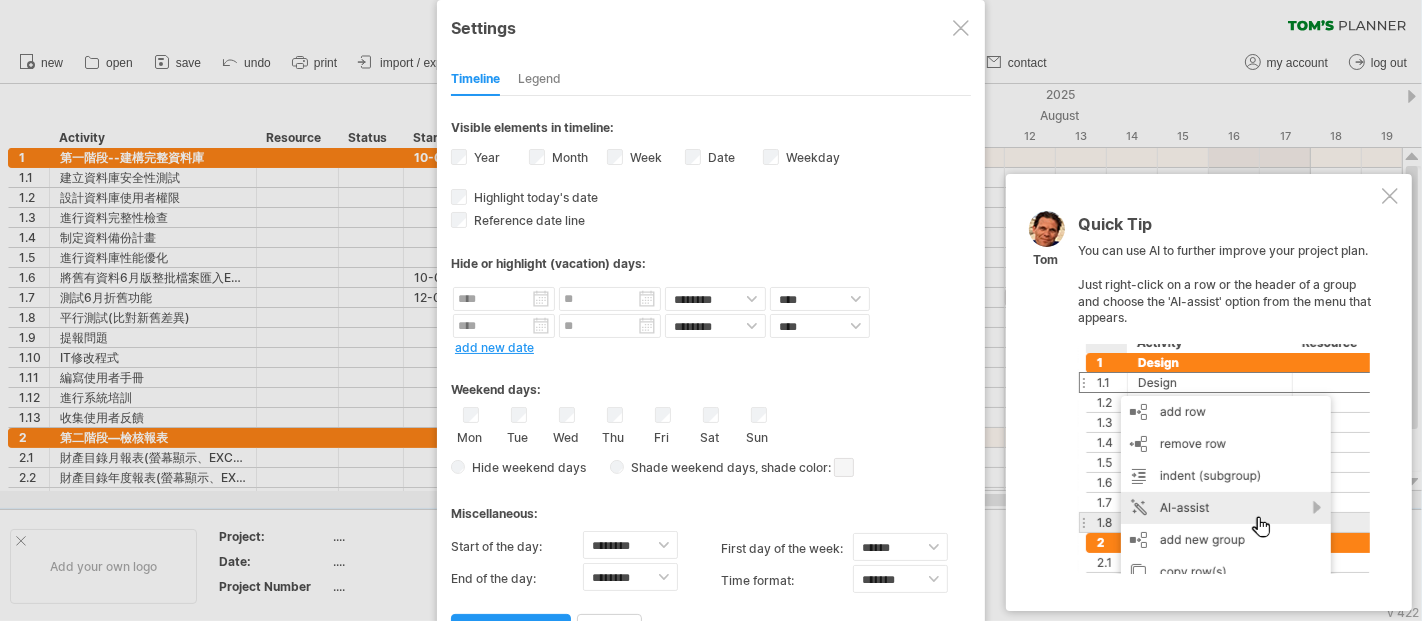 click at bounding box center (711, 310) 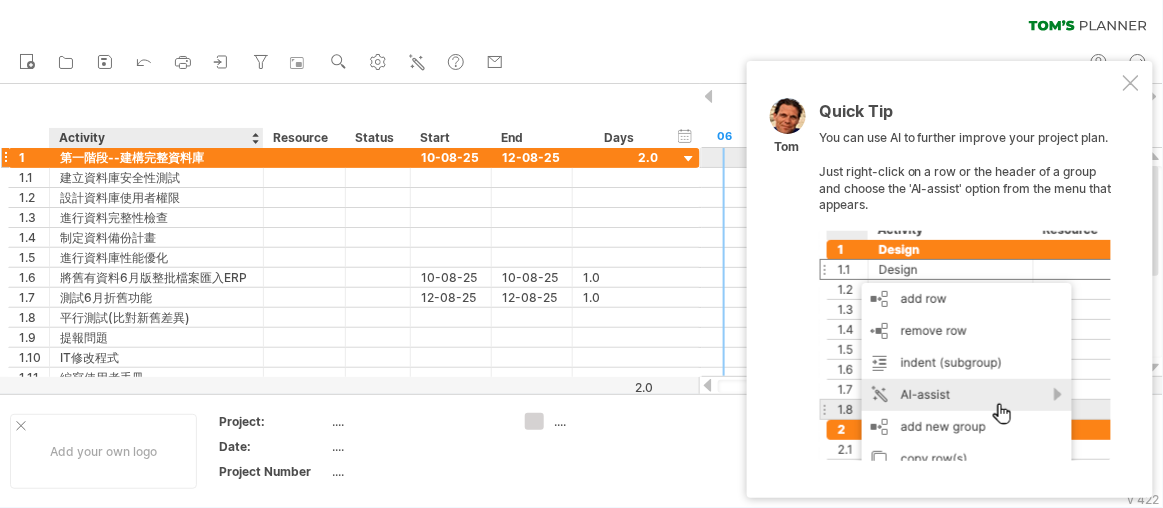 click on "Trying to reach plan.tomsplanner.com
Connected again...
0%
clear filter
new 1" at bounding box center (581, 254) 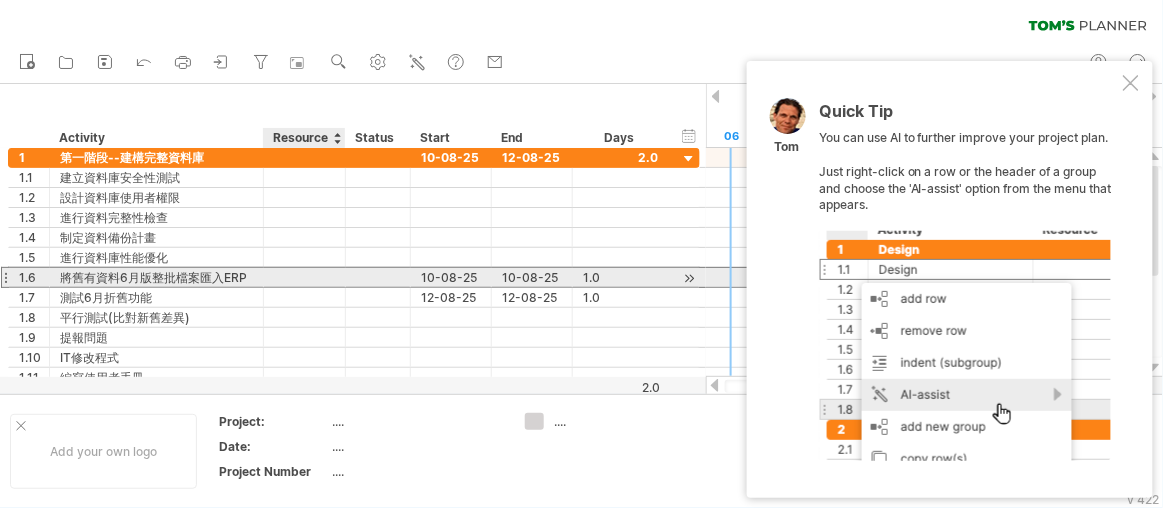 click at bounding box center [304, 277] 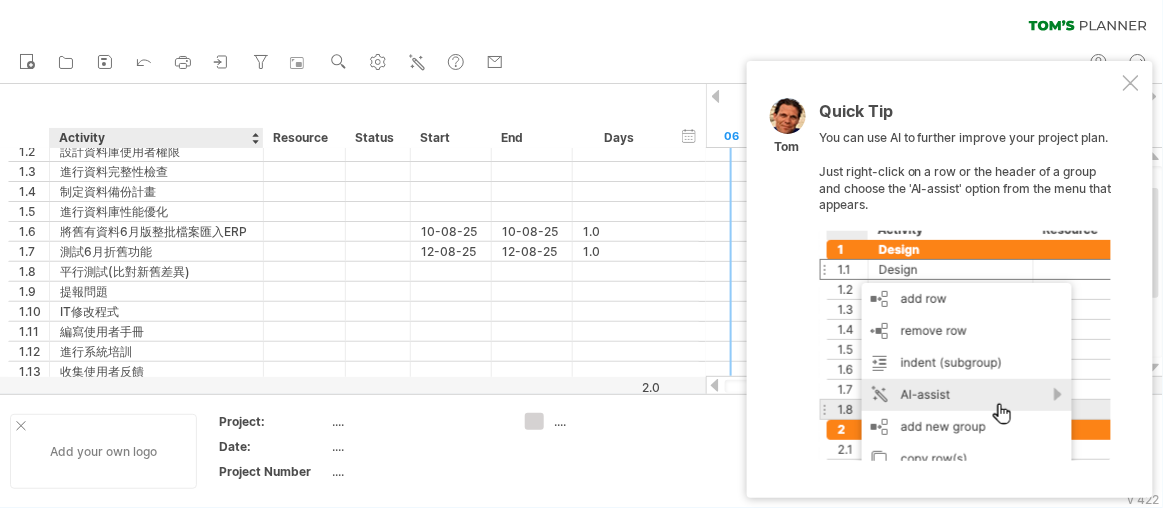 click on "Add your own logo" at bounding box center [103, 451] 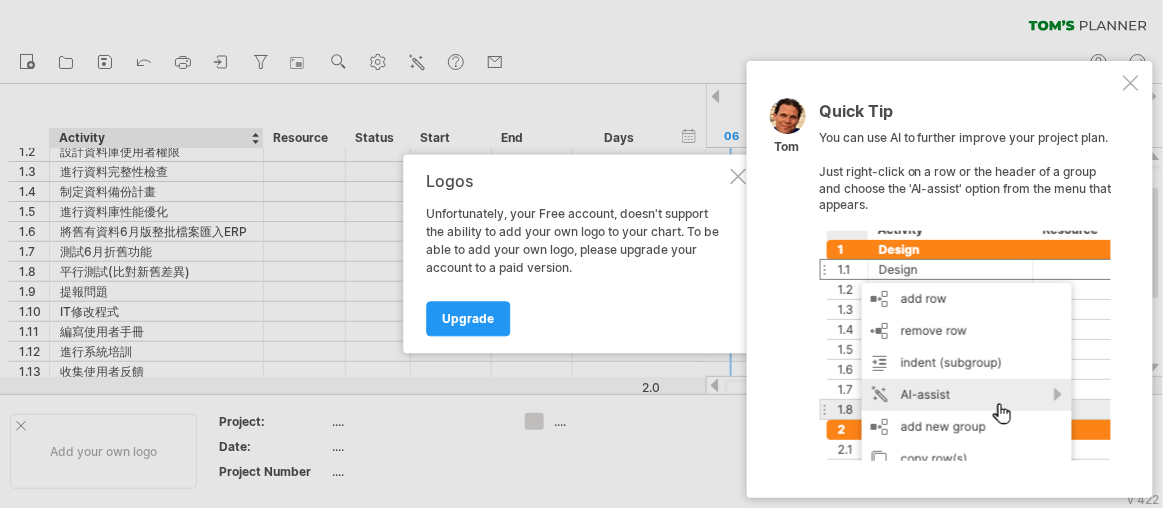 click at bounding box center [738, 177] 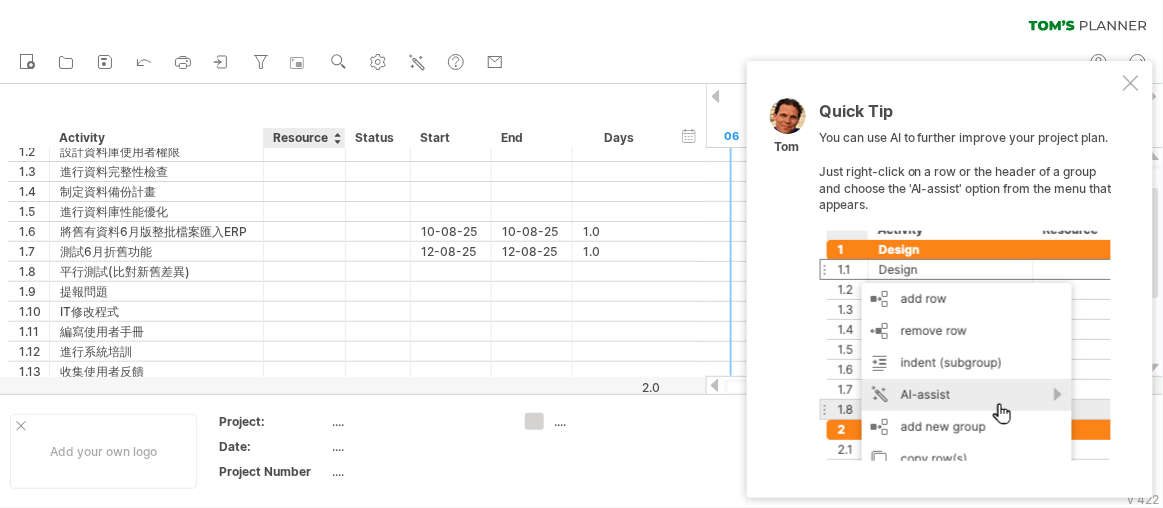 click on "Project:" at bounding box center (274, 421) 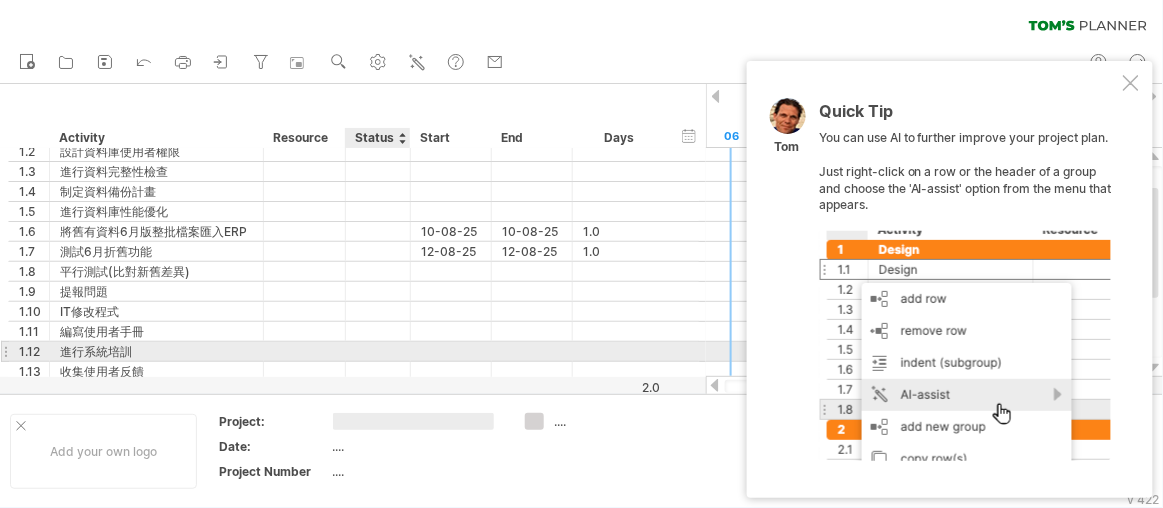 click at bounding box center (378, 351) 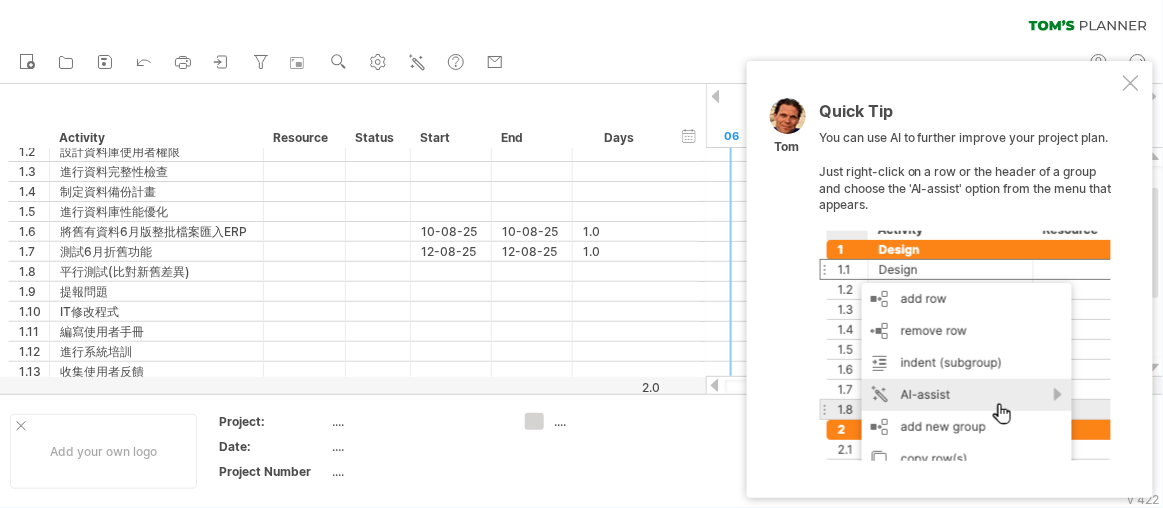 click at bounding box center (1131, 83) 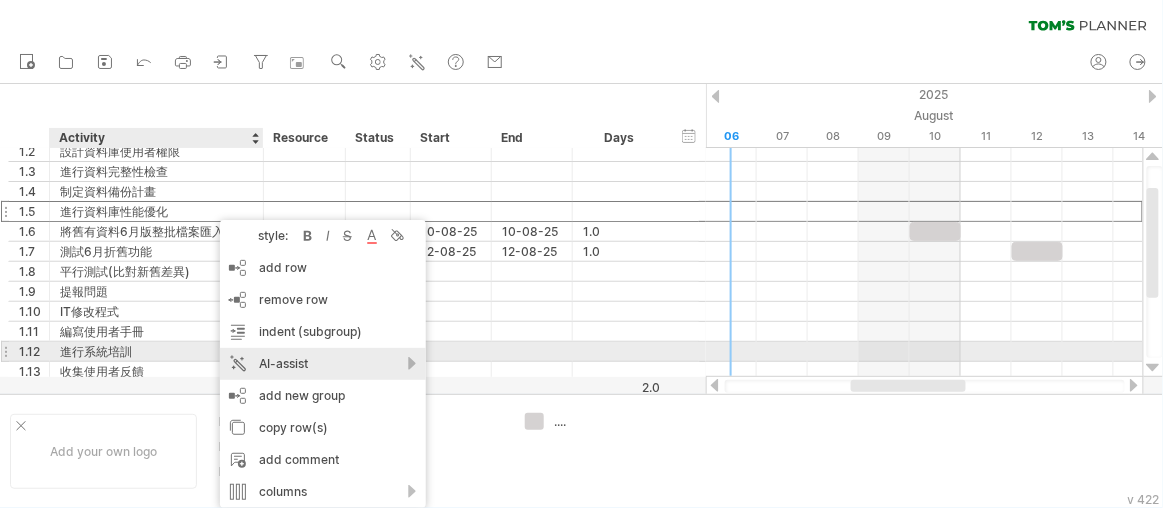 click on "AI-assist" at bounding box center (323, 364) 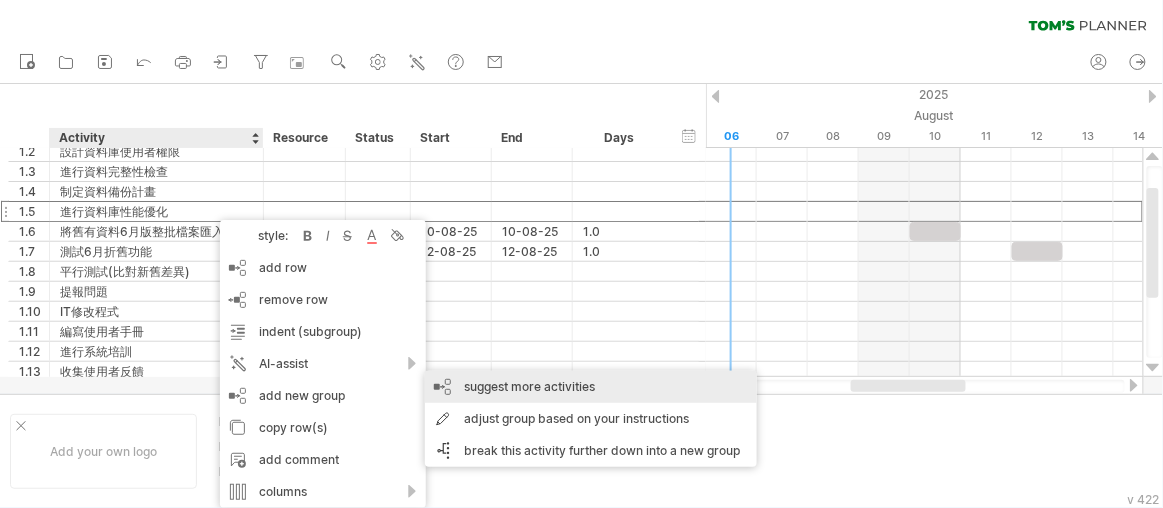 click on "suggest more activities" at bounding box center [591, 387] 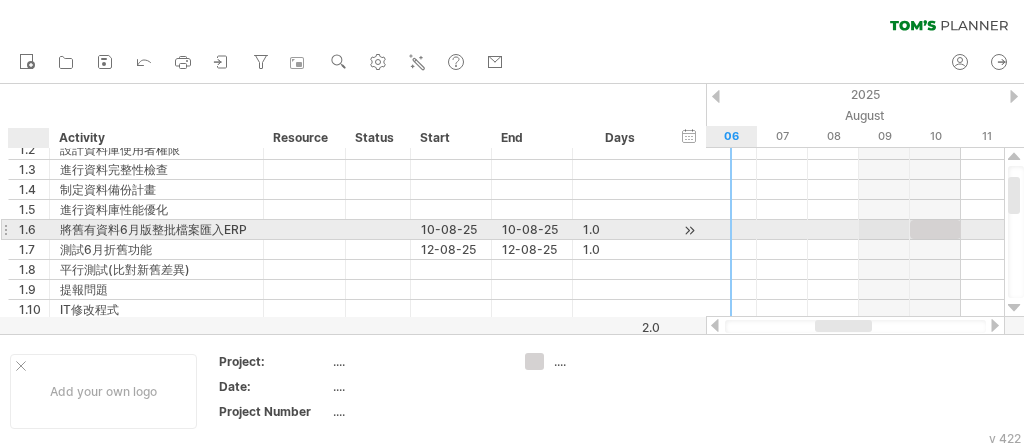 click on "1.6" at bounding box center (34, 229) 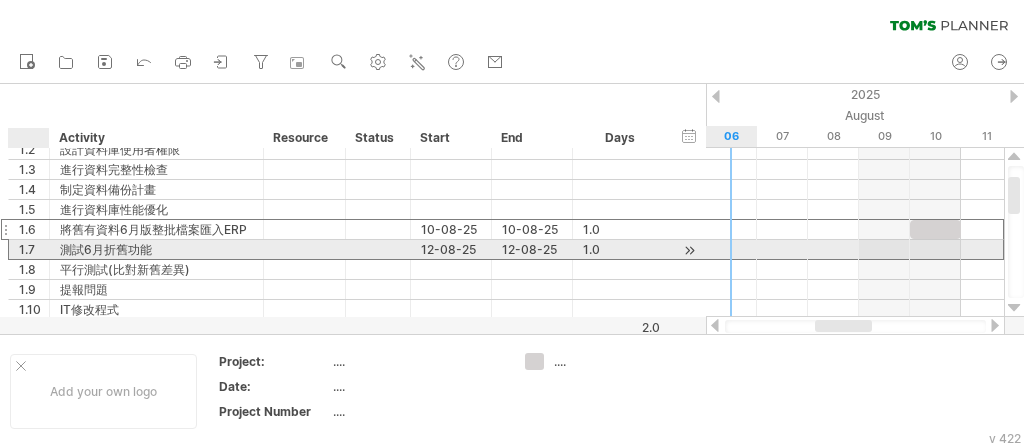 click on "1.7" at bounding box center [34, 249] 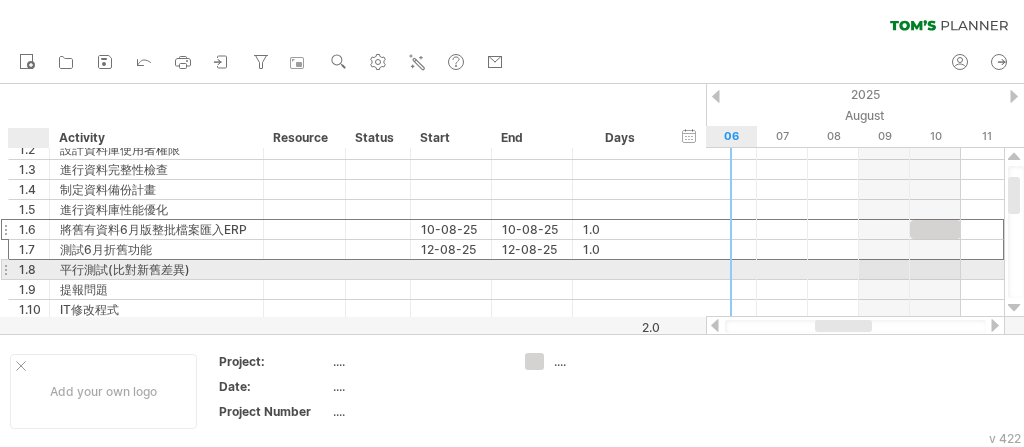 click on "1.8" at bounding box center (34, 269) 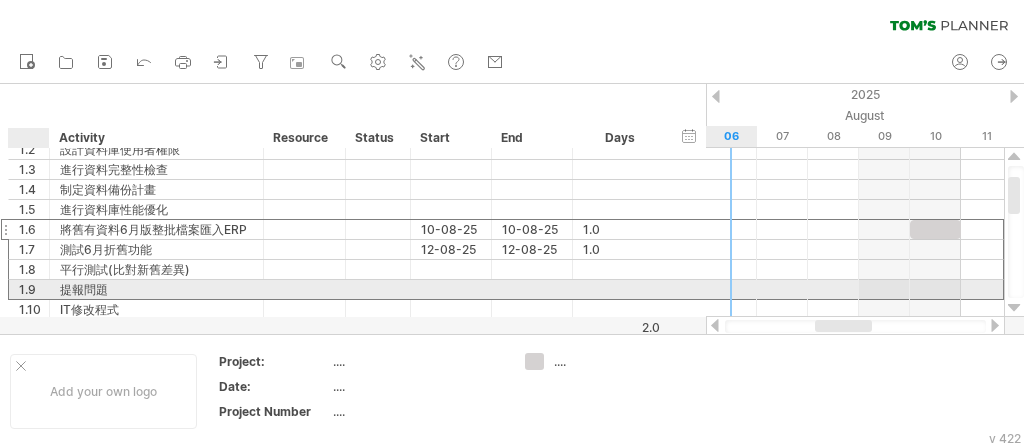 click on "1.9" at bounding box center [34, 289] 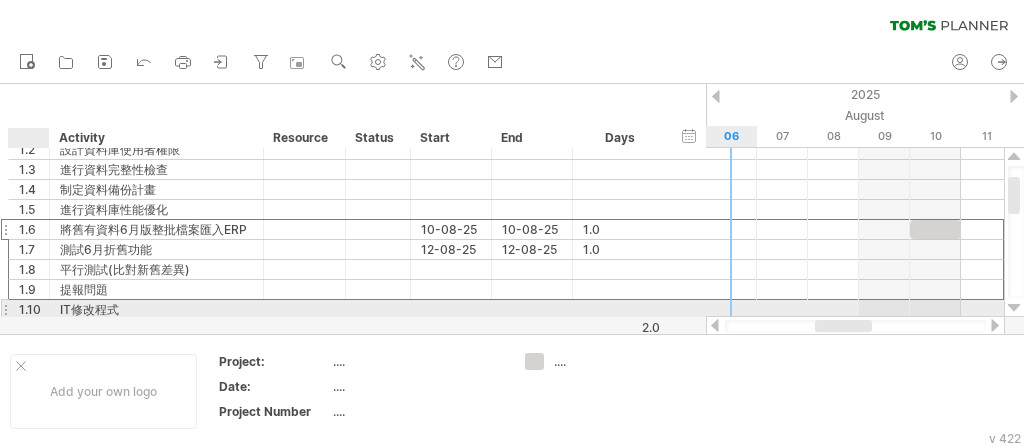 click on "1.10" at bounding box center [34, 309] 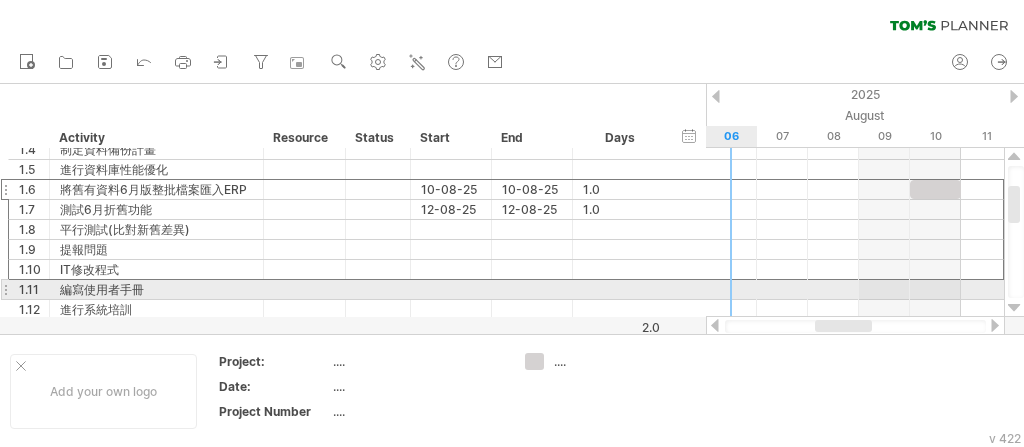 click at bounding box center (5, 289) 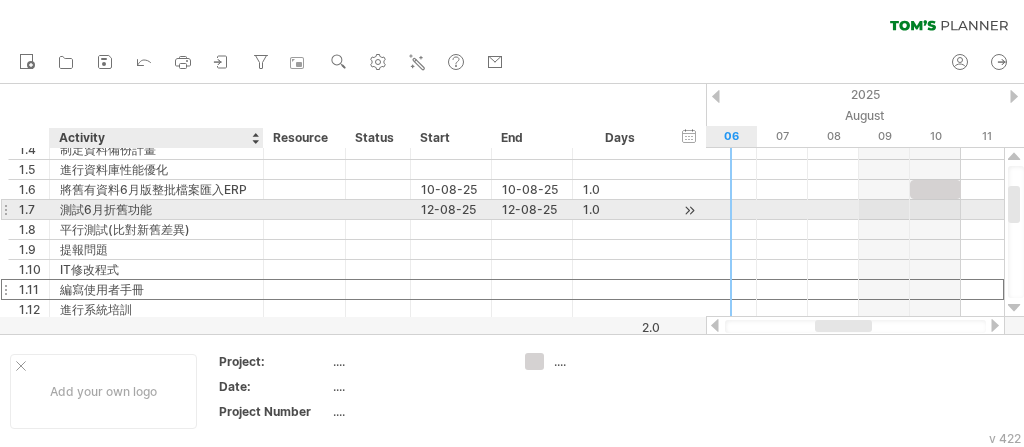 click on "測試6月折舊功能" at bounding box center [156, 209] 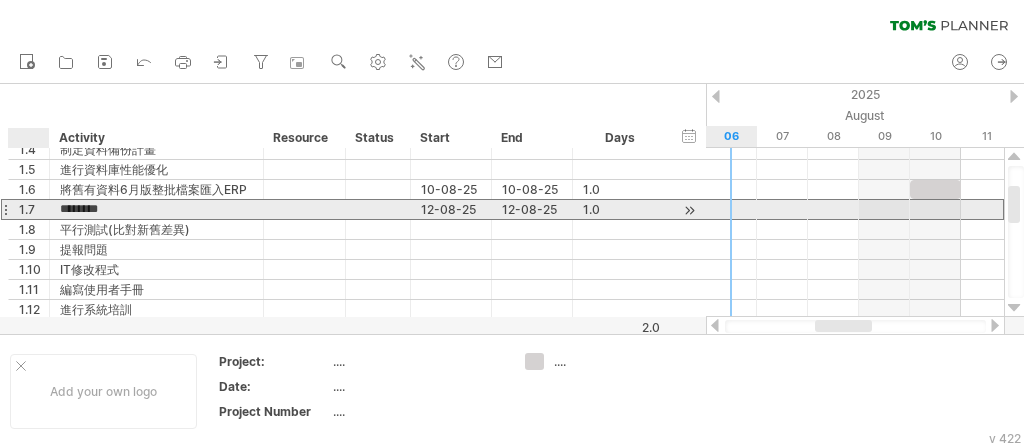 click on "1.7" at bounding box center (34, 209) 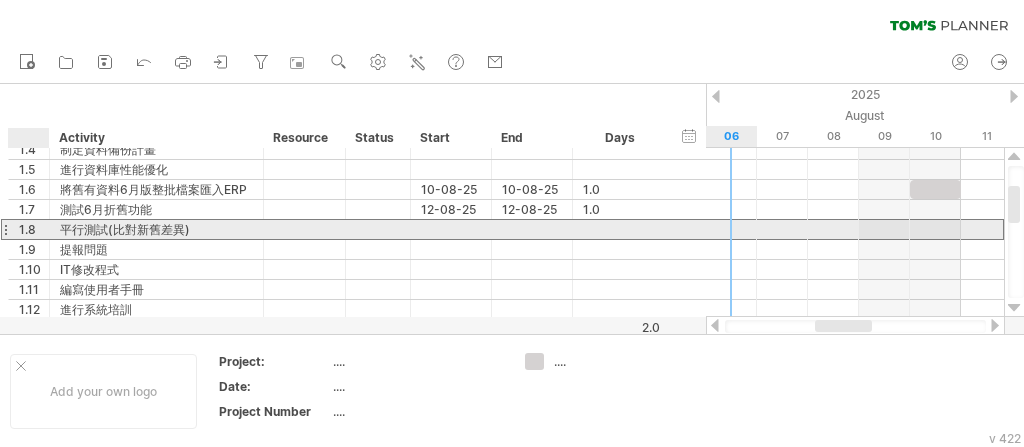 click on "1.8" at bounding box center [34, 229] 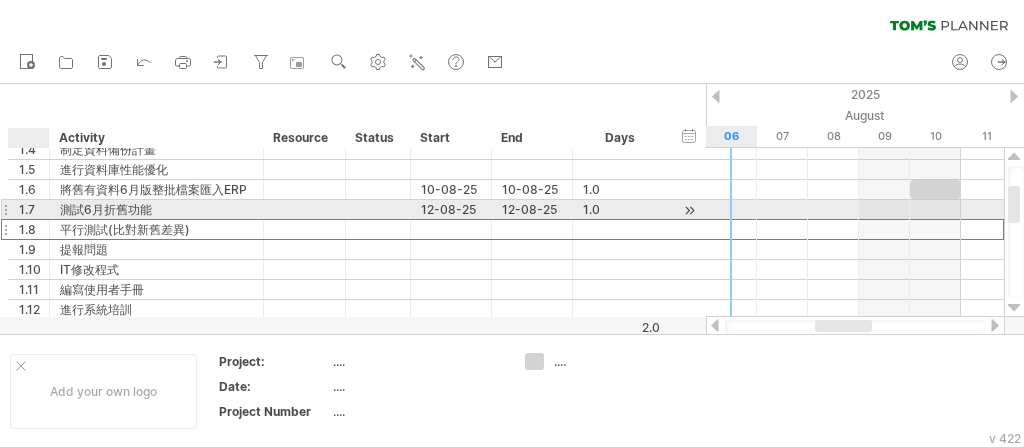 click on "1.7" at bounding box center (34, 209) 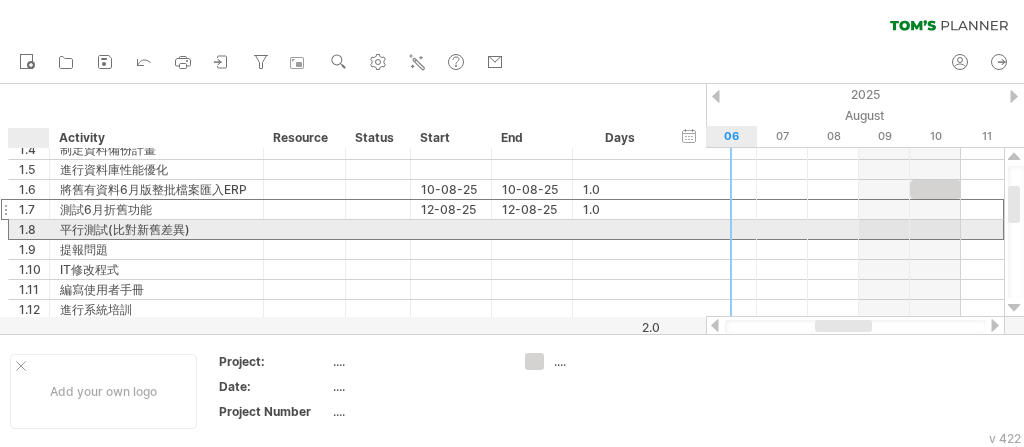 click on "1.8" at bounding box center [34, 229] 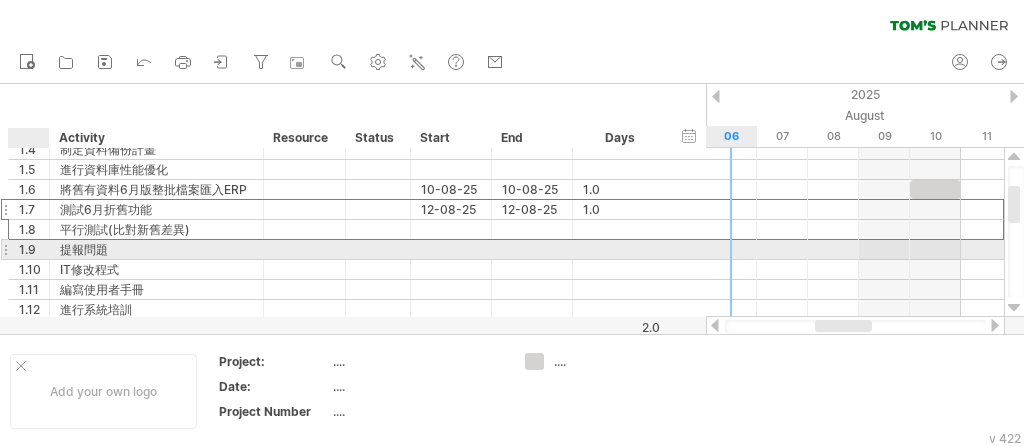 click on "1.9" at bounding box center [34, 249] 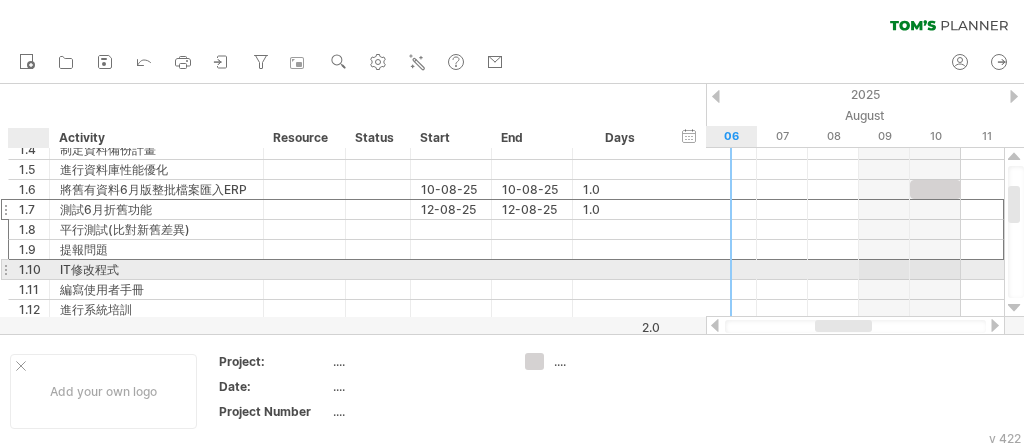 click on "1.10" at bounding box center [34, 269] 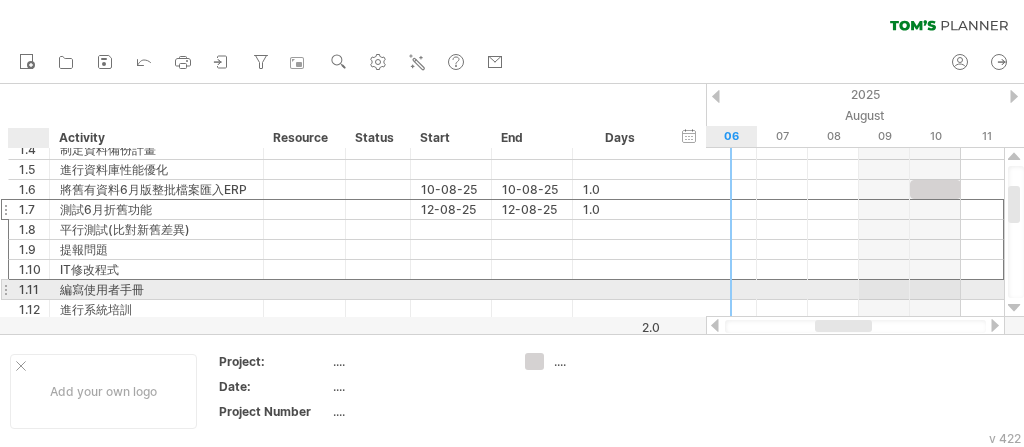 click on "1.11" at bounding box center (34, 289) 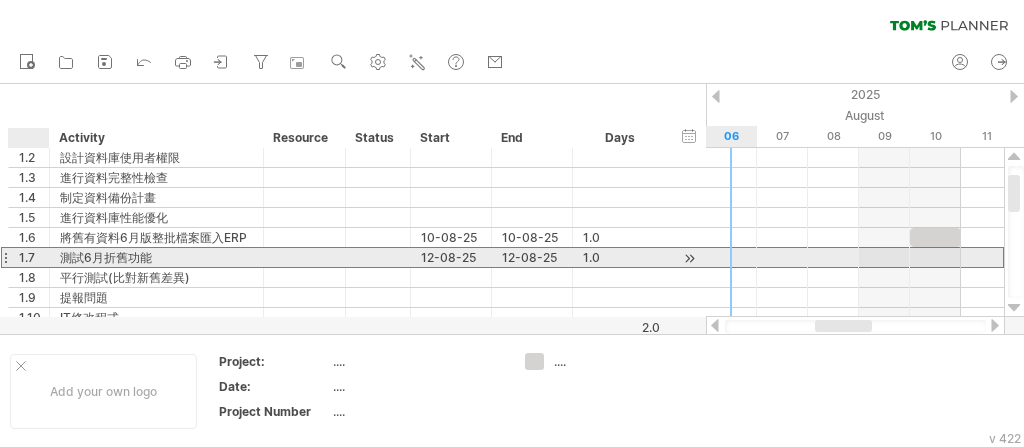 click on "1.7" at bounding box center (34, 257) 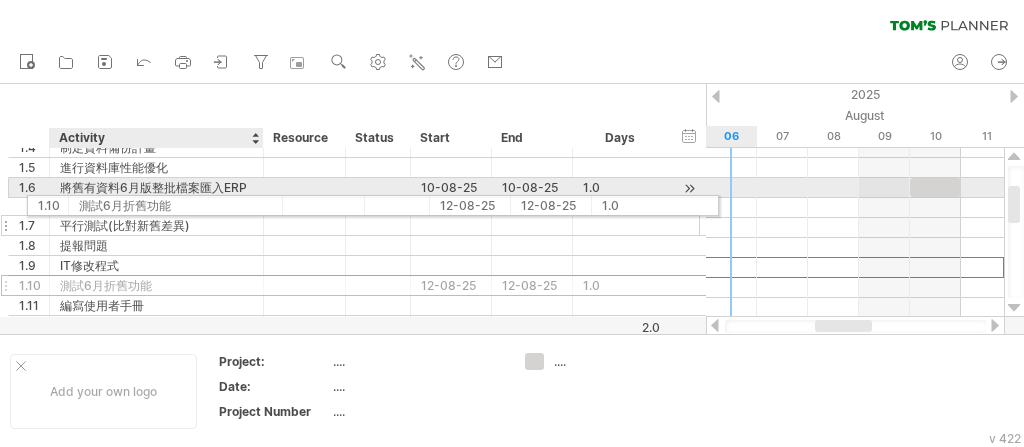 drag, startPoint x: 85, startPoint y: 264, endPoint x: 102, endPoint y: 202, distance: 64.288414 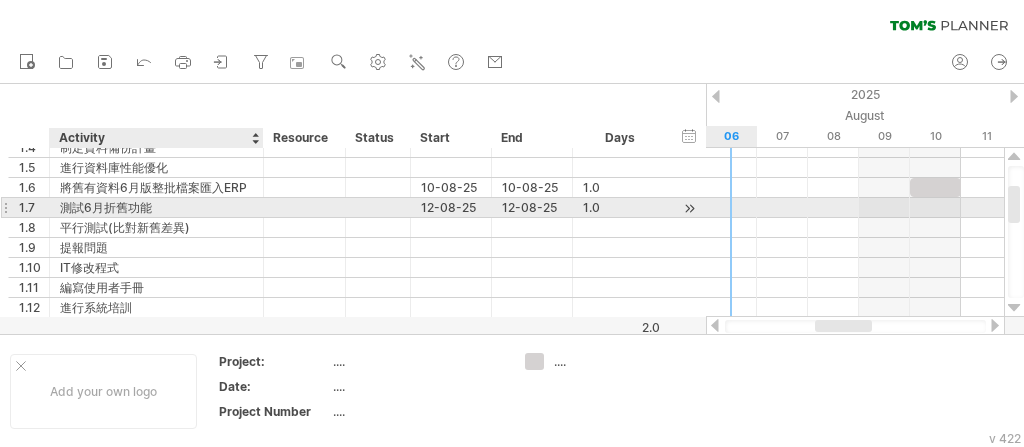 click on "測試6月折舊功能" at bounding box center (156, 207) 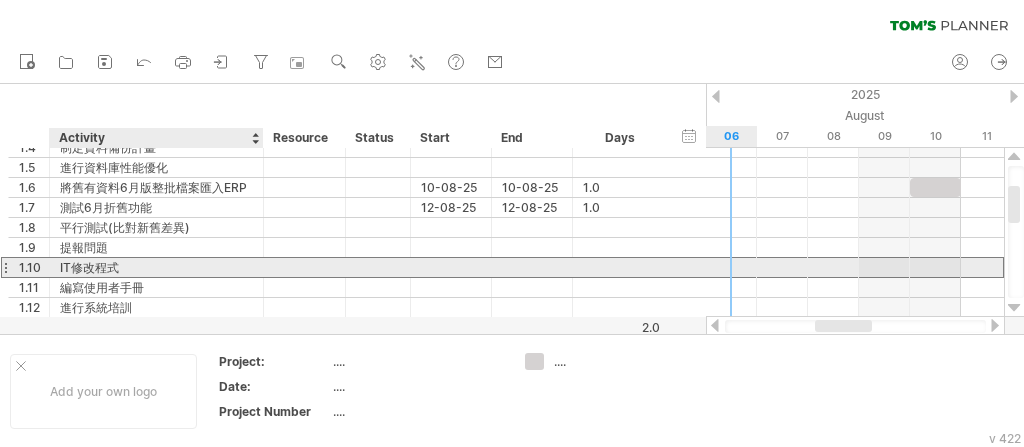 click on "IT修改程式" at bounding box center (156, 267) 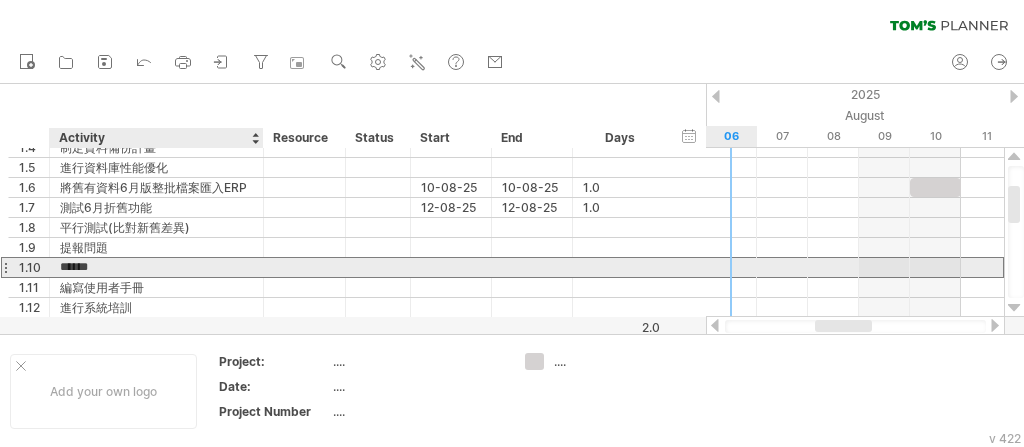 click on "******" at bounding box center [156, 267] 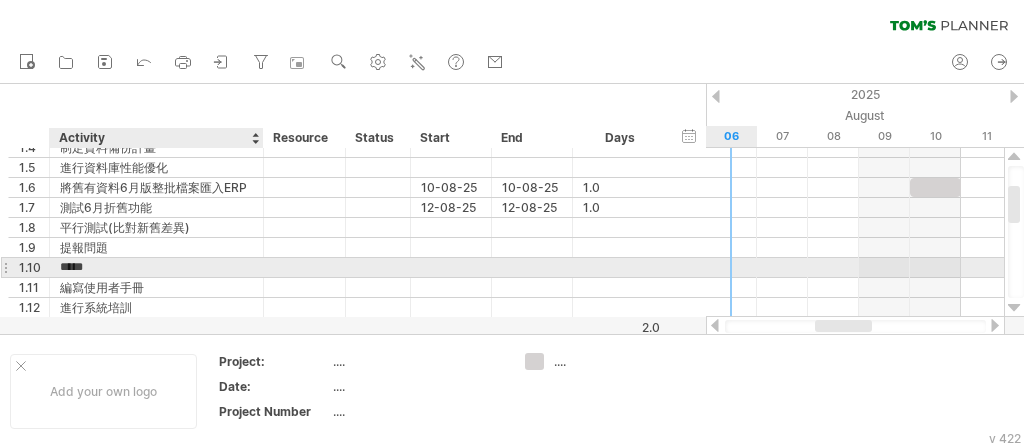 scroll, scrollTop: 1, scrollLeft: 0, axis: vertical 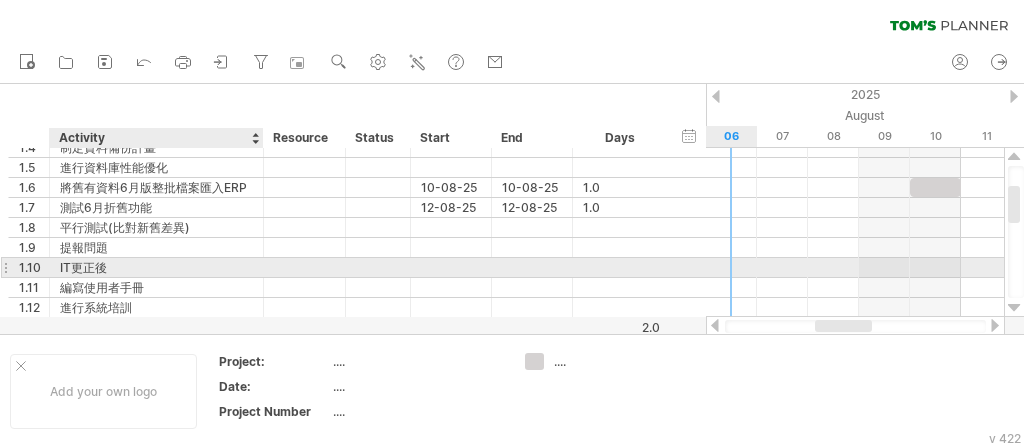 click on "IT更正後" at bounding box center [156, 267] 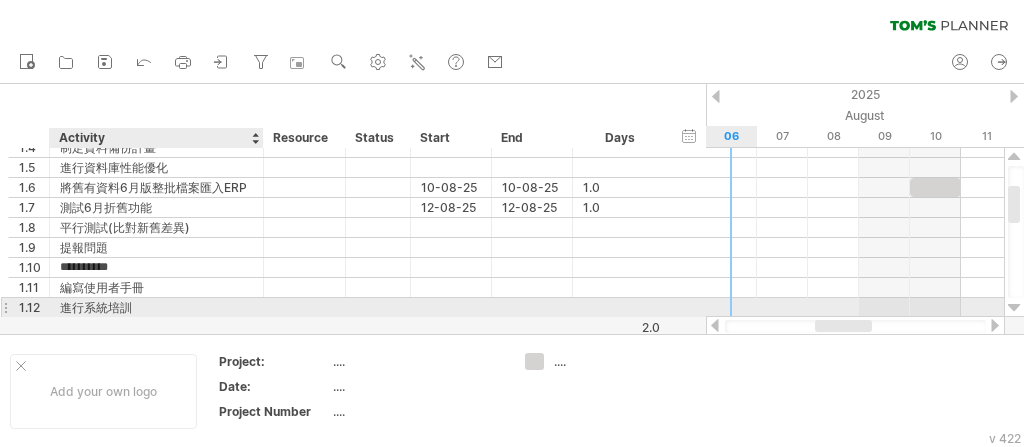type on "*********" 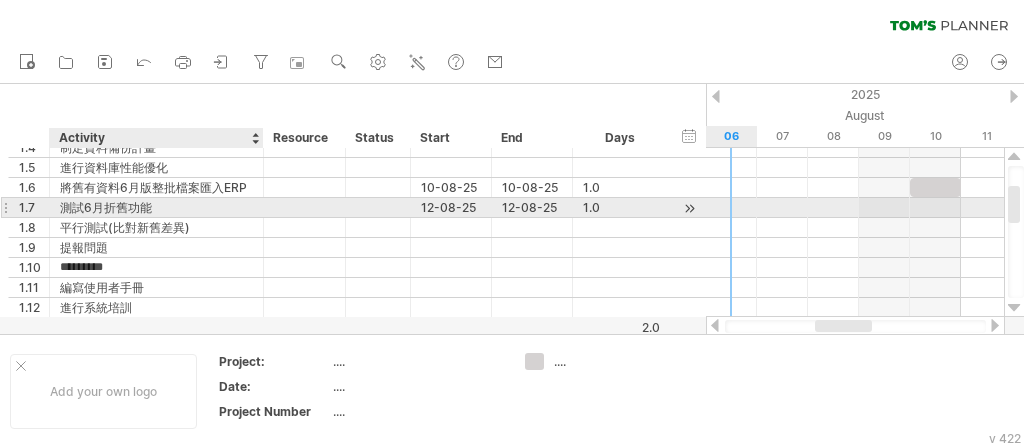 click on "測試6月折舊功能" at bounding box center [156, 207] 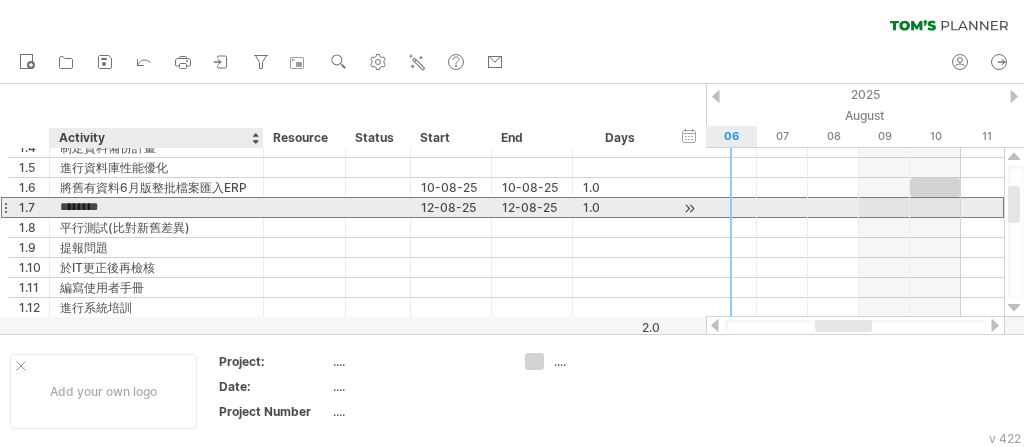 click on "********" at bounding box center [156, 207] 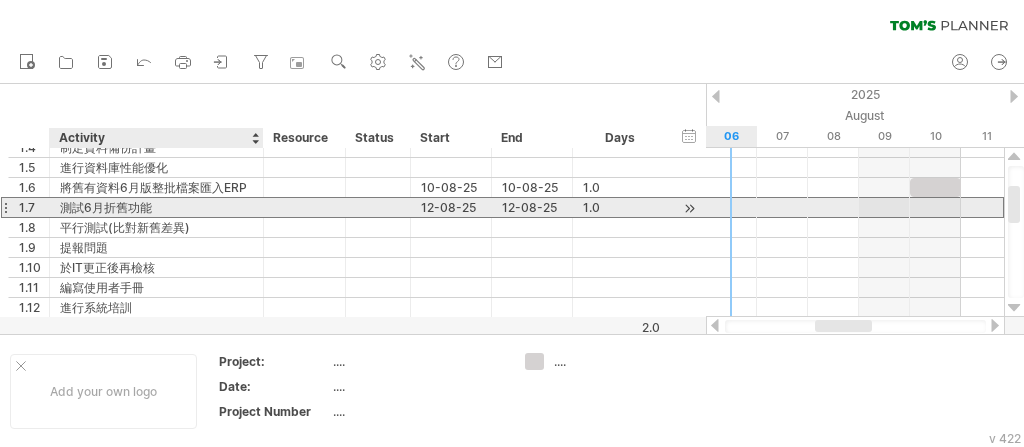 click on "測試6月折舊功能" at bounding box center (156, 207) 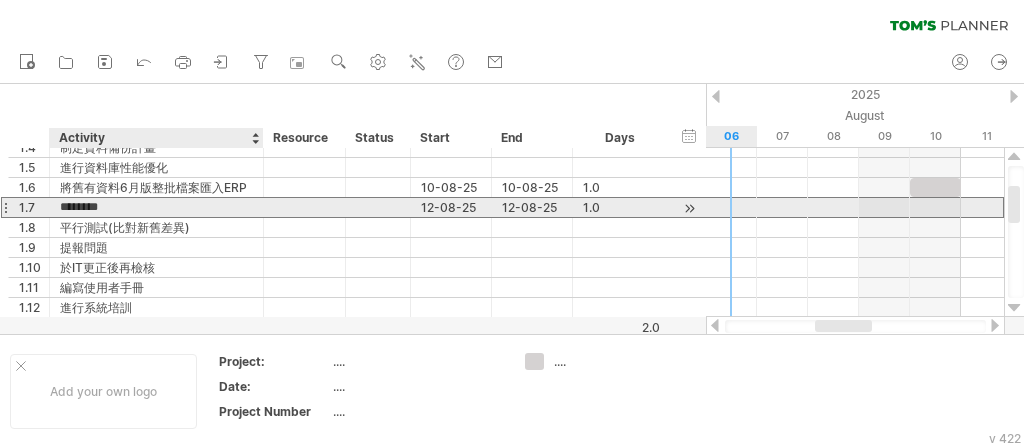 click on "********" at bounding box center (156, 207) 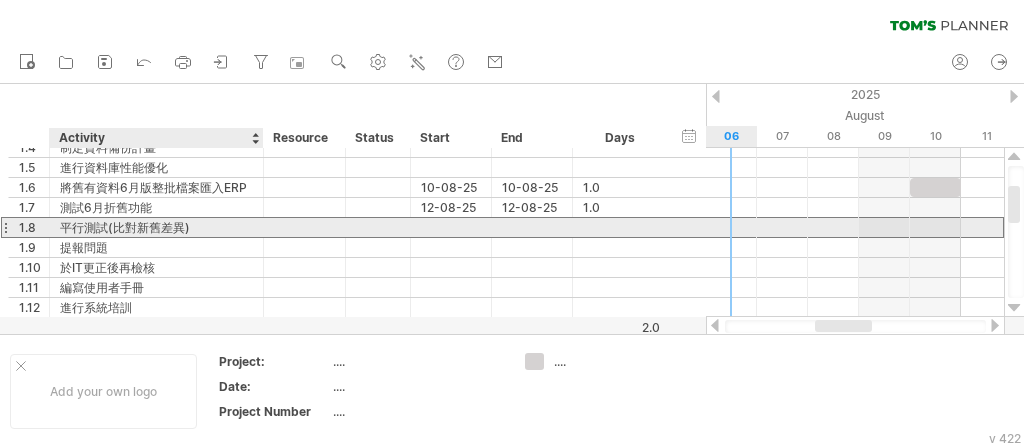 click on "平行測試(比對新舊差異)" at bounding box center [156, 227] 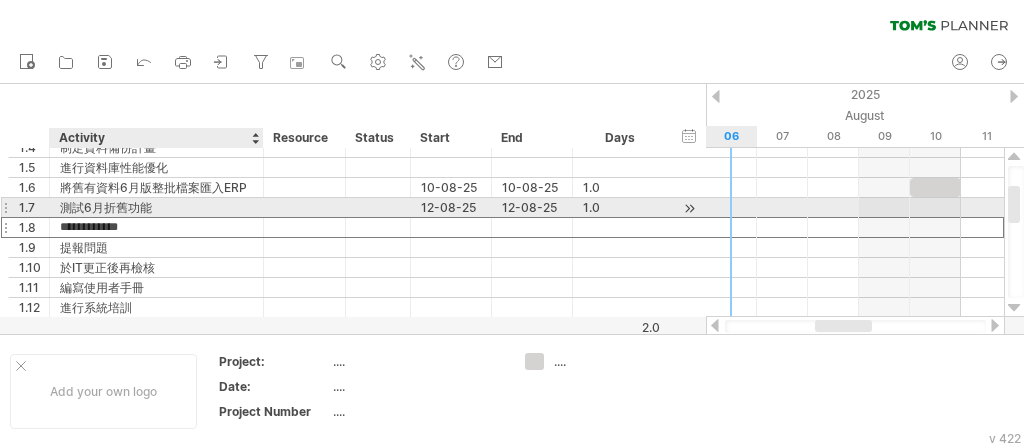 click on "測試6月折舊功能" at bounding box center (156, 207) 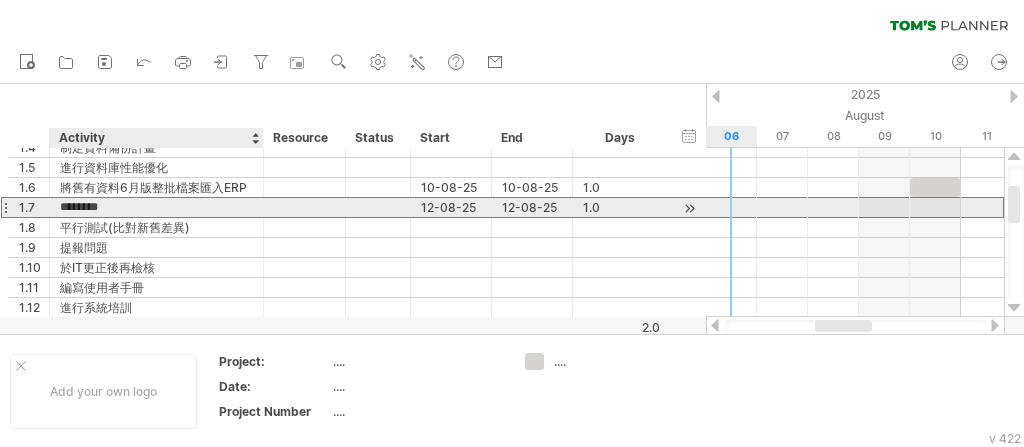 drag, startPoint x: 158, startPoint y: 204, endPoint x: 71, endPoint y: 204, distance: 87 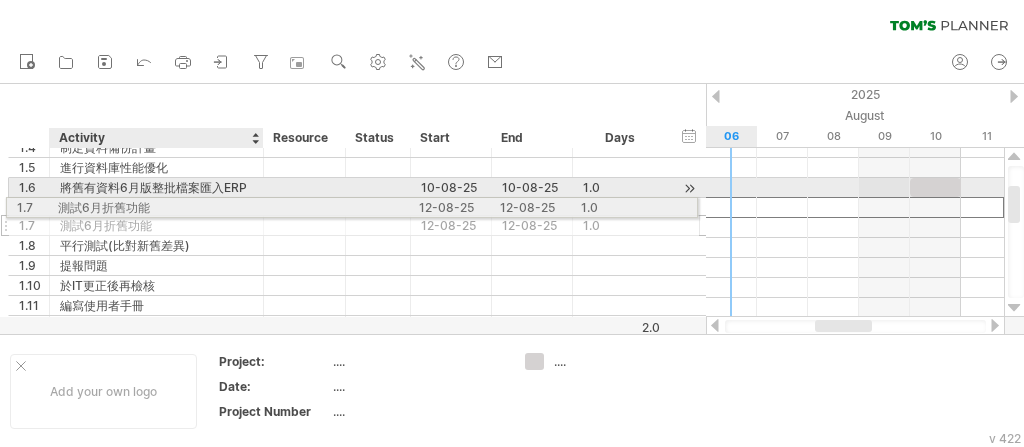 drag, startPoint x: 56, startPoint y: 206, endPoint x: 78, endPoint y: 204, distance: 22.090721 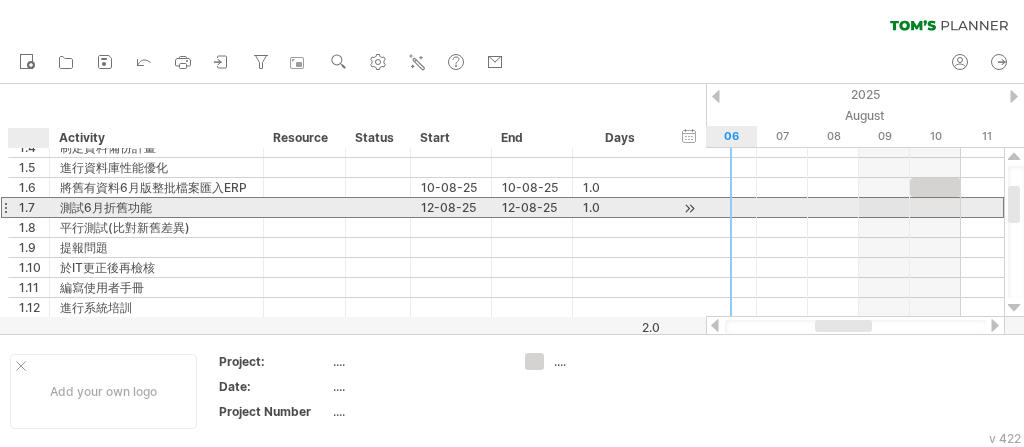click on "測試6月折舊功能" at bounding box center [156, 207] 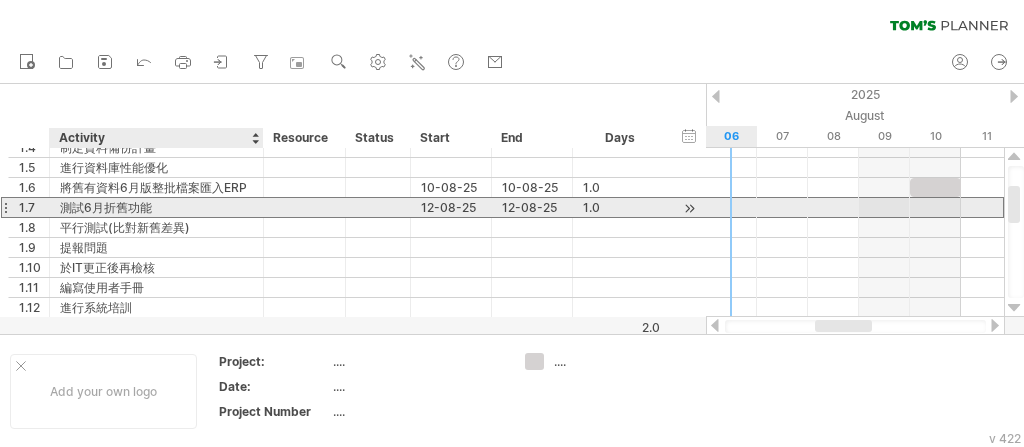 drag, startPoint x: 54, startPoint y: 204, endPoint x: 180, endPoint y: 204, distance: 126 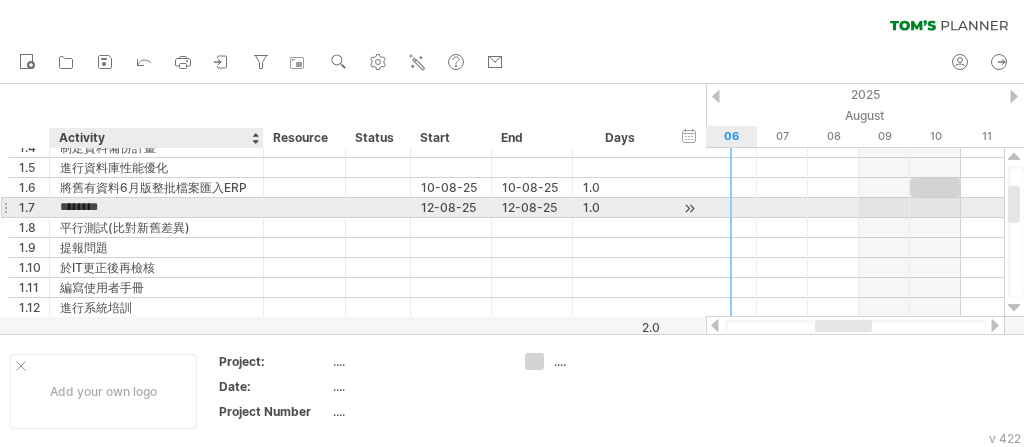 click on "********" at bounding box center (156, 207) 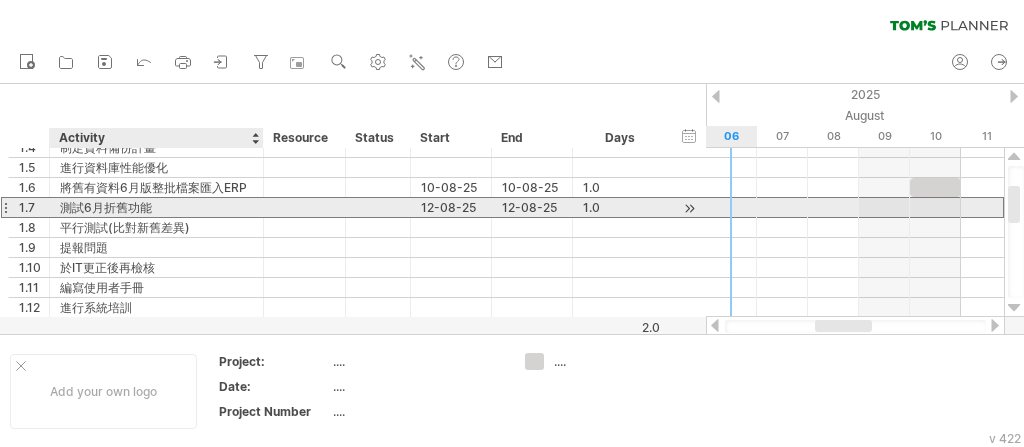 click on "測試6月折舊功能" at bounding box center [156, 207] 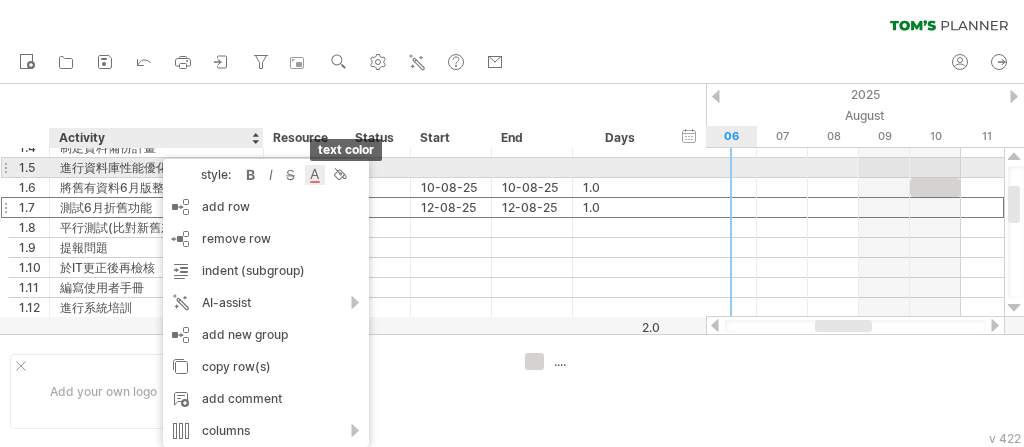 click at bounding box center (315, 175) 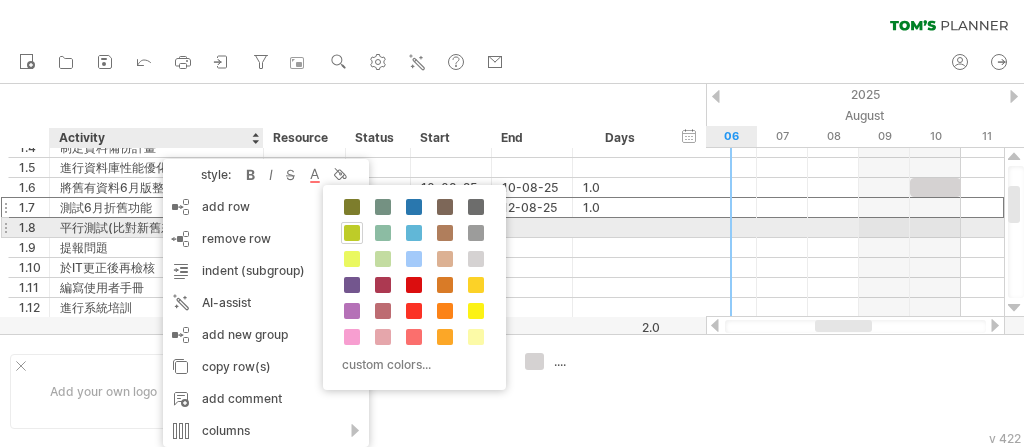 click at bounding box center (352, 233) 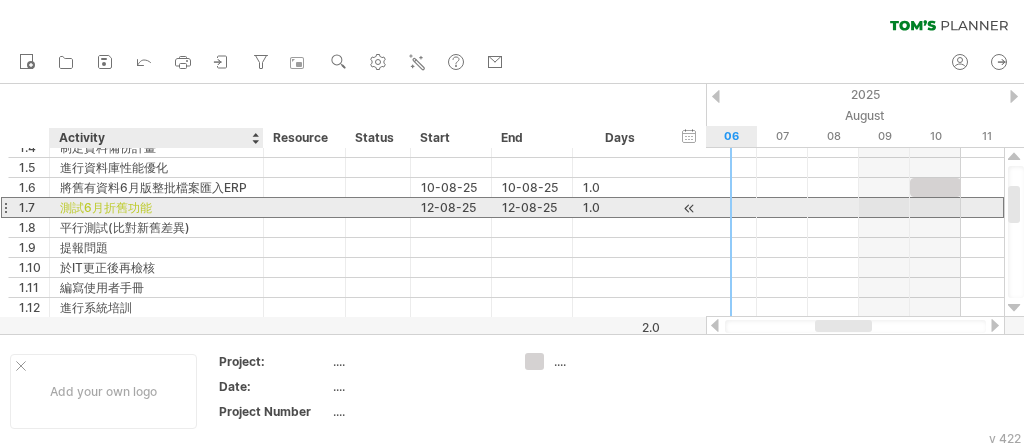 click on "測試6月折舊功能" at bounding box center [156, 207] 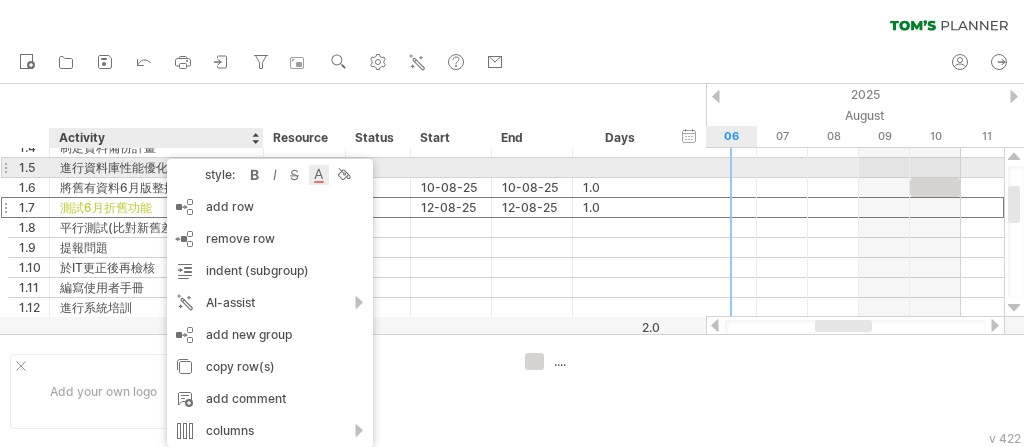 click at bounding box center (319, 175) 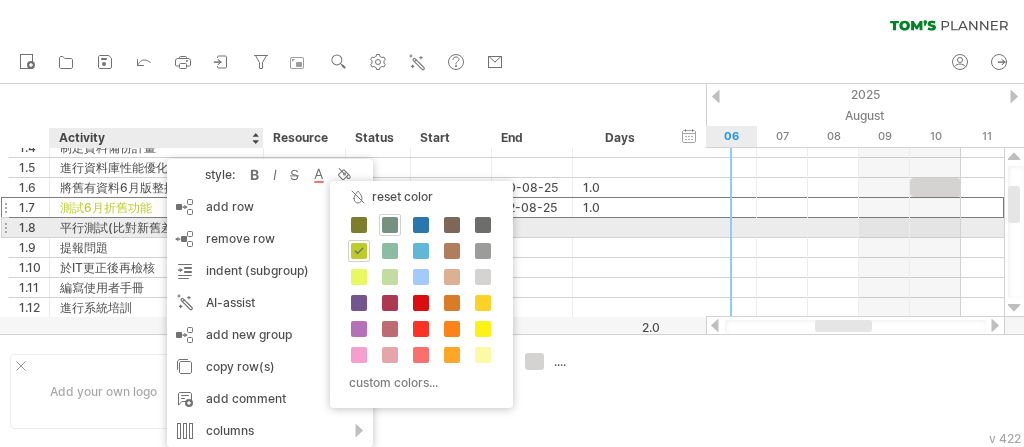 click at bounding box center (390, 225) 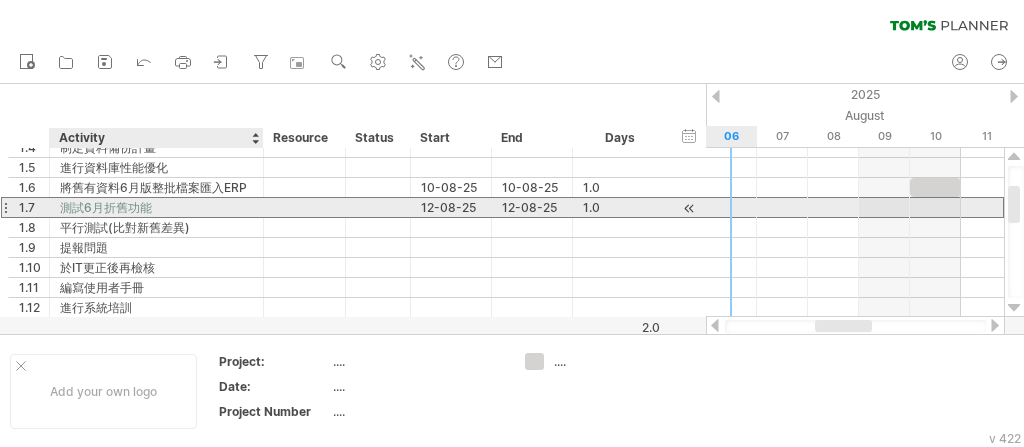 click on "測試6月折舊功能" at bounding box center (156, 207) 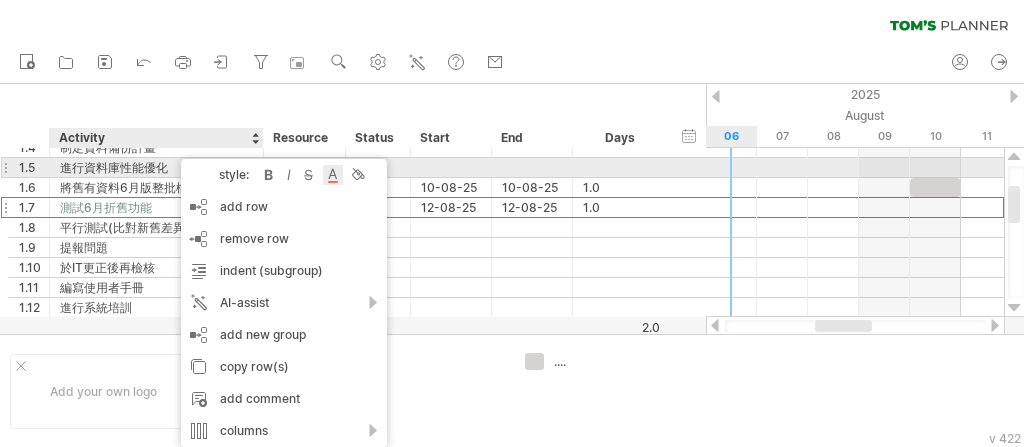 click at bounding box center [333, 175] 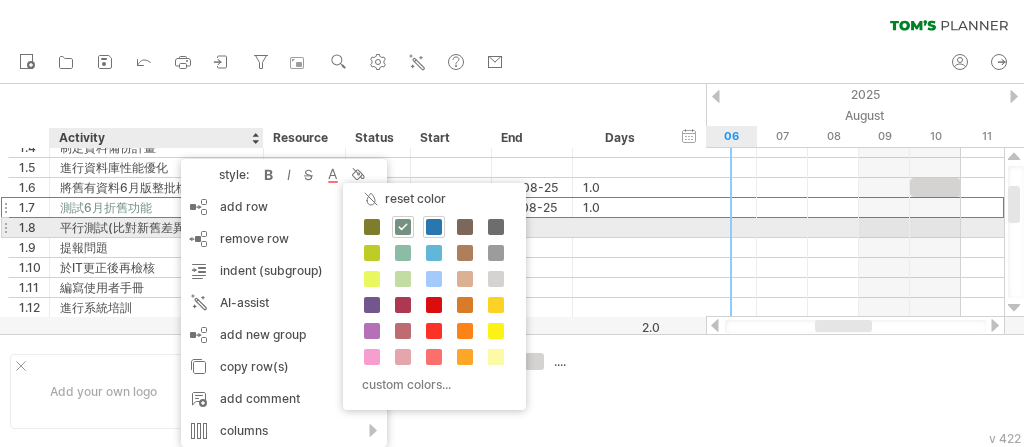 click at bounding box center (434, 227) 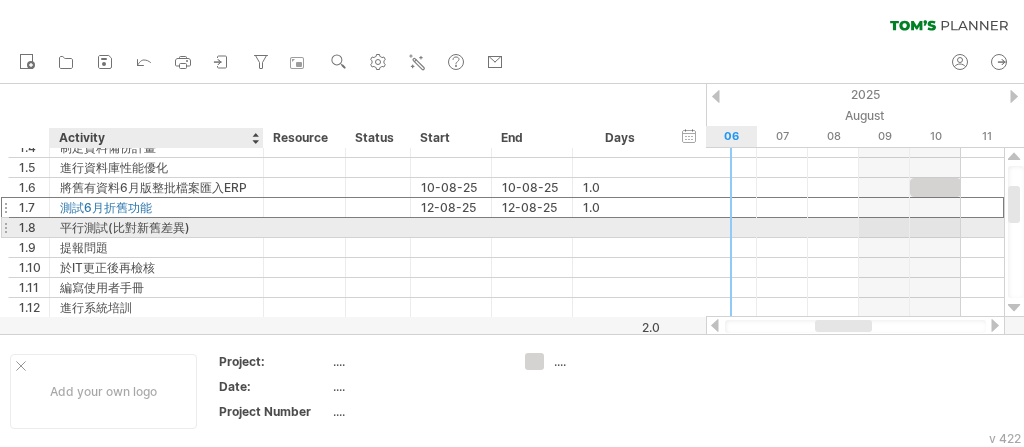 click on "平行測試(比對新舊差異)" at bounding box center (156, 227) 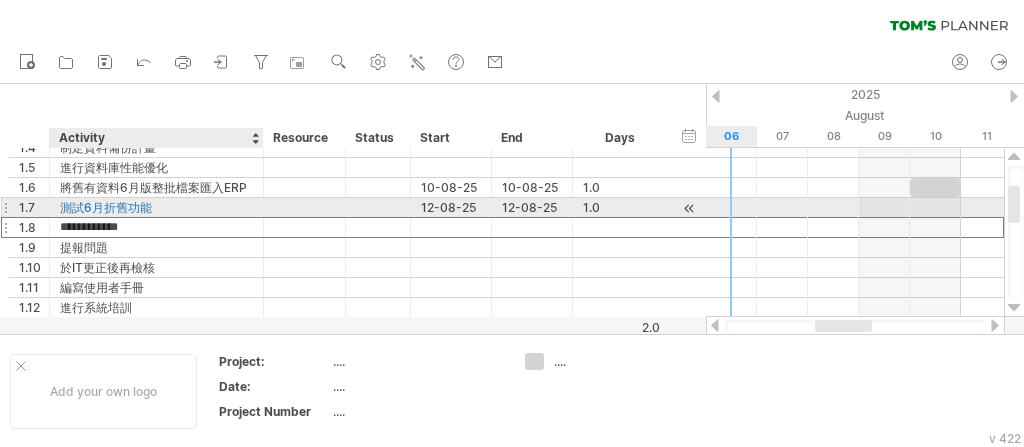 click on "測試6月折舊功能" at bounding box center (156, 207) 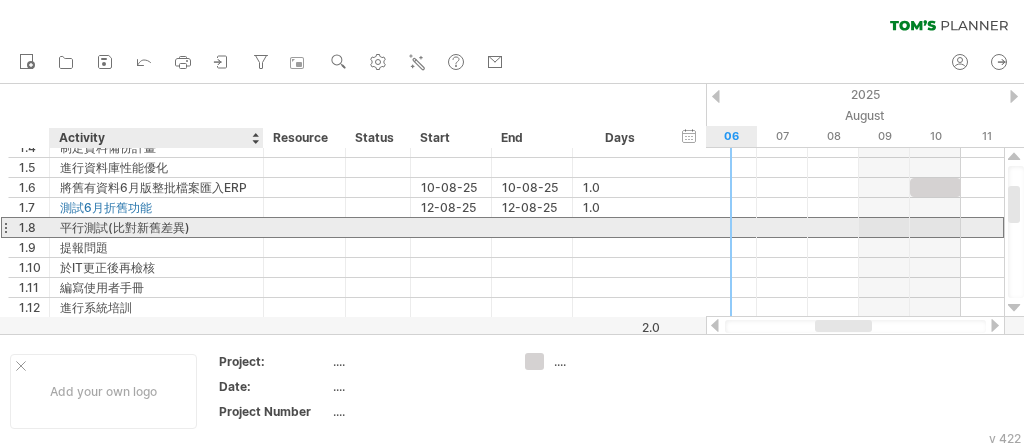 click on "平行測試(比對新舊差異)" at bounding box center (156, 227) 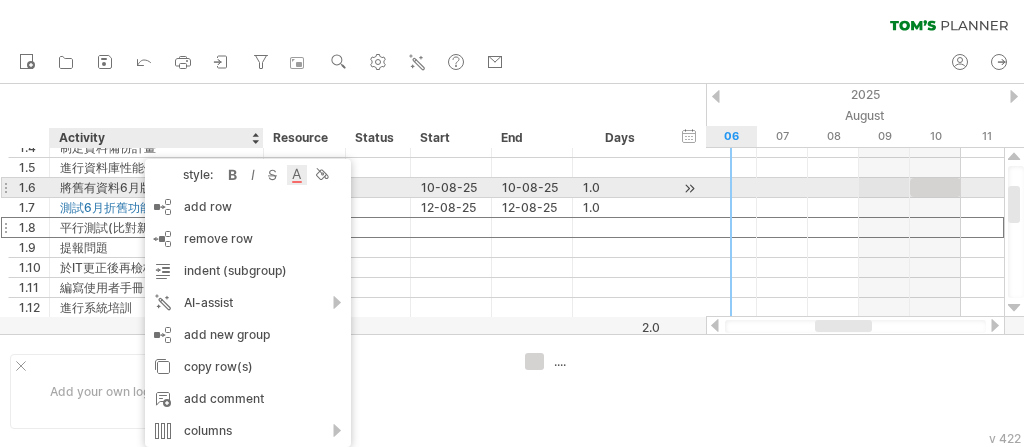 click at bounding box center [297, 175] 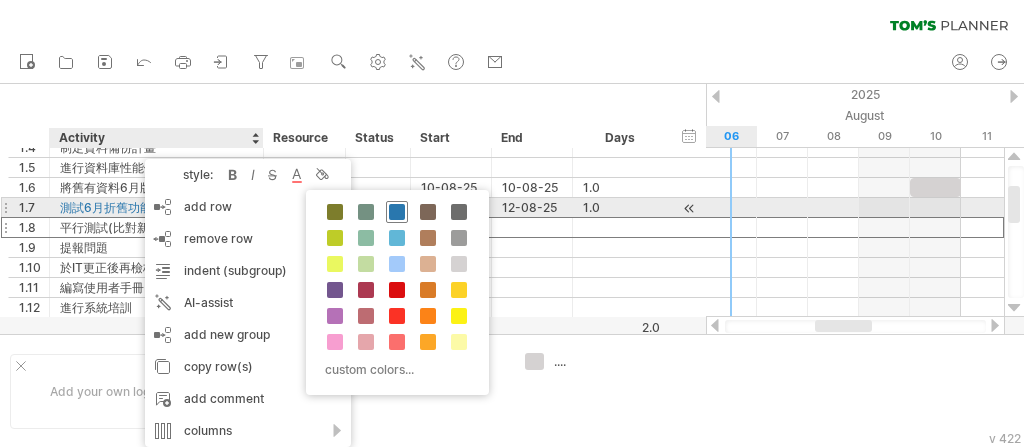 click at bounding box center (397, 212) 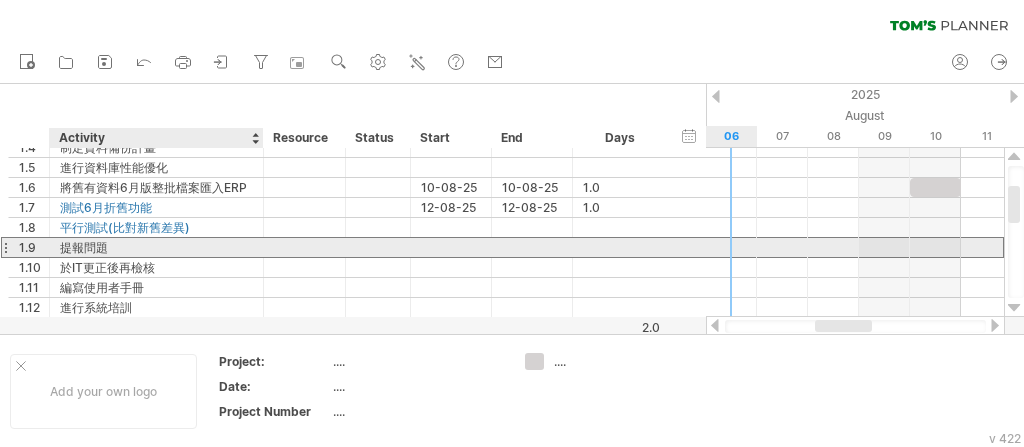 click on "提報問題" at bounding box center [156, 247] 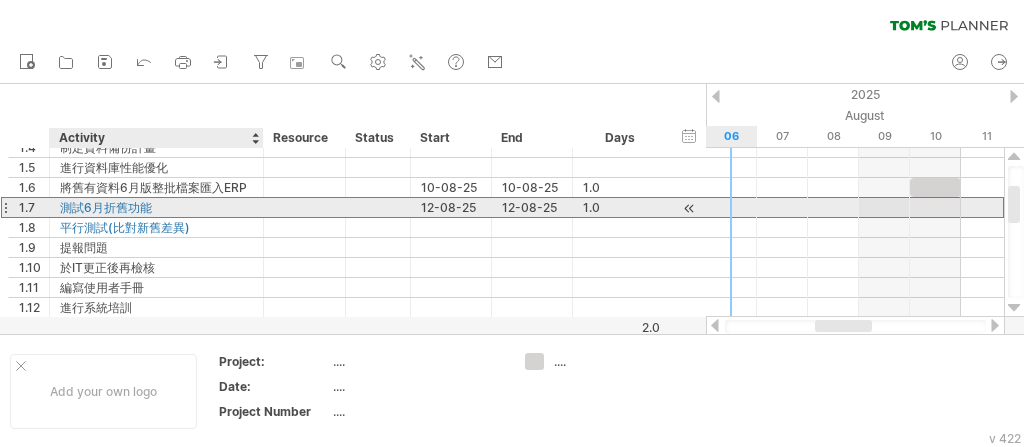 click on "測試6月折舊功能" at bounding box center [156, 207] 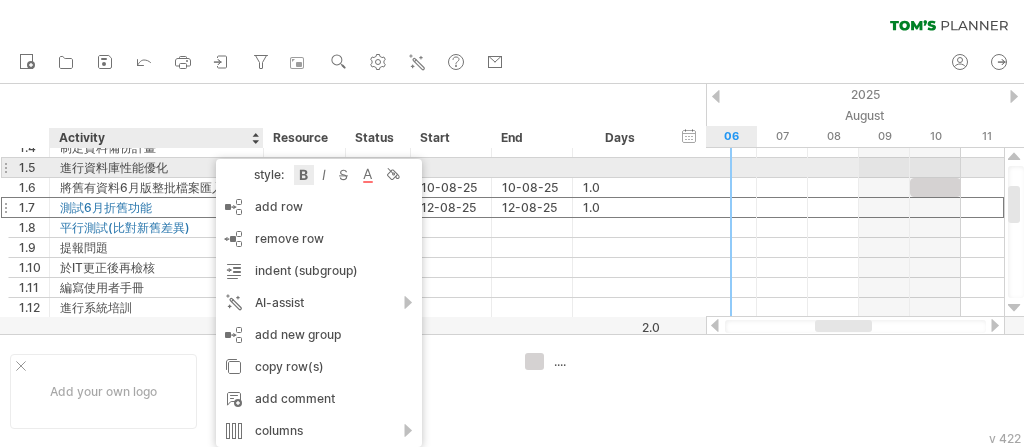 click at bounding box center [304, 175] 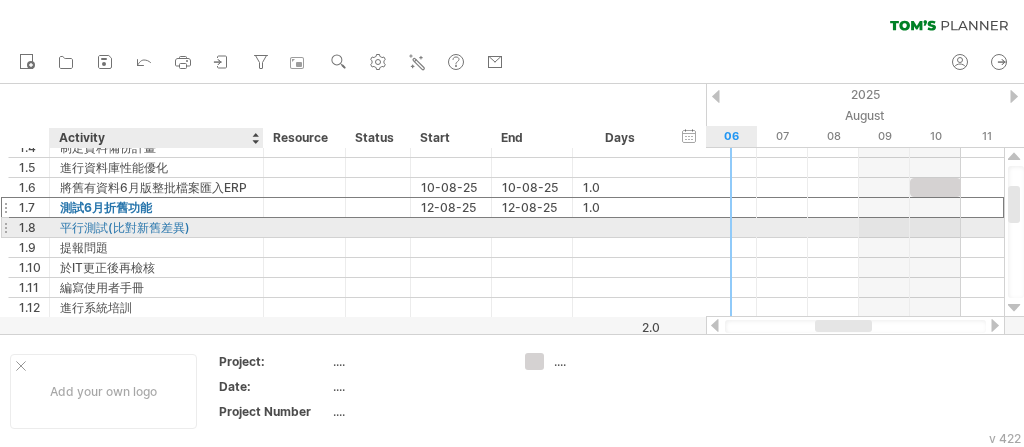 click on "平行測試(比對新舊差異)" at bounding box center [156, 227] 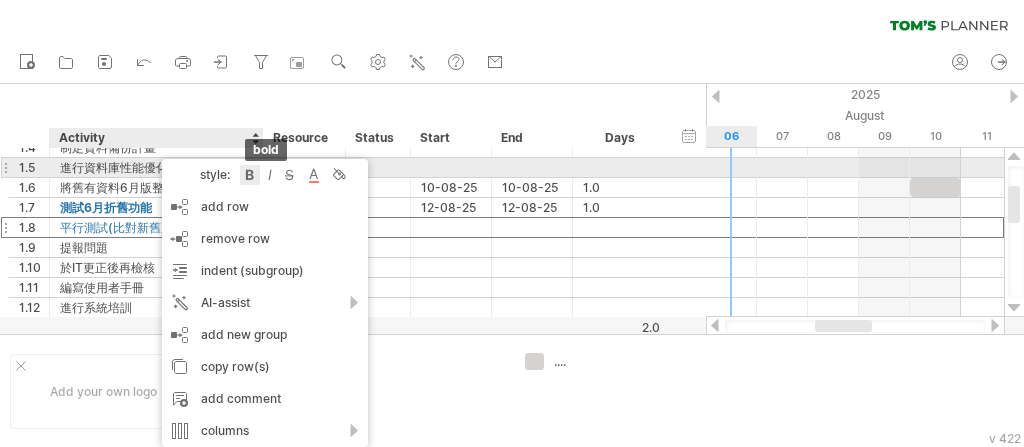 click at bounding box center (250, 175) 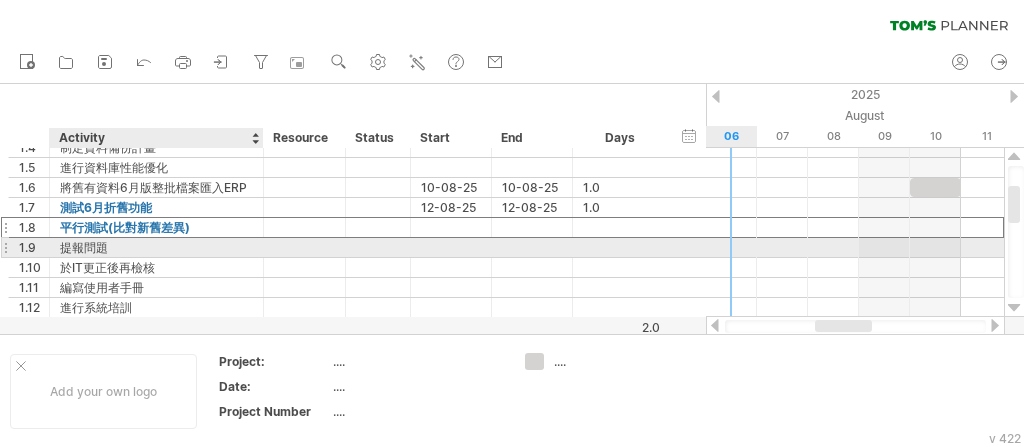 click on "提報問題" at bounding box center (156, 247) 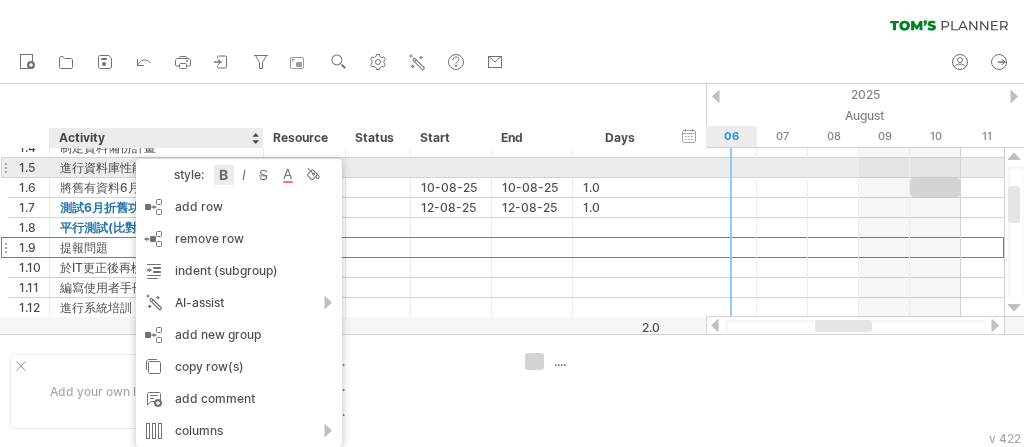 click at bounding box center (224, 175) 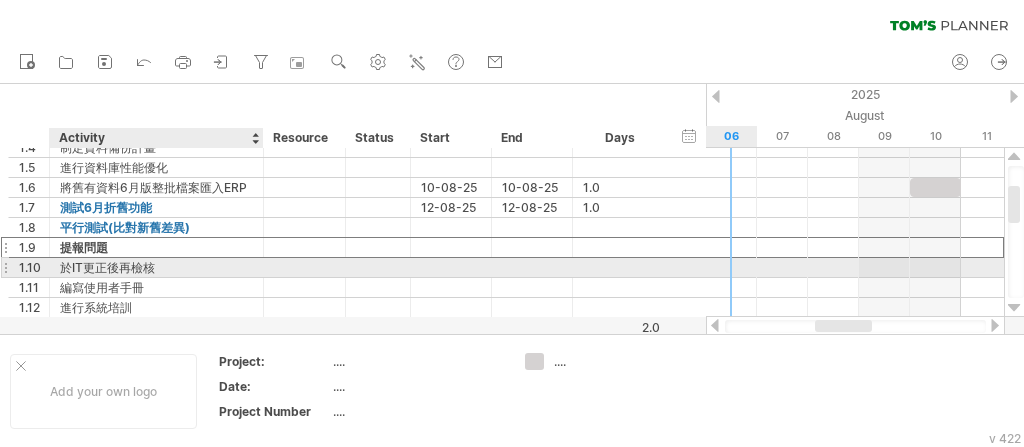 click on "於IT更正後再檢核" at bounding box center [156, 267] 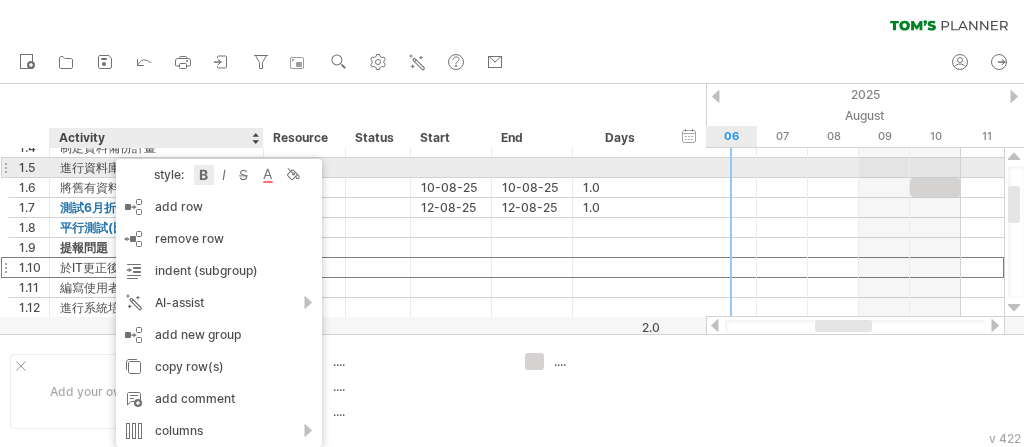 click at bounding box center [204, 175] 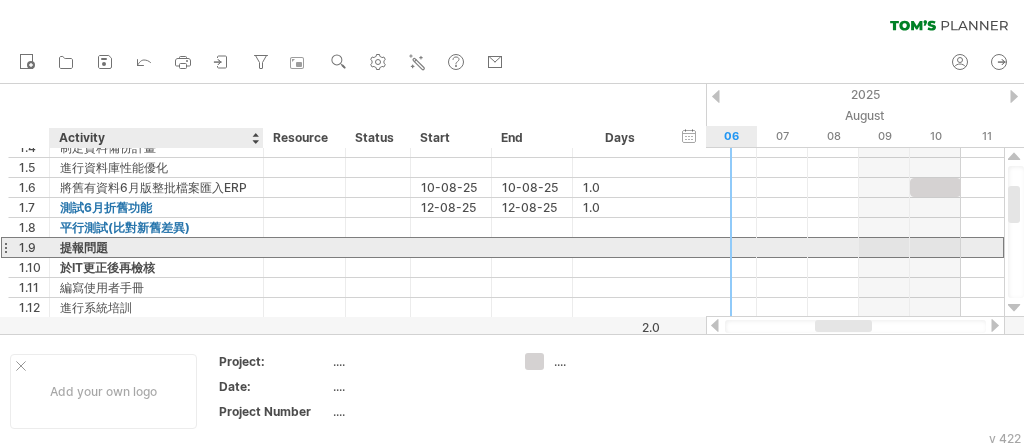 click on "提報問題" at bounding box center [156, 247] 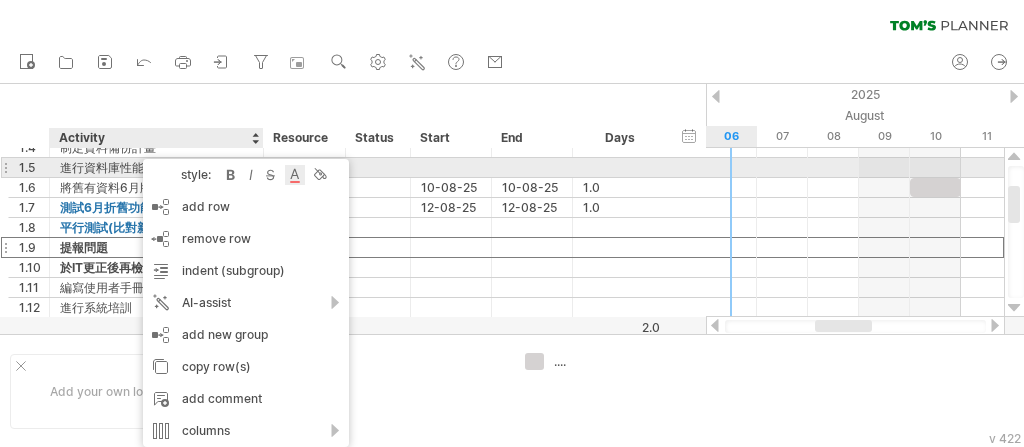 click at bounding box center (295, 175) 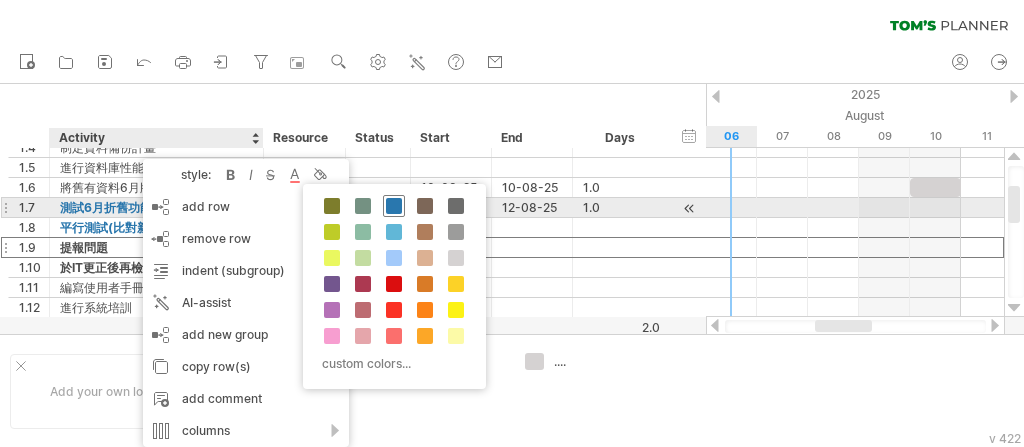 click at bounding box center (394, 206) 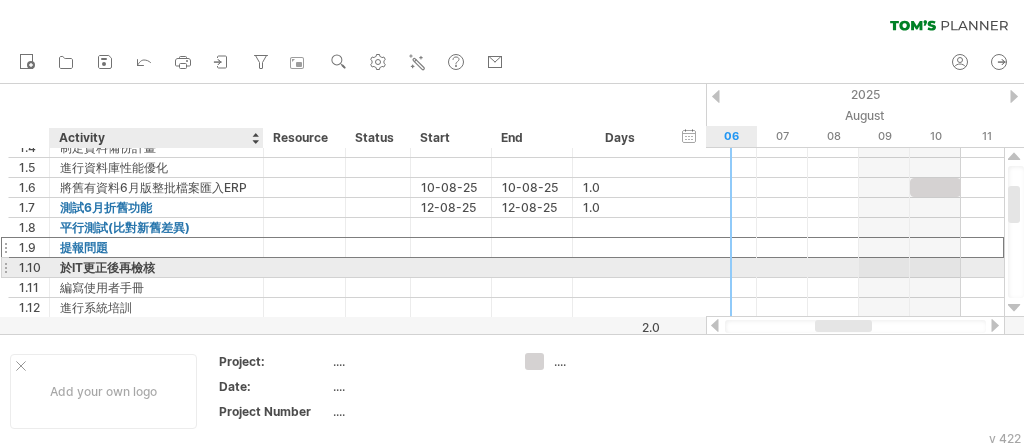 click on "於IT更正後再檢核" at bounding box center [156, 267] 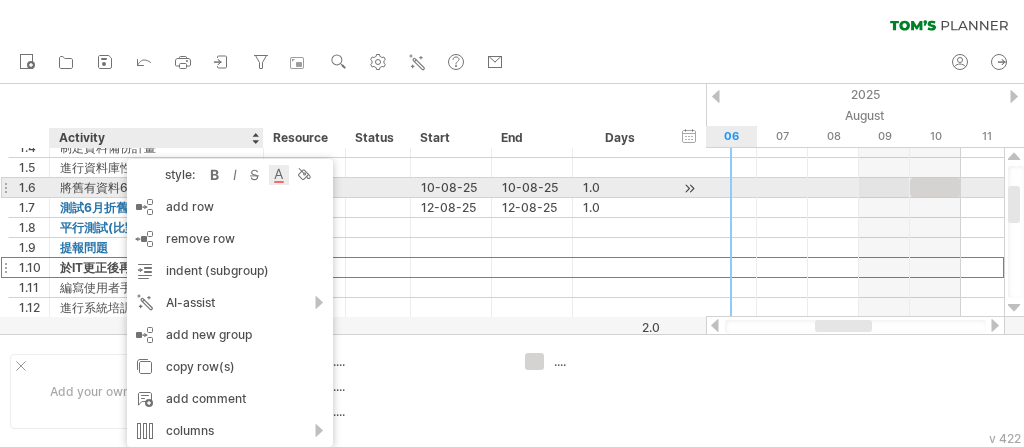 click at bounding box center (279, 175) 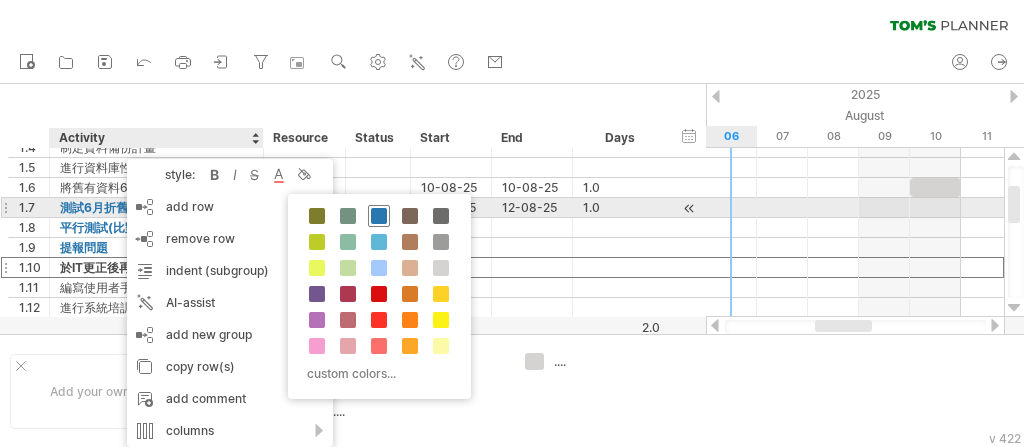 click at bounding box center (379, 216) 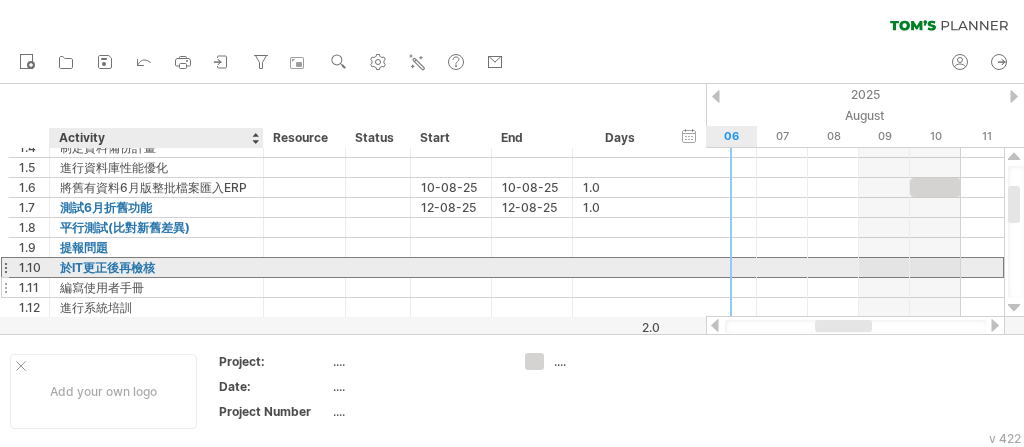 click on "編寫使用者手冊" at bounding box center (156, 287) 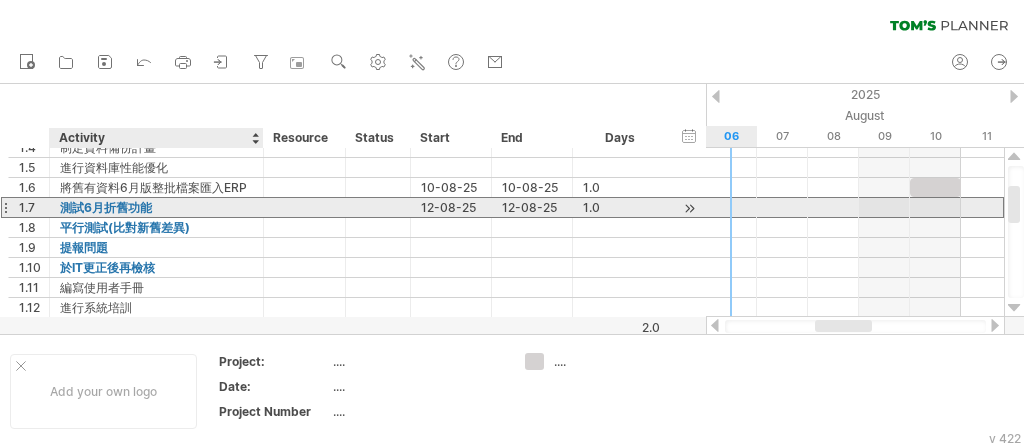 click on "測試6月折舊功能" at bounding box center [156, 207] 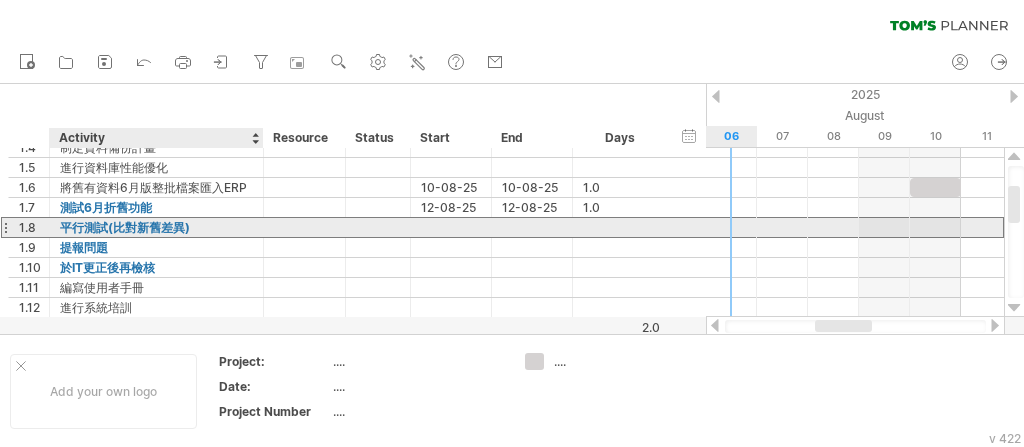click on "平行測試(比對新舊差異)" at bounding box center (156, 227) 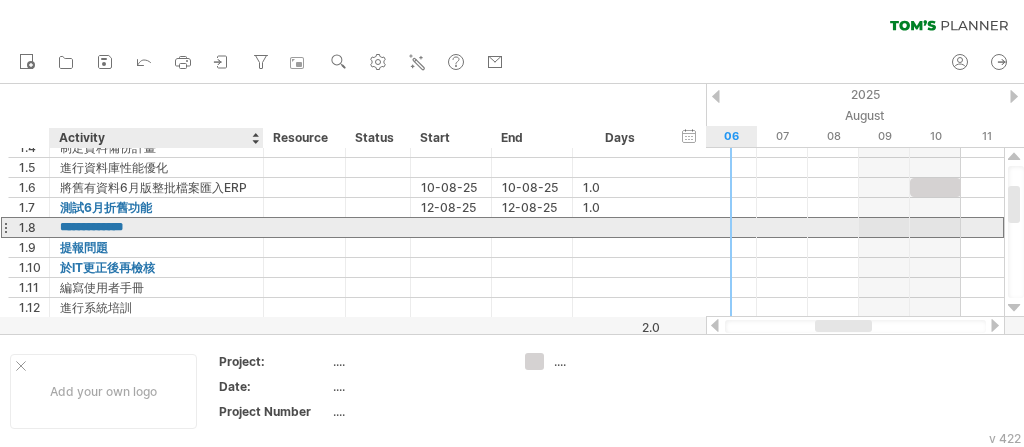 type on "**********" 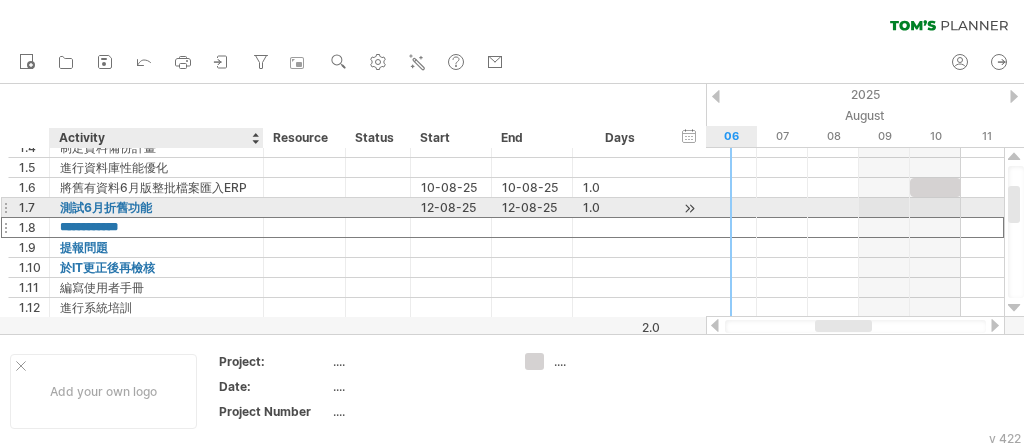 click on "測試6月折舊功能" at bounding box center [156, 207] 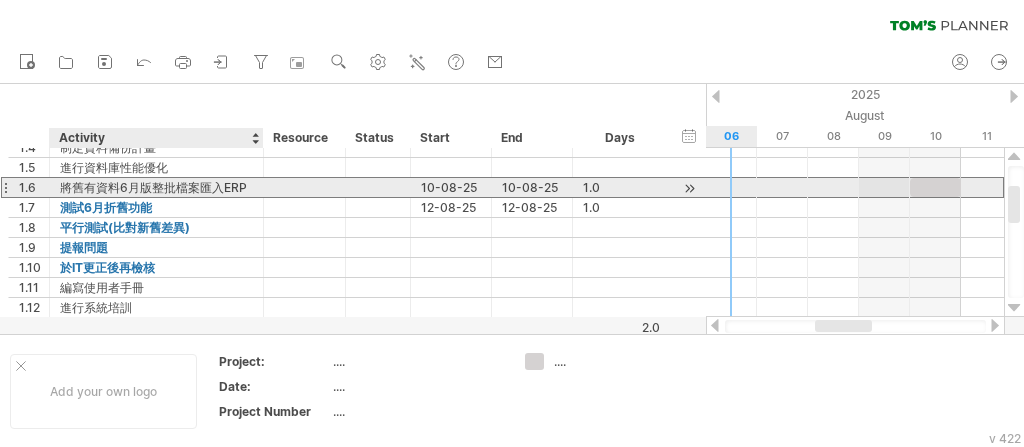 click on "將舊有資料6月版整批檔案匯入ERP" at bounding box center [156, 187] 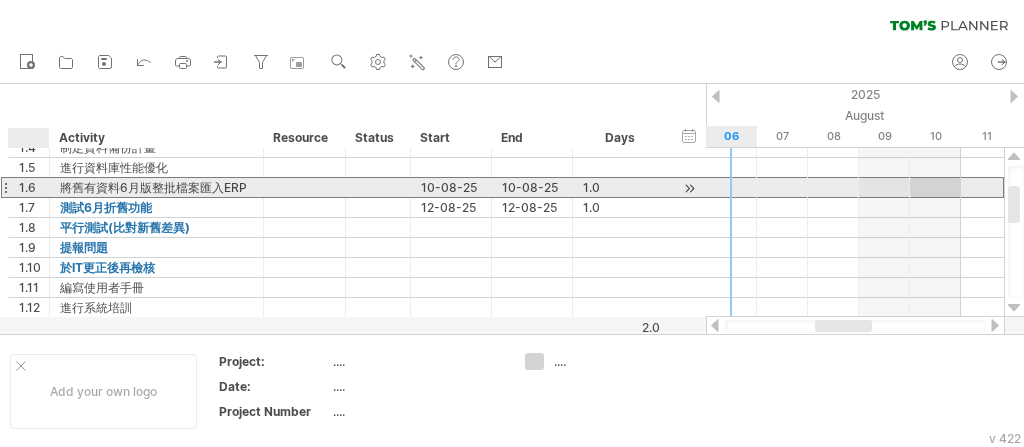 click on "**********" at bounding box center (157, 187) 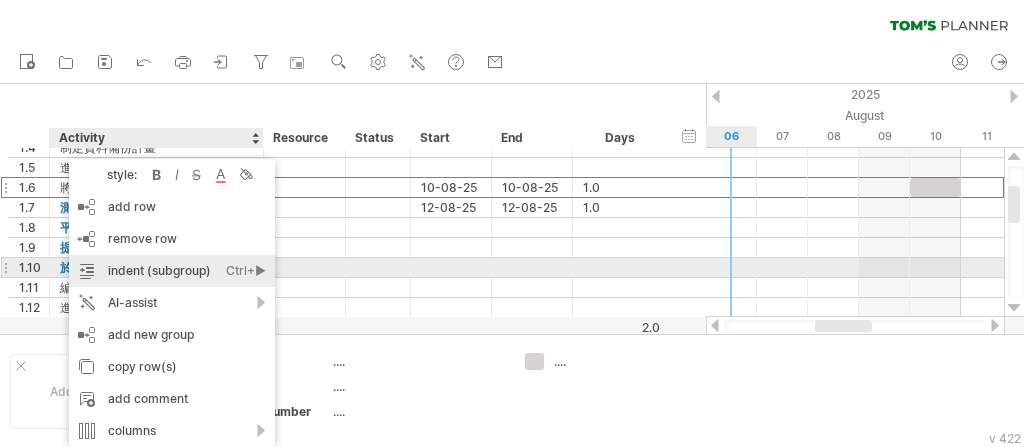 click on "indent (subgroup) Ctrl+► Cmd+►" at bounding box center (172, 271) 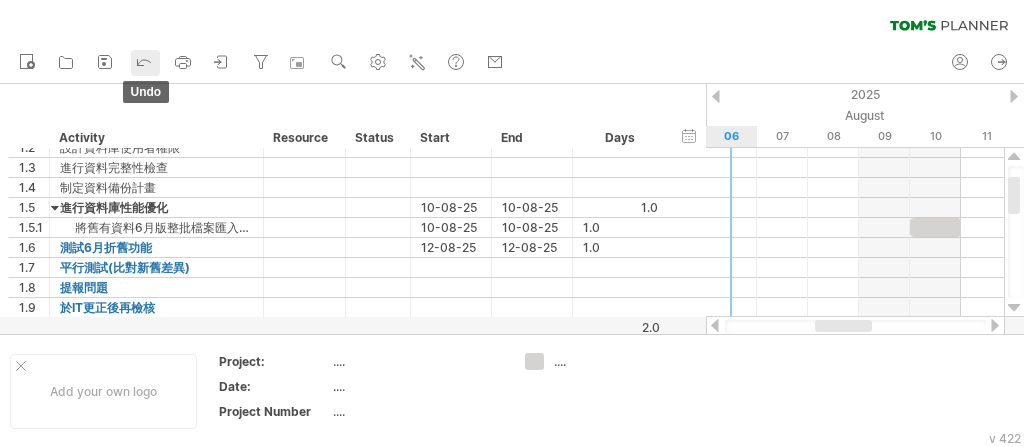 click 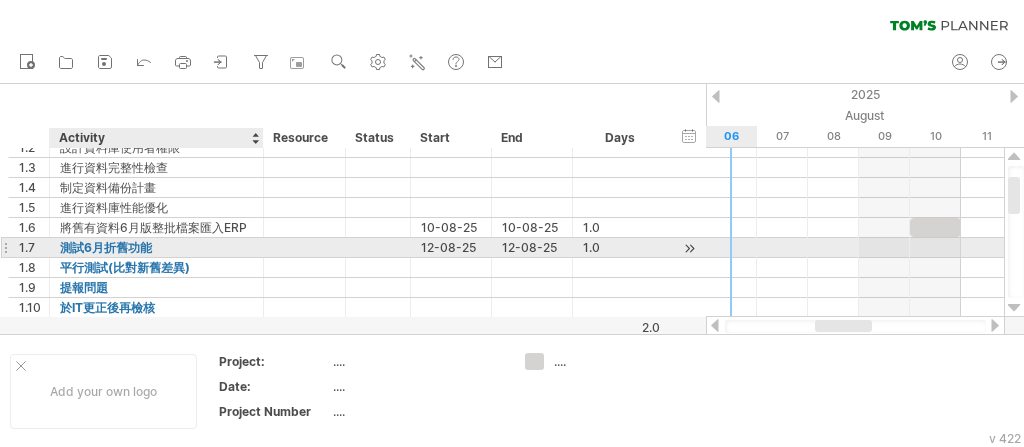 click on "測試6月折舊功能" at bounding box center [156, 247] 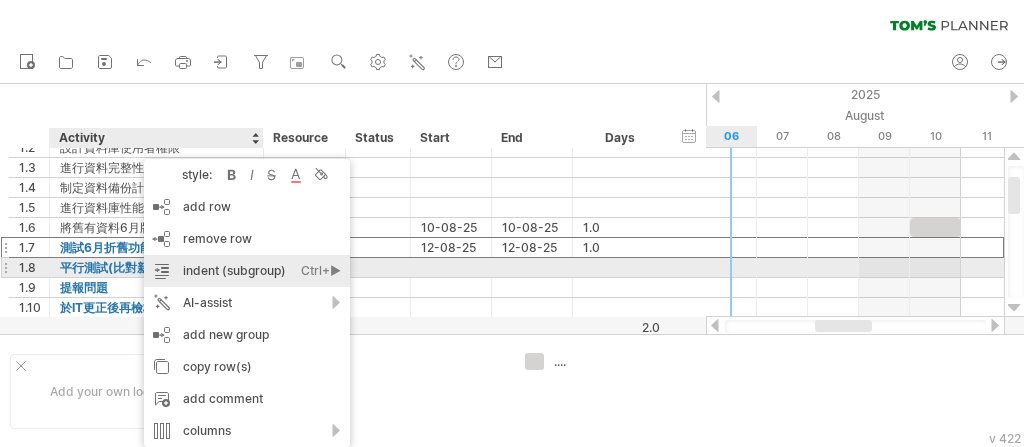click on "indent (subgroup) Ctrl+► Cmd+►" at bounding box center [247, 271] 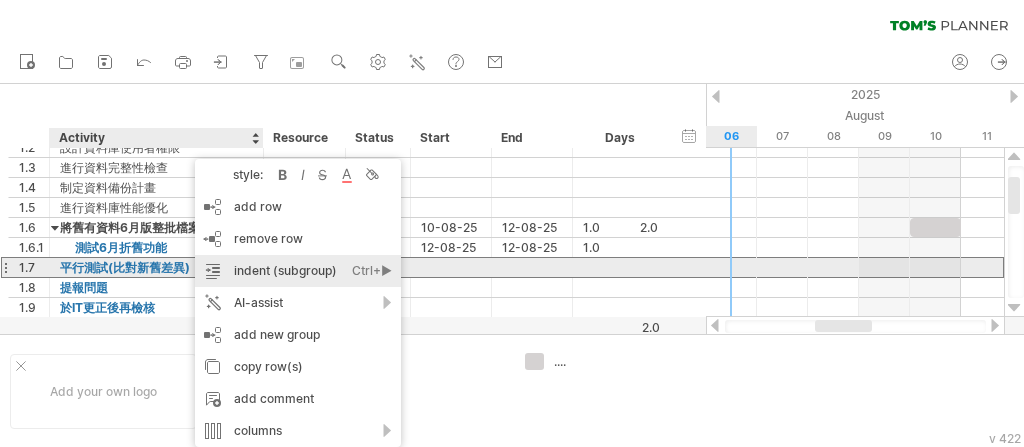 click on "indent (subgroup) Ctrl+► Cmd+►" at bounding box center (298, 271) 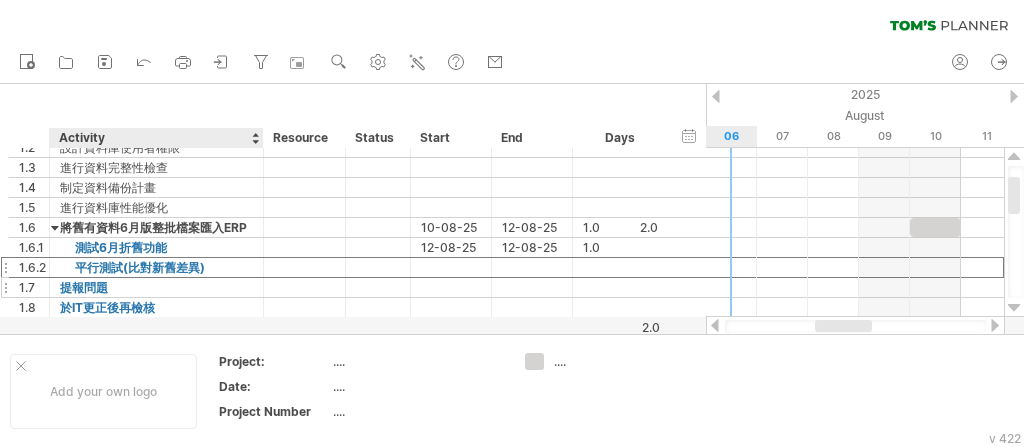 click on "提報問題" at bounding box center [156, 287] 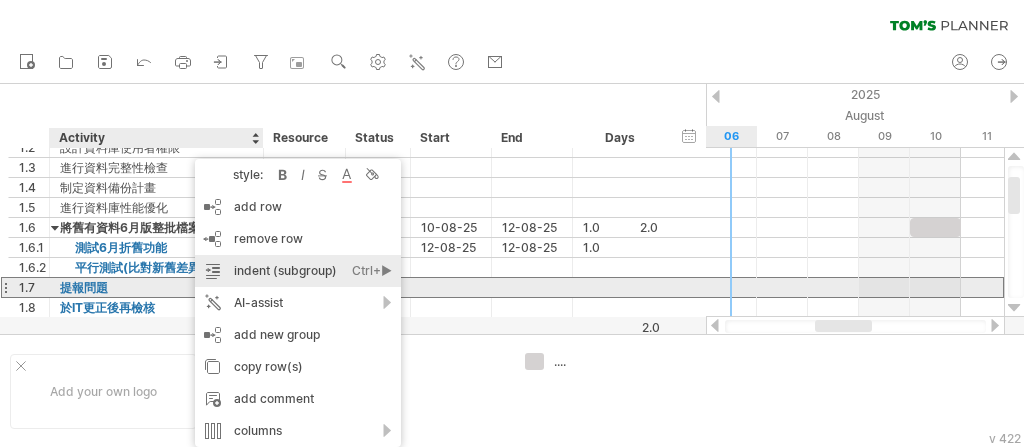 click on "indent (subgroup) Ctrl+► Cmd+►" at bounding box center (298, 271) 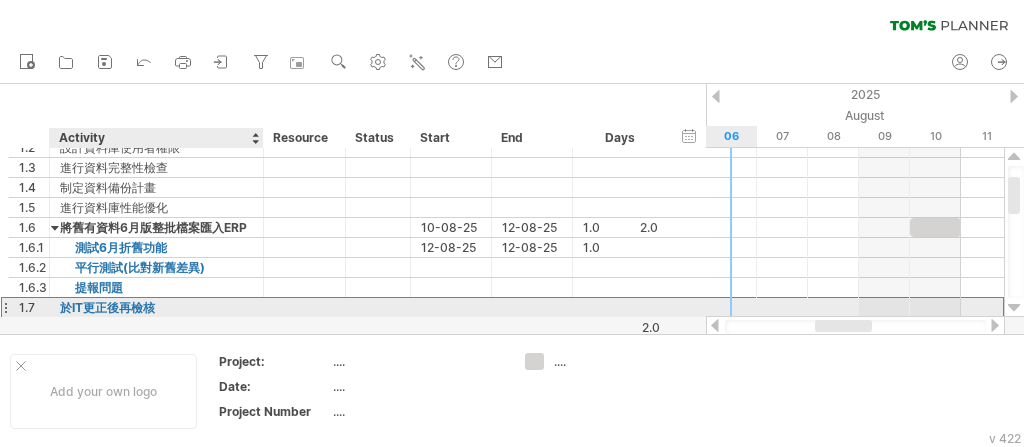 click on "於IT更正後再檢核" at bounding box center [156, 307] 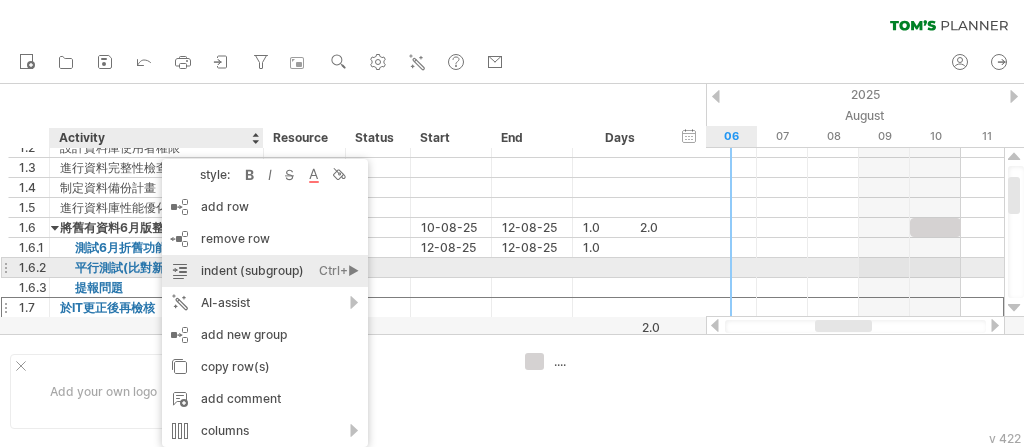 click on "indent (subgroup) Ctrl+► Cmd+►" at bounding box center (265, 271) 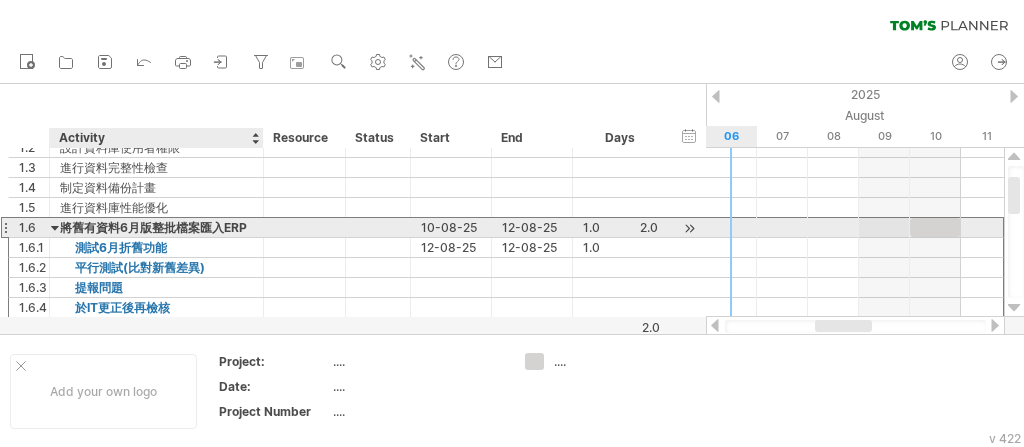 click on "將舊有資料6月版整批檔案匯入ERP" at bounding box center (156, 227) 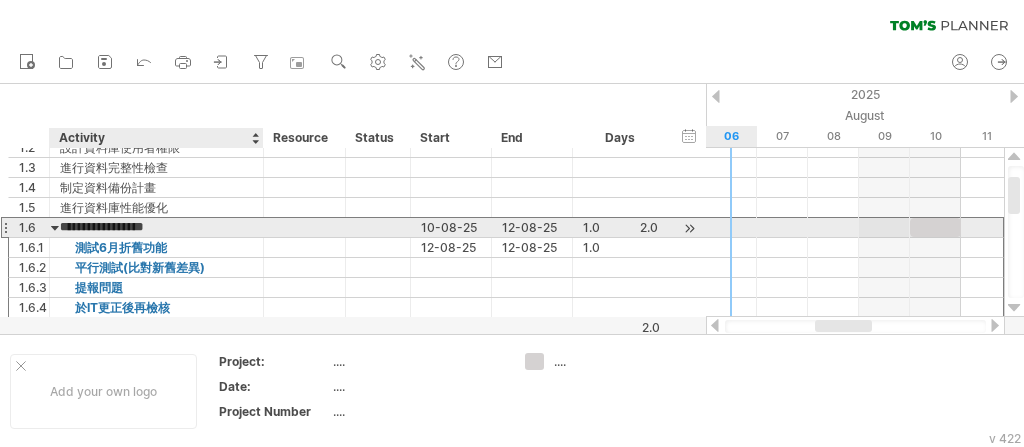 click on "**********" at bounding box center (156, 227) 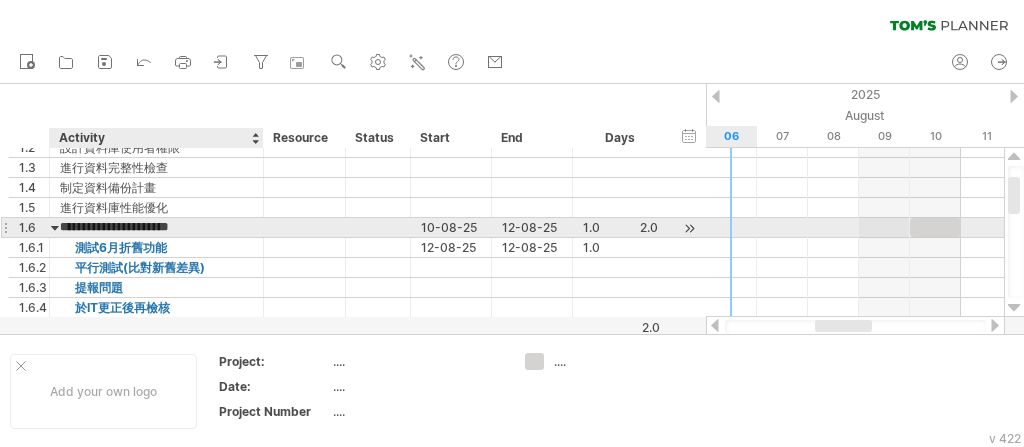 type on "**********" 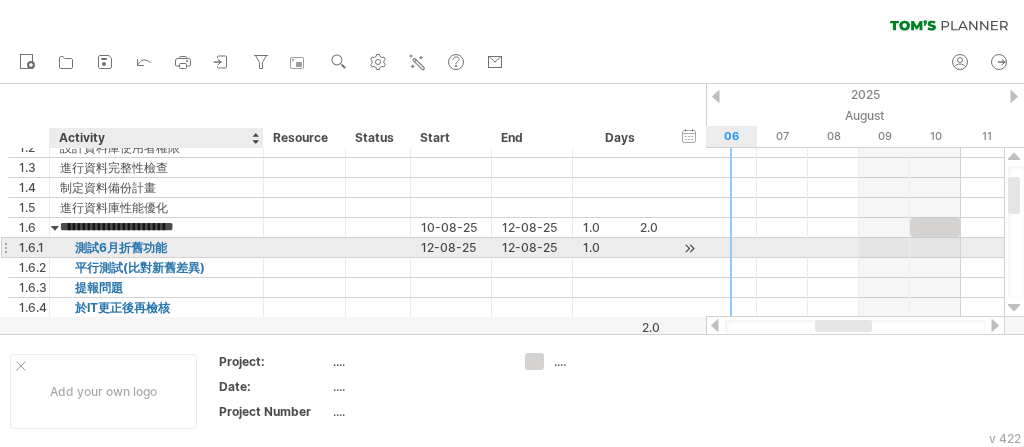 click on "測試6月折舊功能" at bounding box center [156, 247] 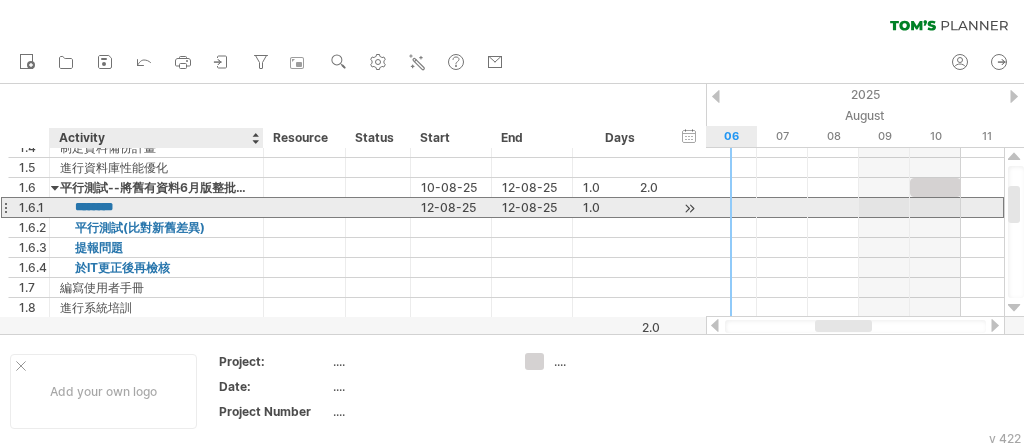click on "********" at bounding box center [156, 207] 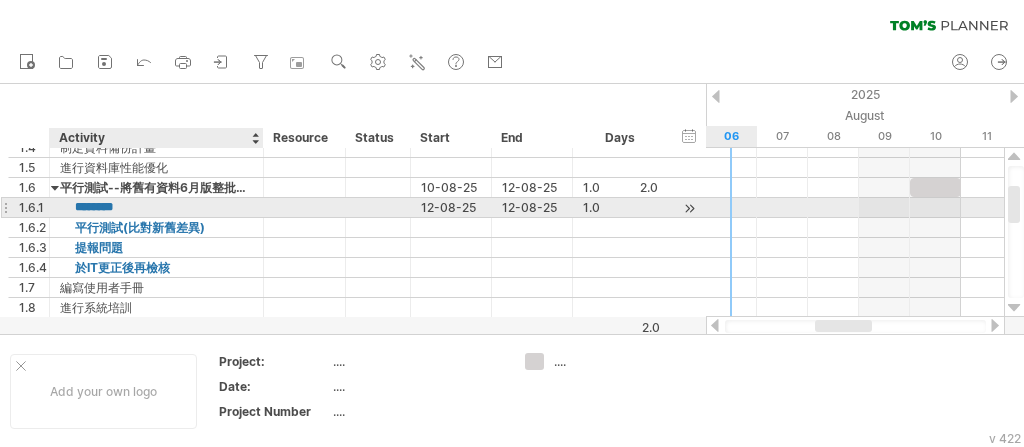 click on "********" at bounding box center (156, 207) 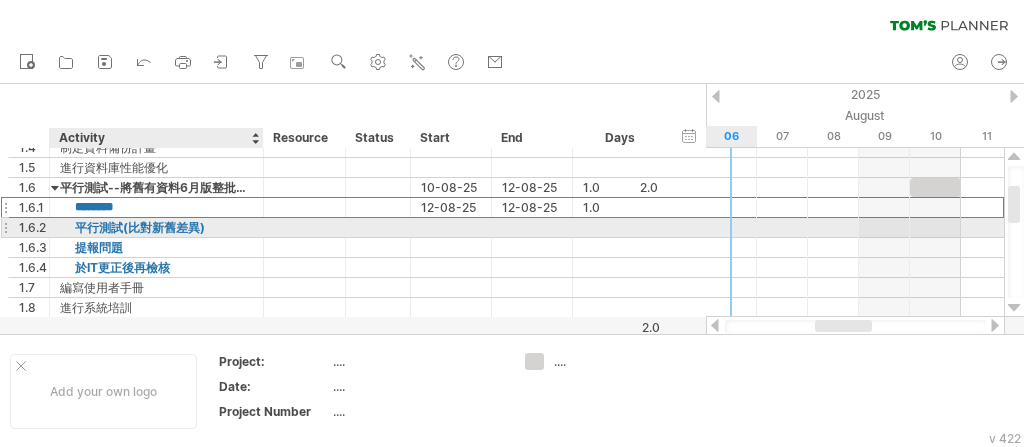 click on "平行測試(比對新舊差異)" at bounding box center [156, 227] 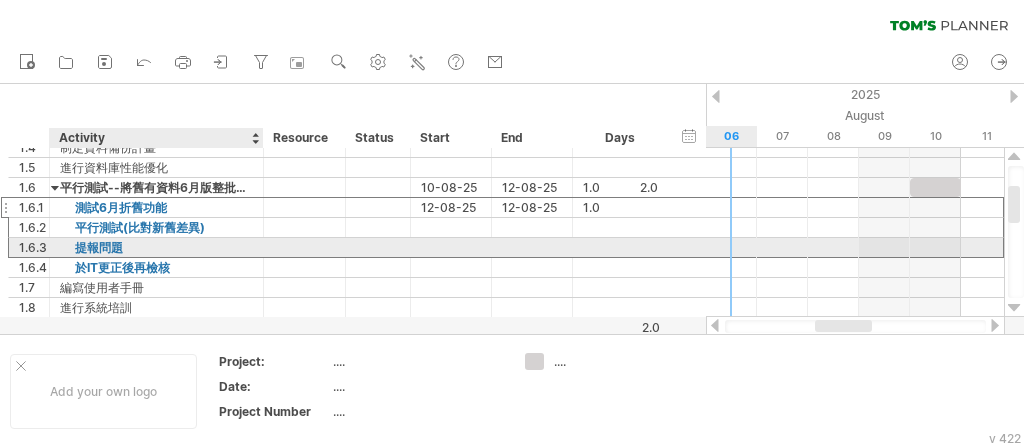 click on "提報問題" at bounding box center (156, 247) 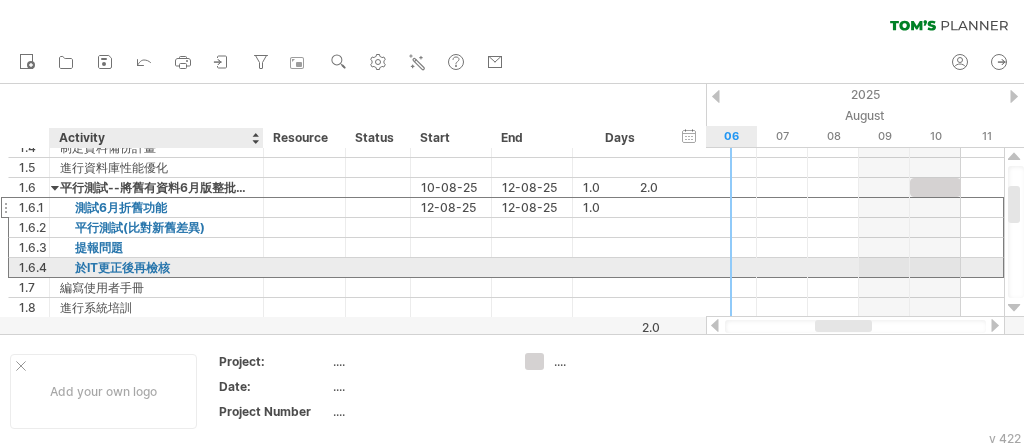 click on "於IT更正後再檢核" at bounding box center [156, 267] 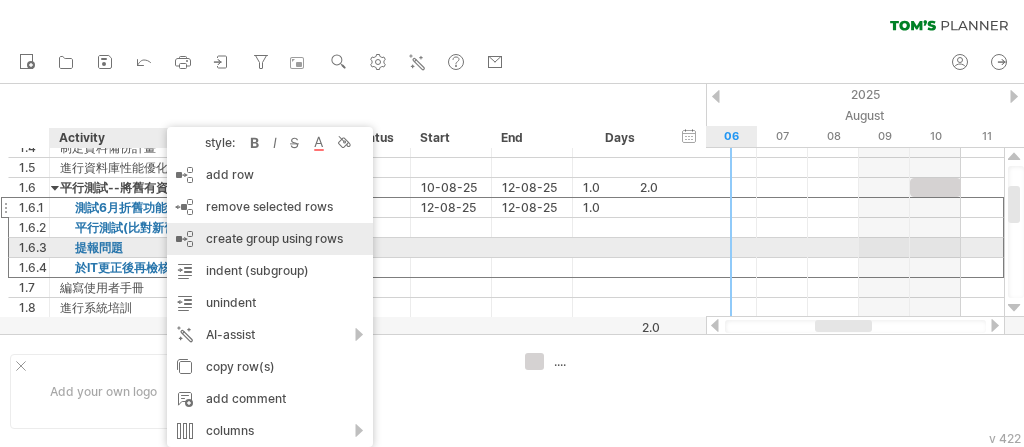 click on "create group using rows" at bounding box center (270, 239) 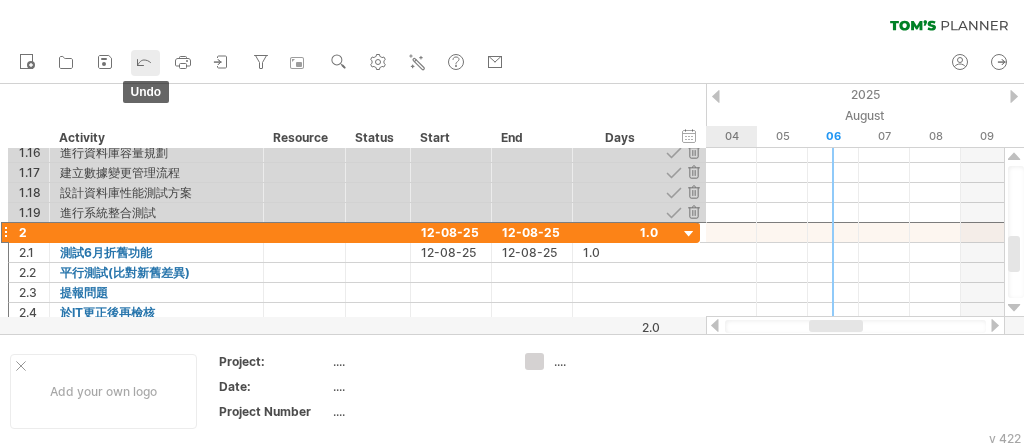click 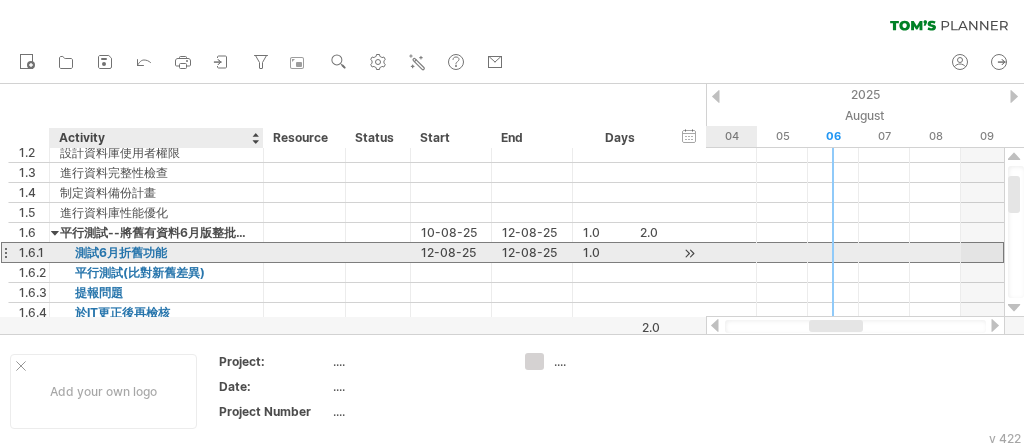 click on "測試6月折舊功能" at bounding box center (156, 252) 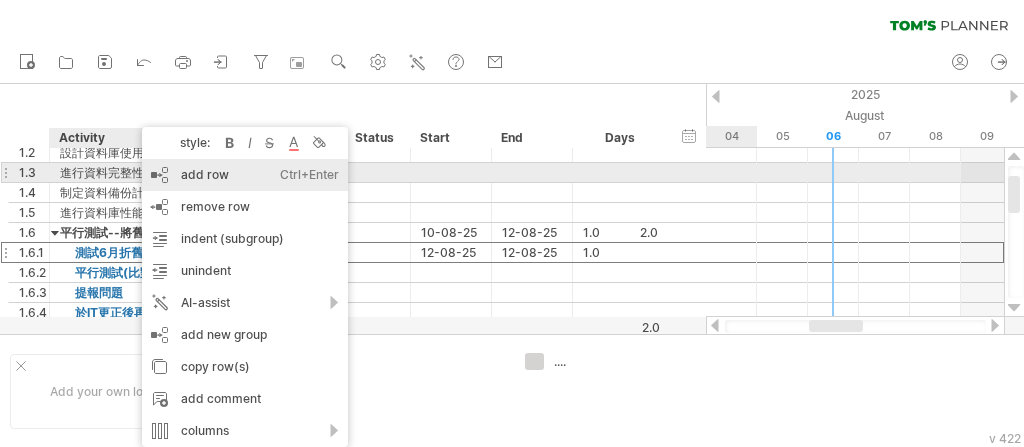 click on "add row Ctrl+Enter Cmd+Enter" at bounding box center (245, 175) 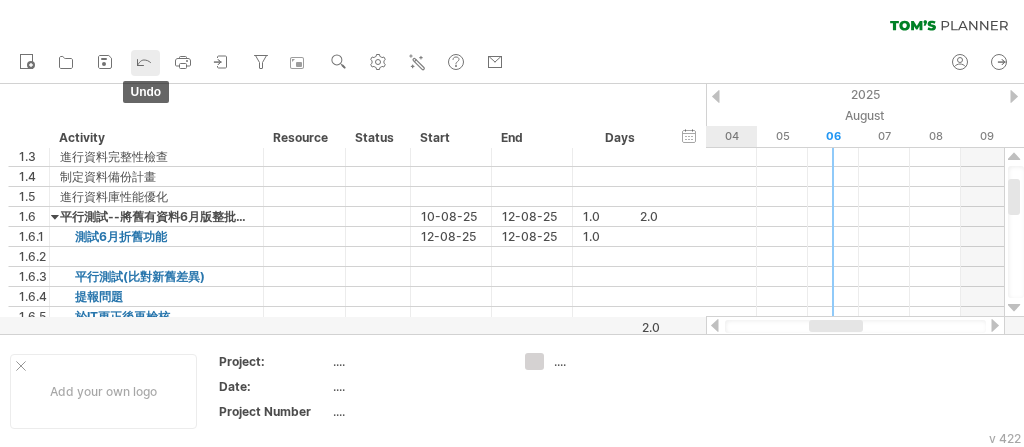 click 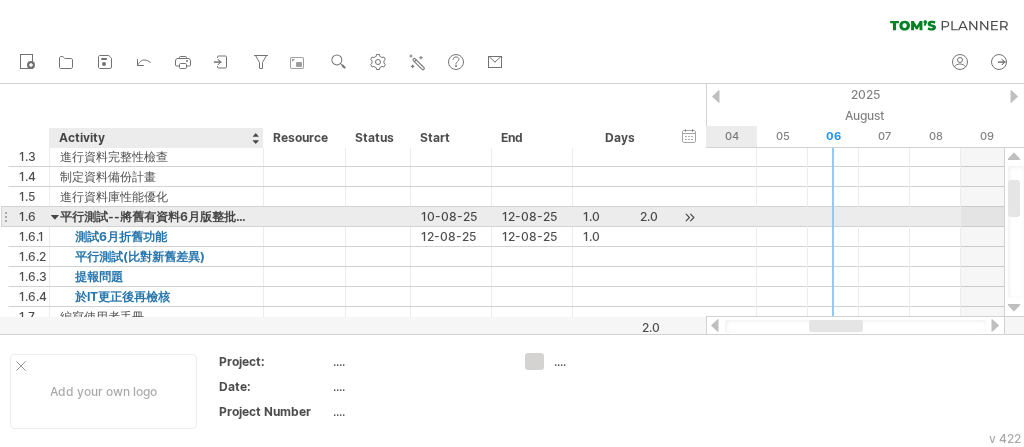 click on "平行測試--將舊有資料6月版整批檔案匯入ERP" at bounding box center [156, 216] 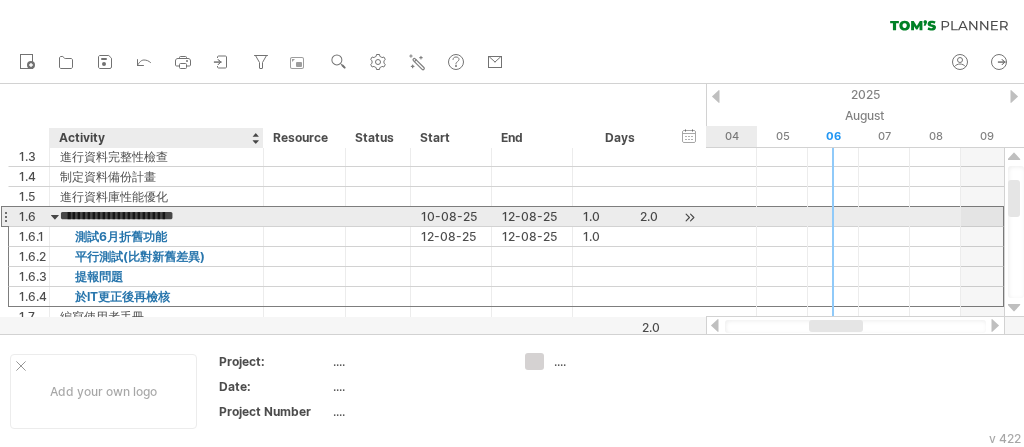 scroll, scrollTop: 0, scrollLeft: 0, axis: both 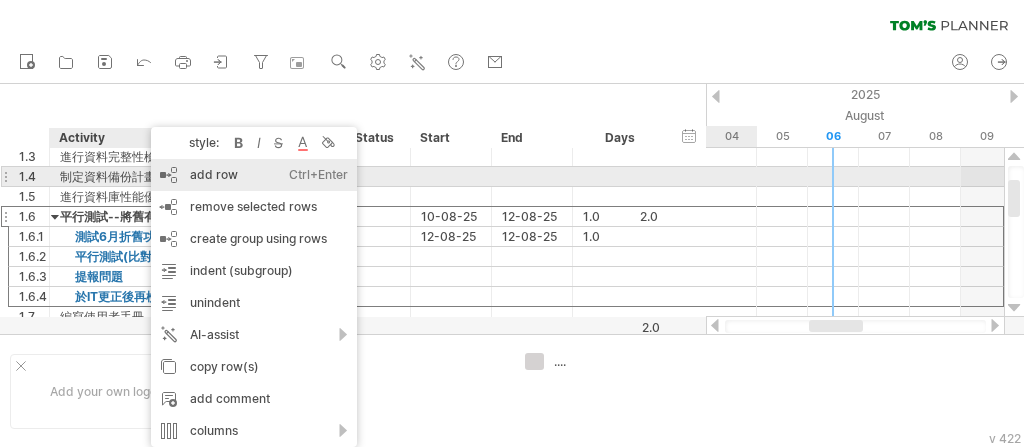 click on "add row Ctrl+Enter Cmd+Enter" at bounding box center [254, 175] 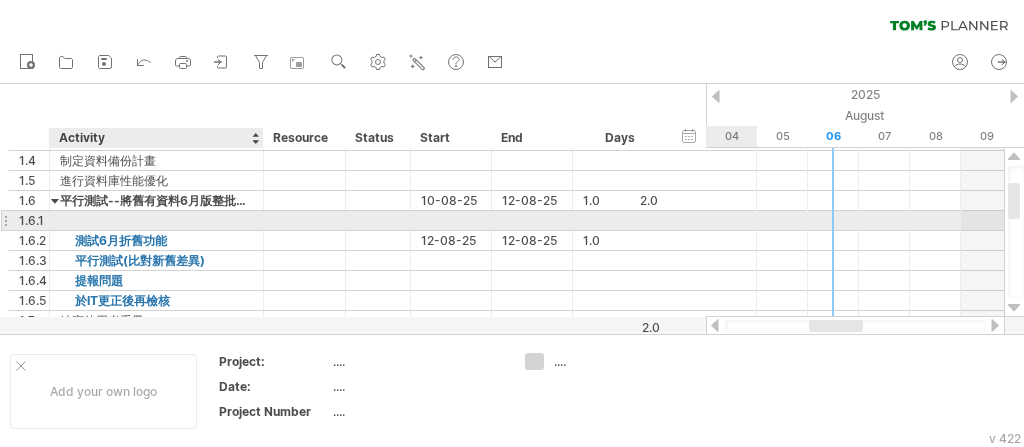 click at bounding box center [156, 220] 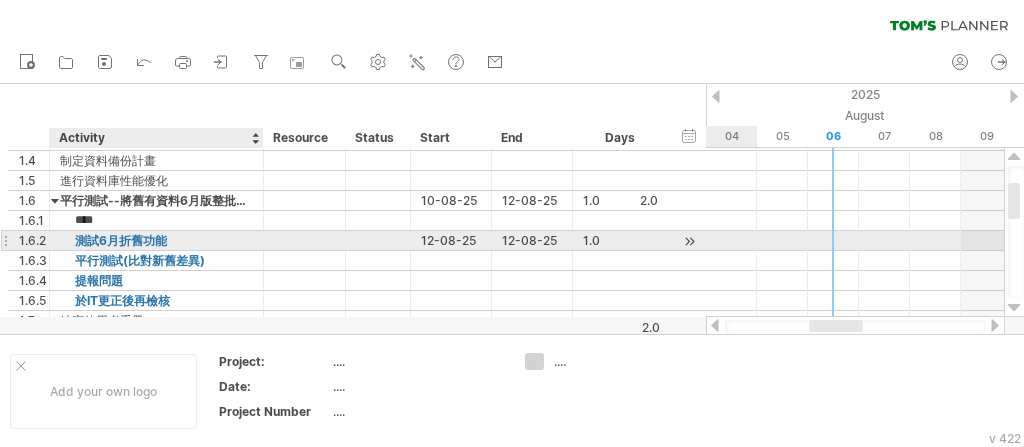 click on "測試6月折舊功能" at bounding box center (156, 240) 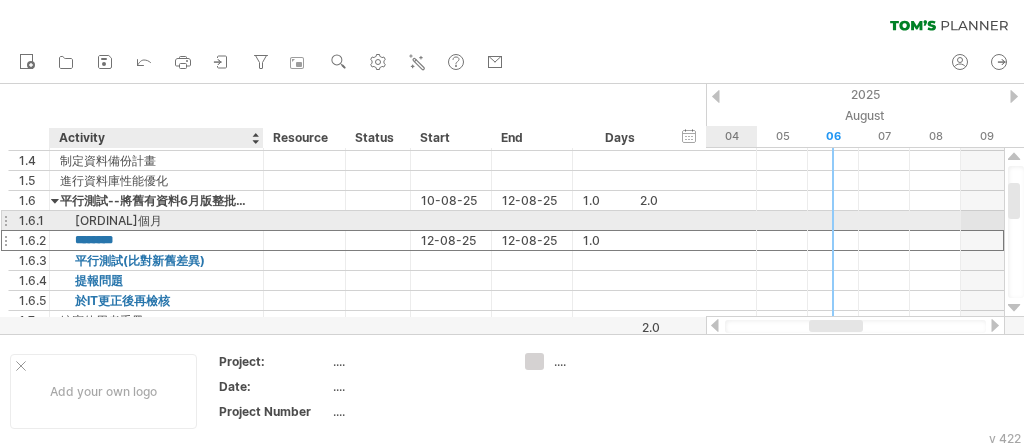 click on "[ORDINAL]個月" at bounding box center (156, 220) 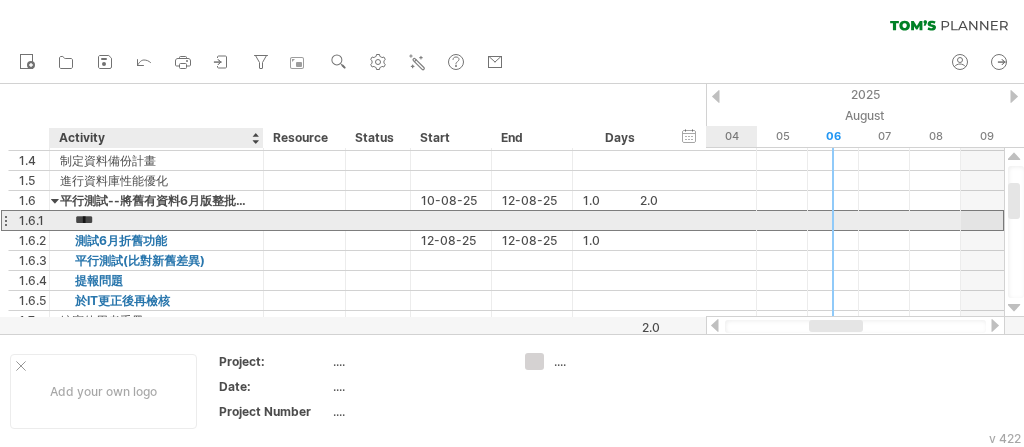 click on "****" at bounding box center [156, 220] 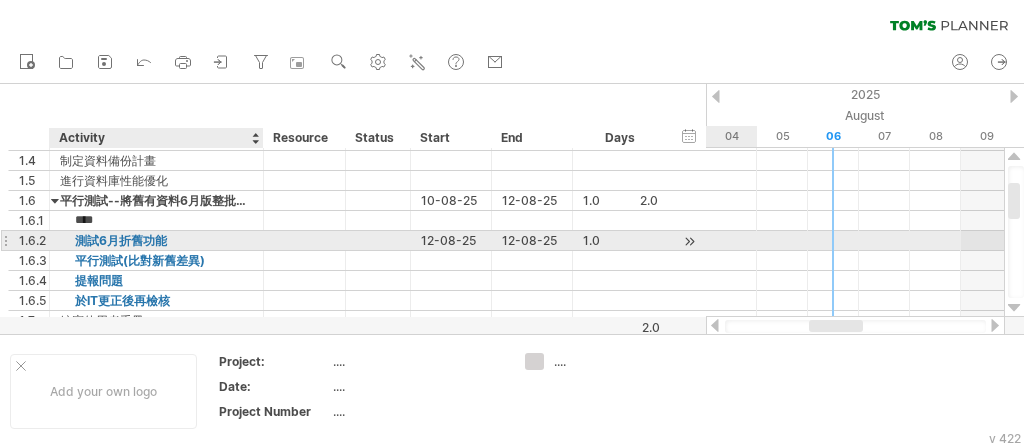 type on "*****" 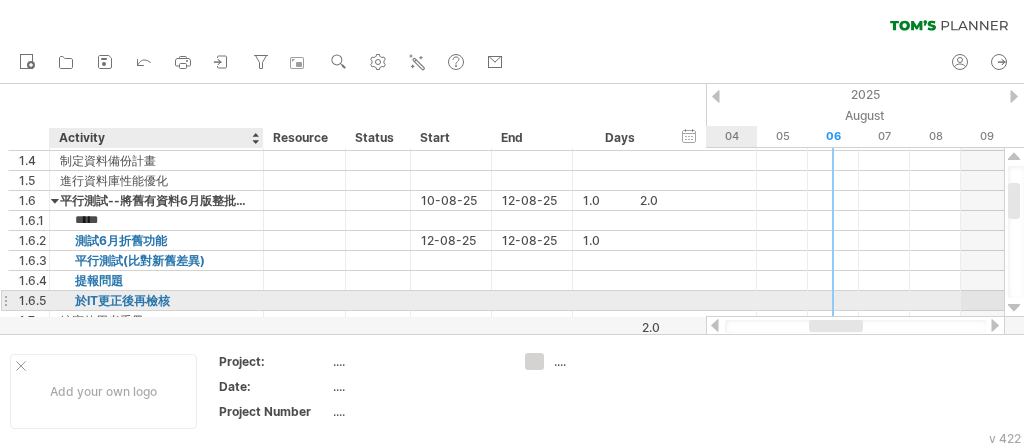 click on "於IT更正後再檢核" at bounding box center [156, 300] 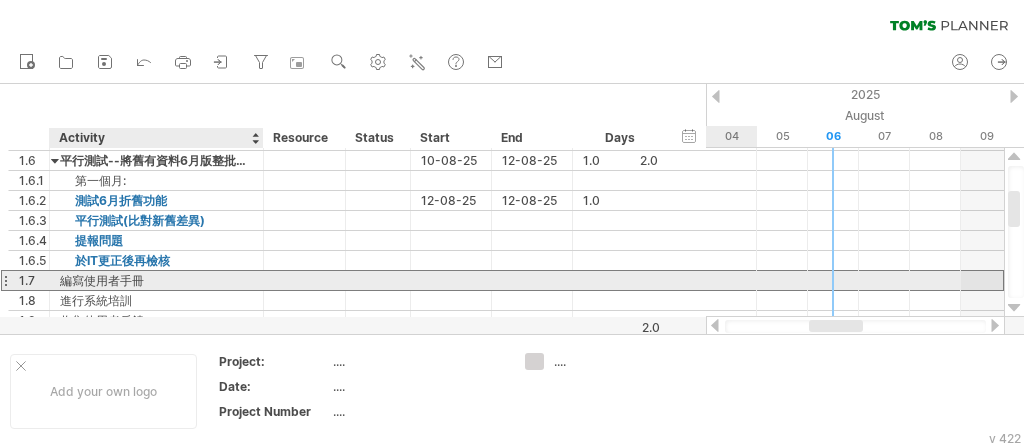 click on "編寫使用者手冊" at bounding box center (156, 280) 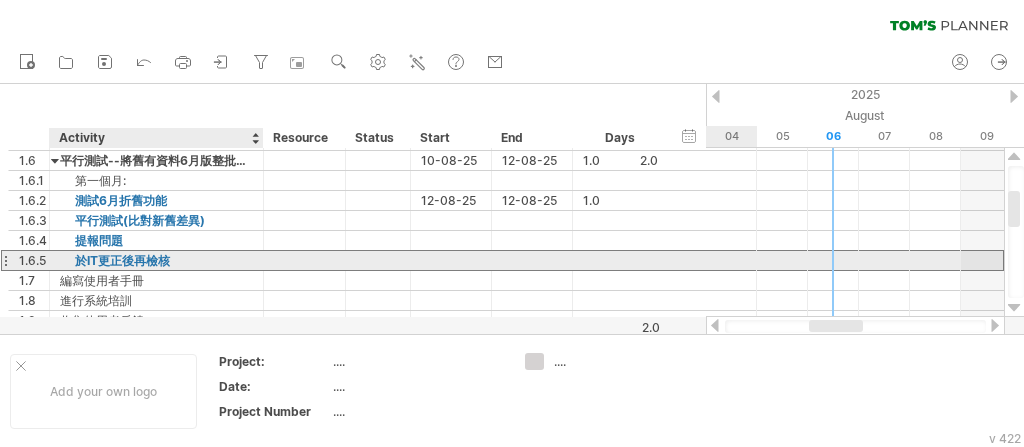 click on "於IT更正後再檢核" at bounding box center [156, 260] 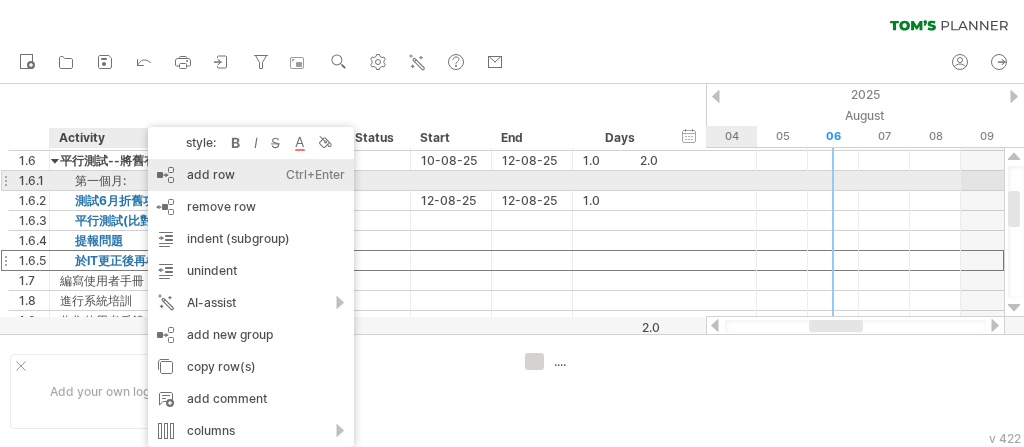 click on "add row Ctrl+Enter Cmd+Enter" at bounding box center [251, 175] 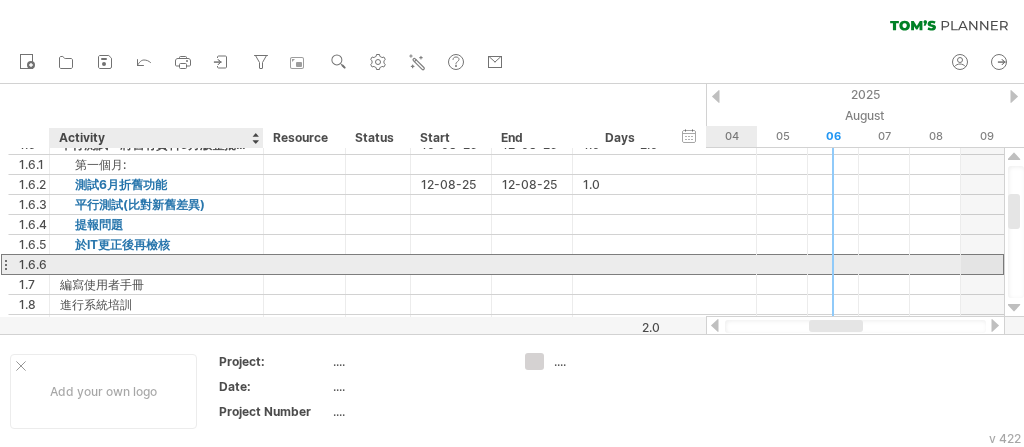 click at bounding box center (156, 264) 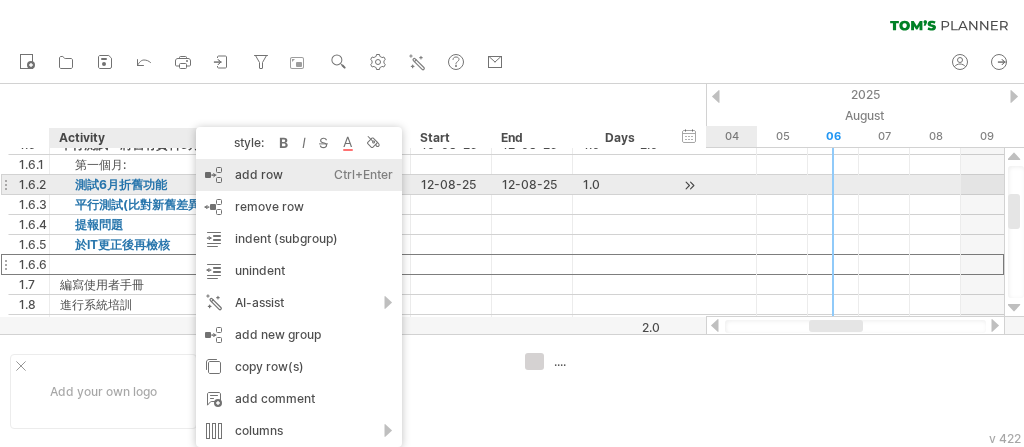 click on "add row Ctrl+Enter Cmd+Enter" at bounding box center (299, 175) 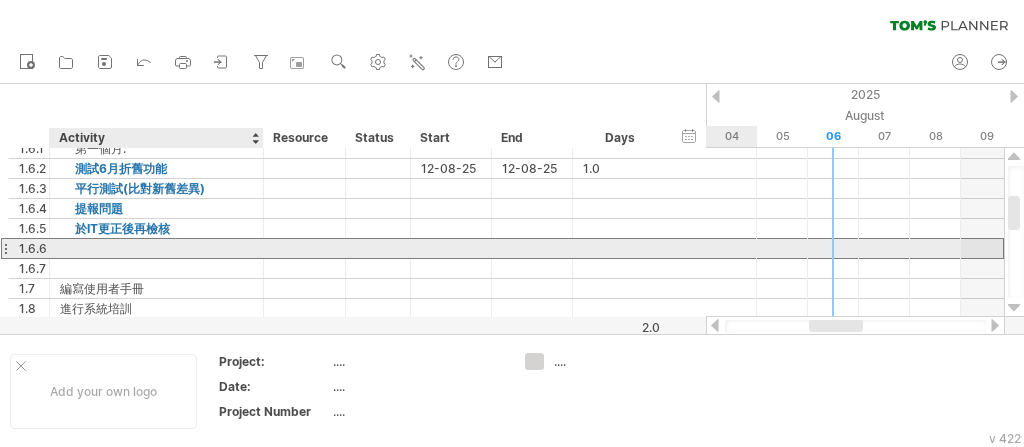 click at bounding box center [156, 248] 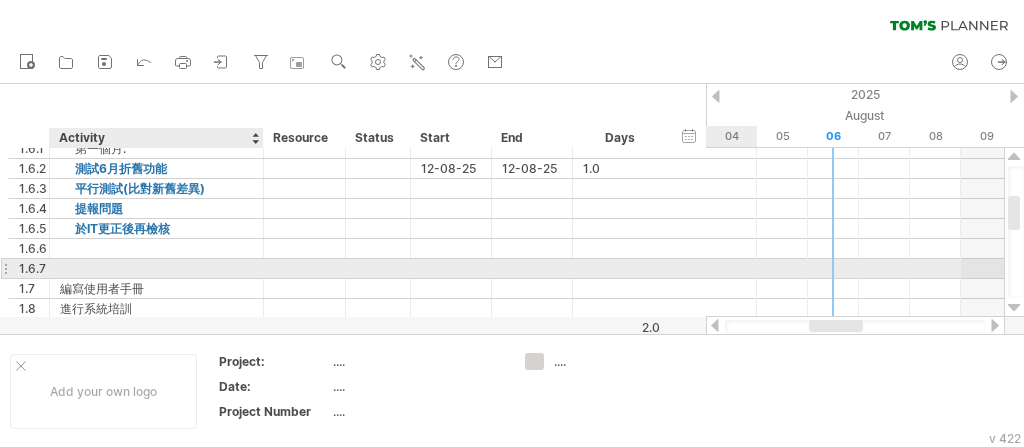 click at bounding box center [156, 268] 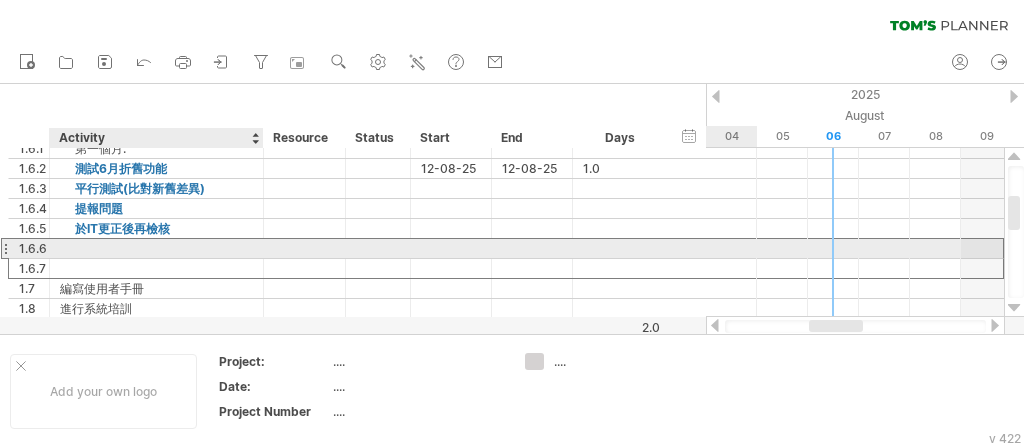 click at bounding box center (156, 248) 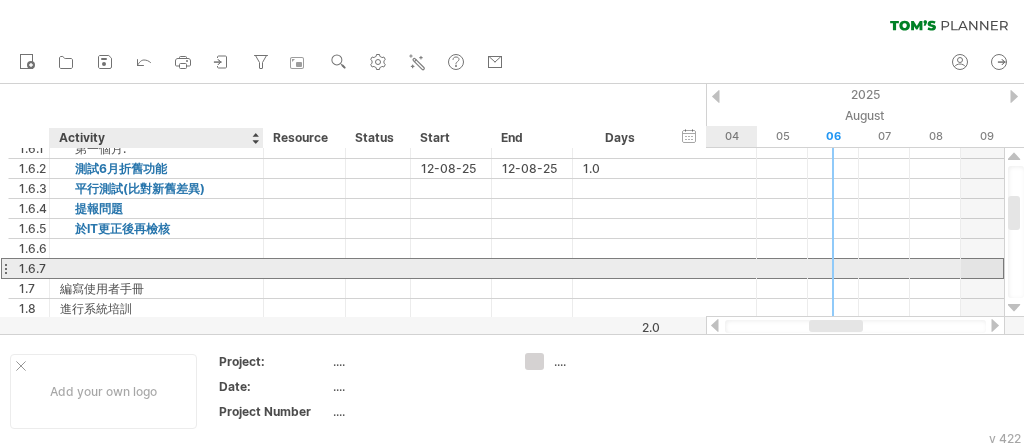 click at bounding box center [156, 268] 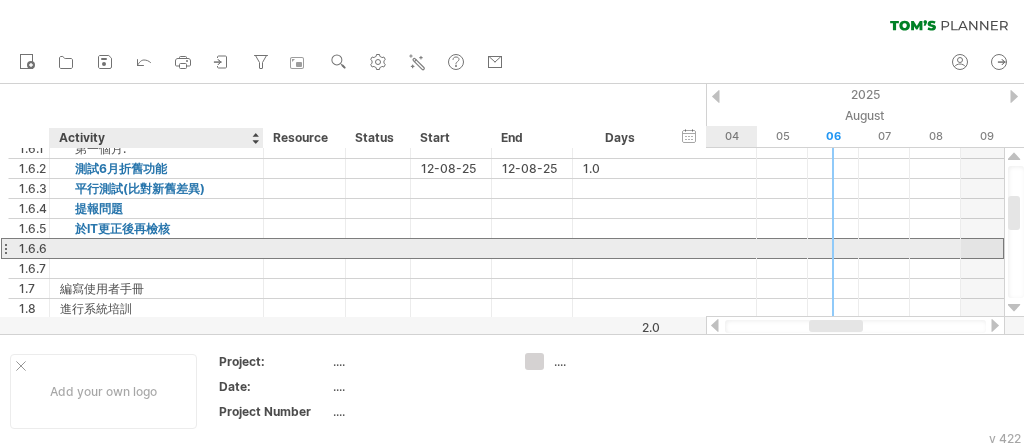 click at bounding box center (156, 248) 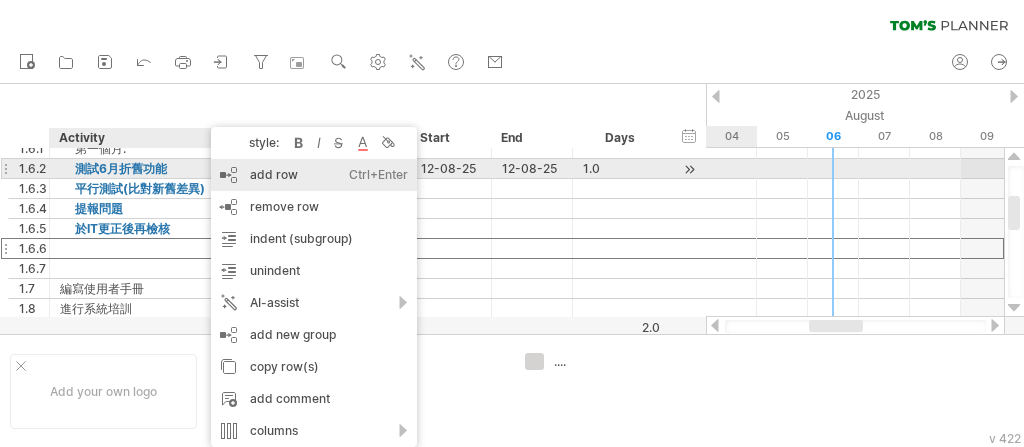 click on "add row Ctrl+Enter Cmd+Enter" at bounding box center [314, 175] 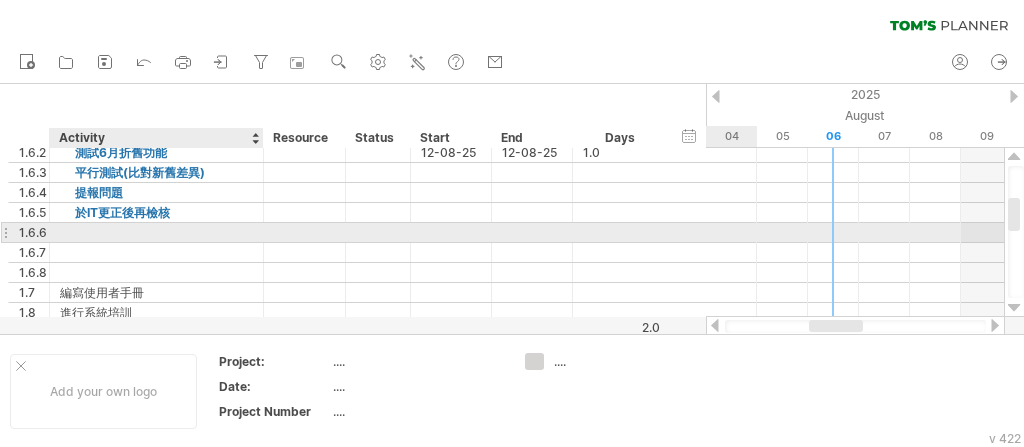 click at bounding box center [156, 232] 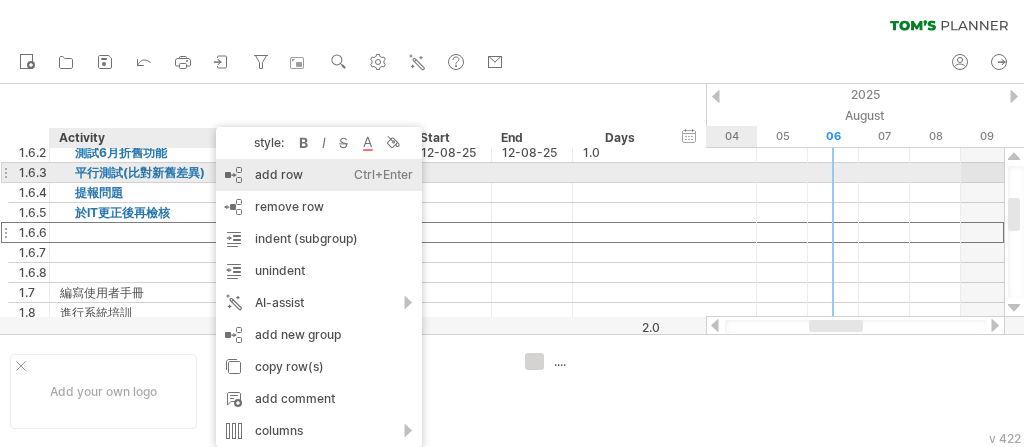 click on "add row Ctrl+Enter Cmd+Enter" at bounding box center (319, 175) 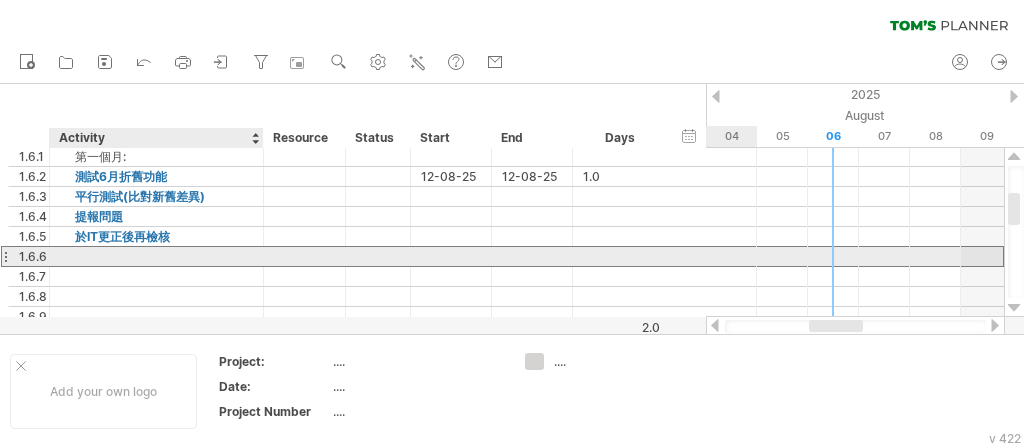 click at bounding box center (156, 256) 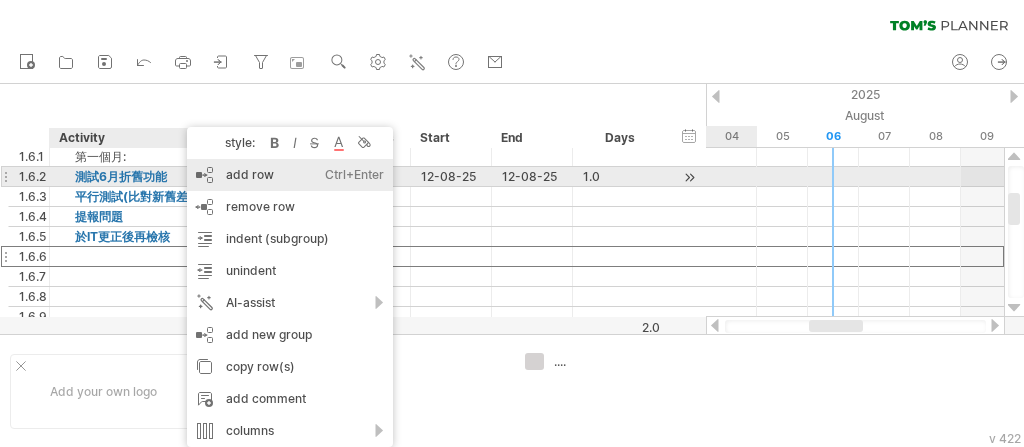 click on "add row Ctrl+Enter Cmd+Enter" at bounding box center [290, 175] 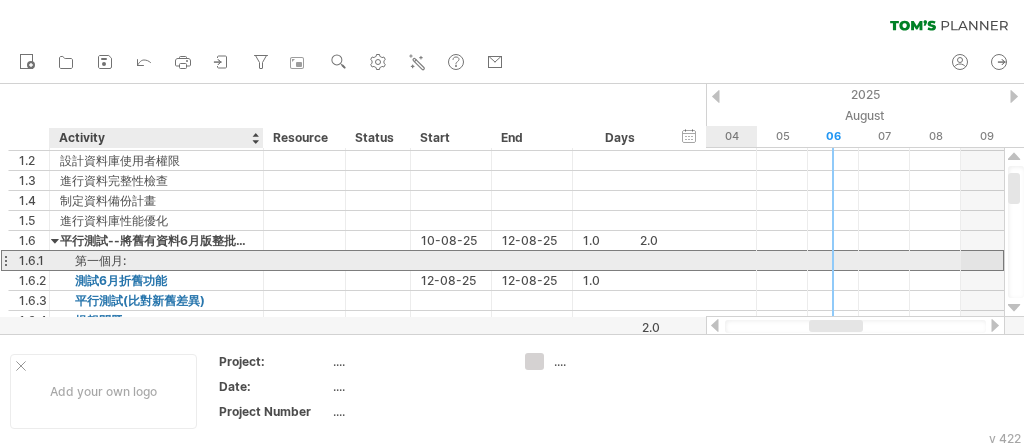 click on "第一個月:" at bounding box center (156, 260) 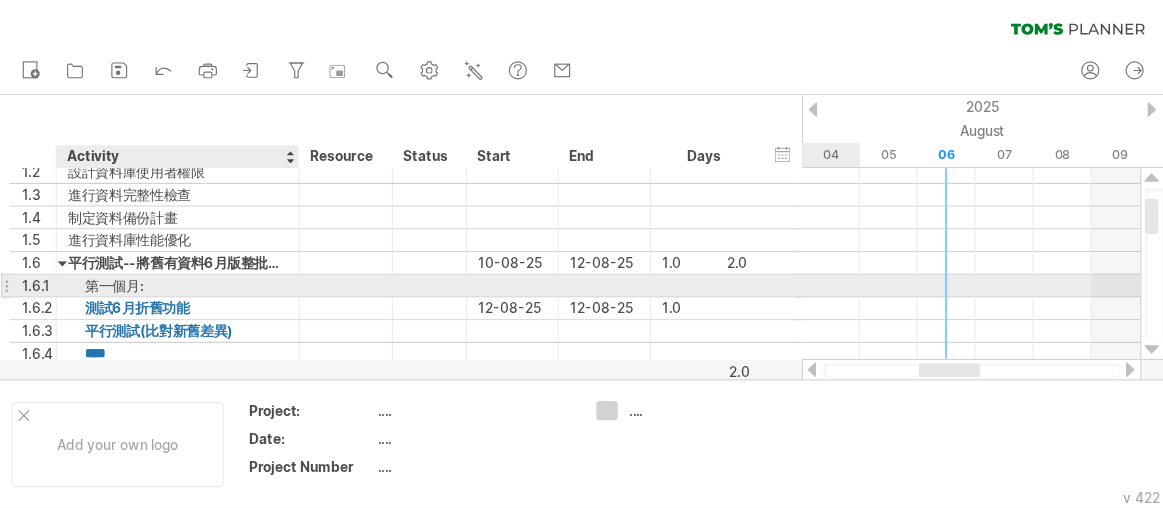 scroll, scrollTop: 0, scrollLeft: 0, axis: both 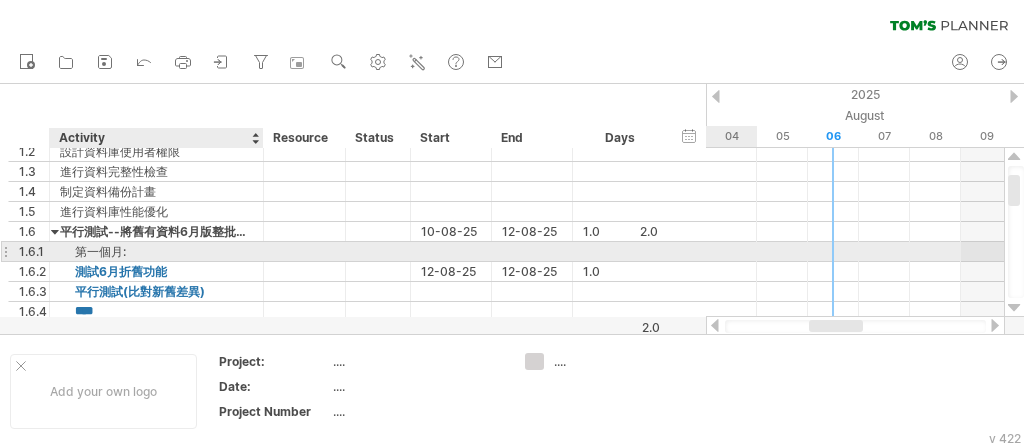 click on "第一個月:" at bounding box center (156, 251) 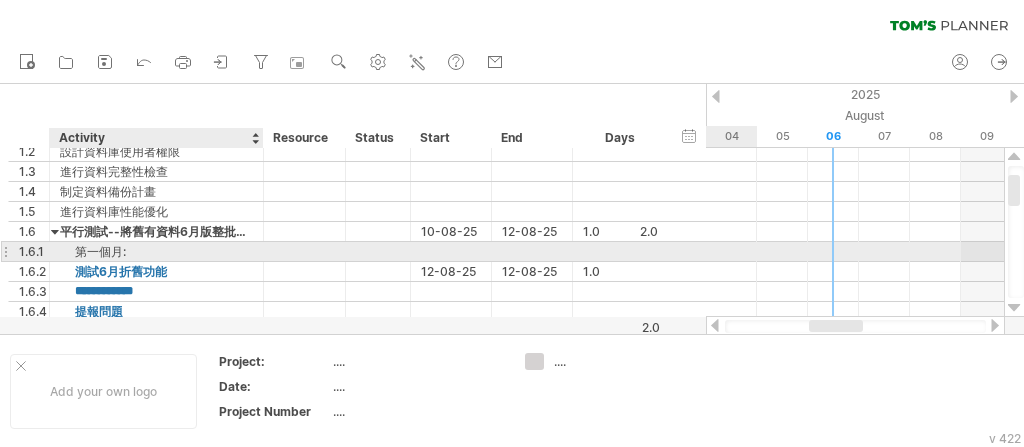 click on "第一個月:" at bounding box center (156, 251) 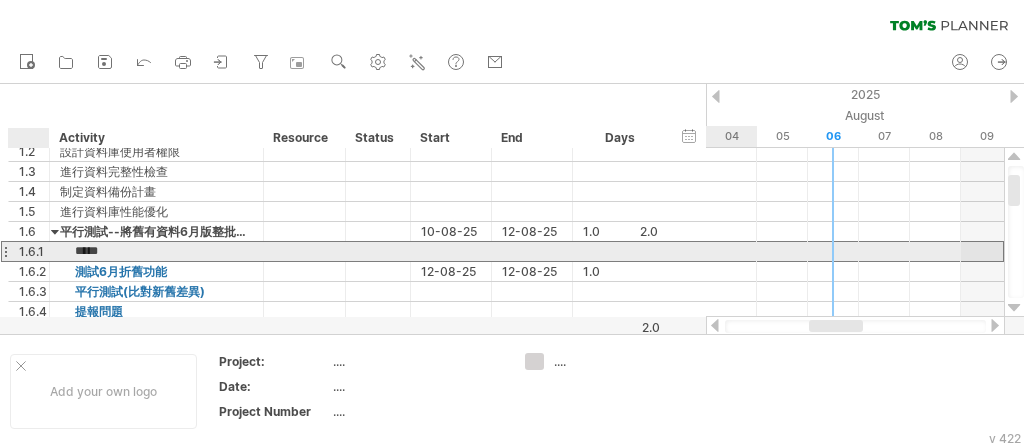 click on "***** 第一個月:" at bounding box center [157, 251] 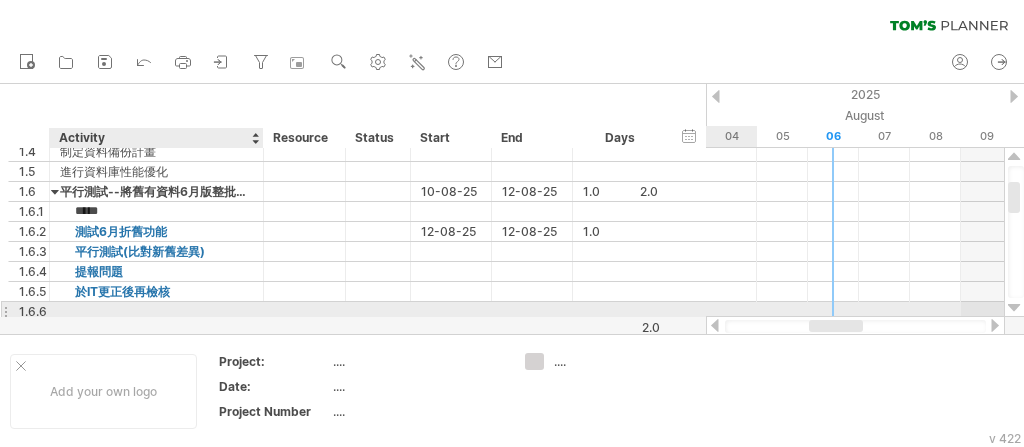 click at bounding box center [156, 311] 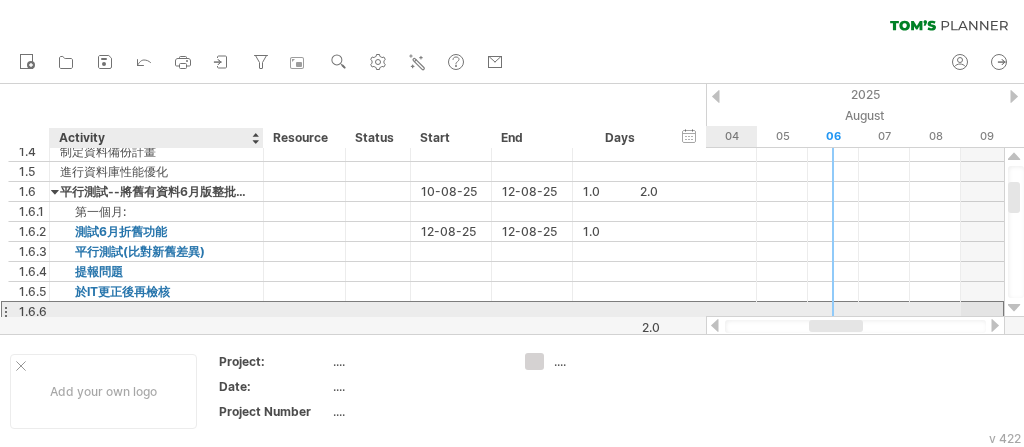 paste on "*****" 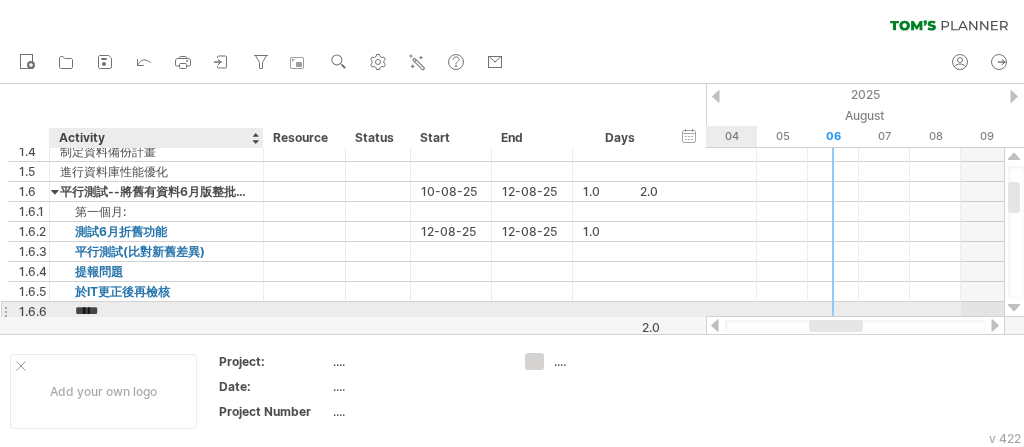 type on "*****" 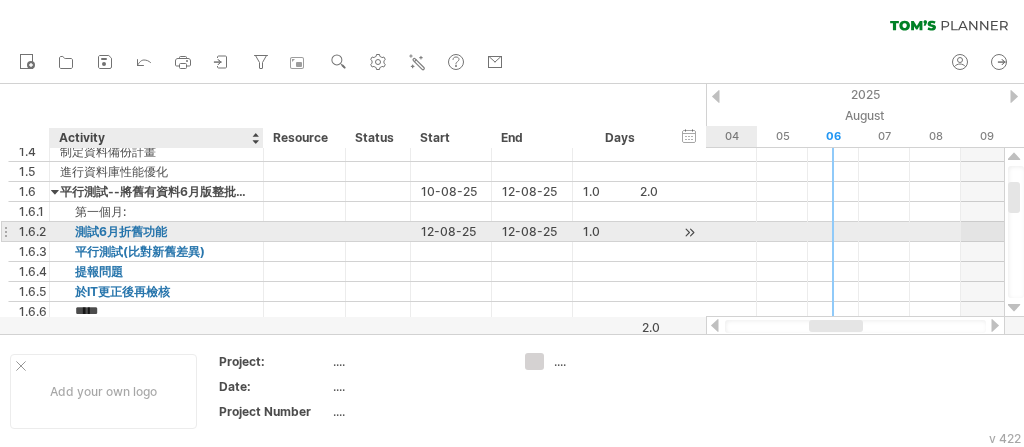 click on "測試6月折舊功能" at bounding box center [156, 231] 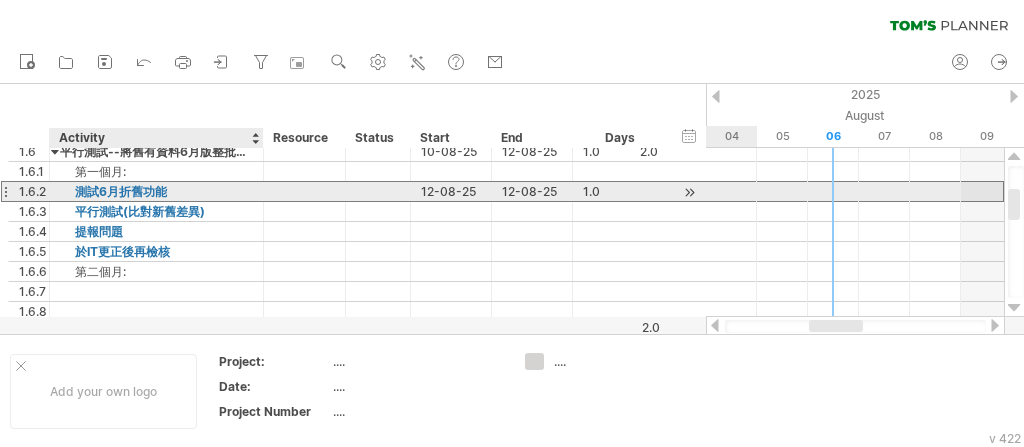 click on "測試6月折舊功能" at bounding box center [156, 191] 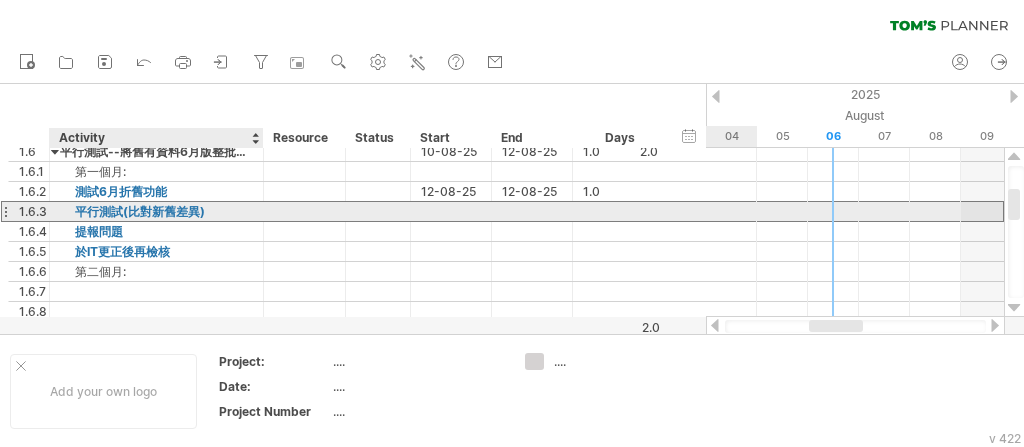 click on "平行測試(比對新舊差異)" at bounding box center [156, 211] 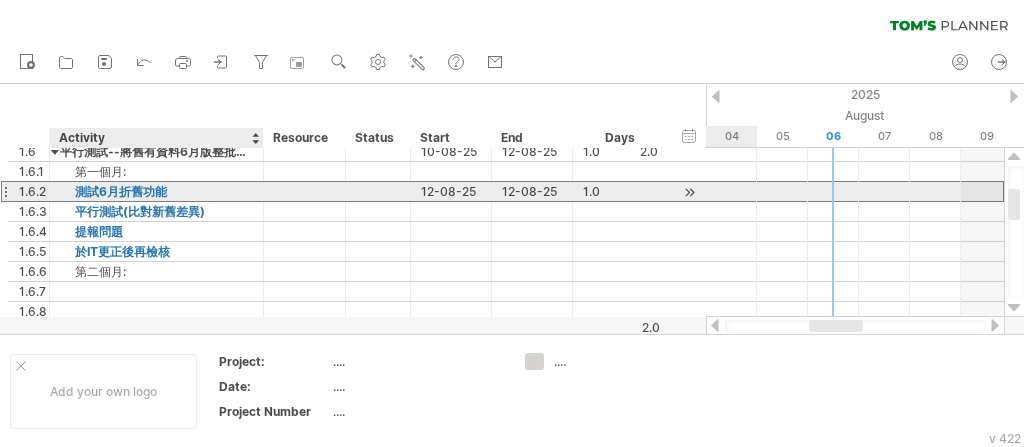 click on "測試6月折舊功能" at bounding box center [156, 191] 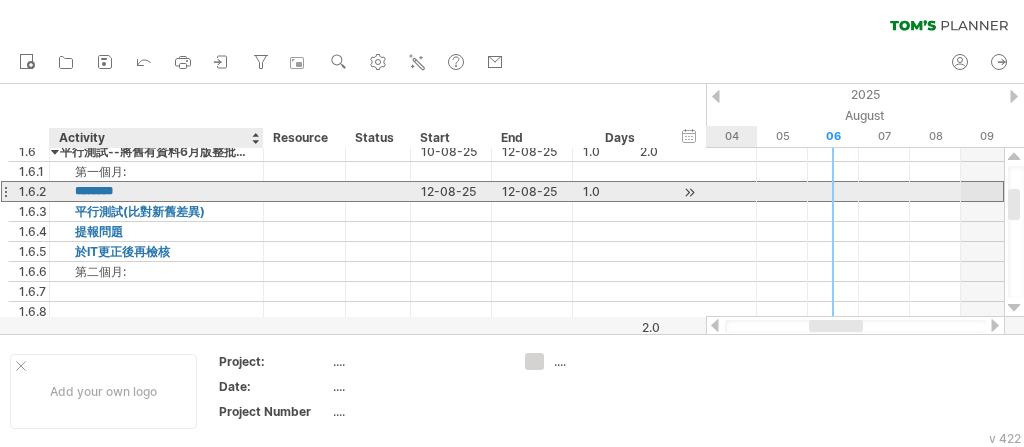 drag, startPoint x: 162, startPoint y: 190, endPoint x: 69, endPoint y: 189, distance: 93.00538 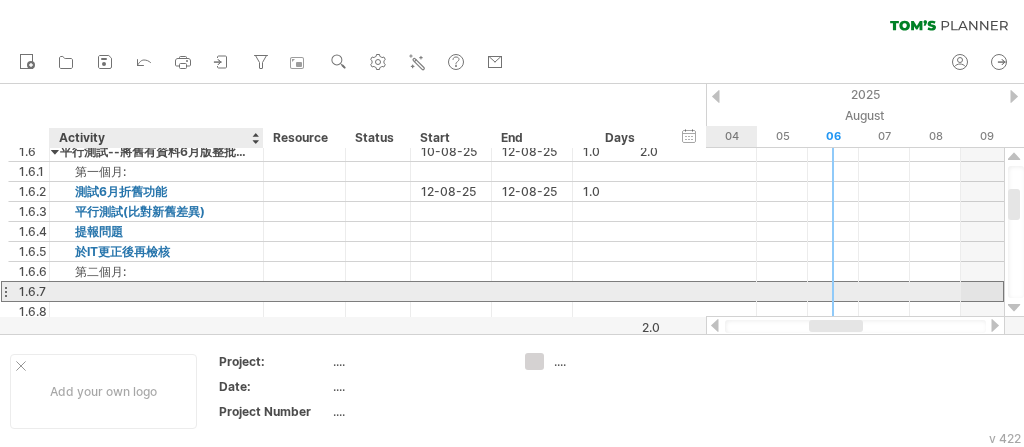 click at bounding box center (156, 291) 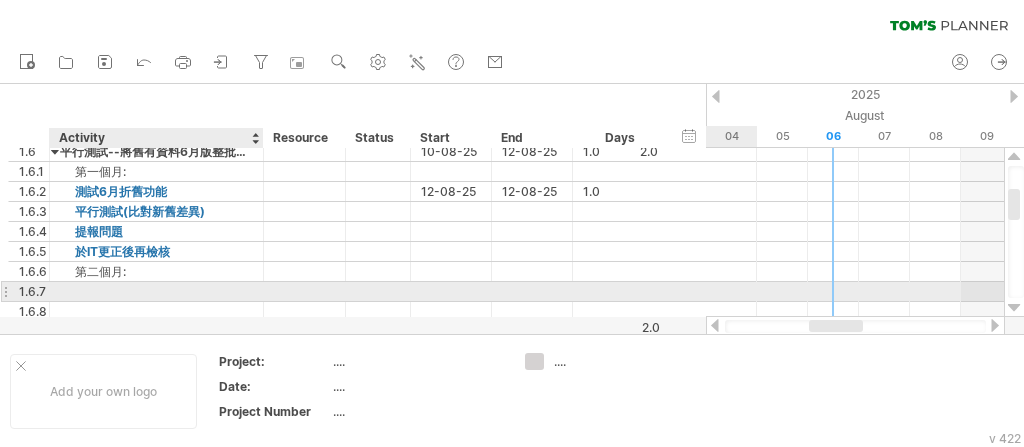 paste on "********" 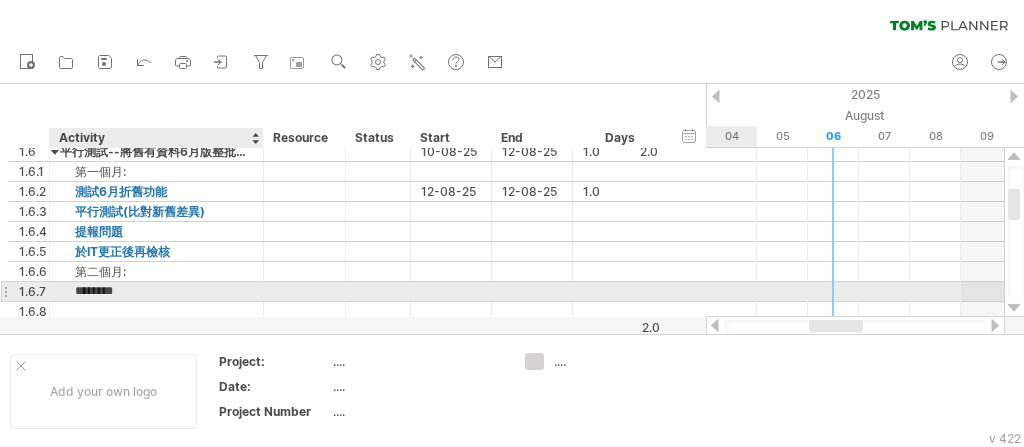 click on "********" at bounding box center (156, 291) 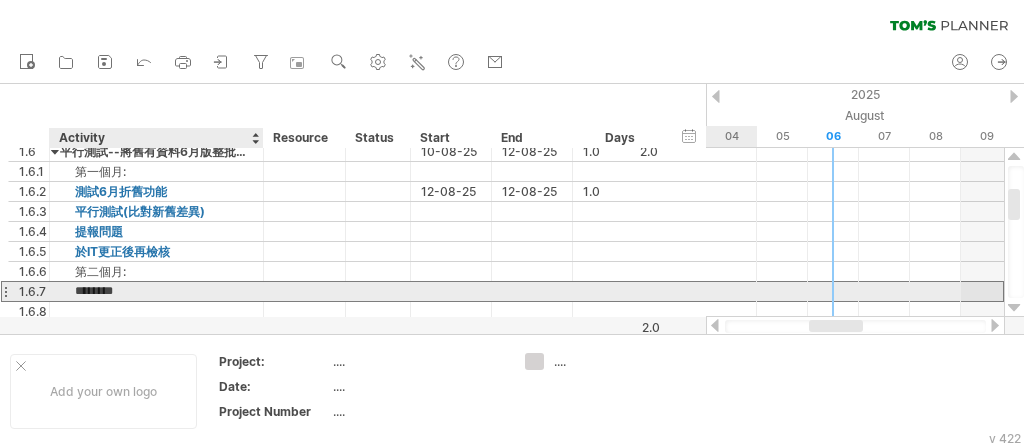 click on "********" at bounding box center (156, 291) 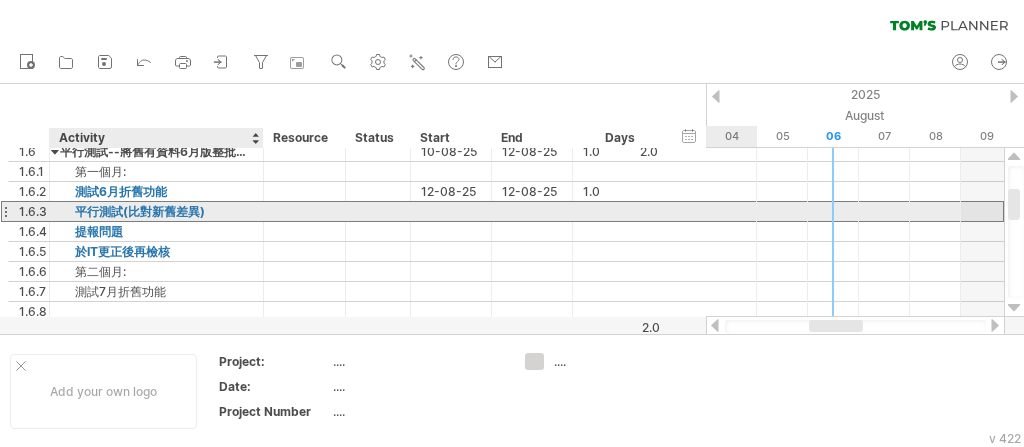 click on "平行測試(比對新舊差異)" at bounding box center [156, 211] 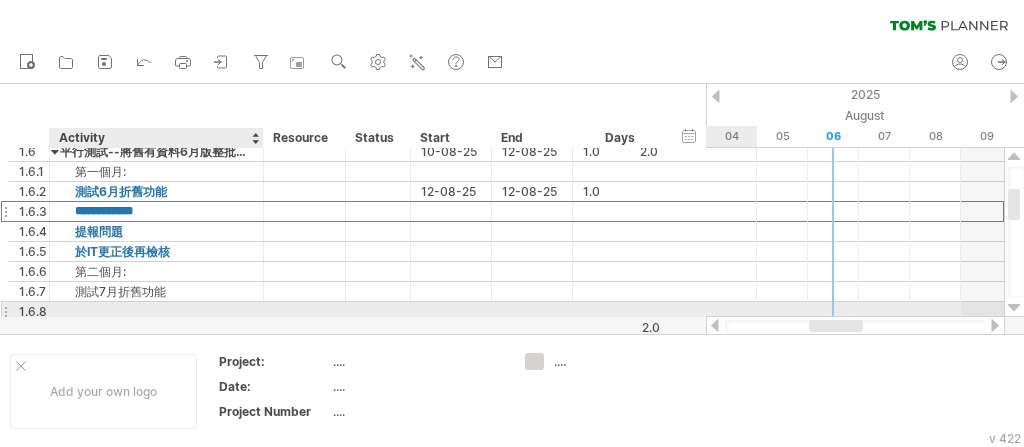 click at bounding box center (156, 311) 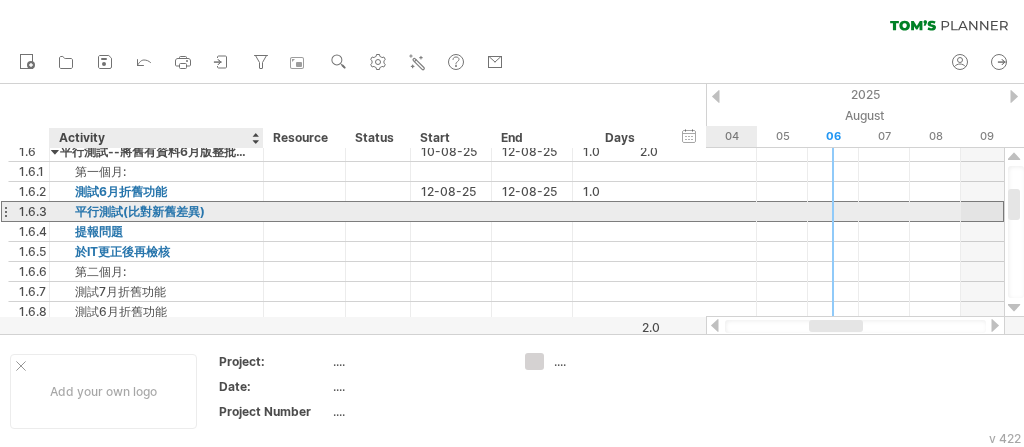 click on "平行測試(比對新舊差異)" at bounding box center [156, 211] 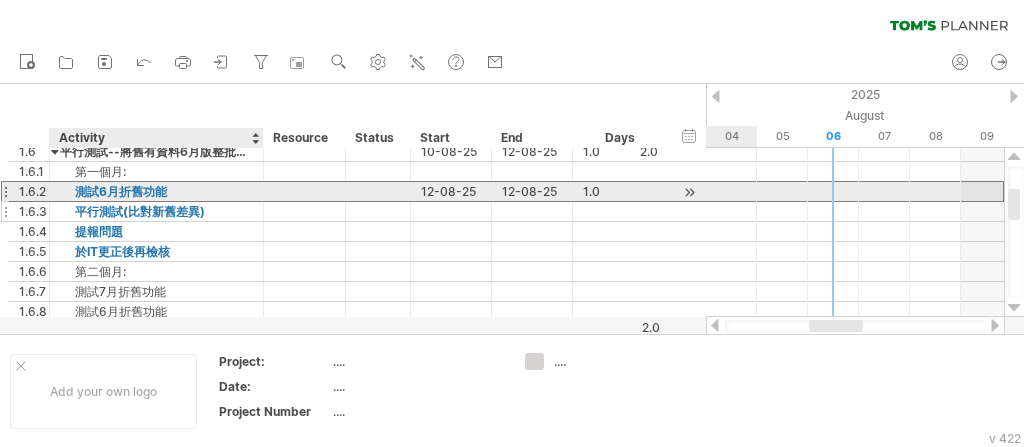 drag, startPoint x: 169, startPoint y: 190, endPoint x: 166, endPoint y: 212, distance: 22.203604 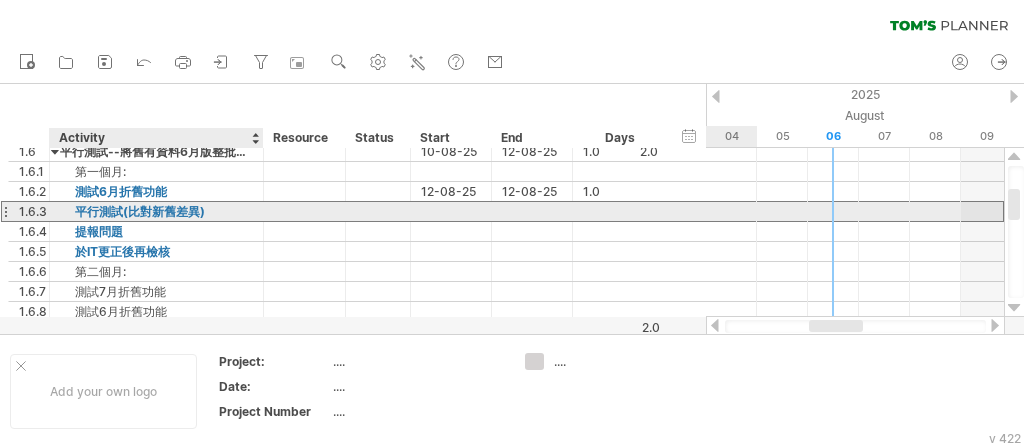 drag, startPoint x: 208, startPoint y: 208, endPoint x: 69, endPoint y: 208, distance: 139 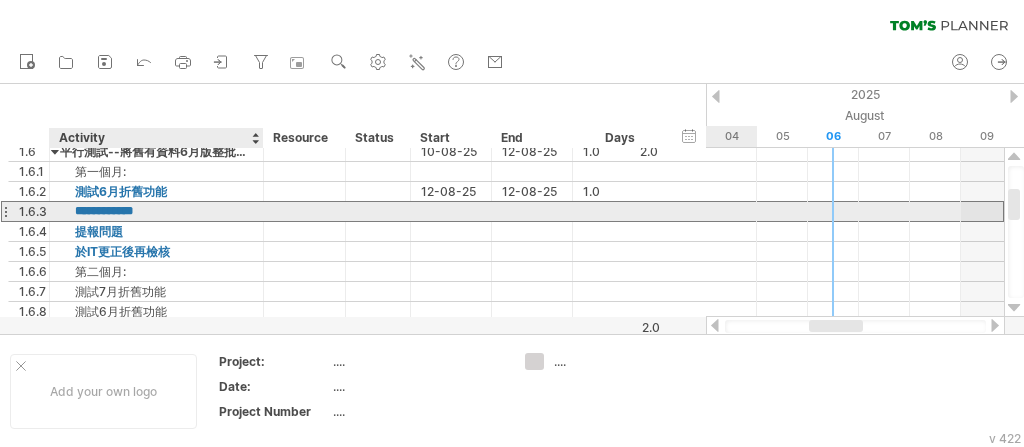 drag, startPoint x: 72, startPoint y: 208, endPoint x: 202, endPoint y: 212, distance: 130.06152 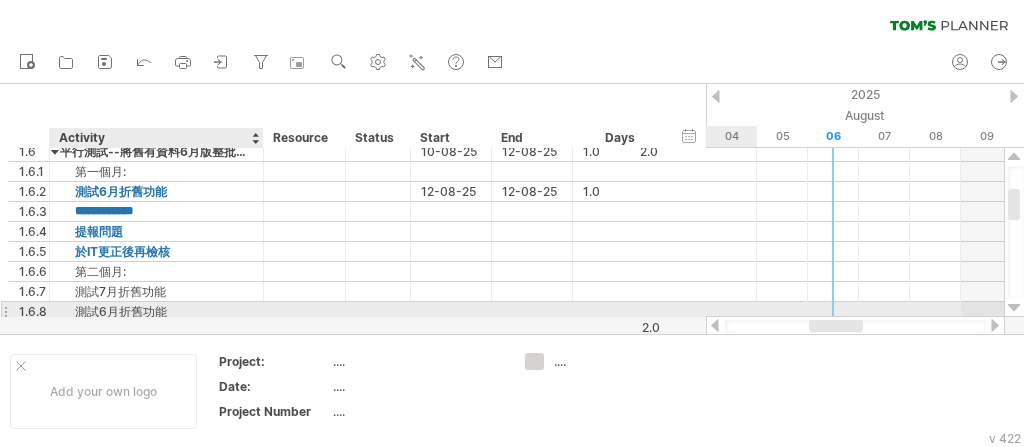 click on "測試6月折舊功能" at bounding box center [156, 311] 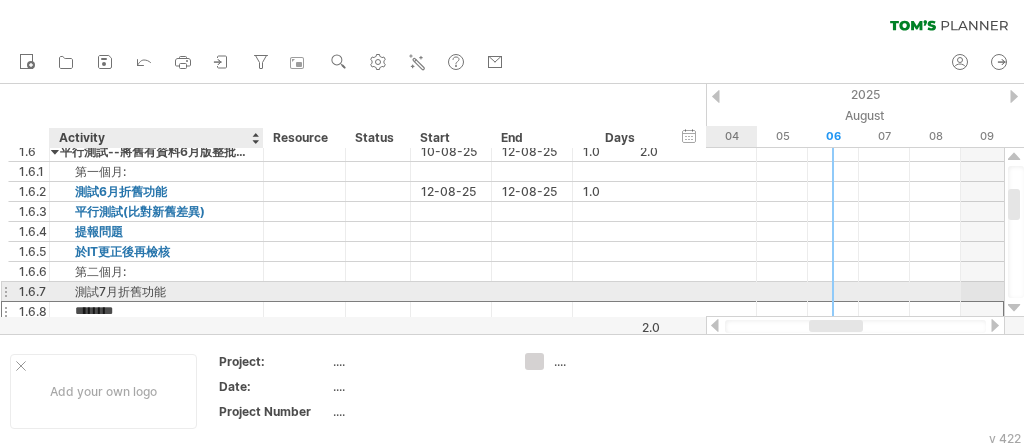 drag, startPoint x: 188, startPoint y: 309, endPoint x: 66, endPoint y: 299, distance: 122.40915 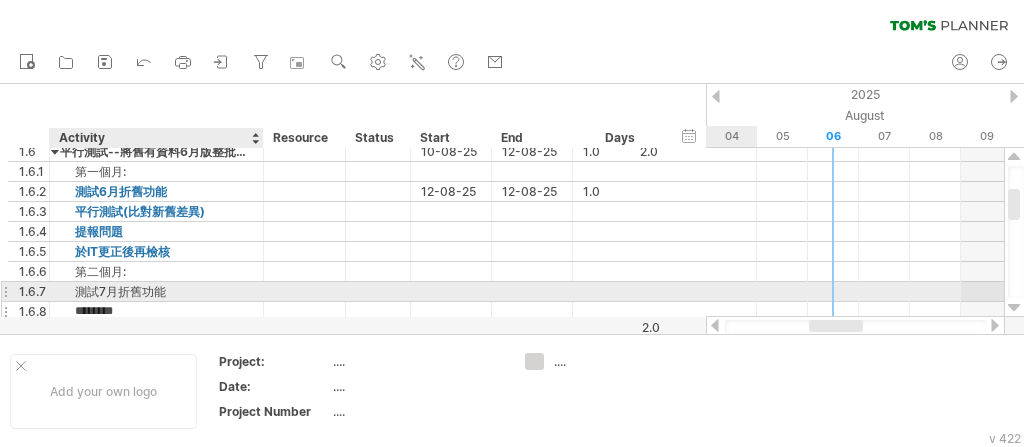 paste on "****" 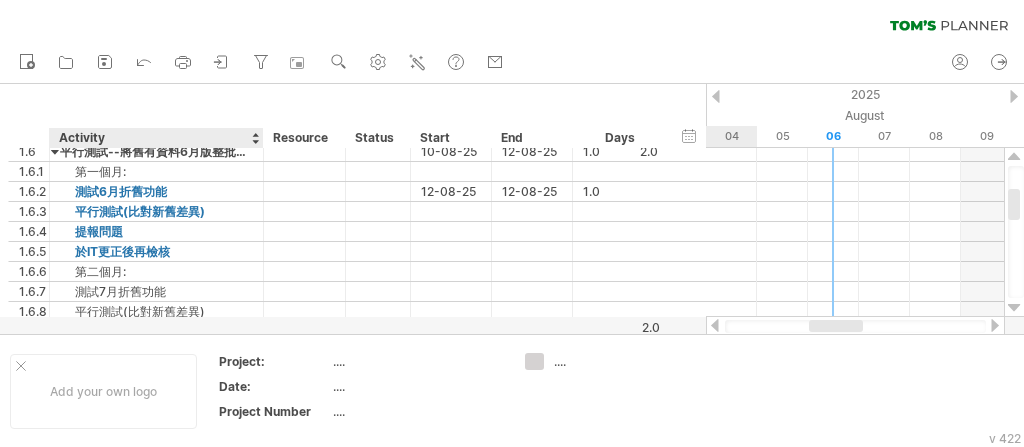 click at bounding box center (512, 209) 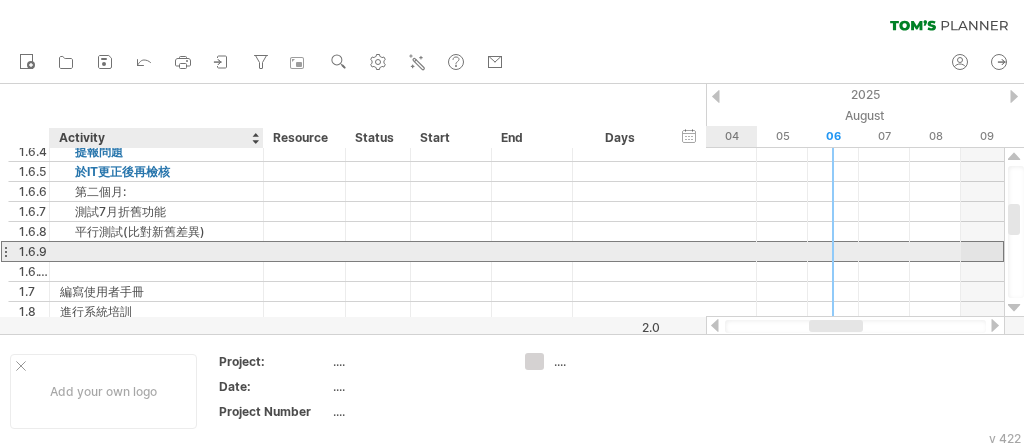 click at bounding box center (156, 251) 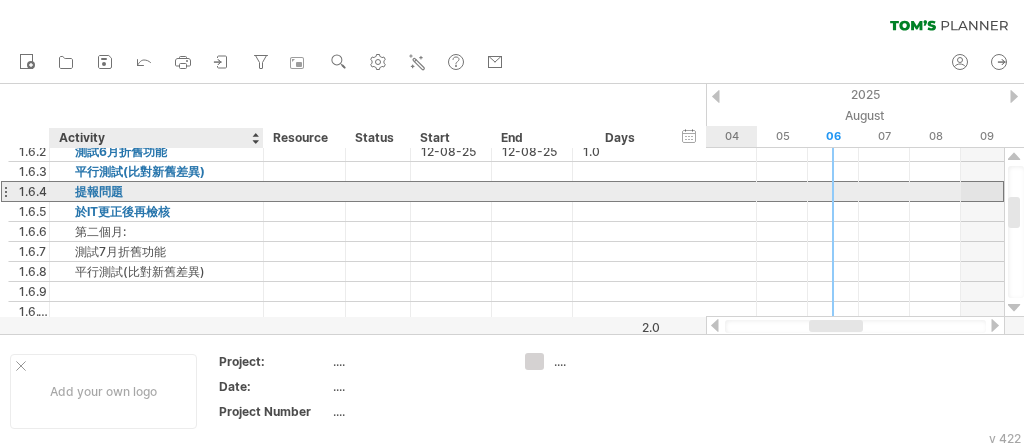 click on "提報問題" at bounding box center (156, 191) 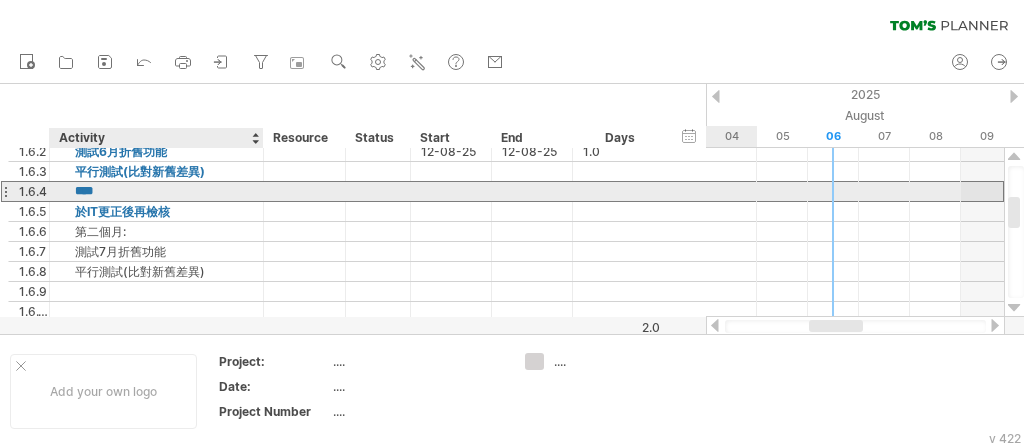 drag, startPoint x: 129, startPoint y: 192, endPoint x: 73, endPoint y: 189, distance: 56.0803 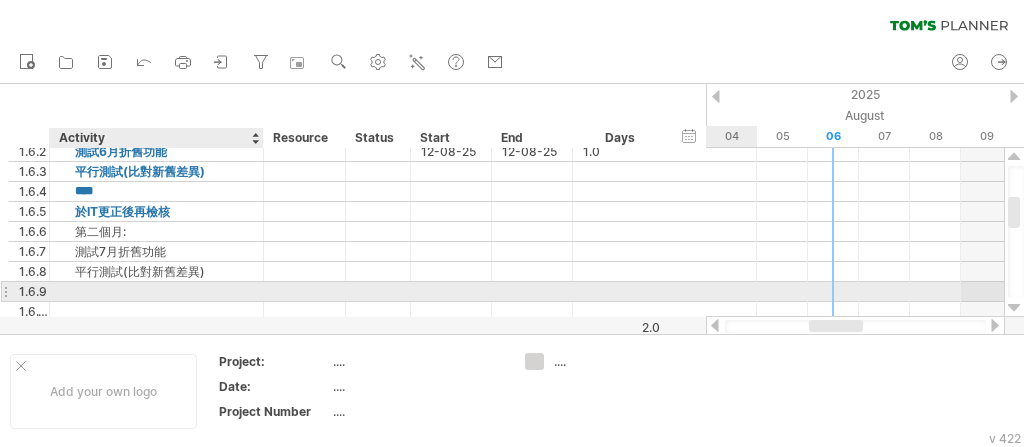 click at bounding box center [156, 291] 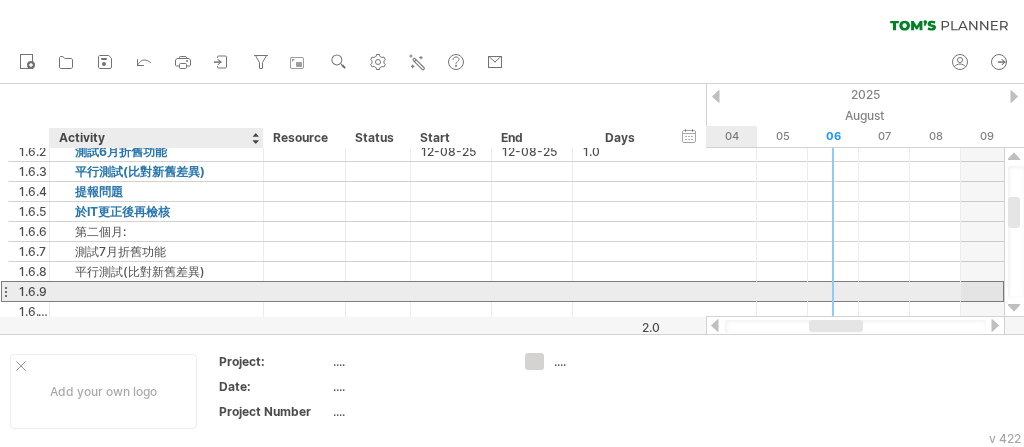 click at bounding box center (156, 291) 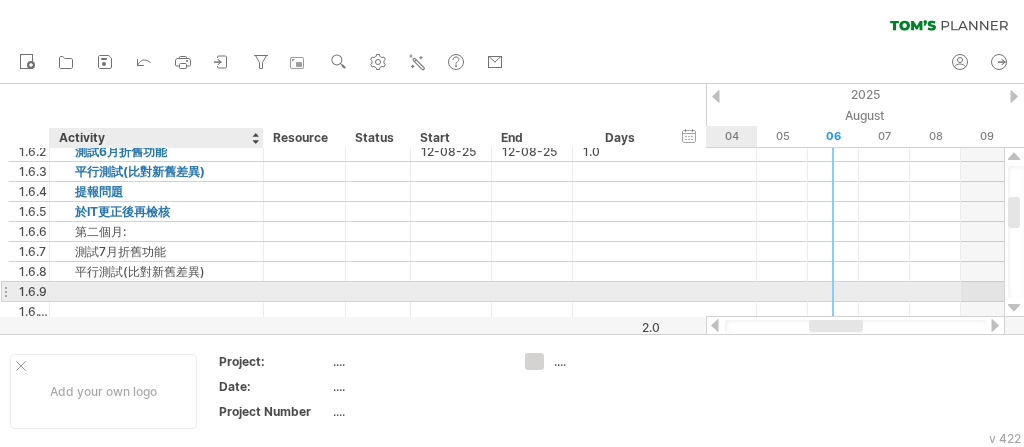 paste on "****" 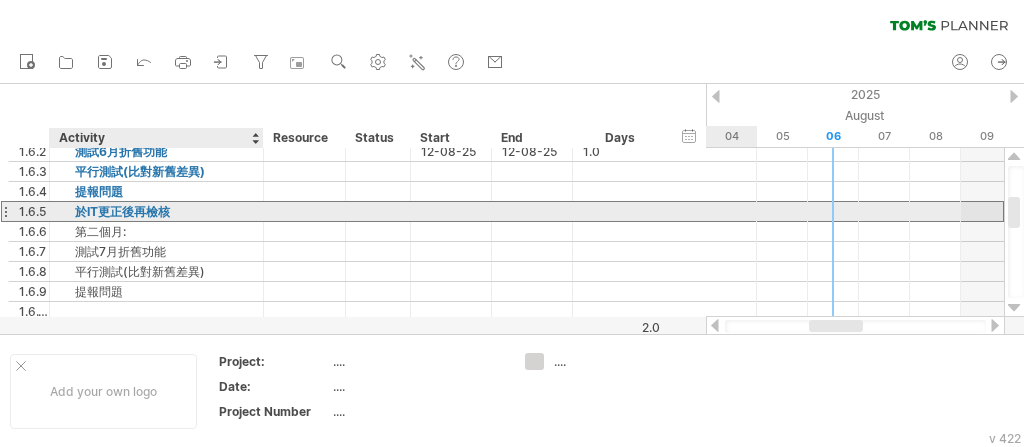 drag, startPoint x: 196, startPoint y: 207, endPoint x: 90, endPoint y: 209, distance: 106.01887 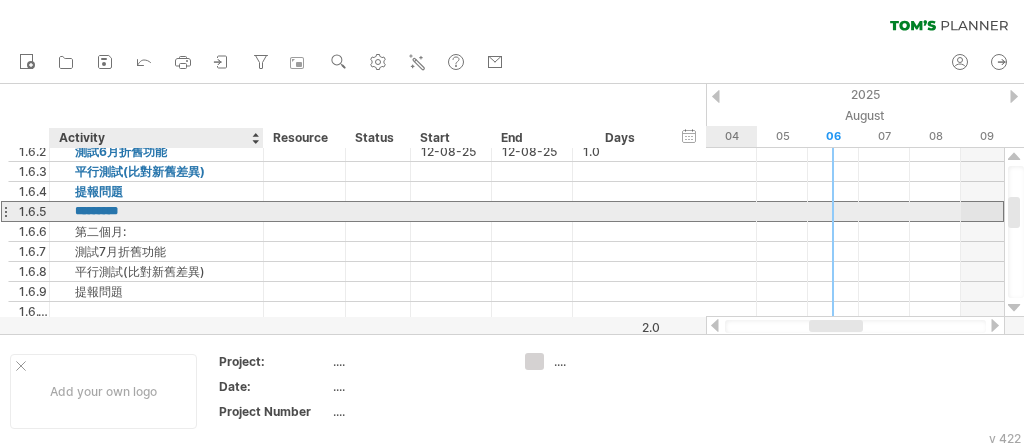 drag, startPoint x: 78, startPoint y: 210, endPoint x: 164, endPoint y: 210, distance: 86 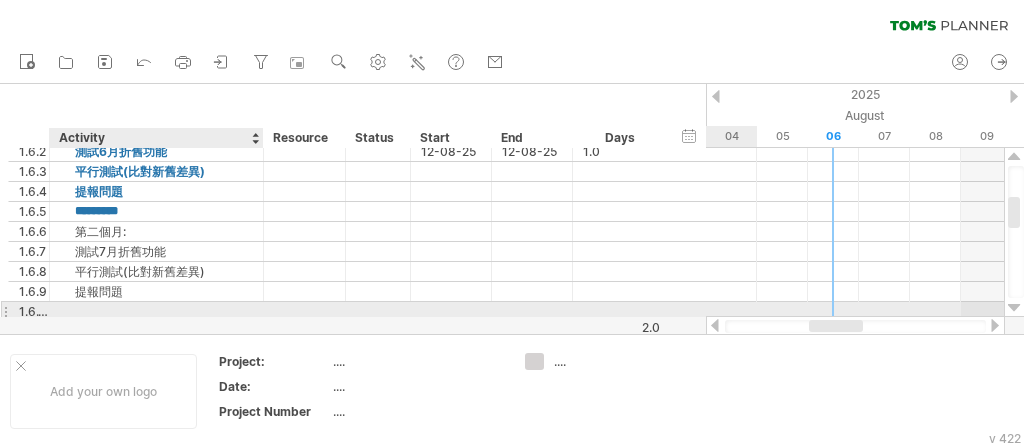 click at bounding box center (156, 311) 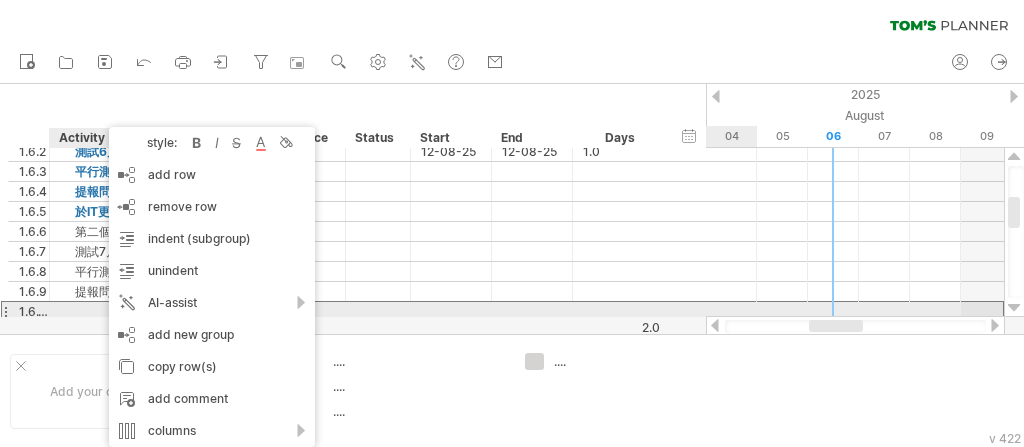 click at bounding box center [156, 311] 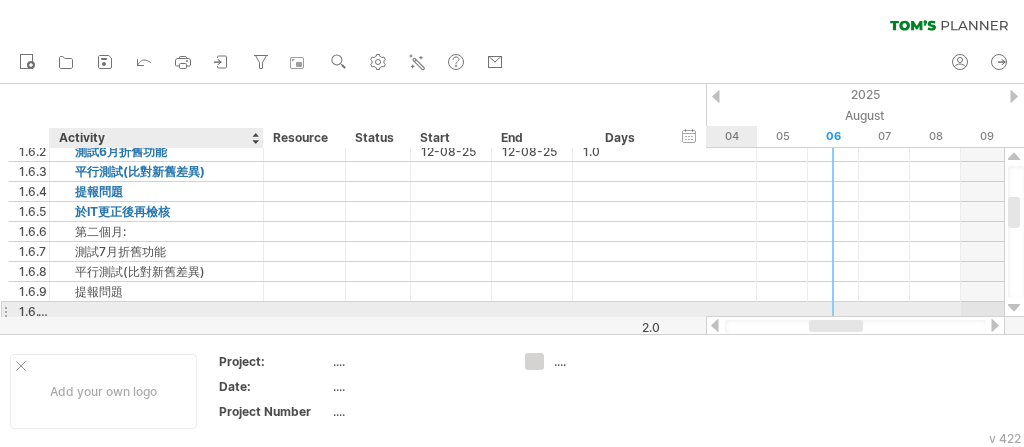 paste on "*********" 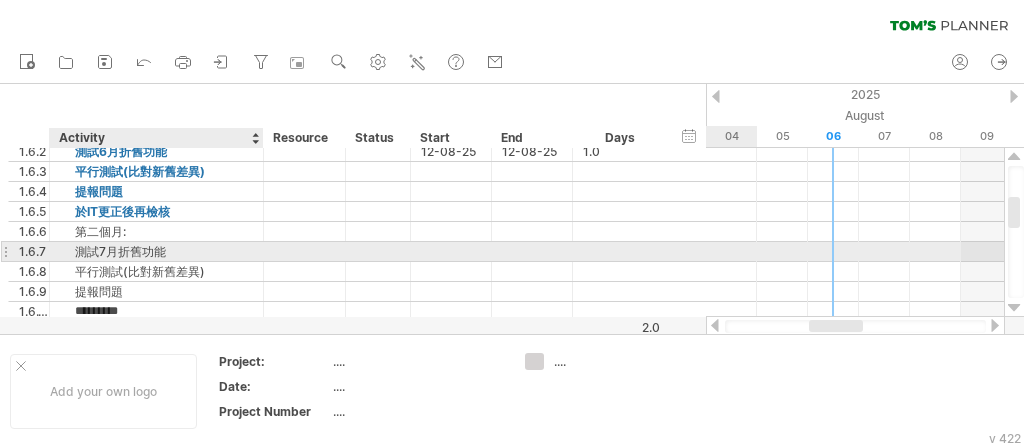 click on "測試7月折舊功能" at bounding box center [156, 251] 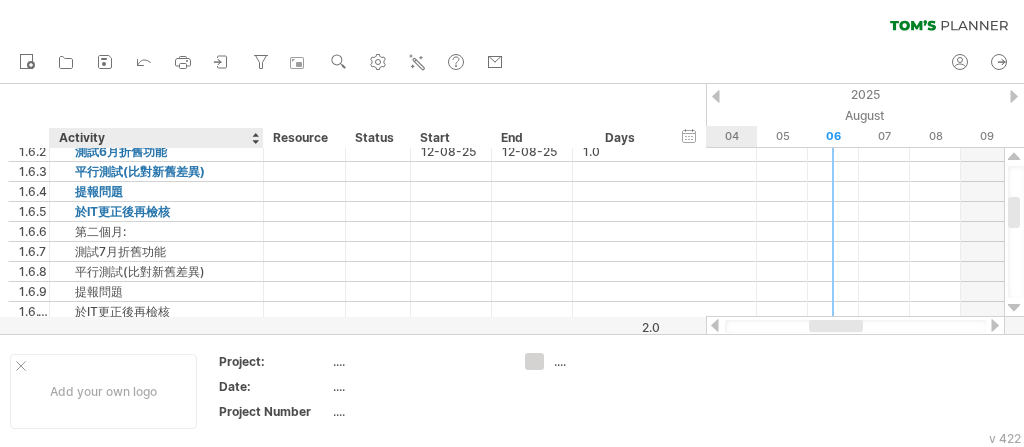 click at bounding box center [512, 209] 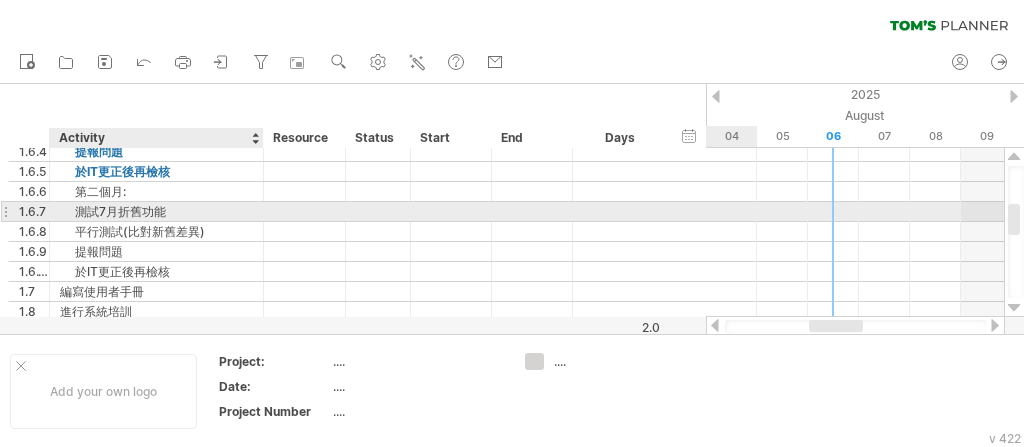 click on "測試7月折舊功能" at bounding box center [156, 211] 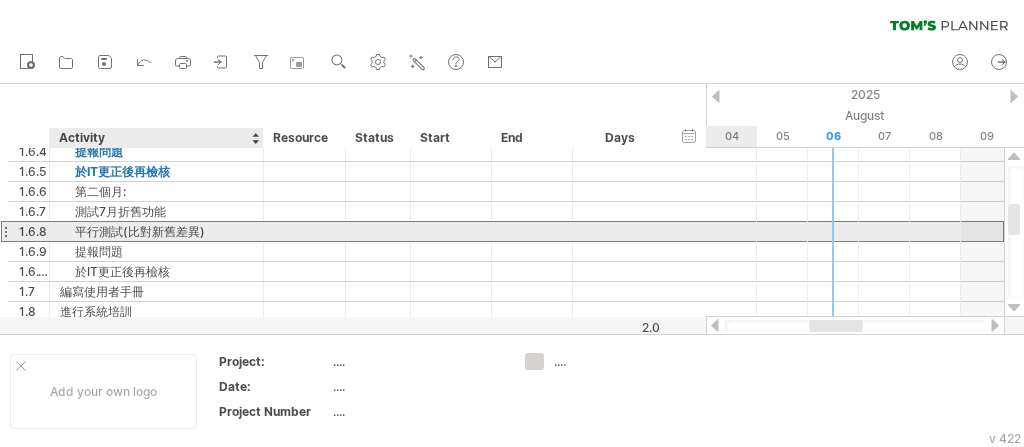 click on "平行測試(比對新舊差異)" at bounding box center (156, 231) 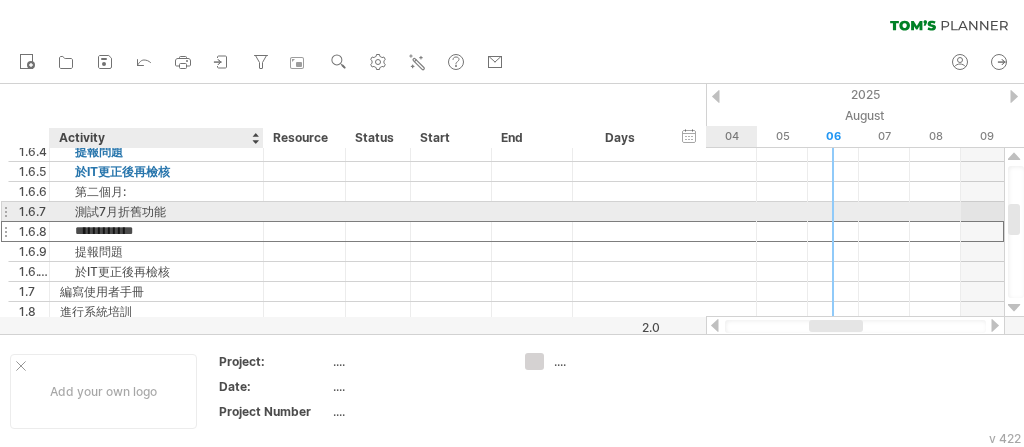 click on "測試7月折舊功能" at bounding box center [156, 211] 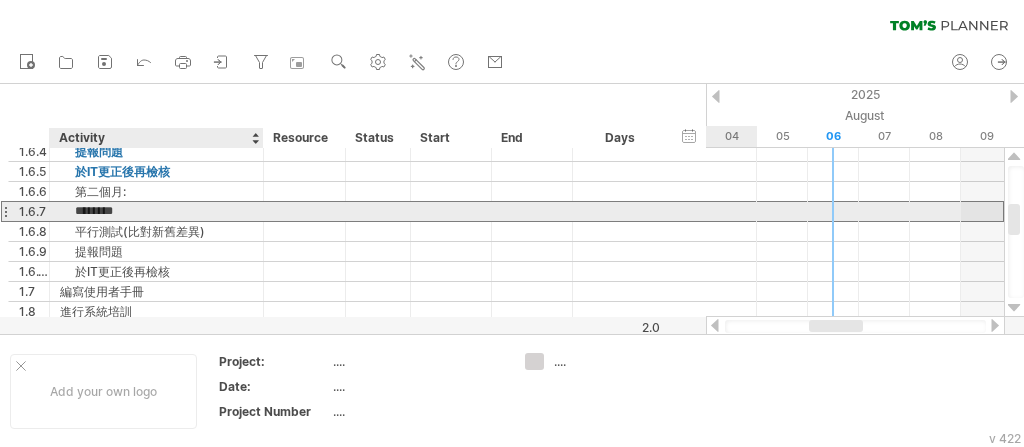 click on "********" at bounding box center [156, 211] 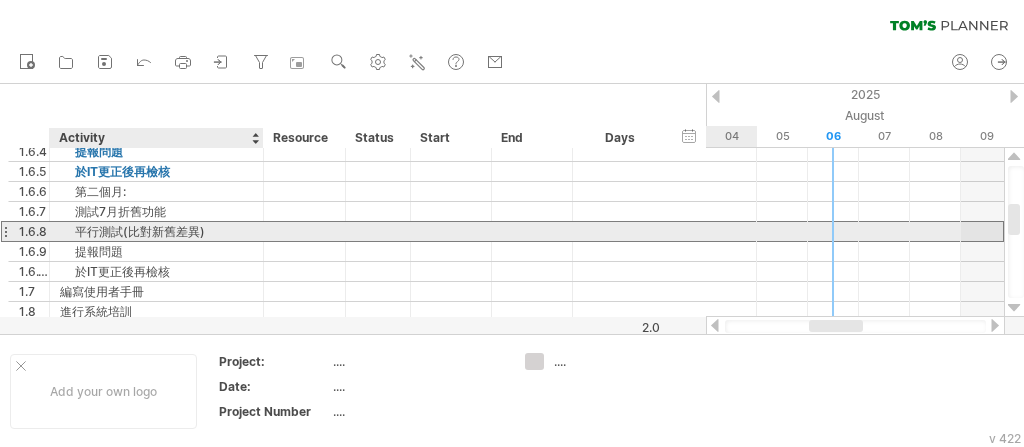click on "平行測試(比對新舊差異)" at bounding box center (156, 231) 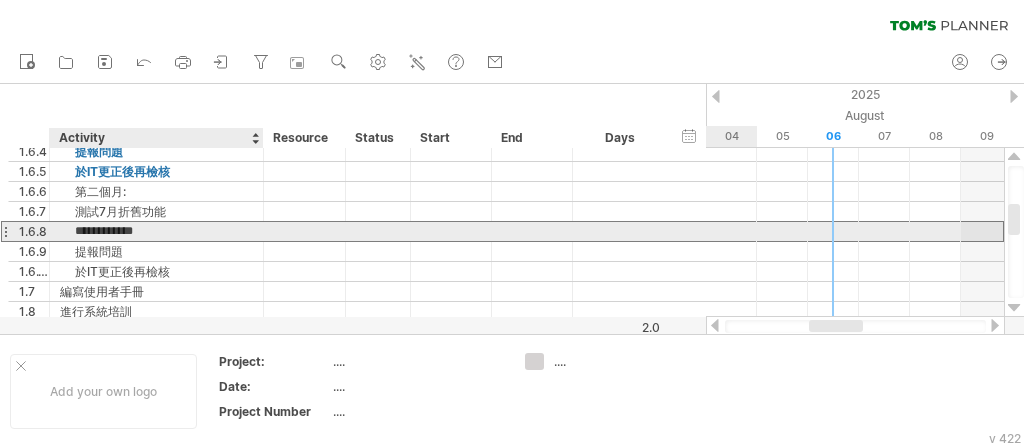 click on "**********" at bounding box center [156, 231] 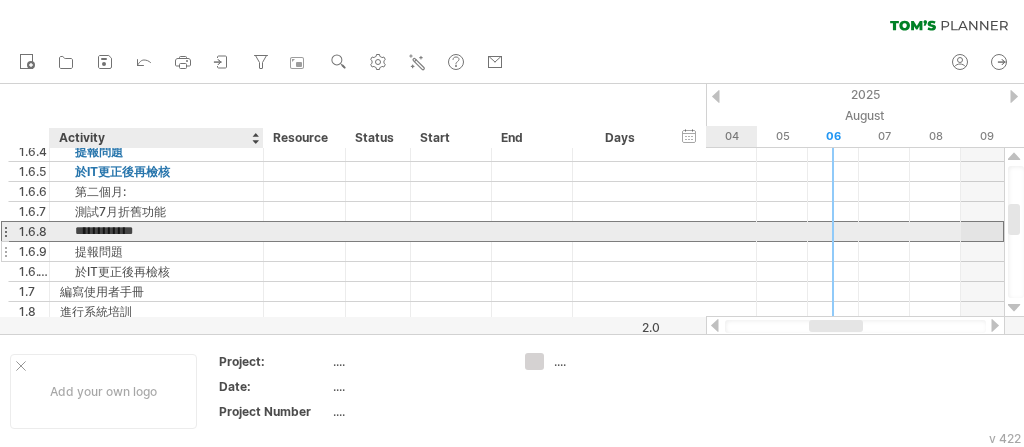 paste on "**" 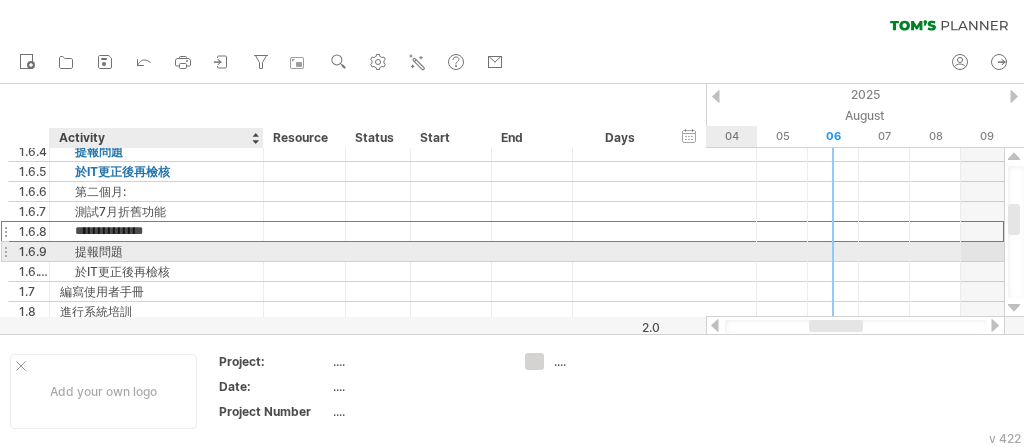 click on "提報問題" at bounding box center [156, 251] 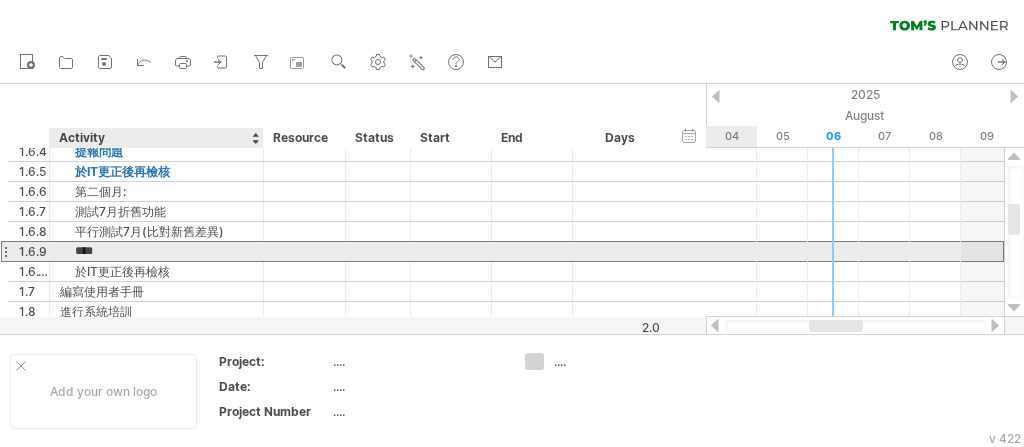 click on "****" at bounding box center [156, 251] 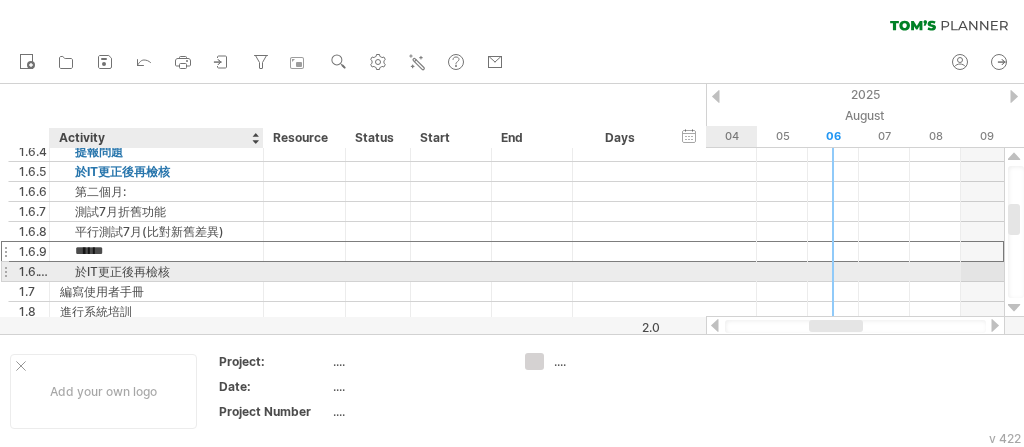 type on "******" 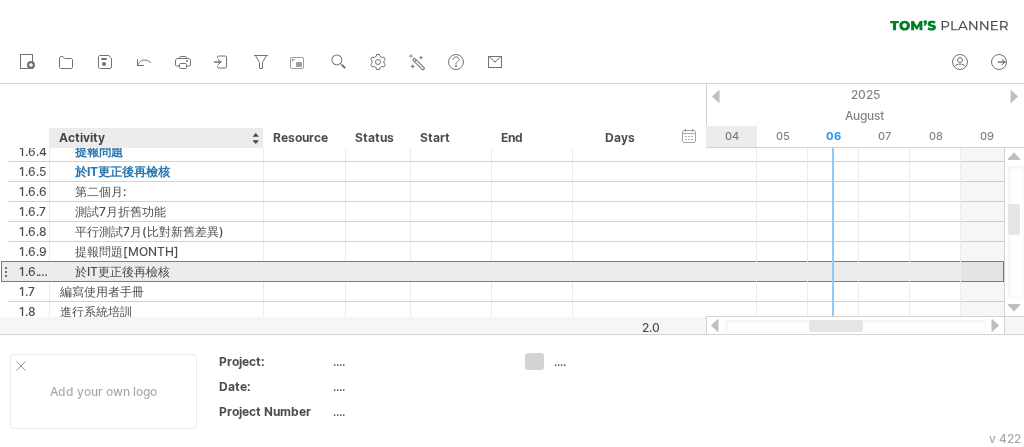 click on "於IT更正後再檢核" at bounding box center [156, 271] 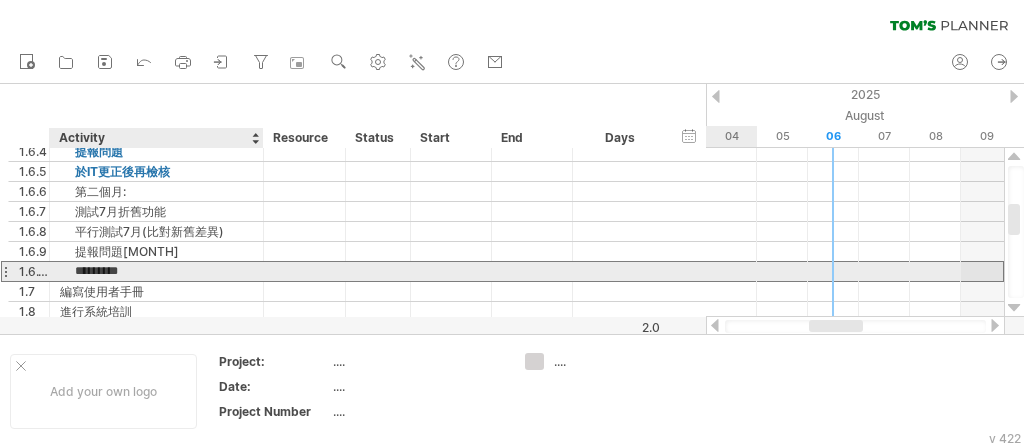 click on "*********" at bounding box center (156, 271) 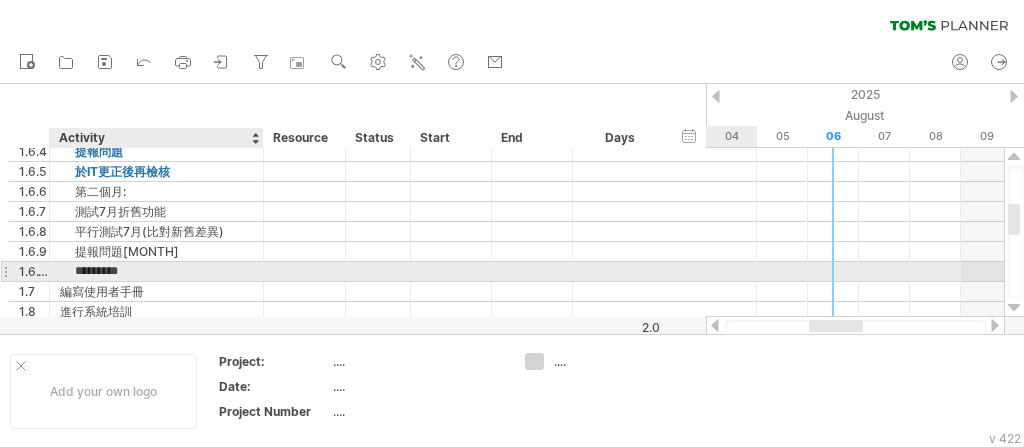 paste on "**" 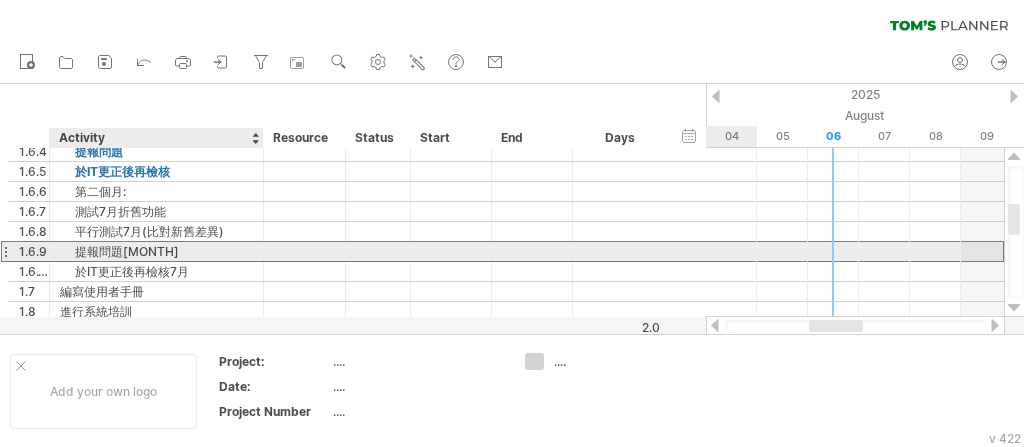 click on "提報問題[MONTH]" at bounding box center (156, 251) 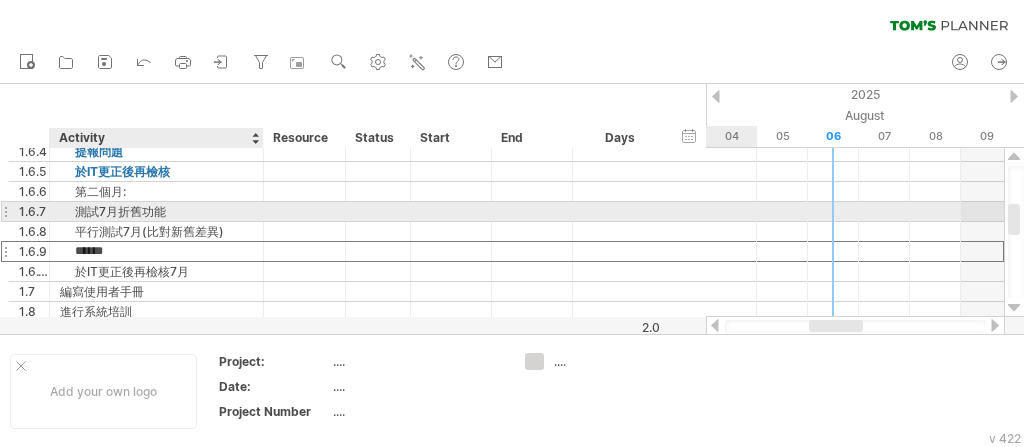 click on "測試7月折舊功能" at bounding box center [156, 211] 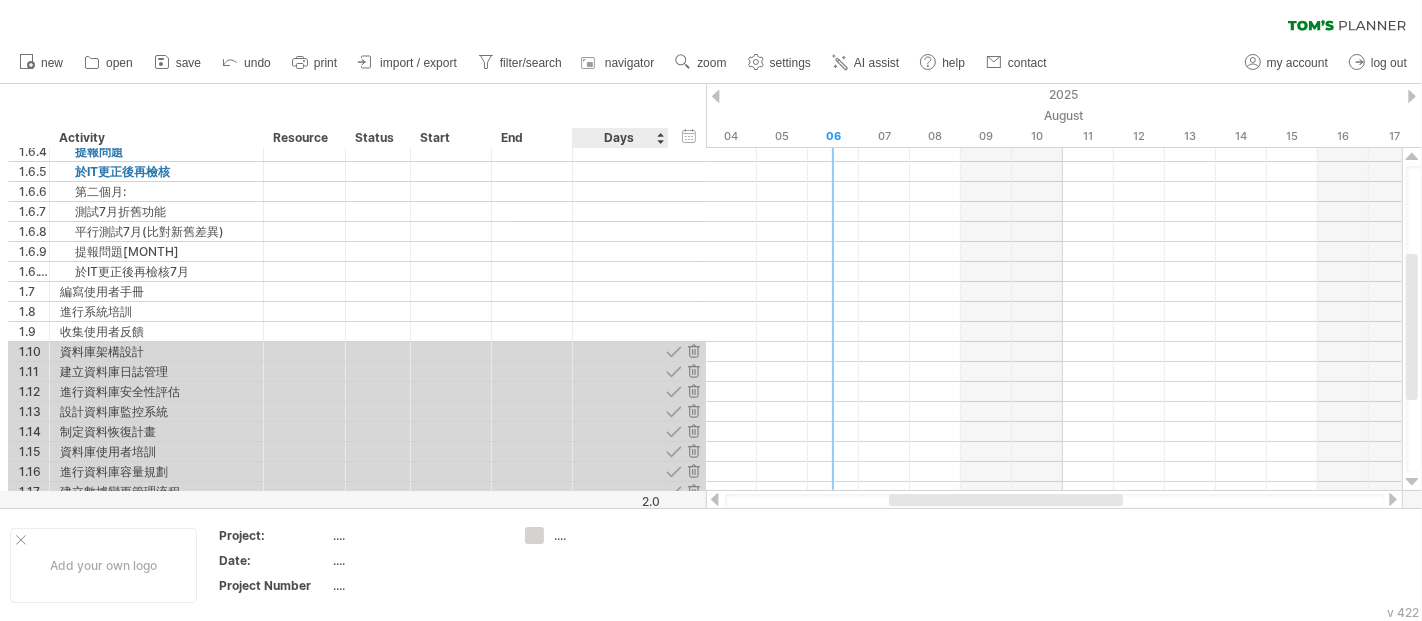 click on "Days" at bounding box center [619, 138] 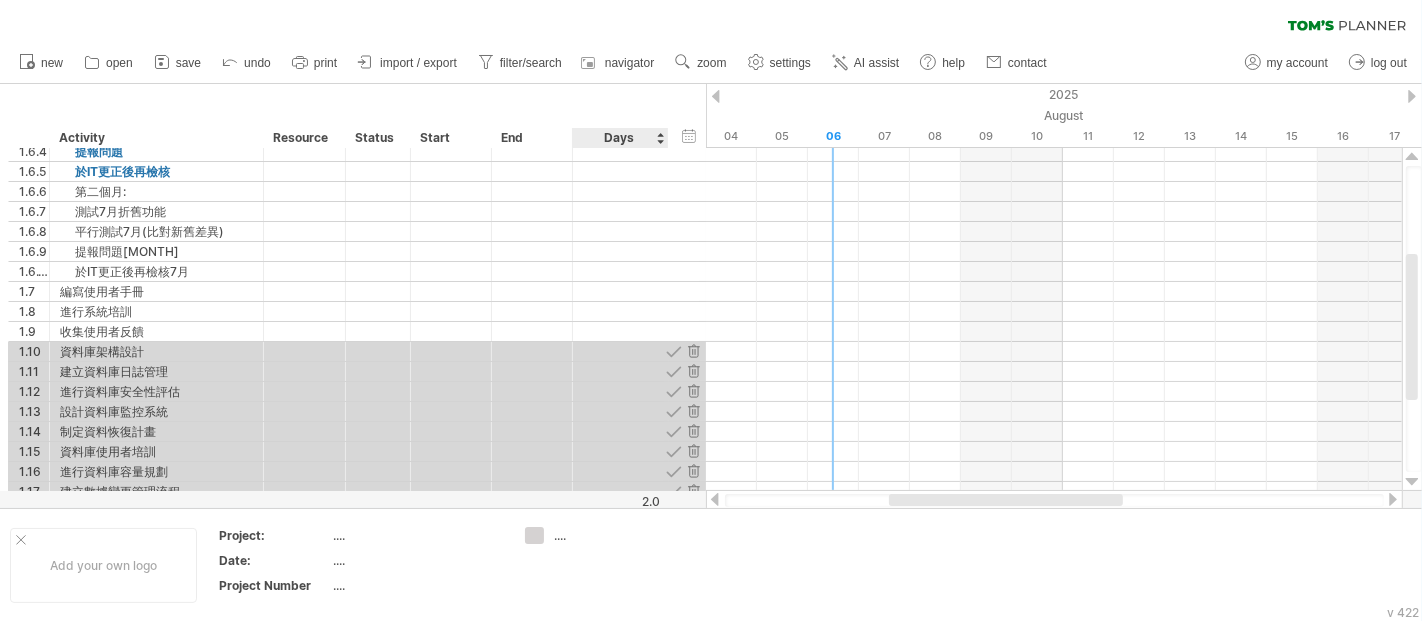click on "Days" at bounding box center (619, 138) 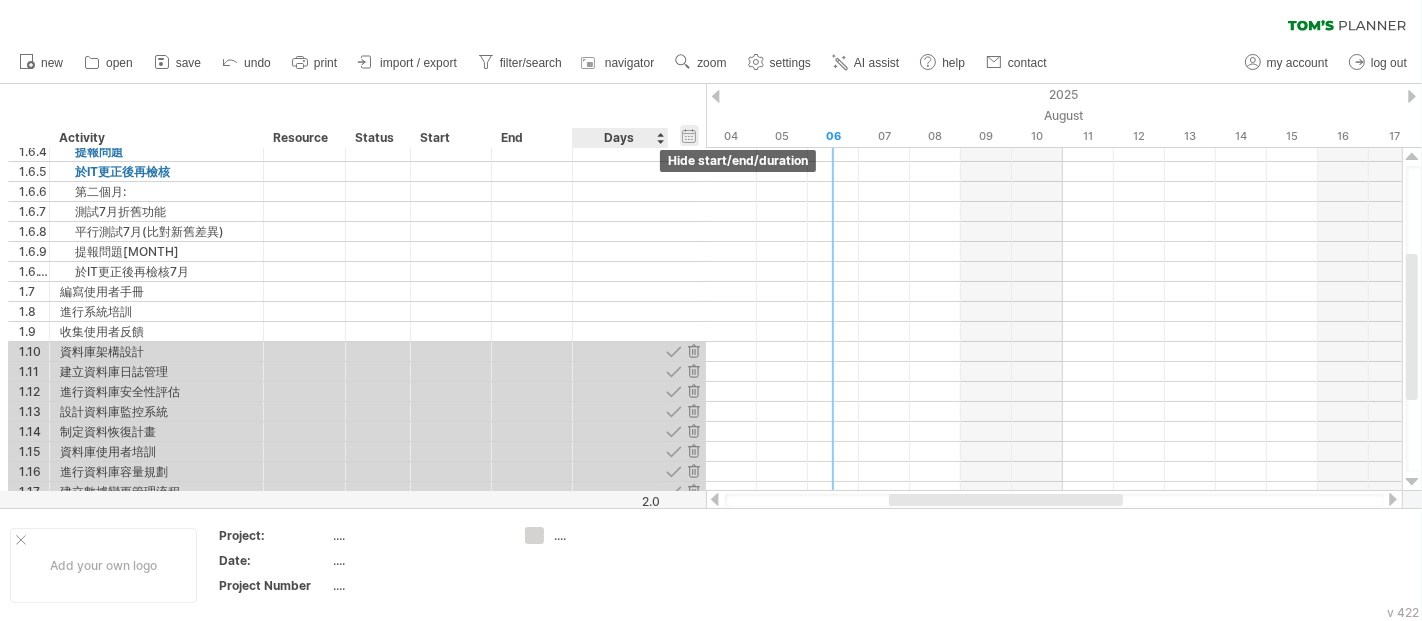 click on "hide start/end/duration show start/end/duration" at bounding box center (689, 135) 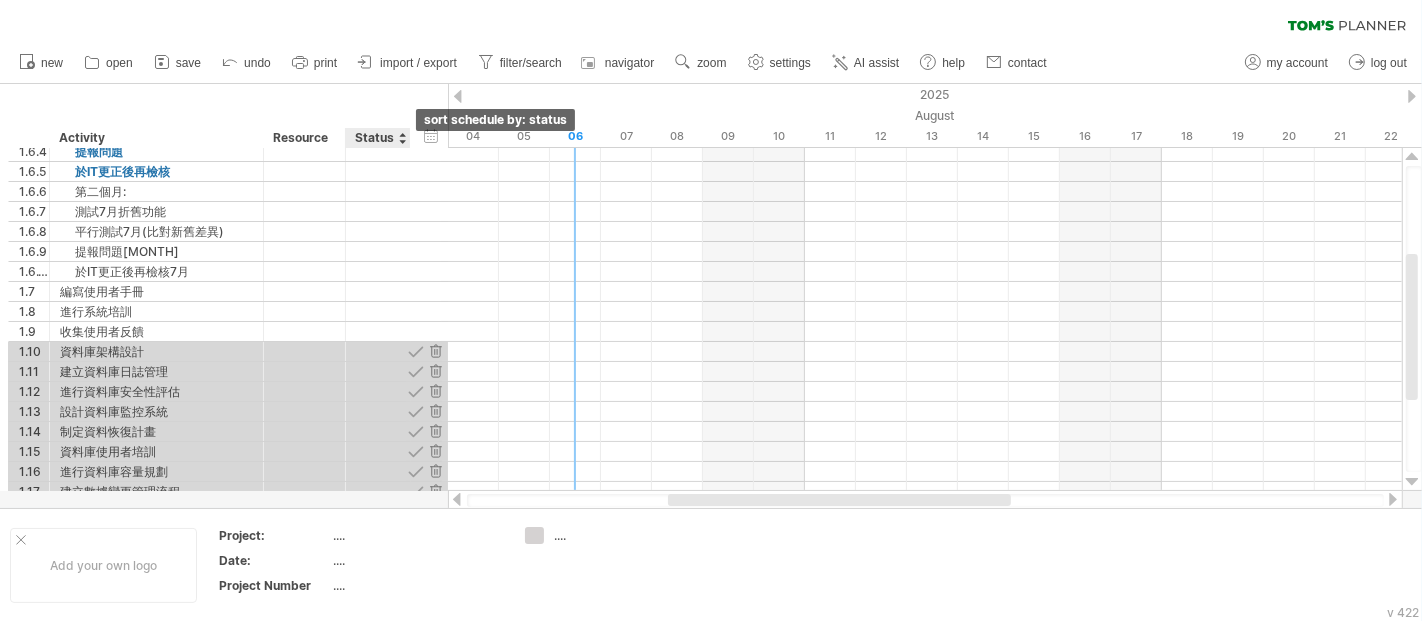 click at bounding box center [402, 138] 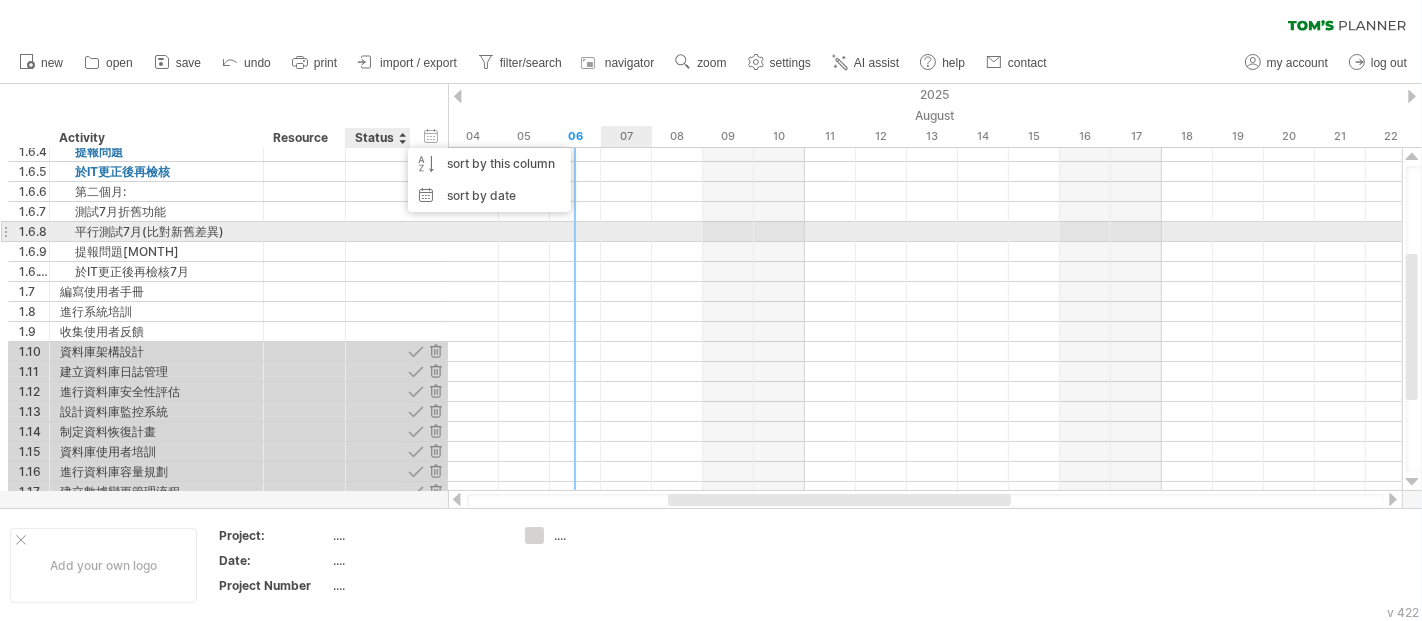 click at bounding box center [925, 232] 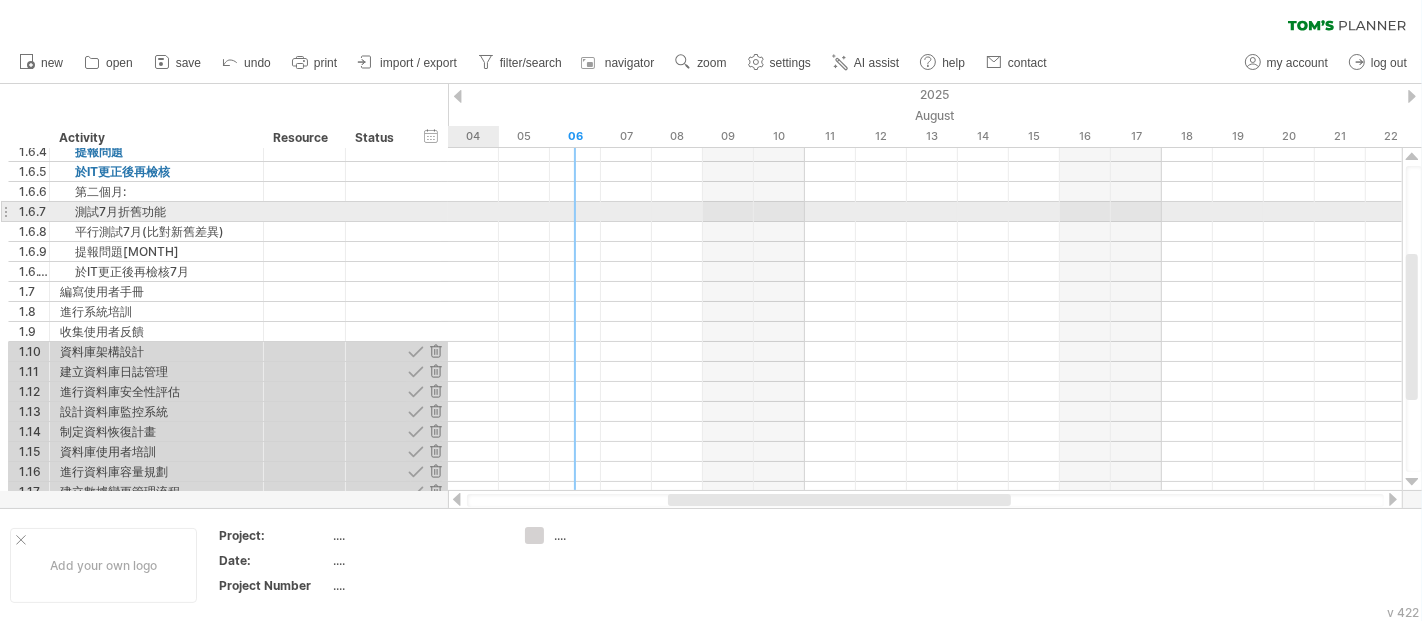 click at bounding box center [925, 212] 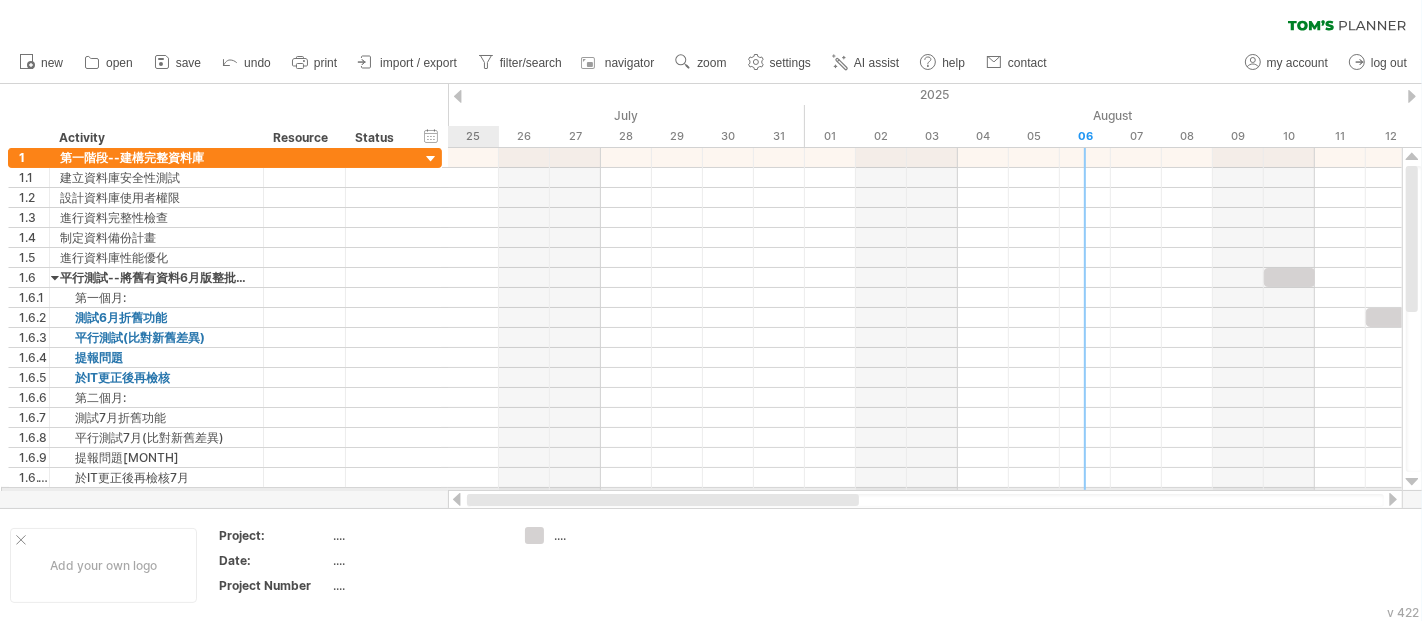 drag, startPoint x: 993, startPoint y: 502, endPoint x: 785, endPoint y: 490, distance: 208.34587 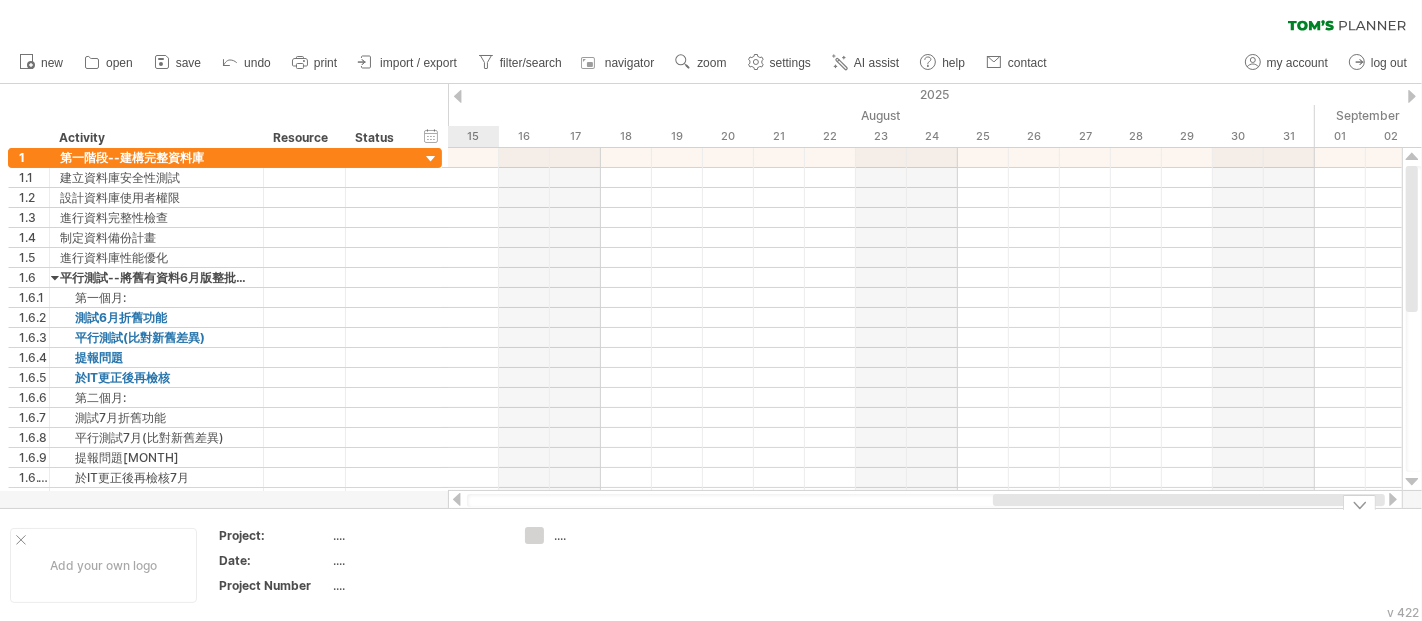 drag, startPoint x: 982, startPoint y: 498, endPoint x: 1421, endPoint y: 533, distance: 440.393 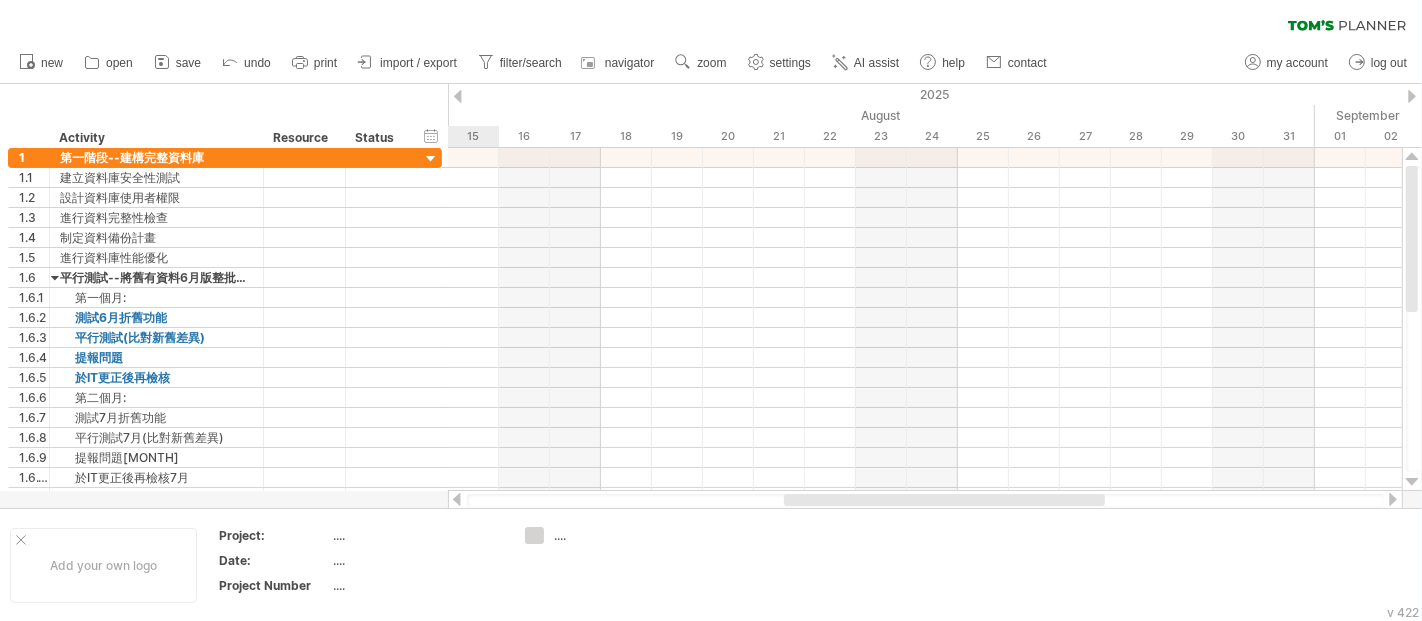 click at bounding box center [1393, 499] 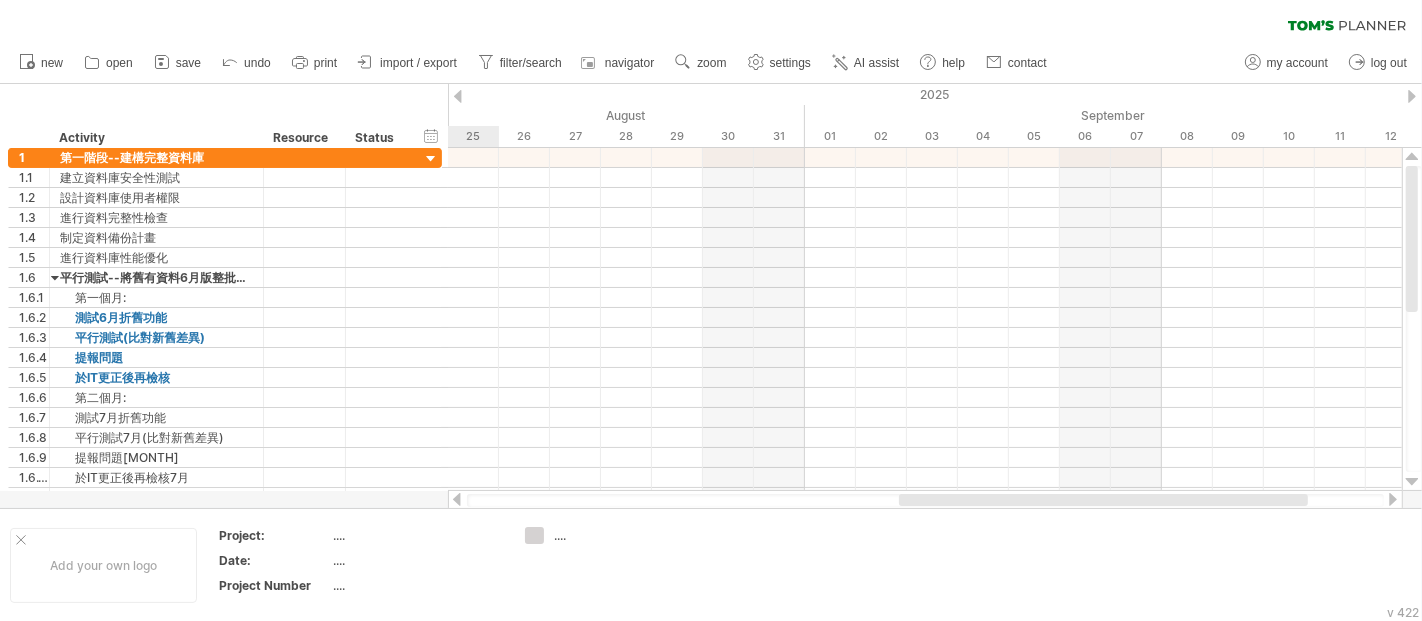 click at bounding box center [1393, 499] 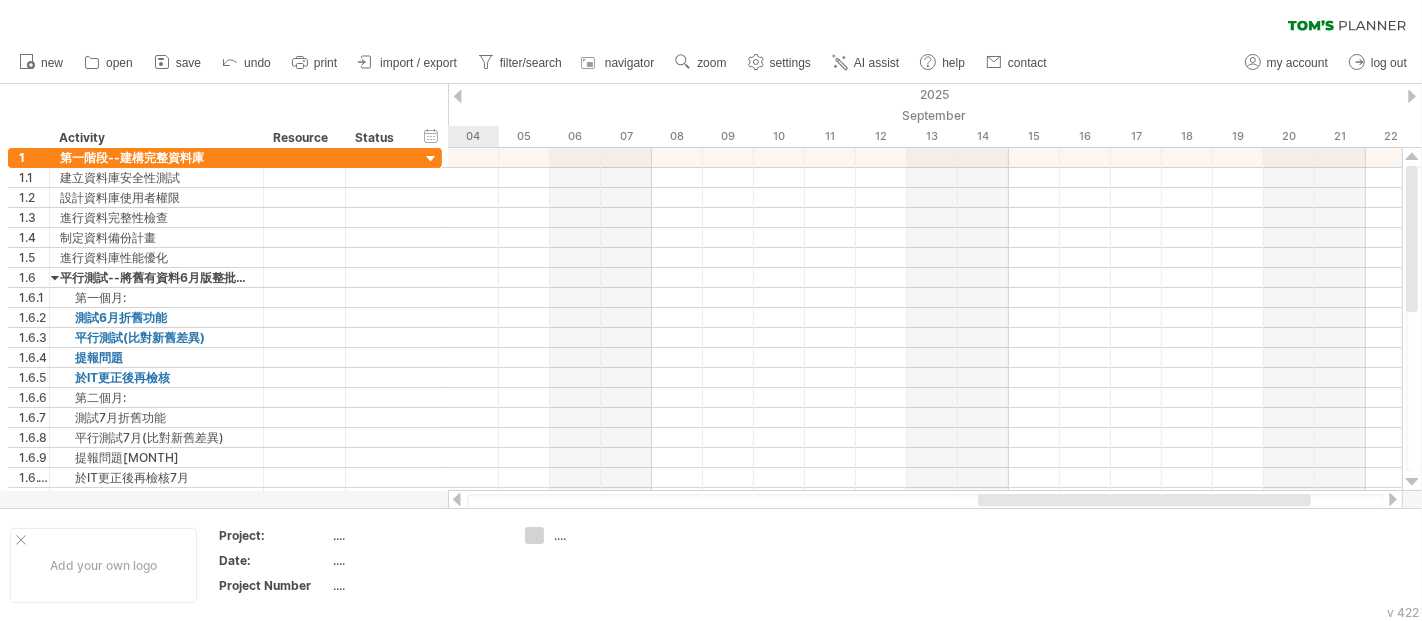click at bounding box center (1393, 499) 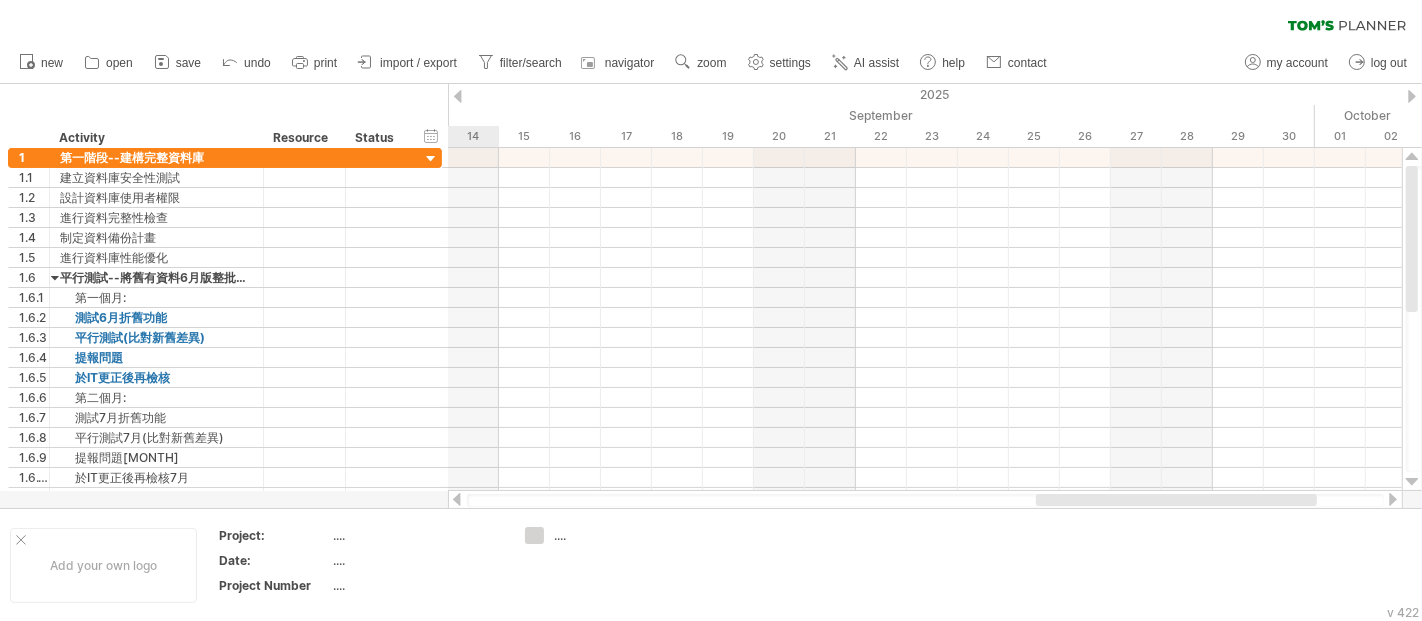 click at bounding box center [1393, 499] 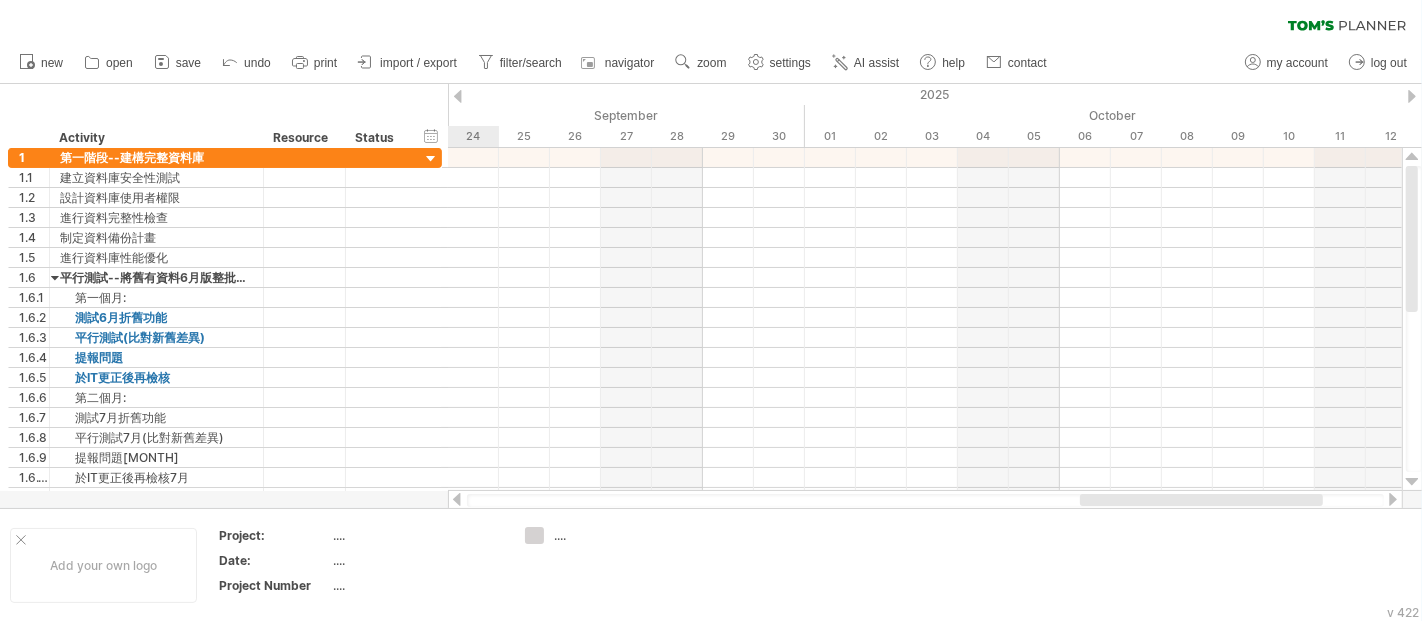 click at bounding box center (1393, 499) 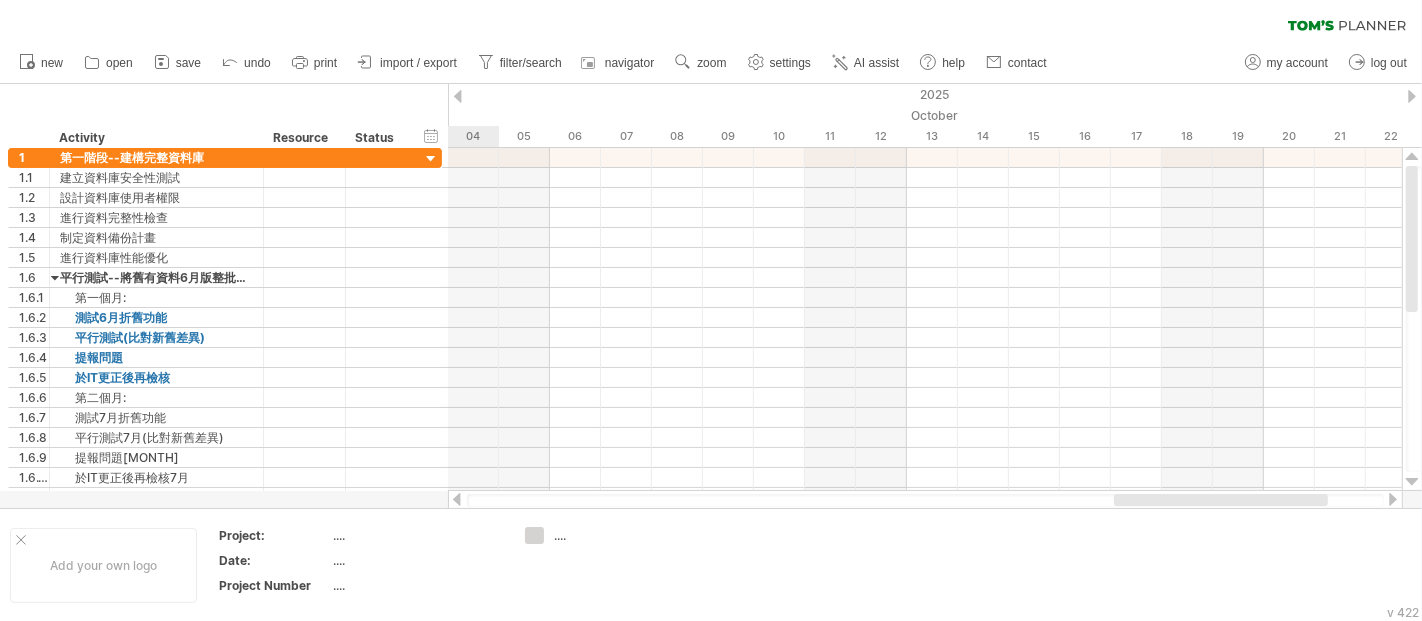 click at bounding box center (1393, 499) 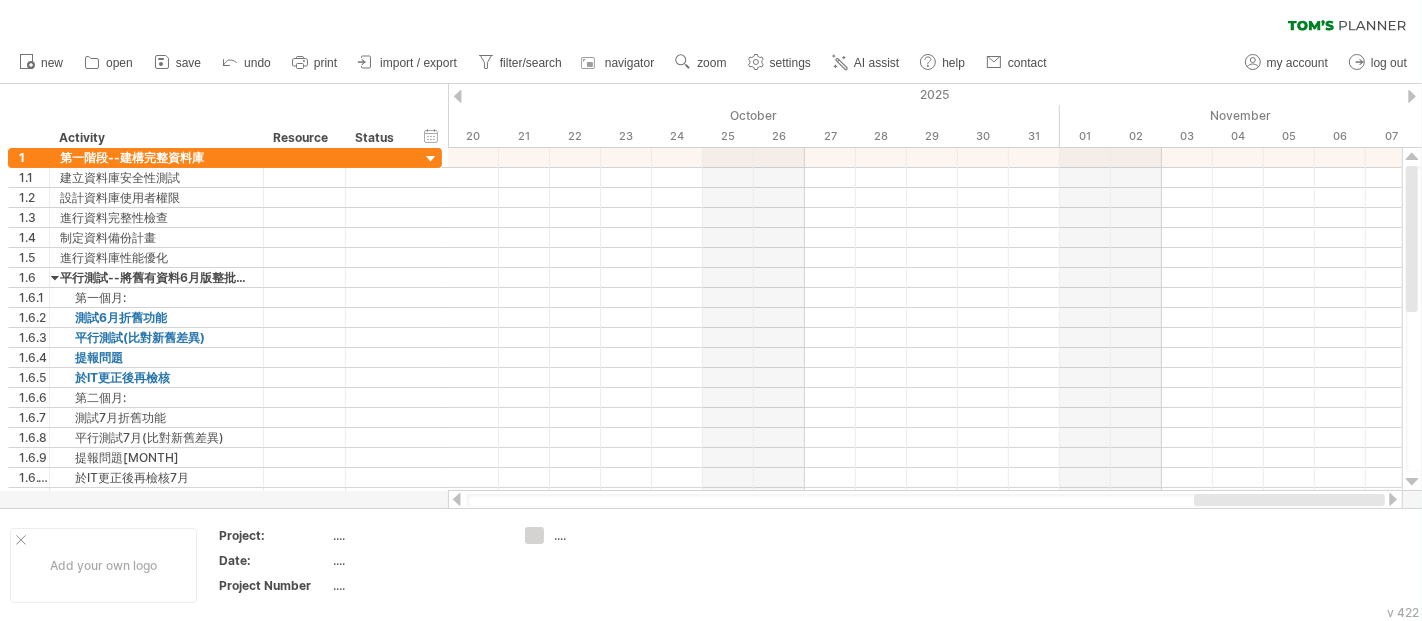 drag, startPoint x: 1301, startPoint y: 501, endPoint x: 1390, endPoint y: 500, distance: 89.005615 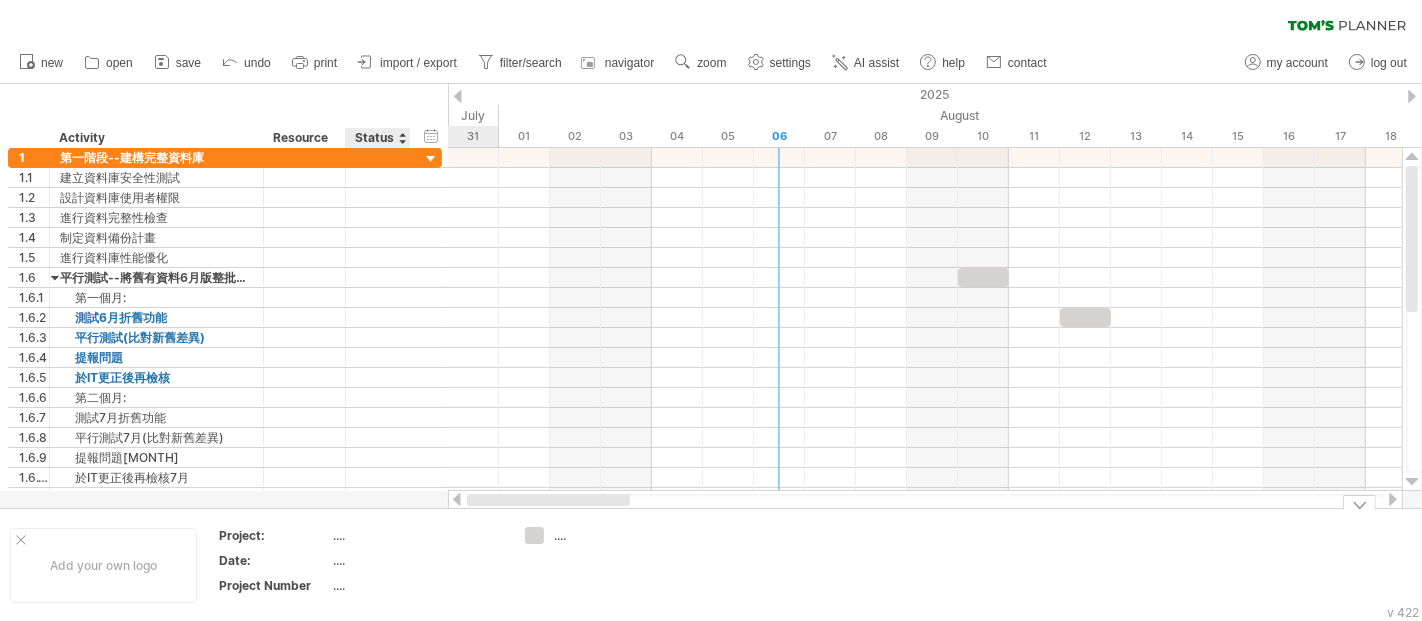 drag, startPoint x: 1200, startPoint y: 504, endPoint x: 403, endPoint y: 504, distance: 797 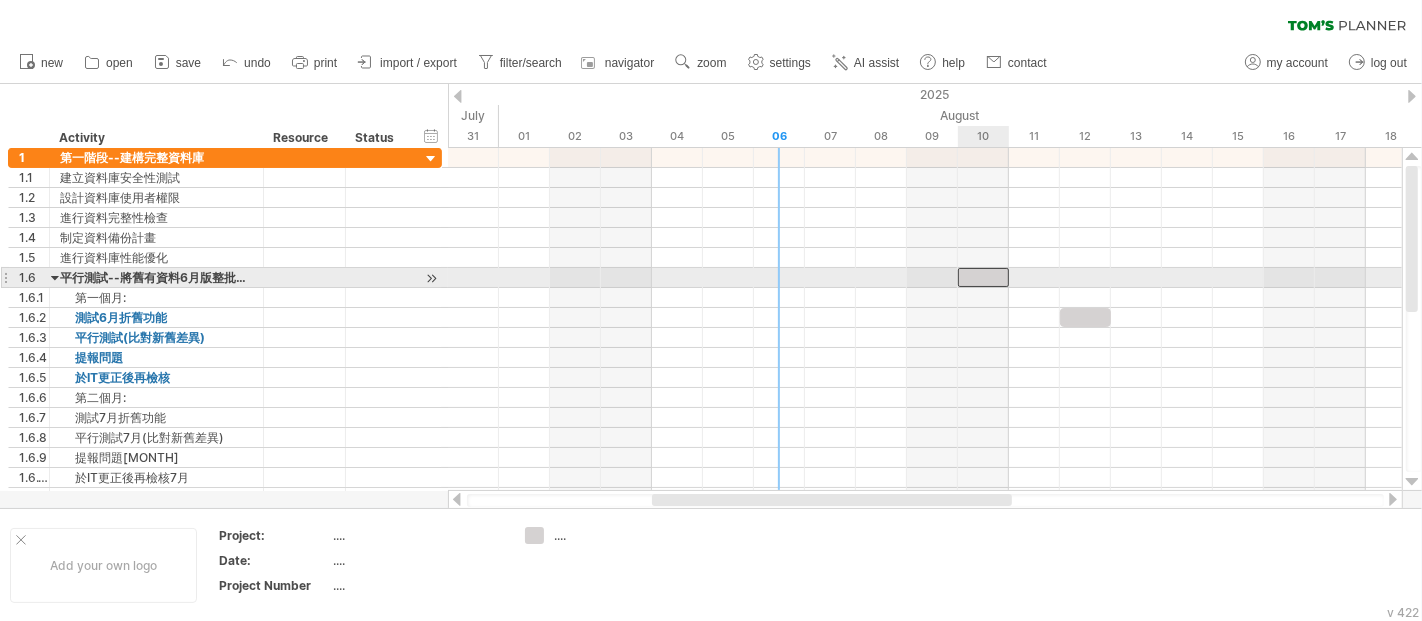 click at bounding box center [983, 277] 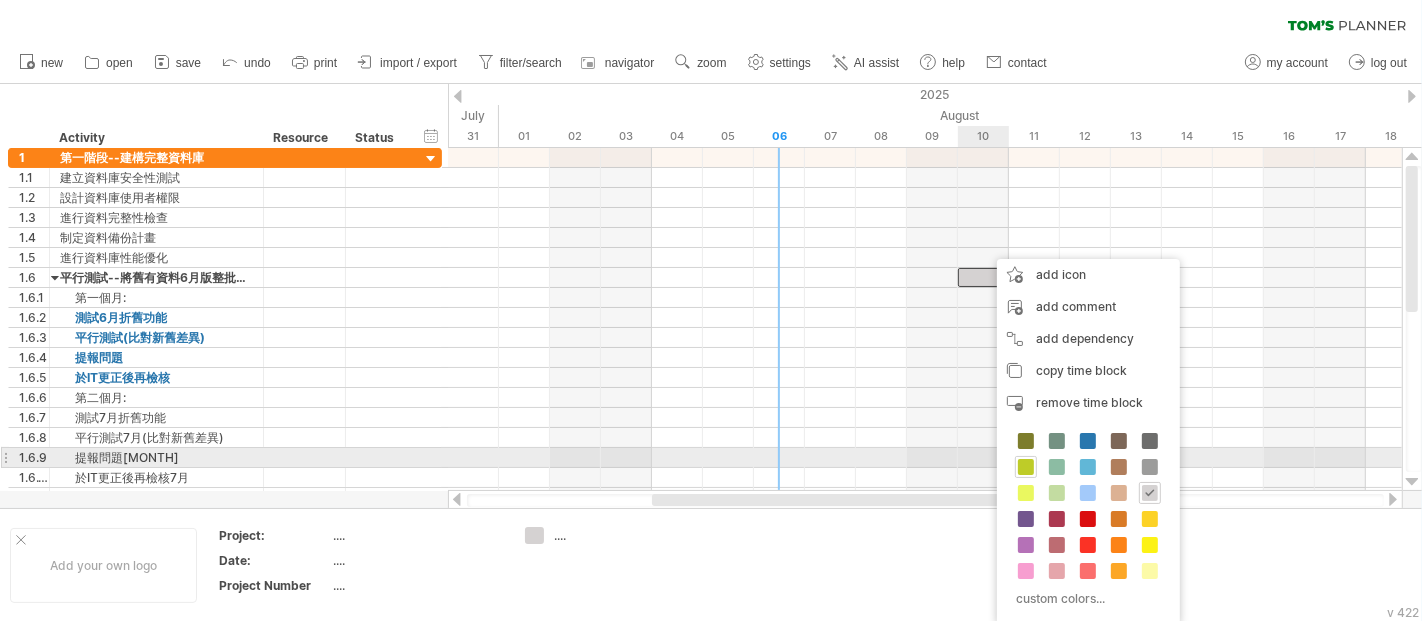 click at bounding box center [1026, 467] 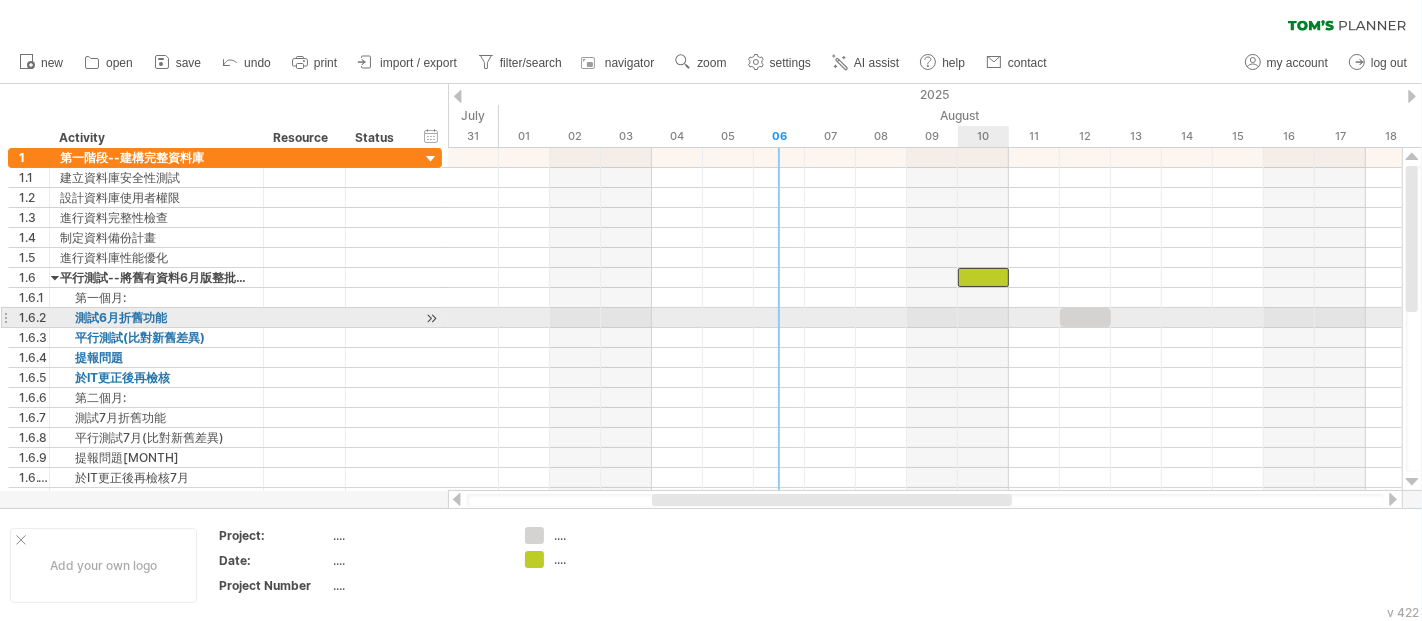 click at bounding box center [925, 318] 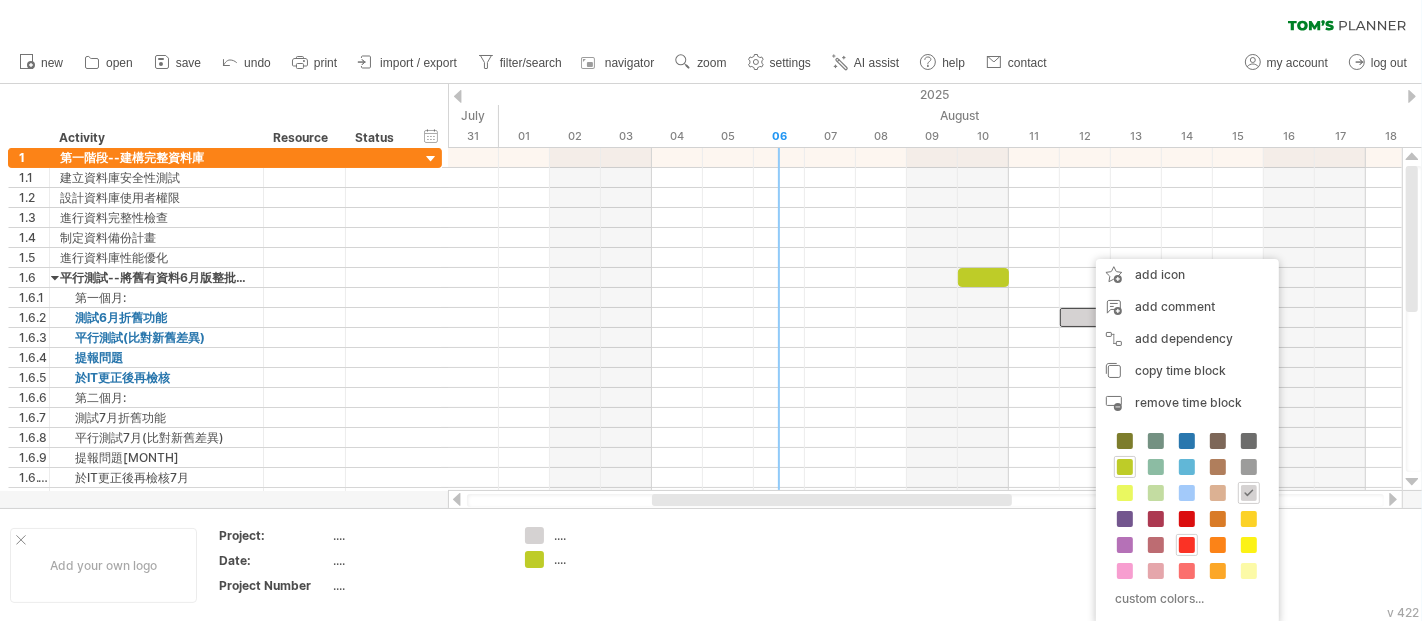 click at bounding box center [1187, 545] 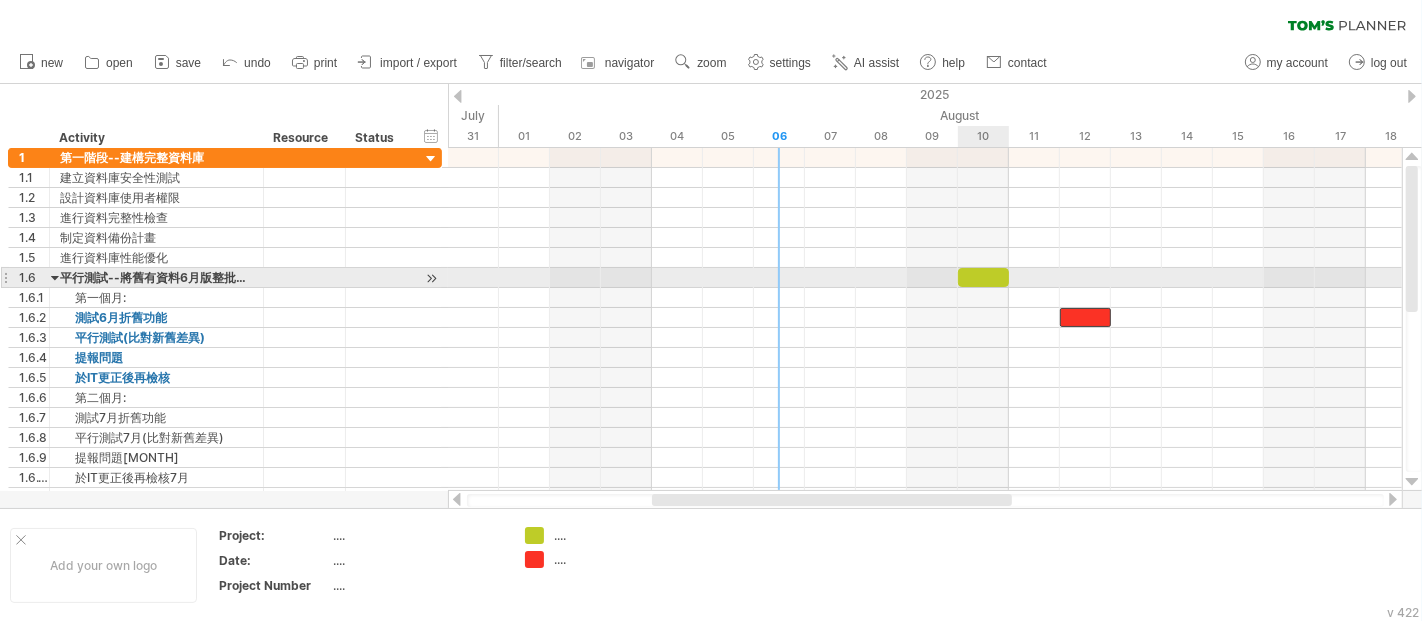 click at bounding box center [983, 277] 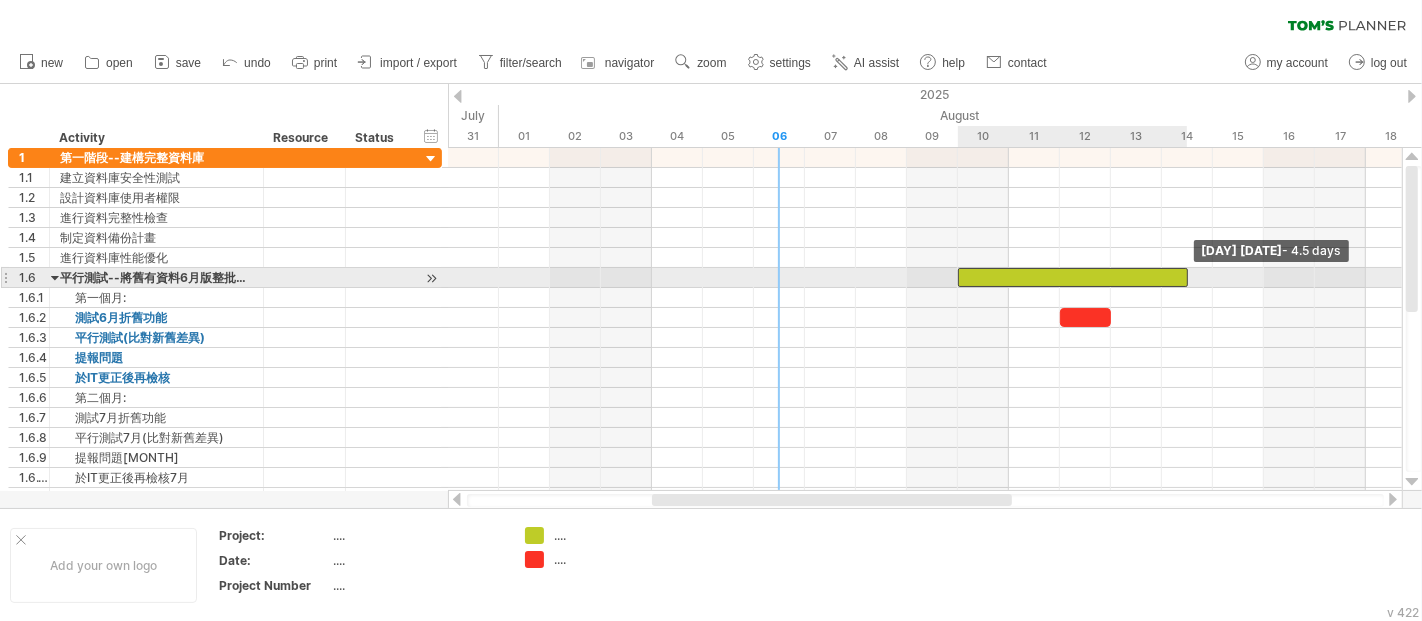 drag, startPoint x: 1008, startPoint y: 280, endPoint x: 1195, endPoint y: 282, distance: 187.0107 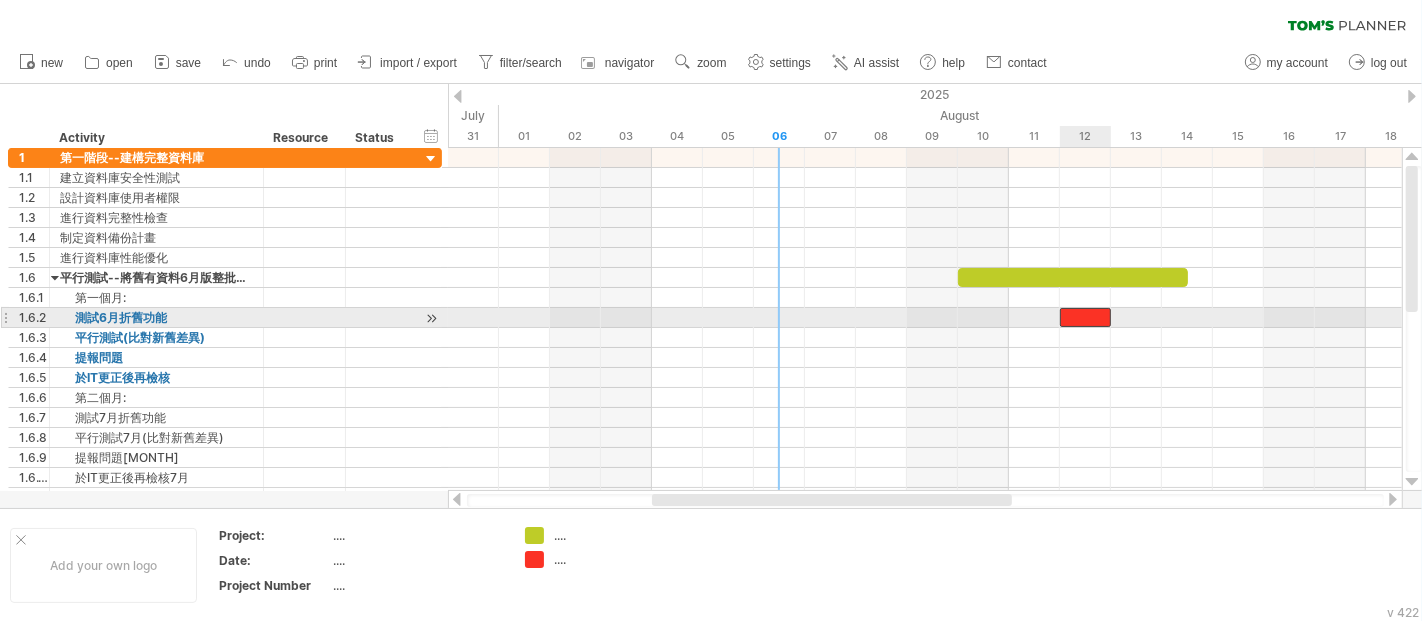 click at bounding box center (1085, 317) 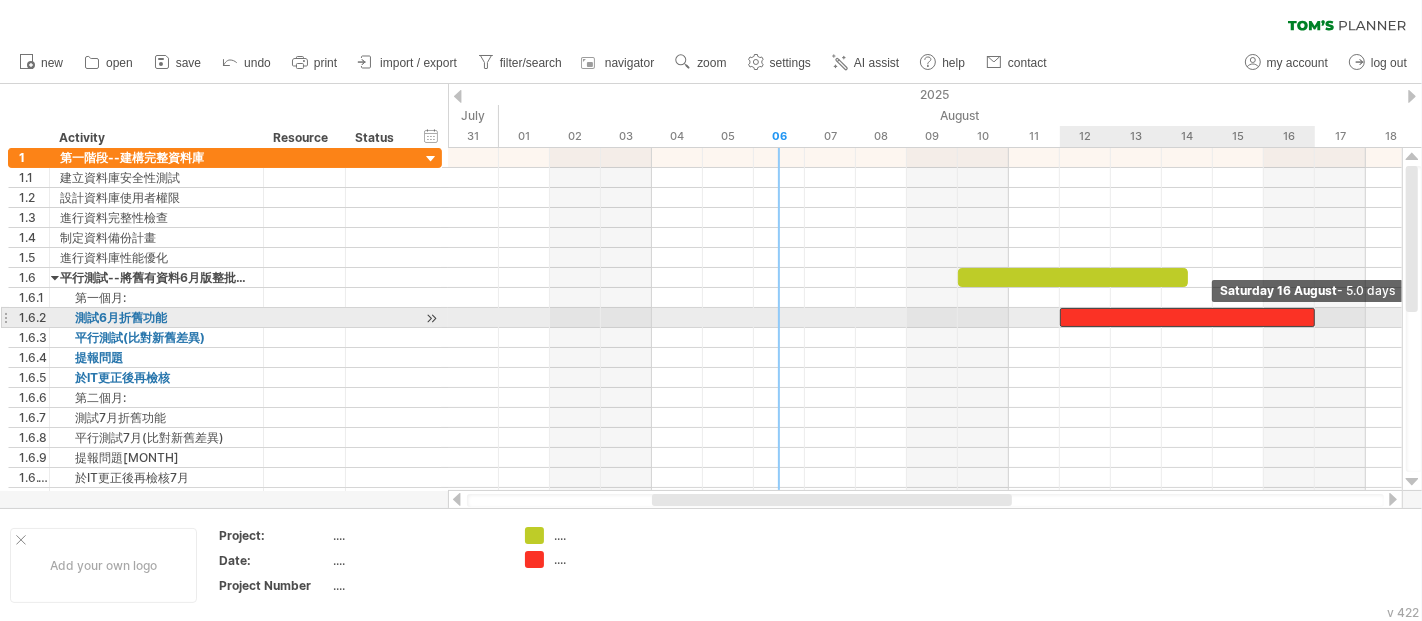 drag, startPoint x: 1111, startPoint y: 313, endPoint x: 1307, endPoint y: 313, distance: 196 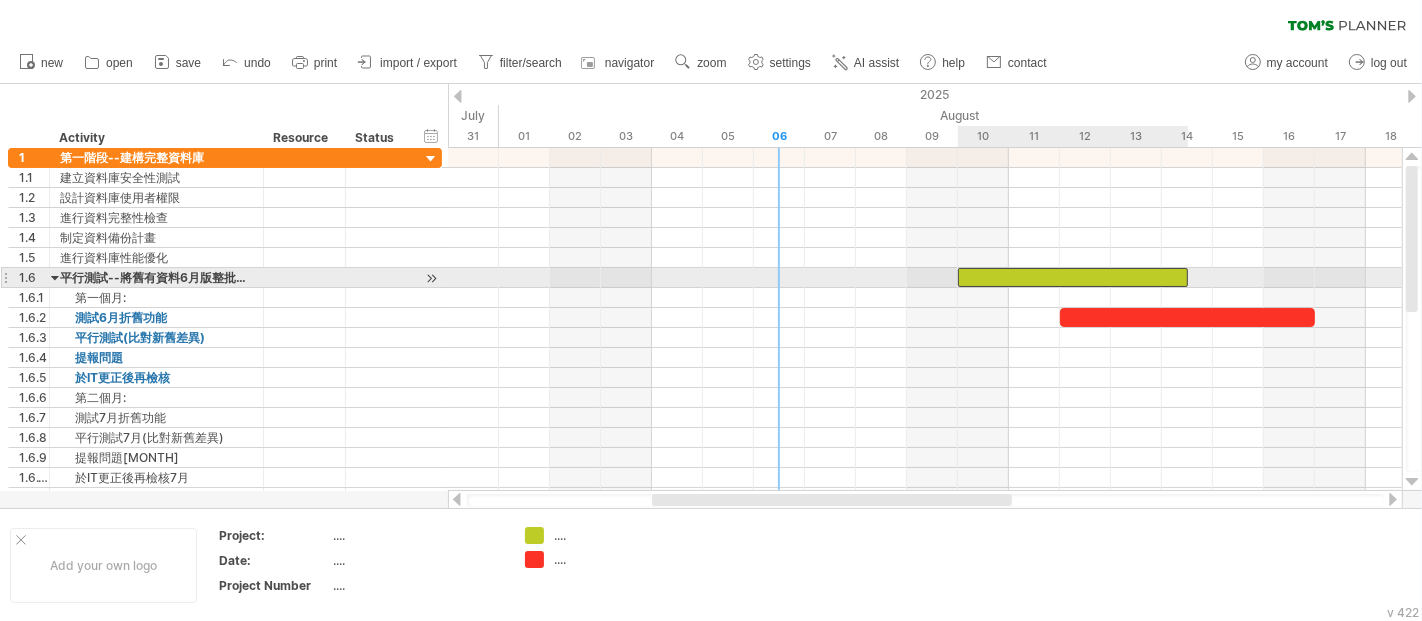 click at bounding box center [1073, 277] 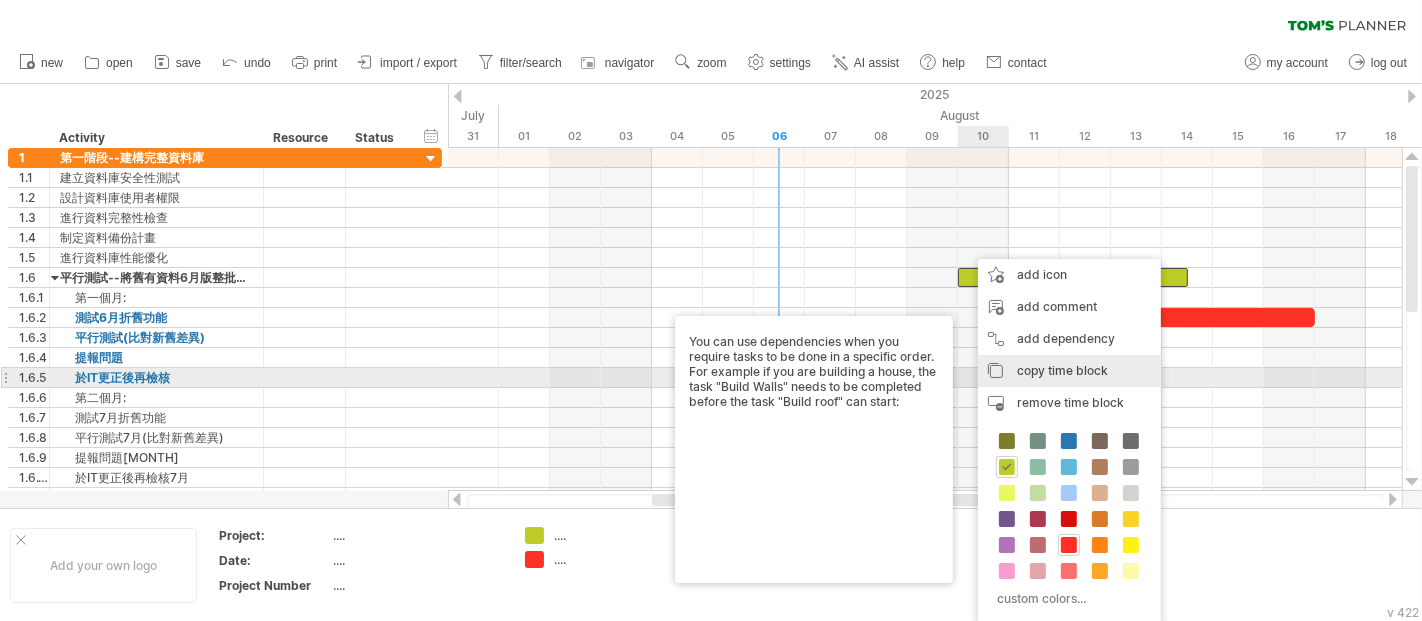 click on "copy time block" at bounding box center (1062, 370) 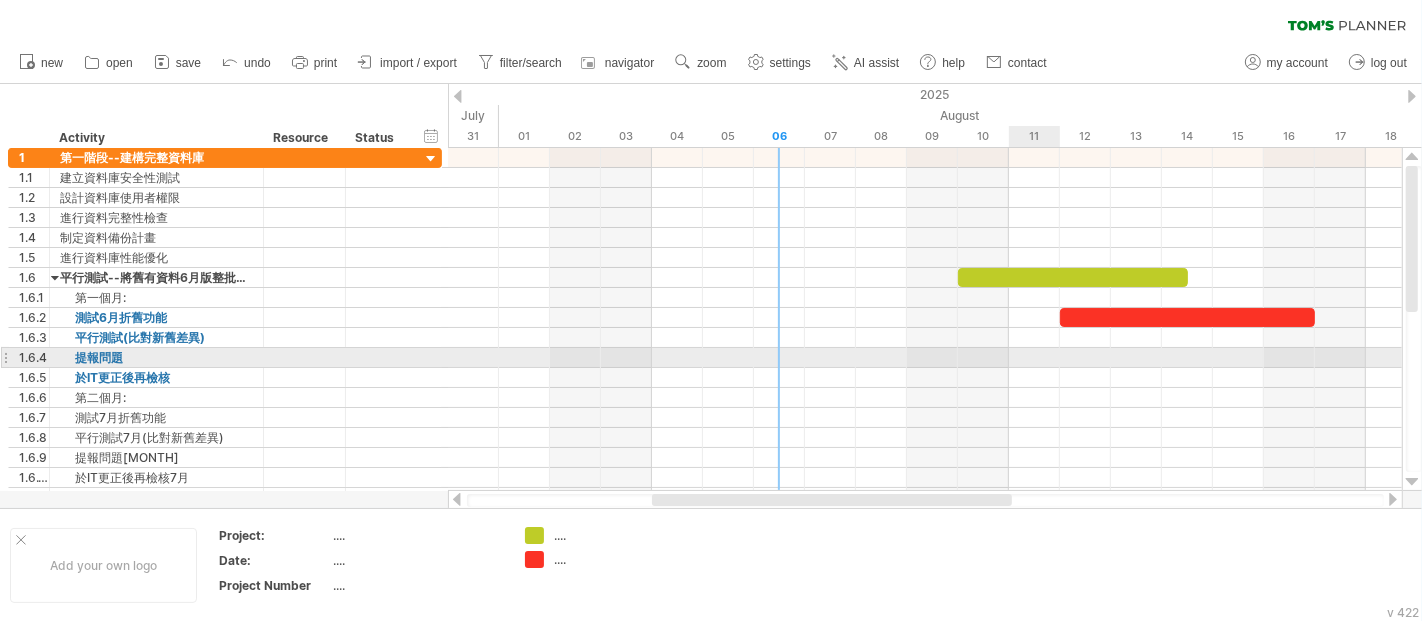 click at bounding box center [925, 358] 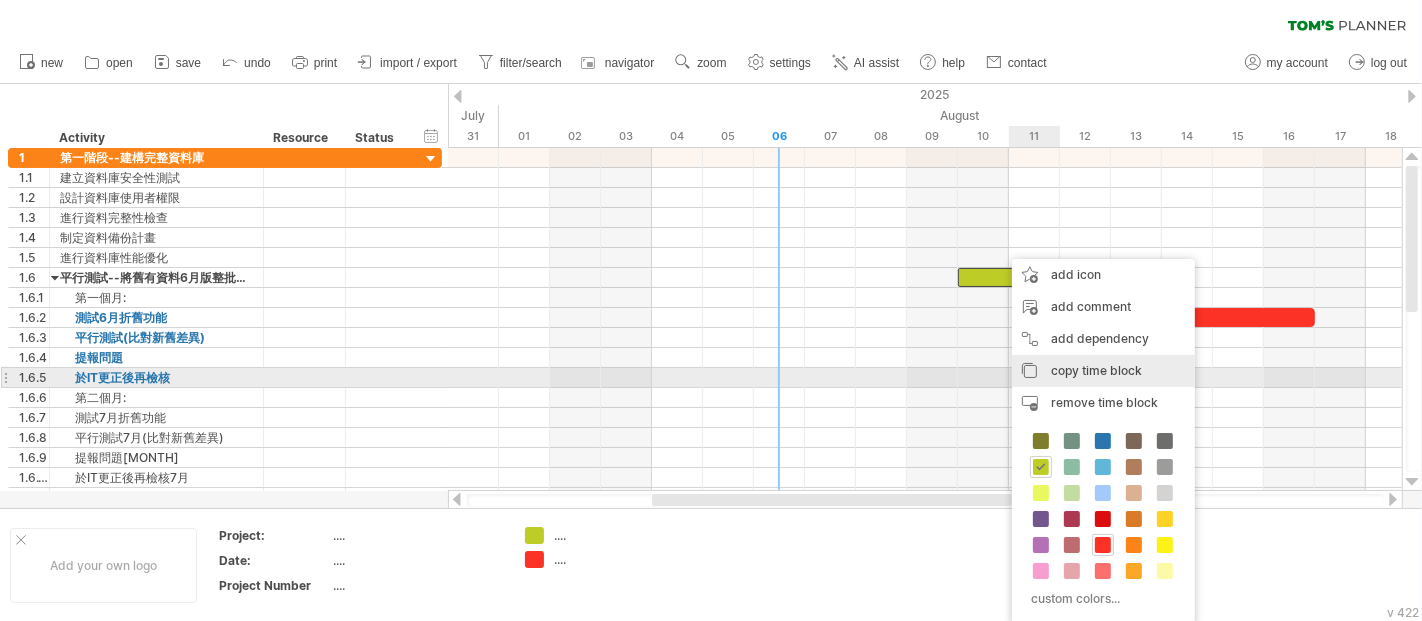 click on "copy time block" at bounding box center [1096, 370] 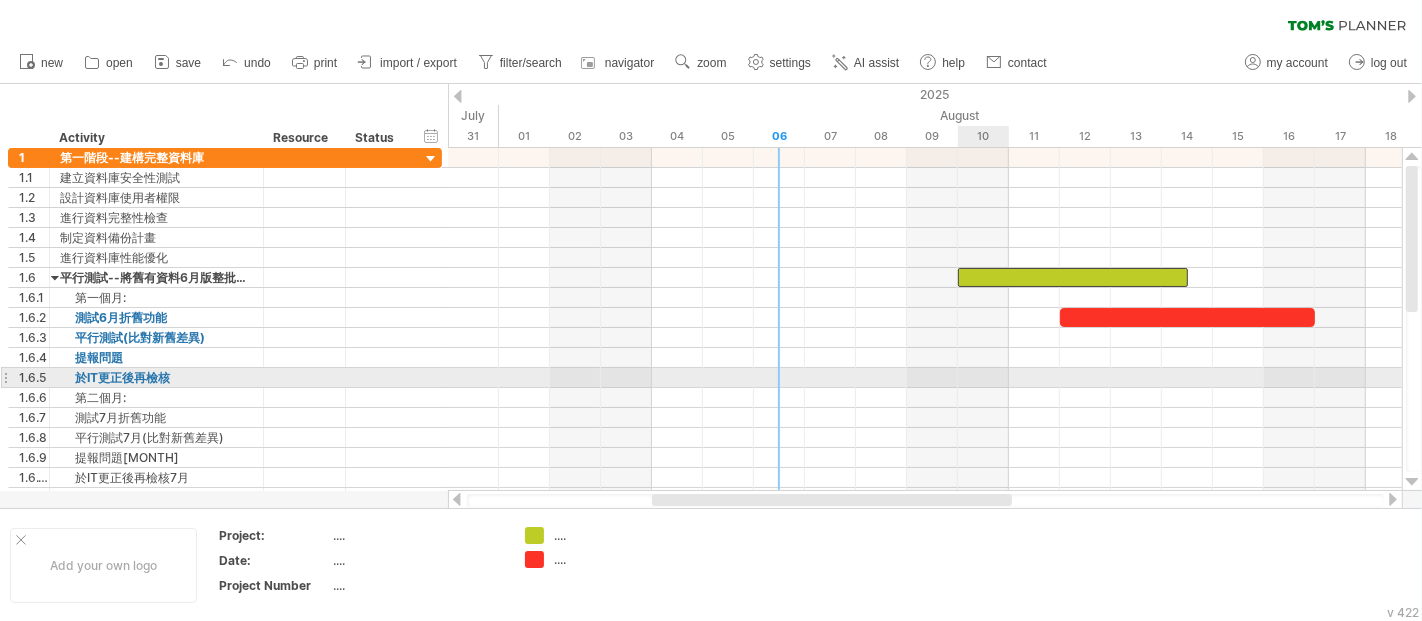 click at bounding box center [925, 378] 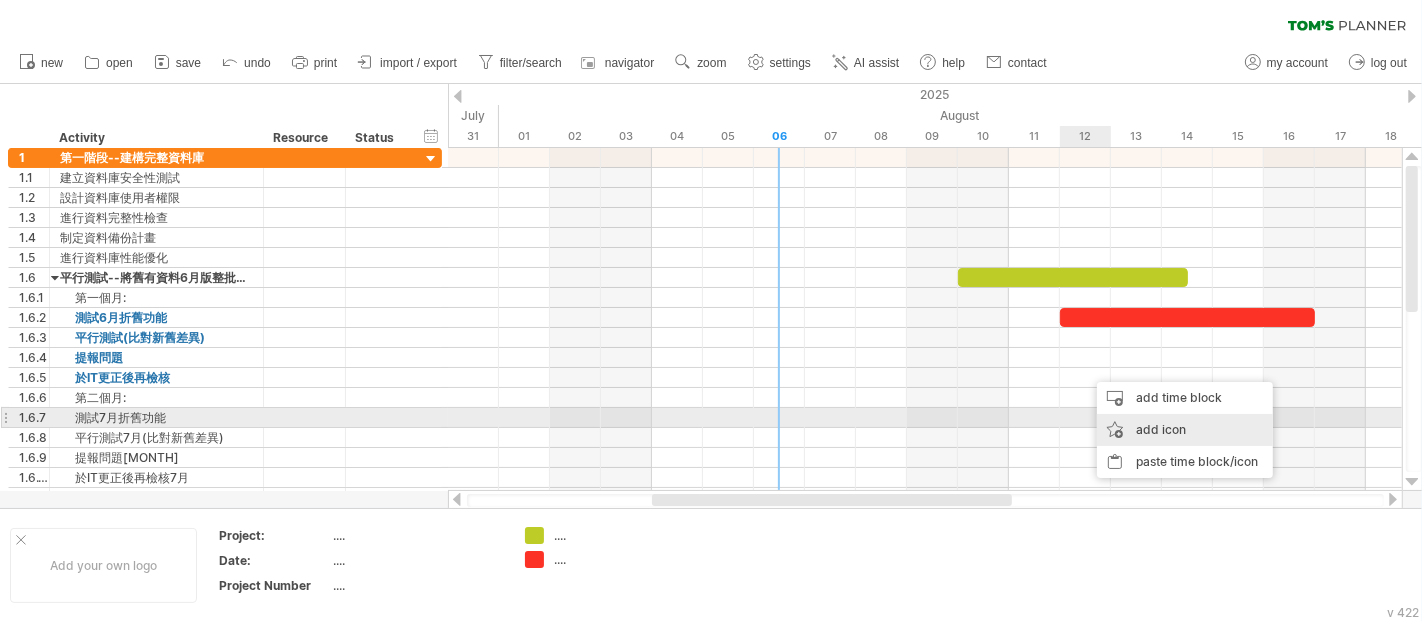 click on "add icon" at bounding box center [1185, 430] 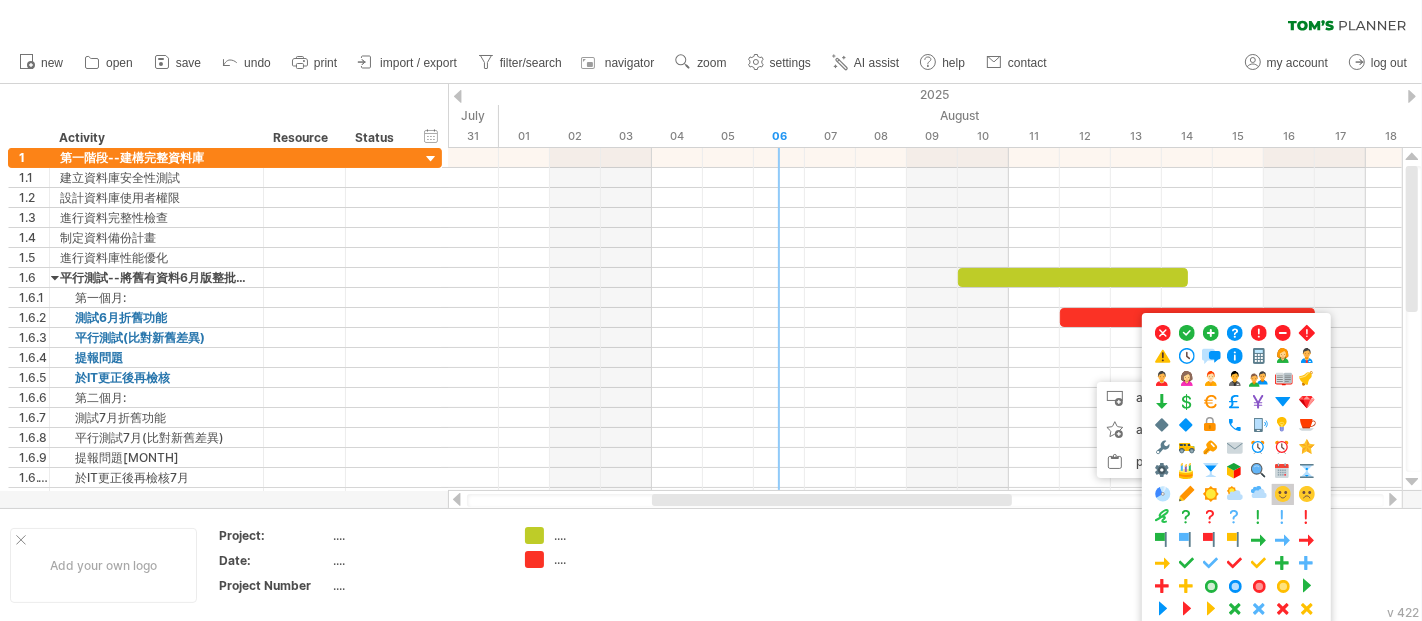 click at bounding box center [1283, 494] 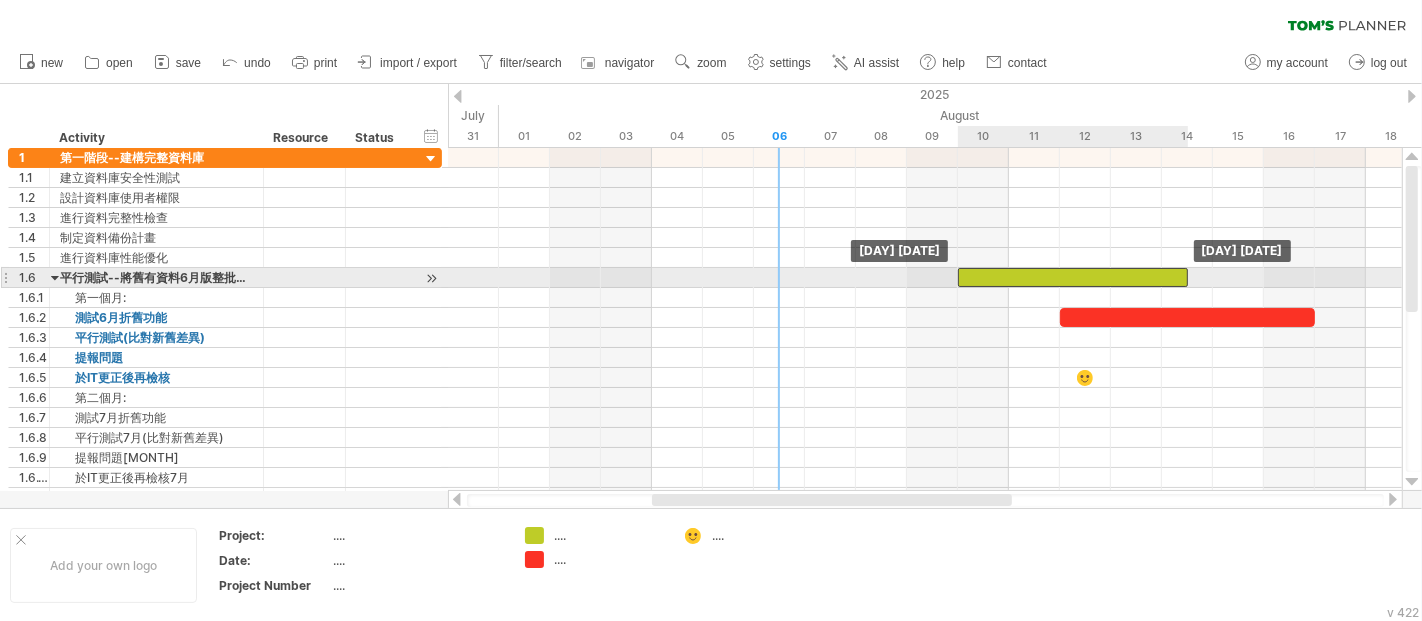 click at bounding box center [1073, 277] 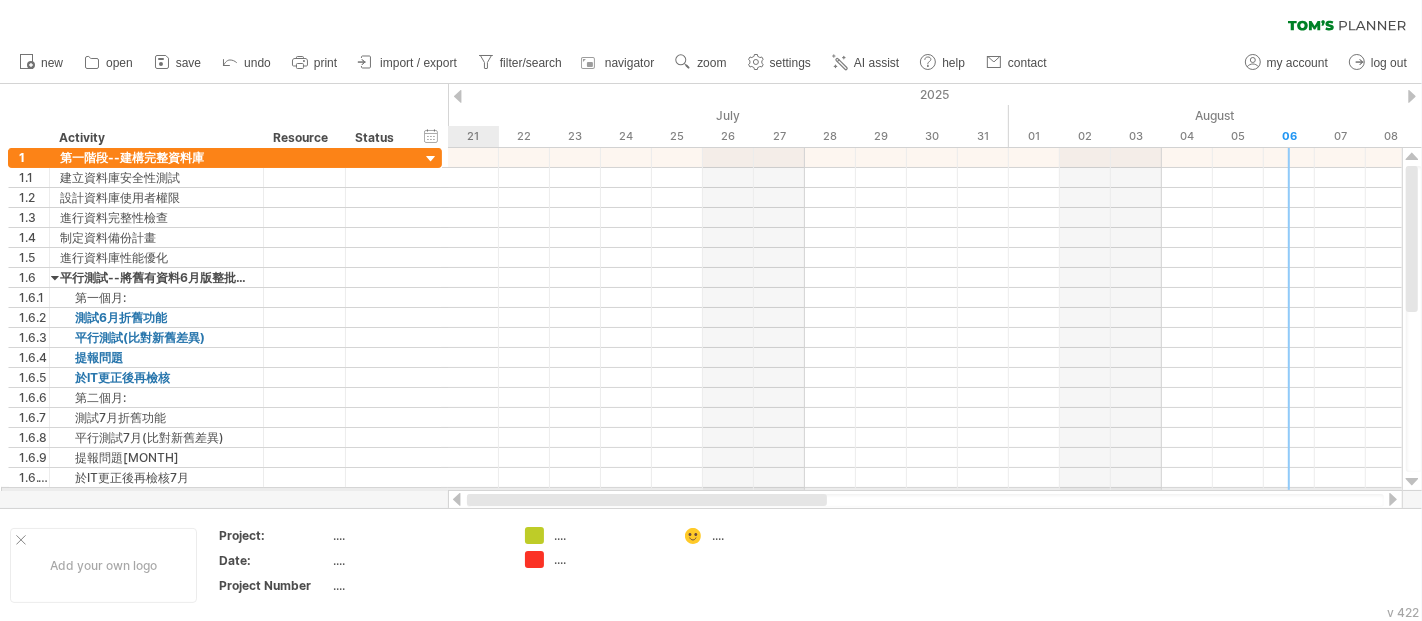 drag, startPoint x: 918, startPoint y: 499, endPoint x: 647, endPoint y: 492, distance: 271.0904 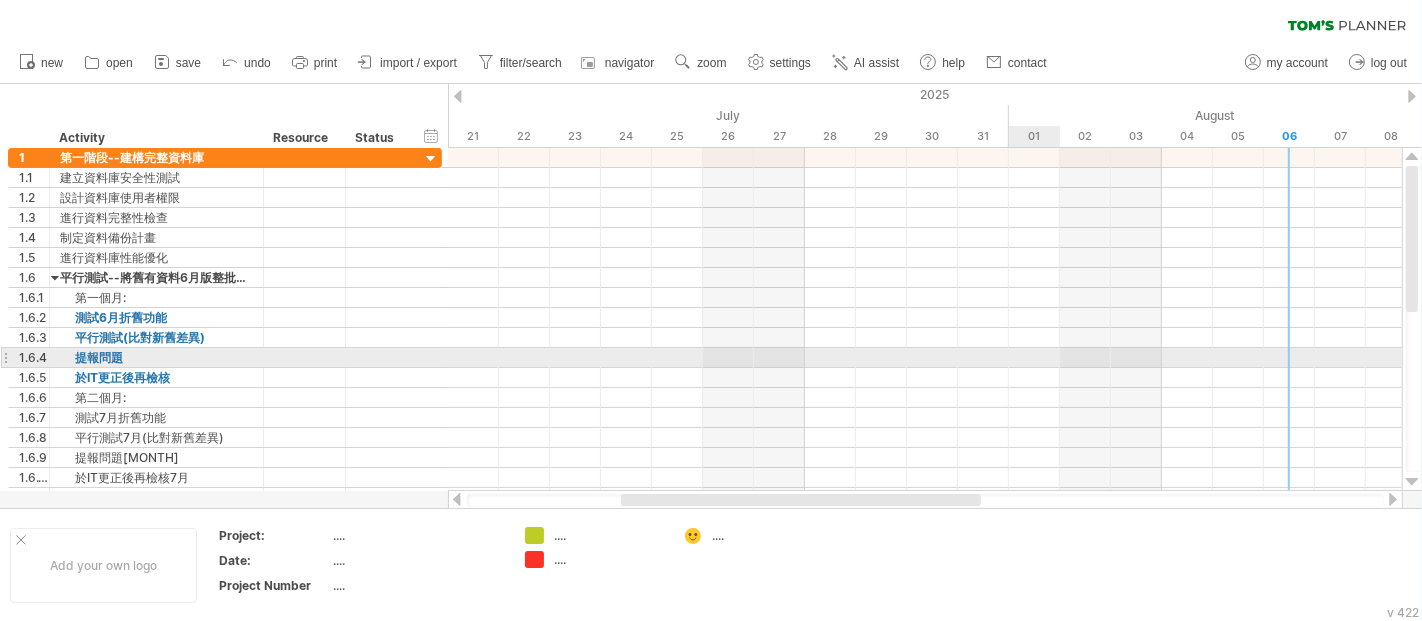 click at bounding box center [925, 358] 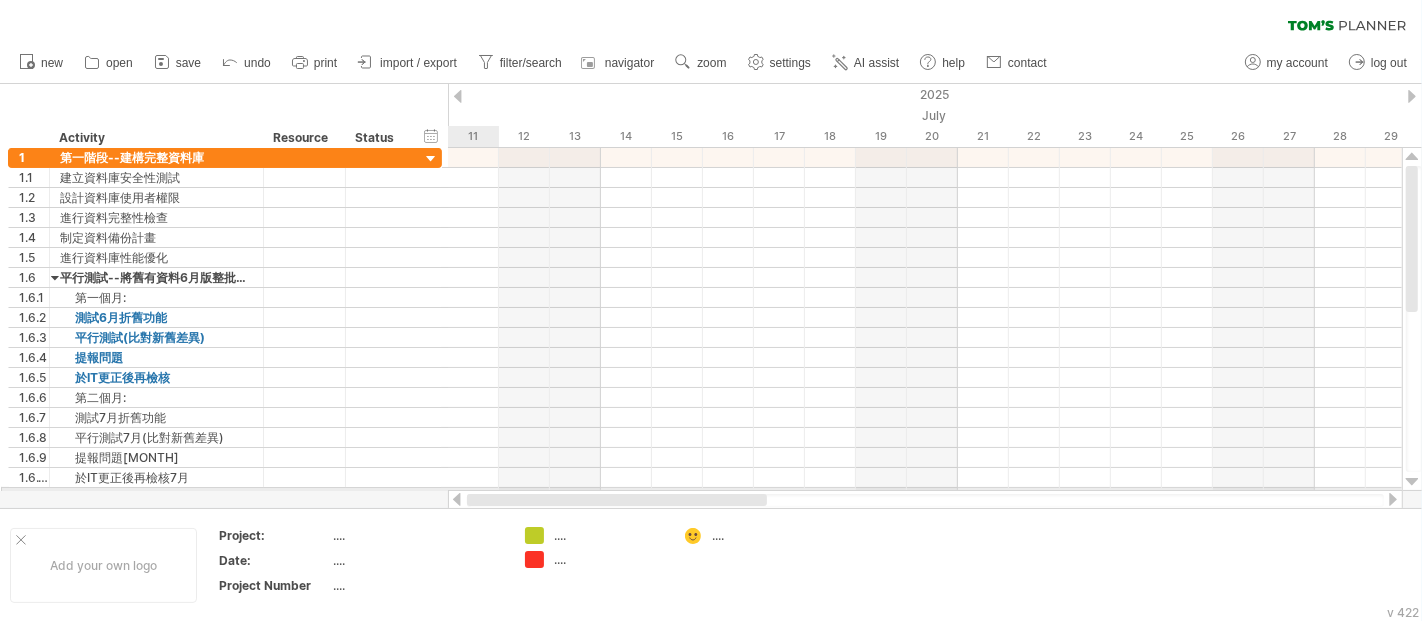 drag, startPoint x: 860, startPoint y: 501, endPoint x: 541, endPoint y: 490, distance: 319.1896 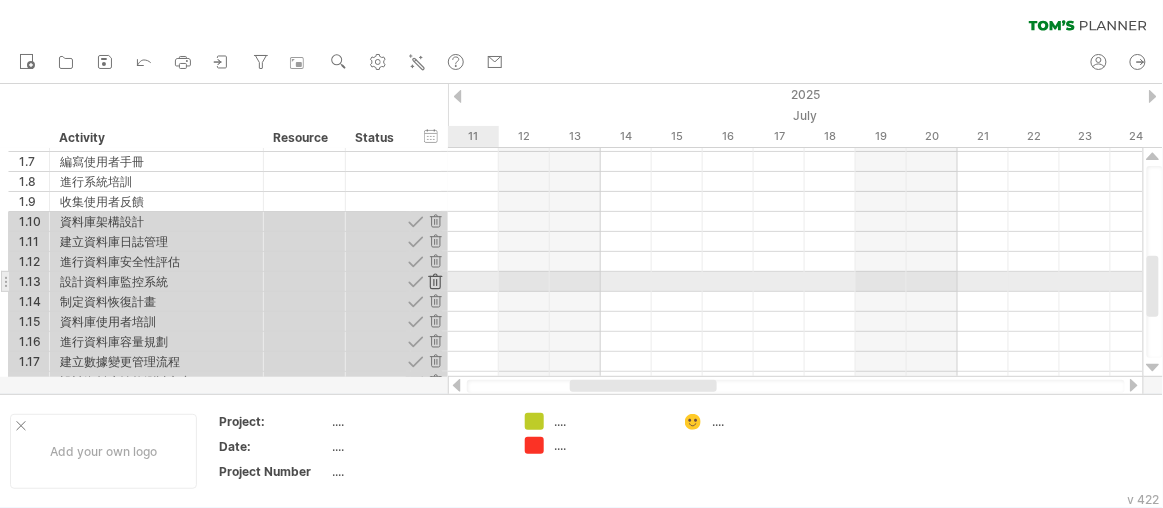 click at bounding box center (435, 281) 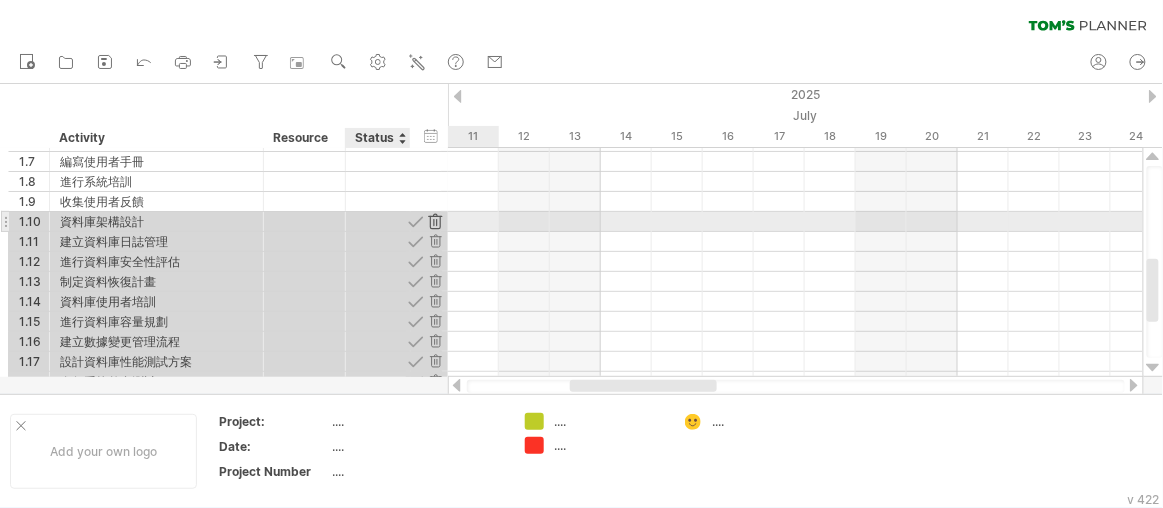 click at bounding box center [435, 221] 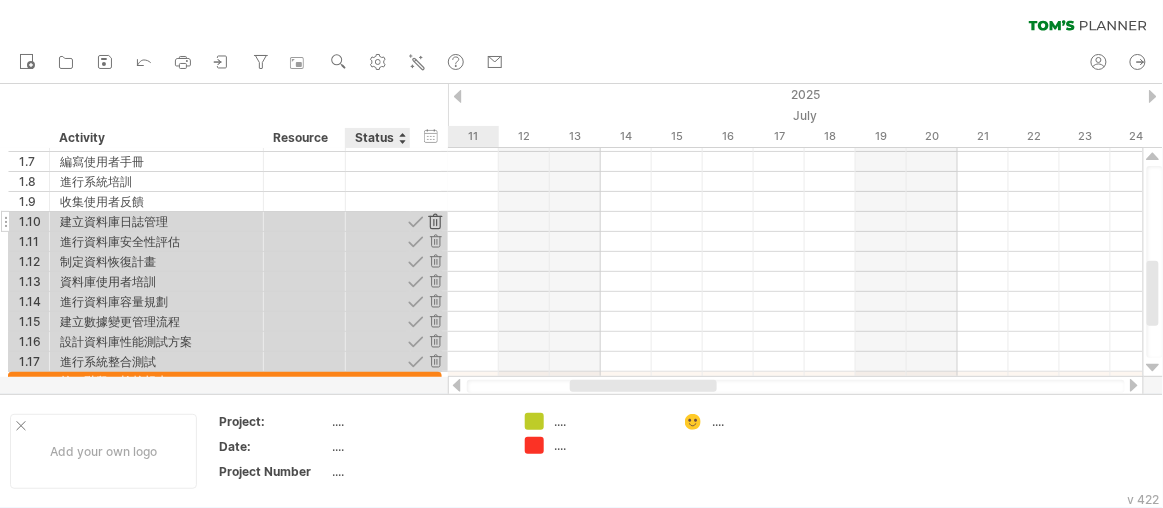 click at bounding box center [435, 221] 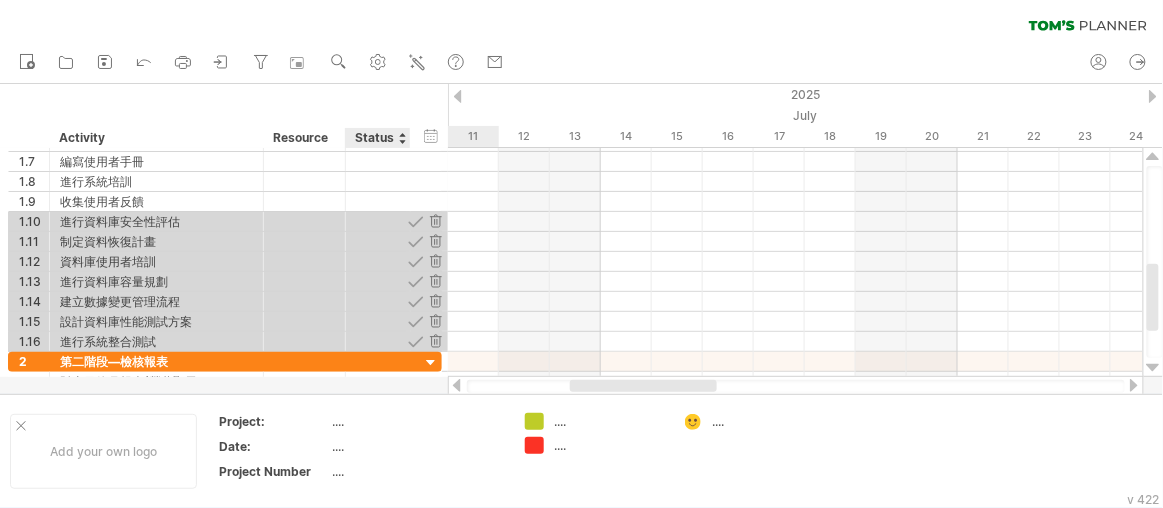 click at bounding box center [435, 221] 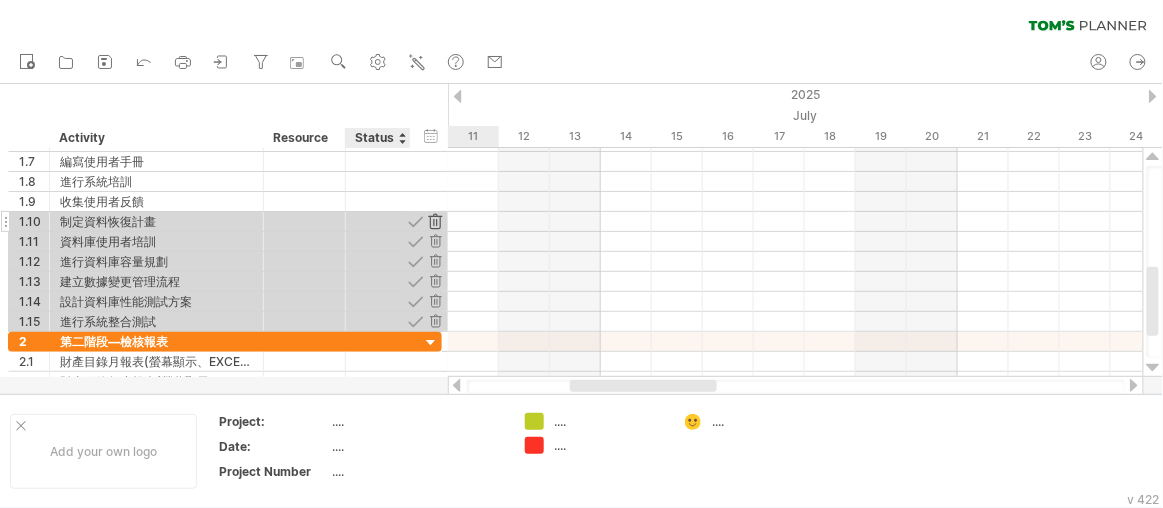 click at bounding box center [435, 221] 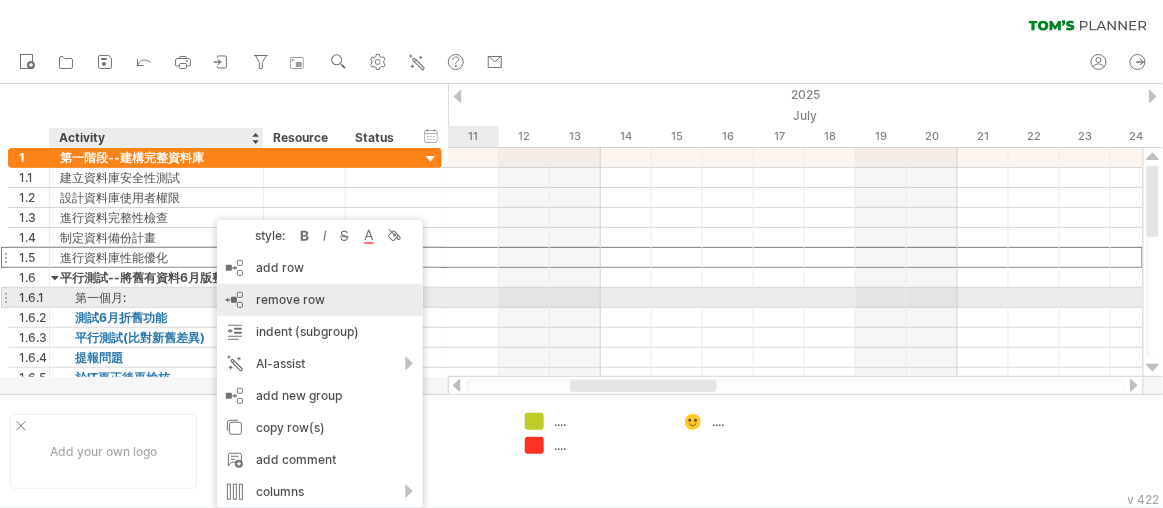click on "remove row remove selected rows" at bounding box center (320, 300) 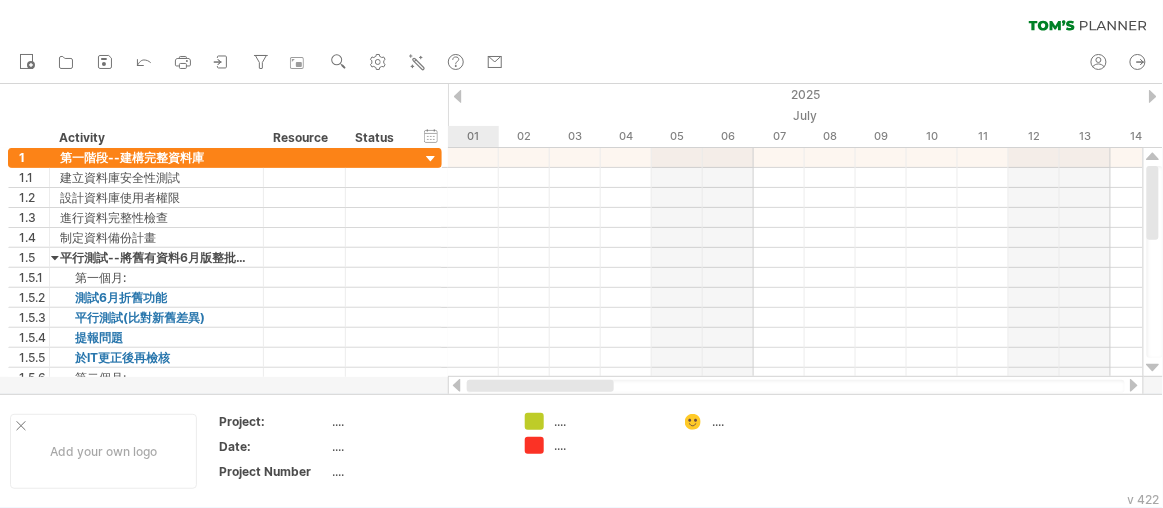 drag, startPoint x: 611, startPoint y: 381, endPoint x: 476, endPoint y: 386, distance: 135.09256 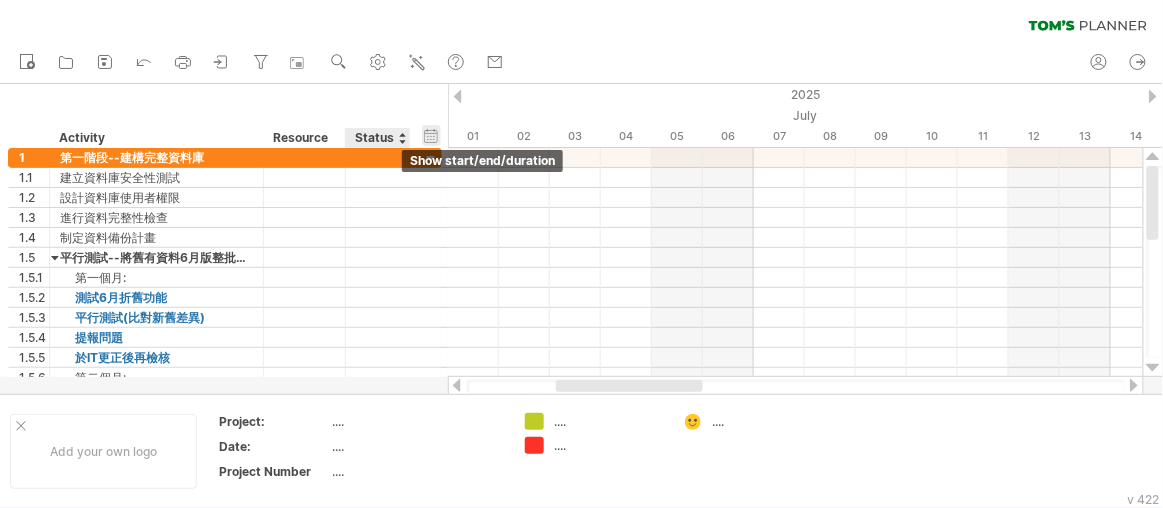 click on "hide start/end/duration show start/end/duration" at bounding box center (431, 135) 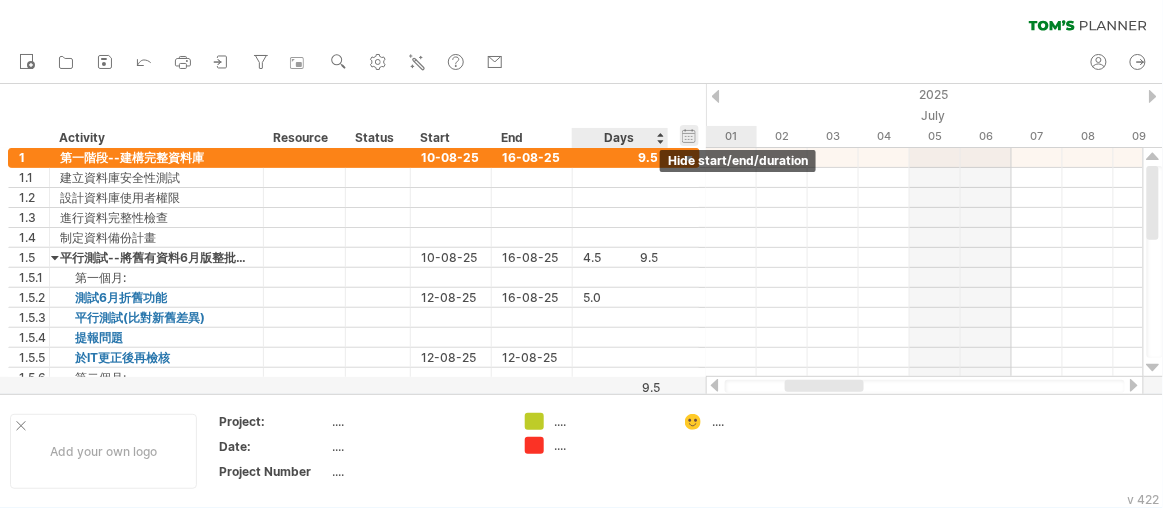 click on "hide start/end/duration show start/end/duration" at bounding box center (689, 135) 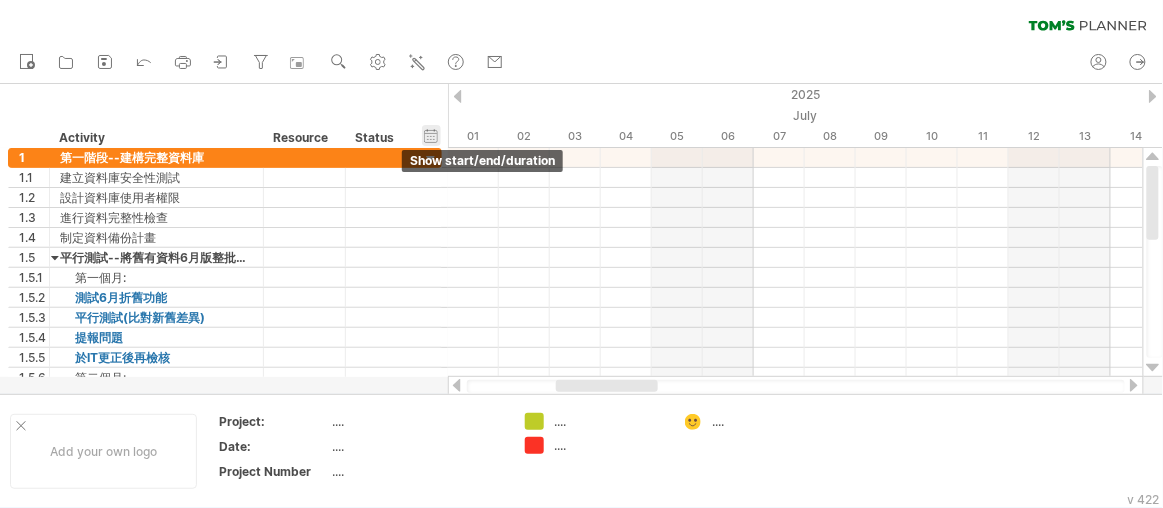 click on "hide start/end/duration show start/end/duration" at bounding box center (431, 135) 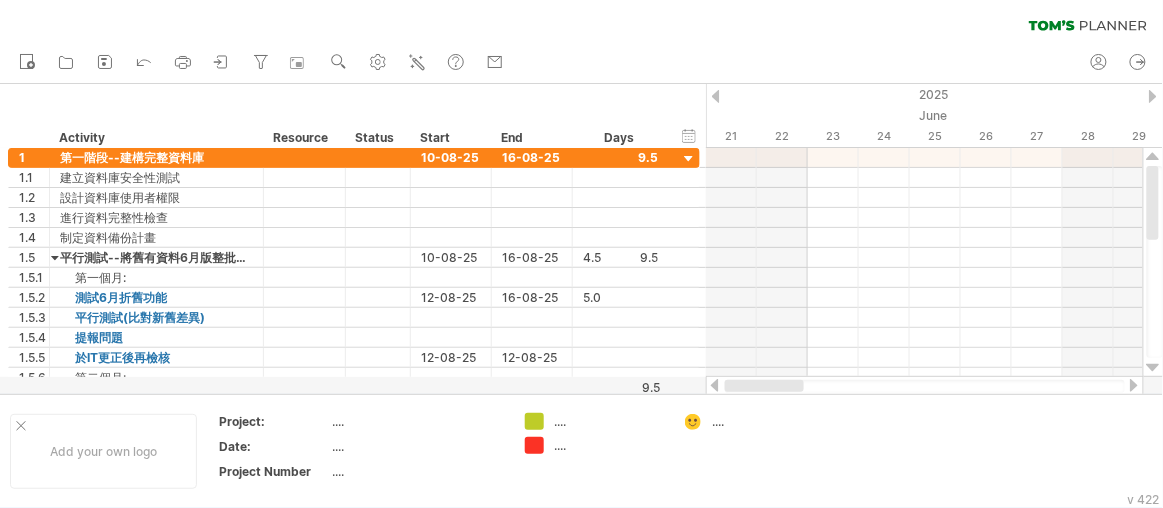 drag, startPoint x: 833, startPoint y: 386, endPoint x: 688, endPoint y: 379, distance: 145.16887 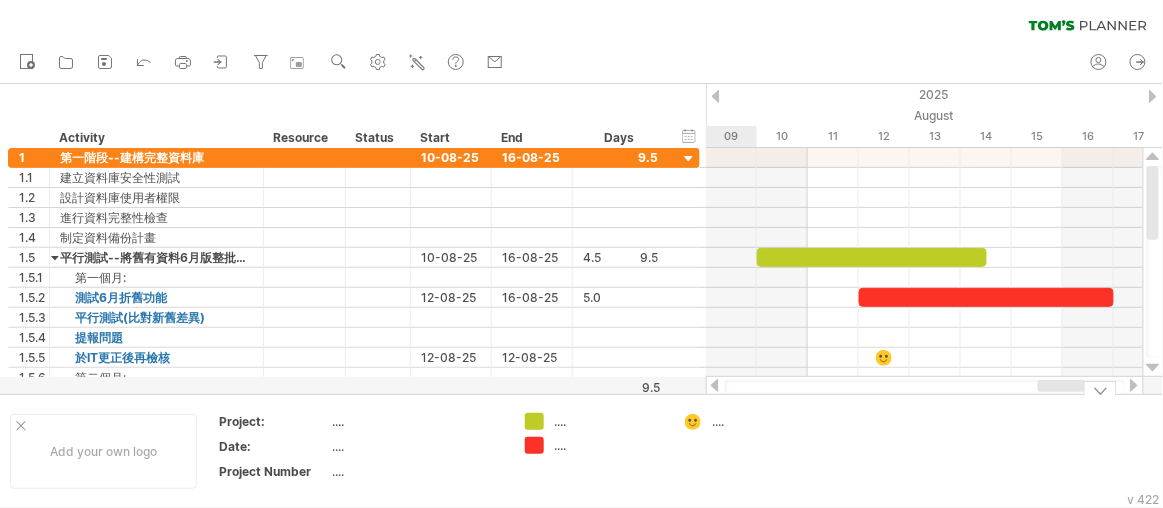 drag, startPoint x: 795, startPoint y: 387, endPoint x: 1056, endPoint y: 400, distance: 261.32355 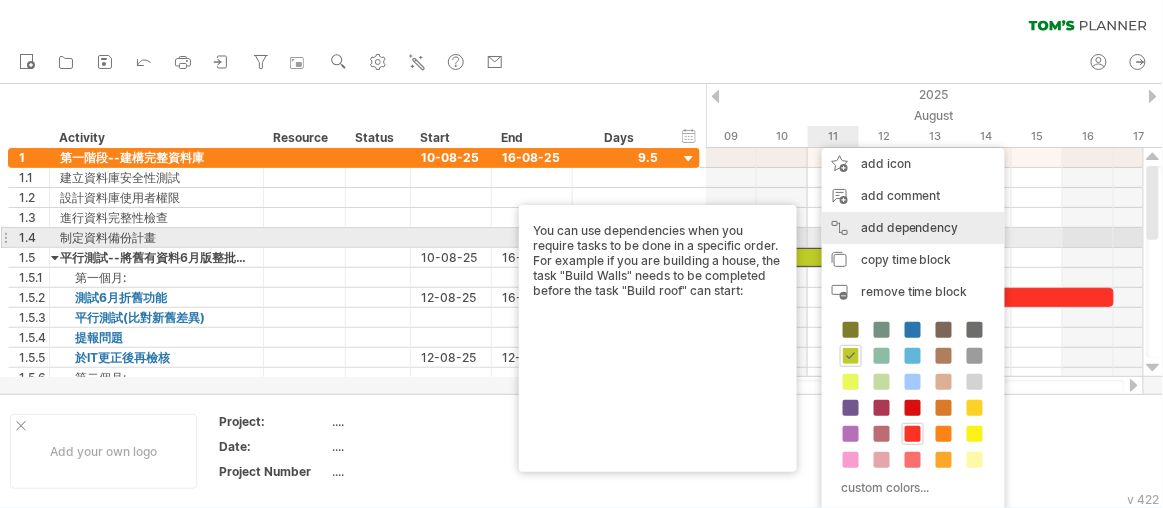 click on "add dependency You can use dependencies when you require tasks to be done in a specific order. For example if you are building a house, the task "Build Walls" needs to be completed before the task "Build roof" can start:" at bounding box center [913, 228] 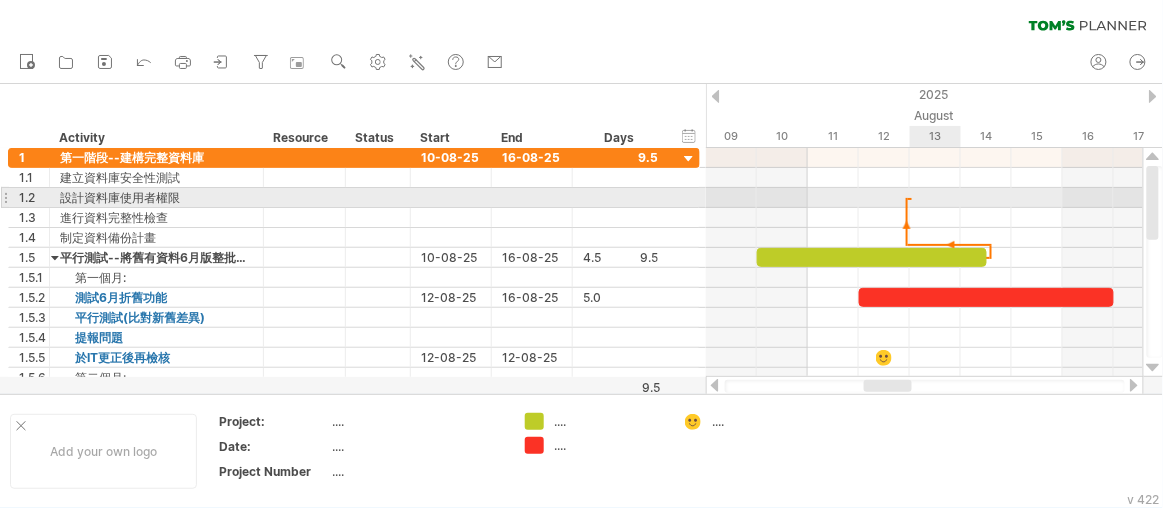 click at bounding box center (924, 198) 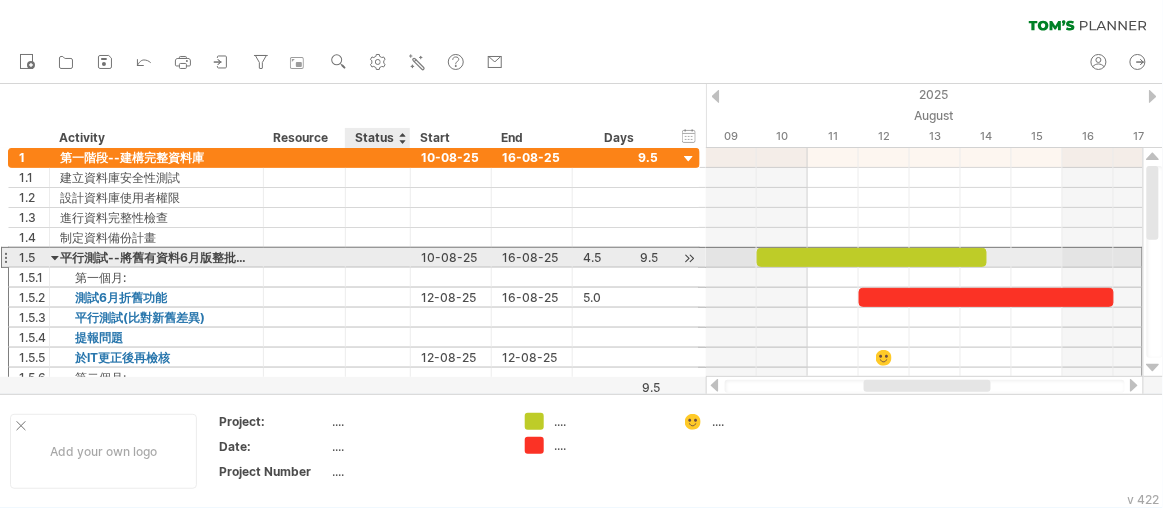 click at bounding box center (378, 257) 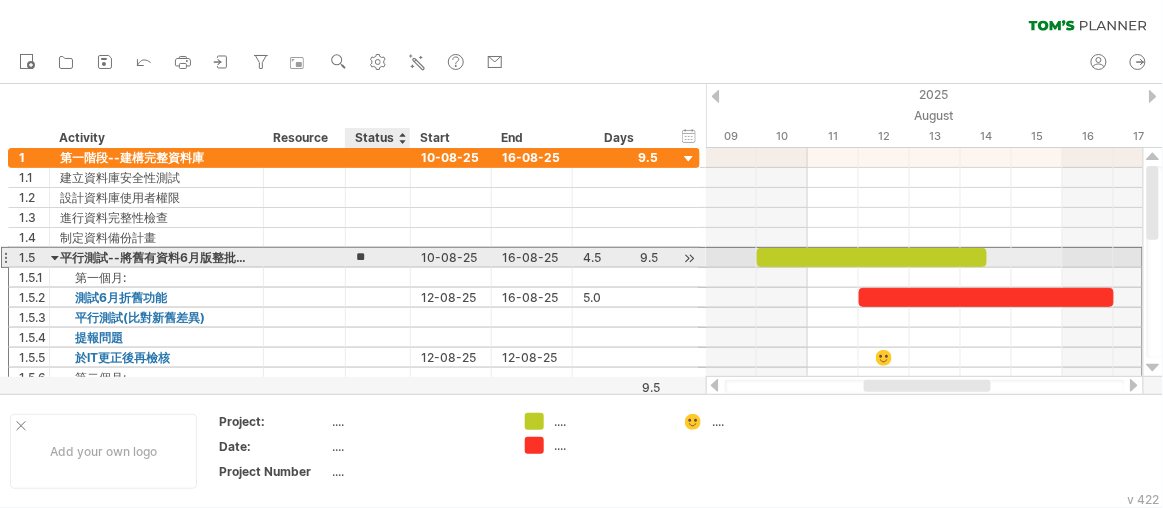 type on "*" 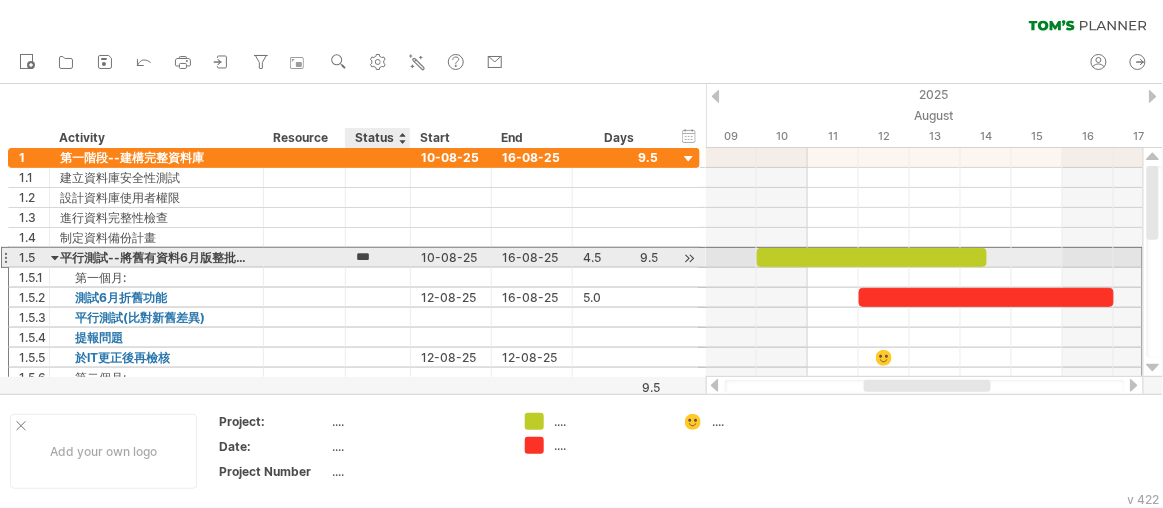 type on "**" 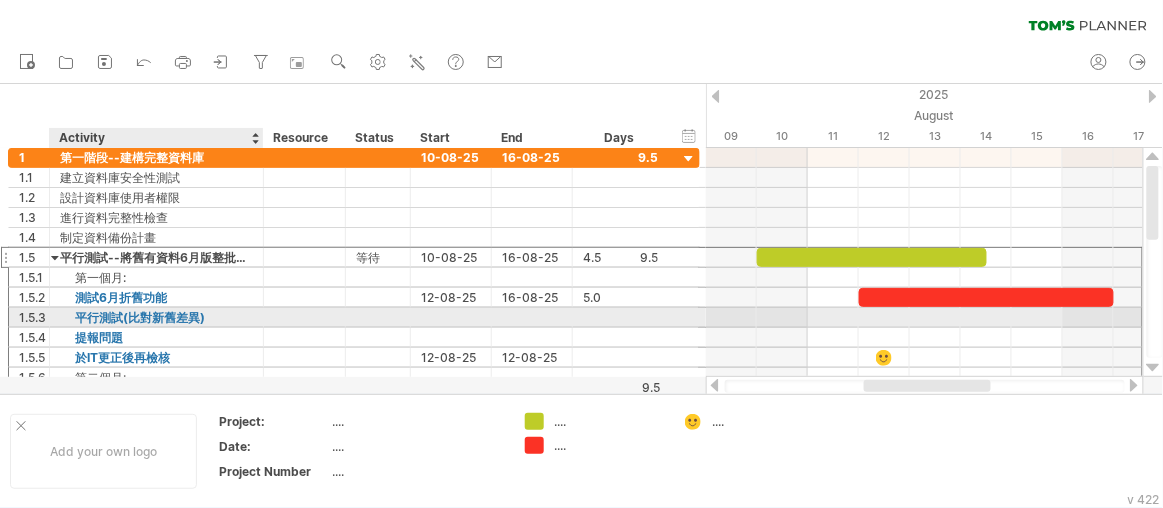 click on "平行測試(比對新舊差異)" at bounding box center [156, 317] 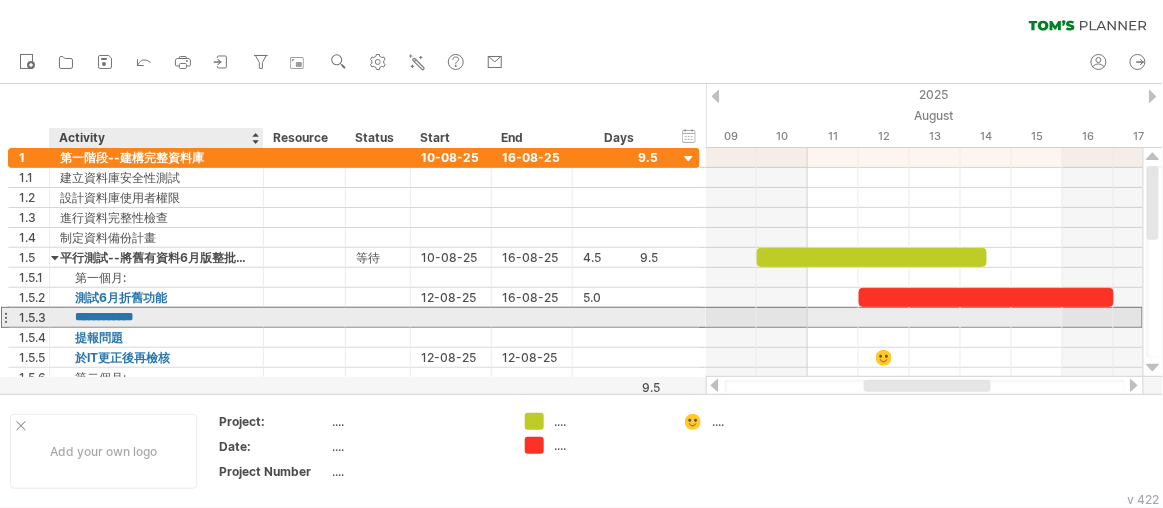 click on "**********" at bounding box center (156, 317) 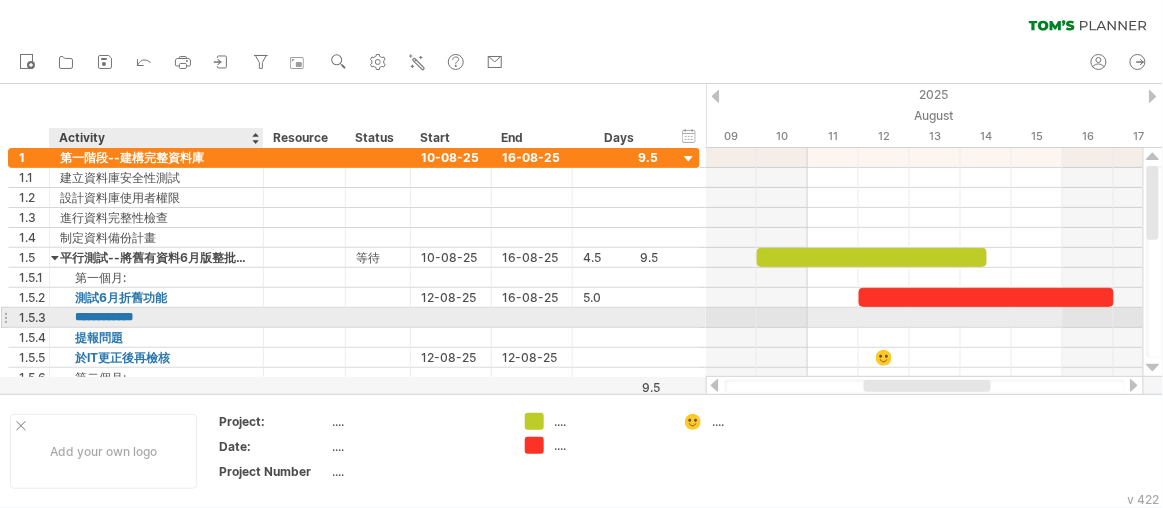 click on "**********" at bounding box center (156, 317) 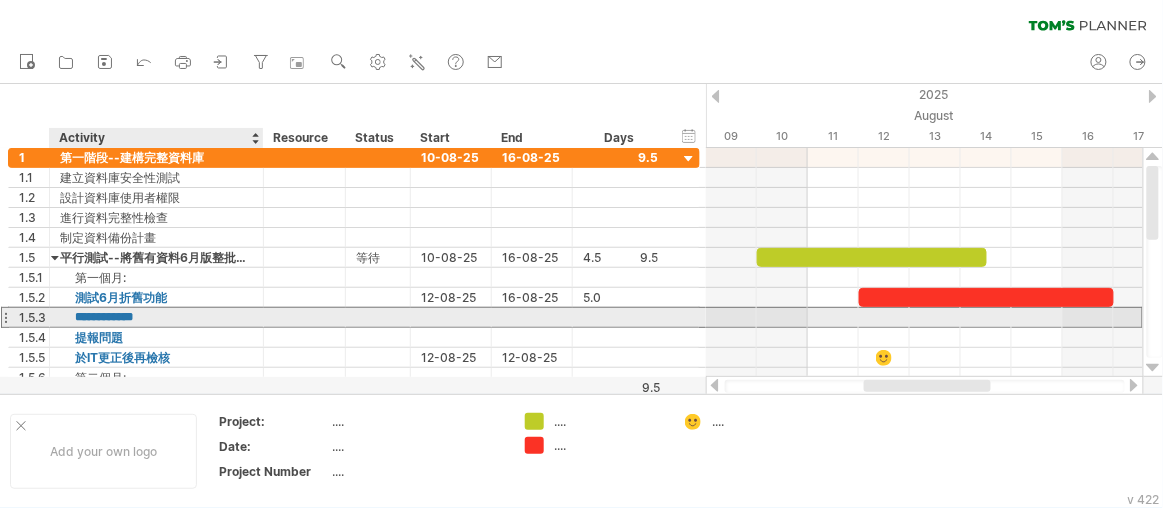 click on "**********" at bounding box center (156, 317) 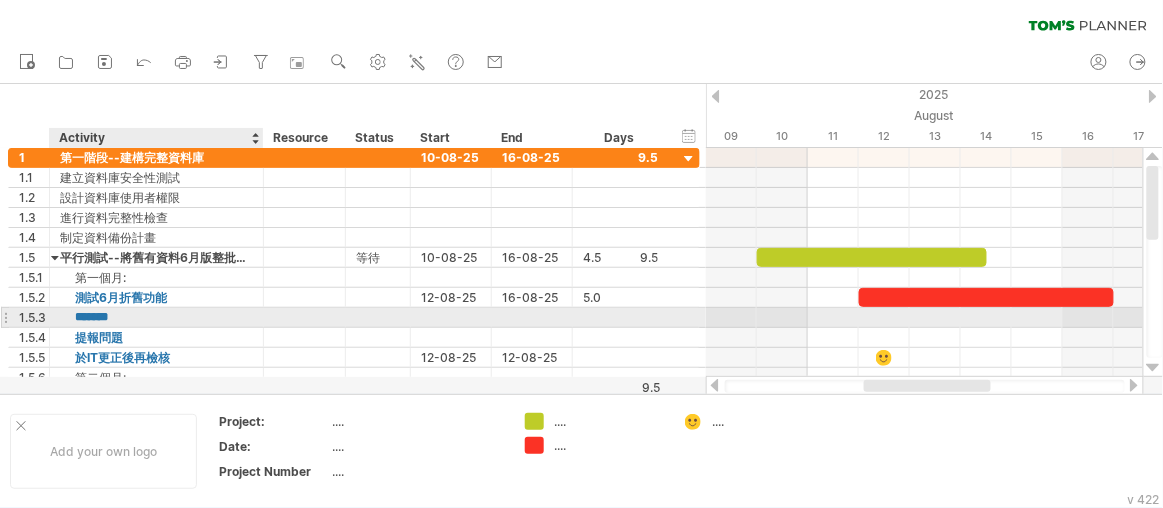type on "******" 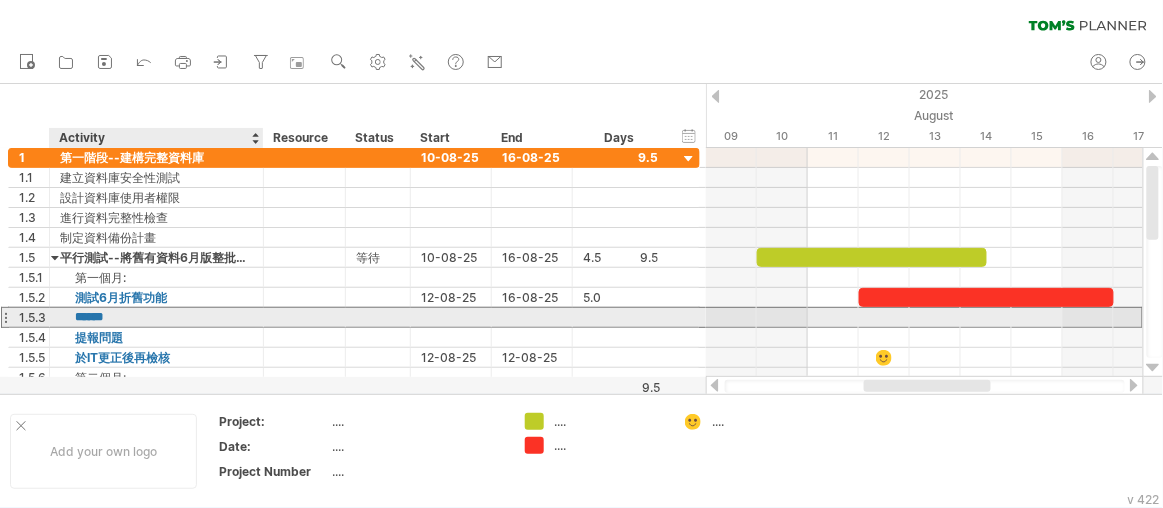 click on "******" at bounding box center [156, 317] 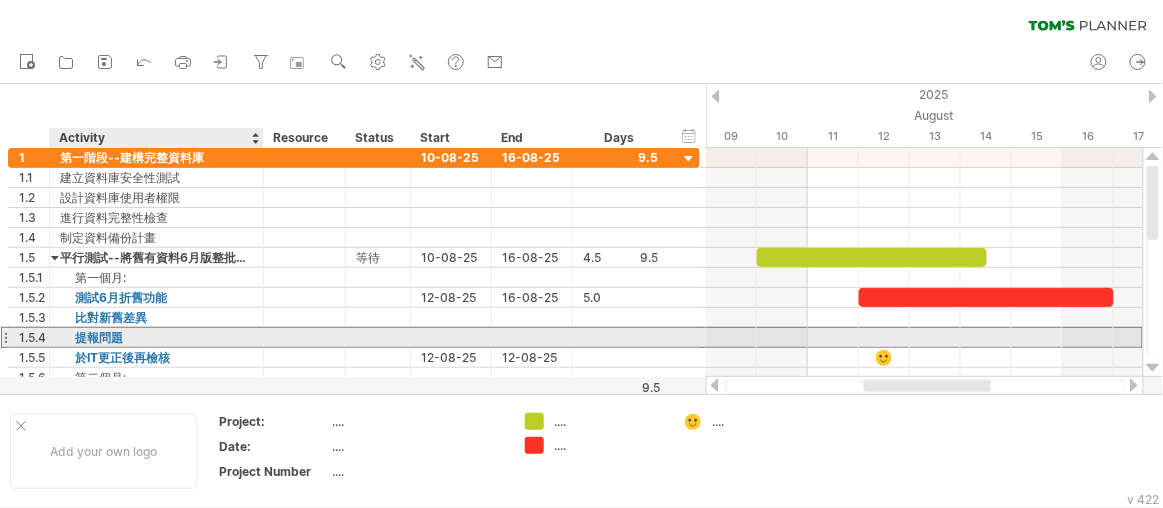 click on "提報問題" at bounding box center (156, 337) 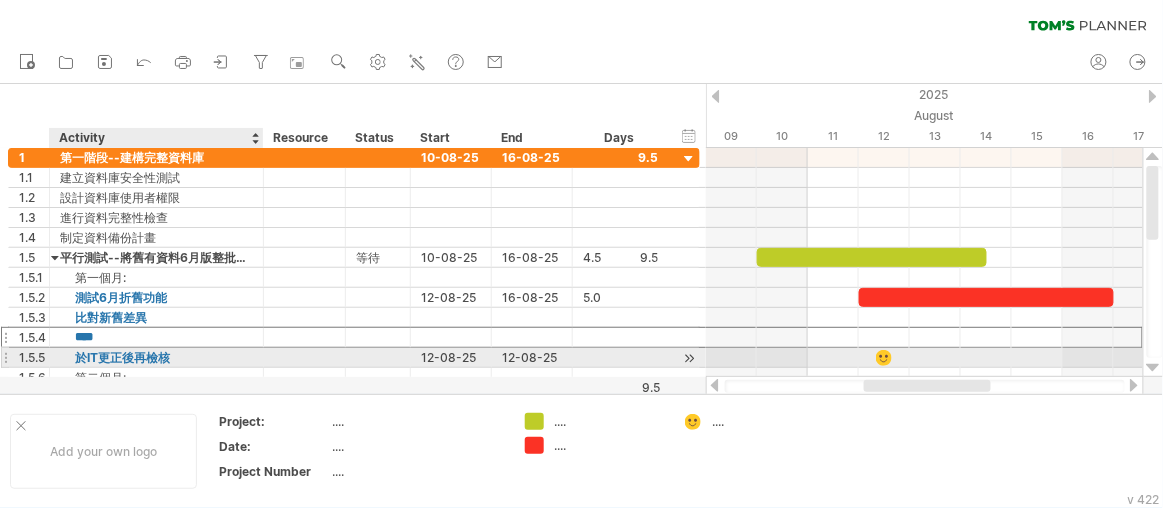 click on "於IT更正後再檢核" at bounding box center [156, 357] 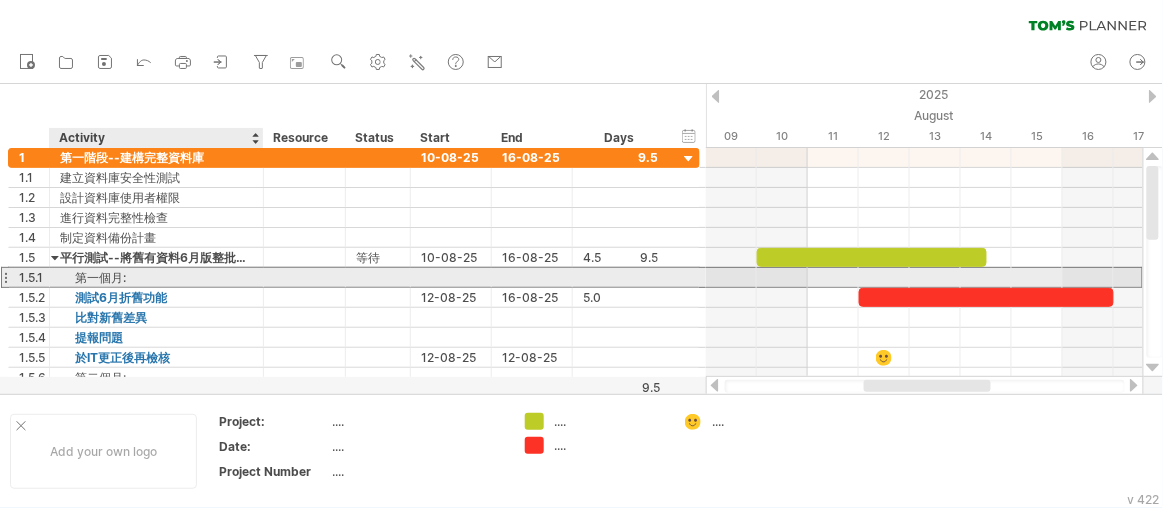 click on "第一個月:" at bounding box center [156, 277] 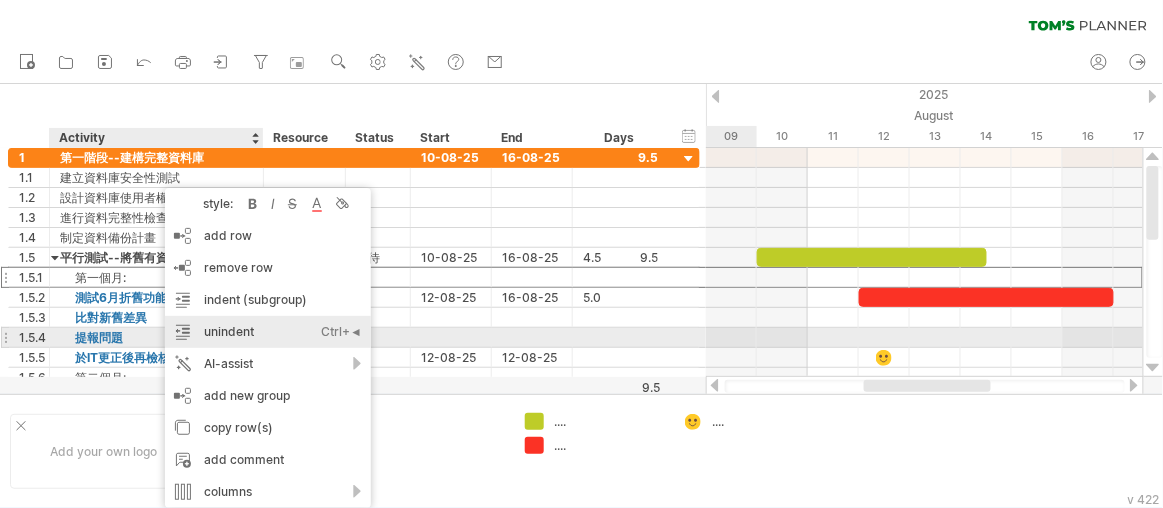 click on "unindent Ctrl+◄ Cmd+◄" at bounding box center (268, 332) 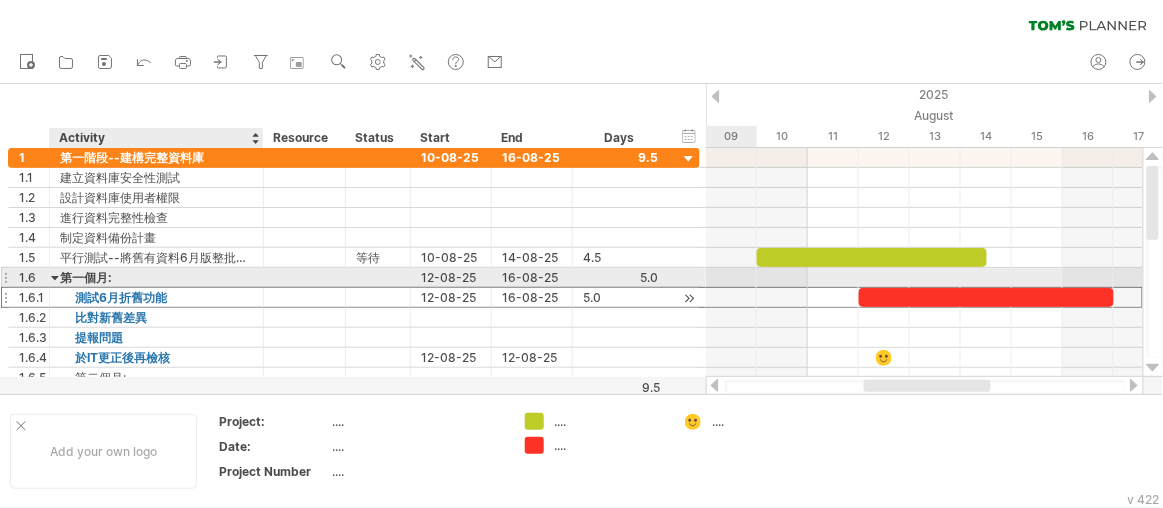 click on "測試6月折舊功能" at bounding box center (156, 297) 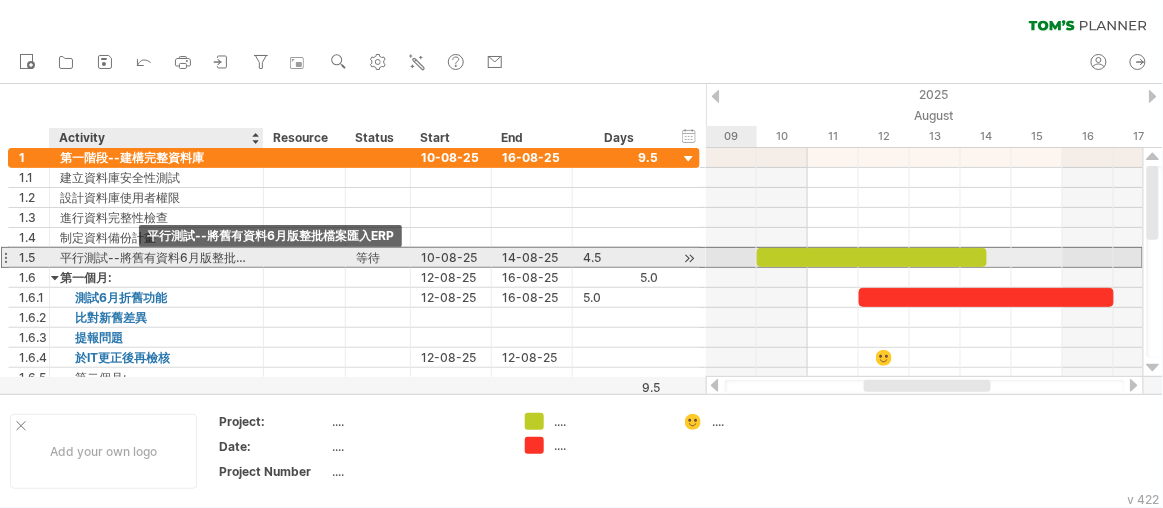 click on "平行測試--將舊有資料6月版整批檔案匯入ERP" at bounding box center (156, 257) 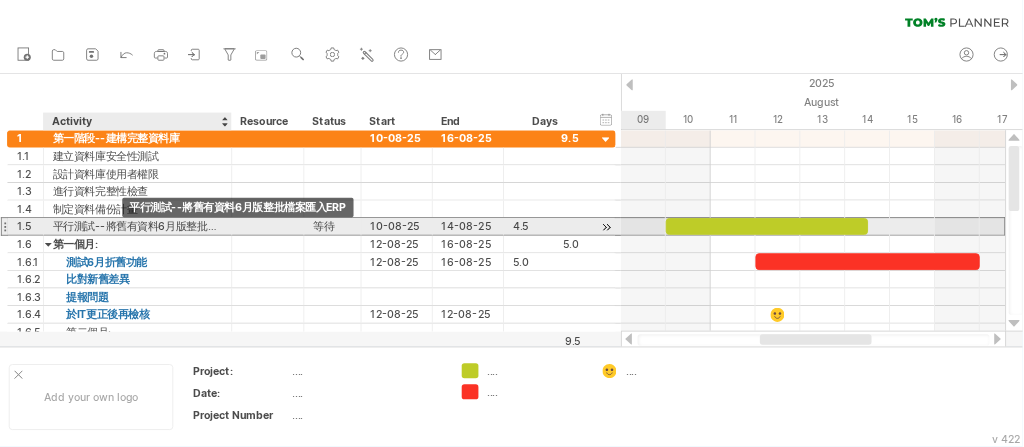 scroll, scrollTop: 0, scrollLeft: 0, axis: both 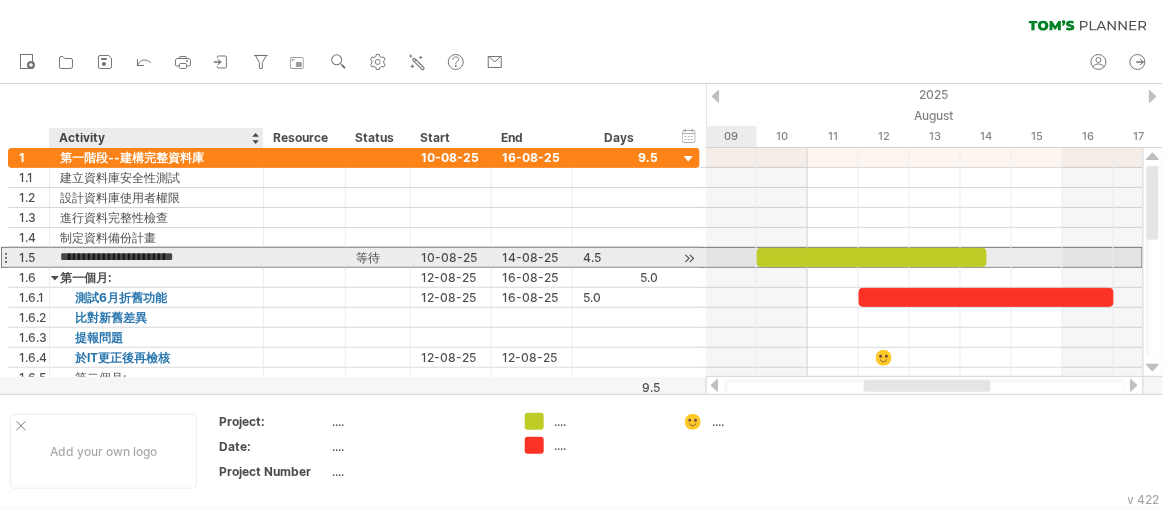 click on "**********" at bounding box center [156, 257] 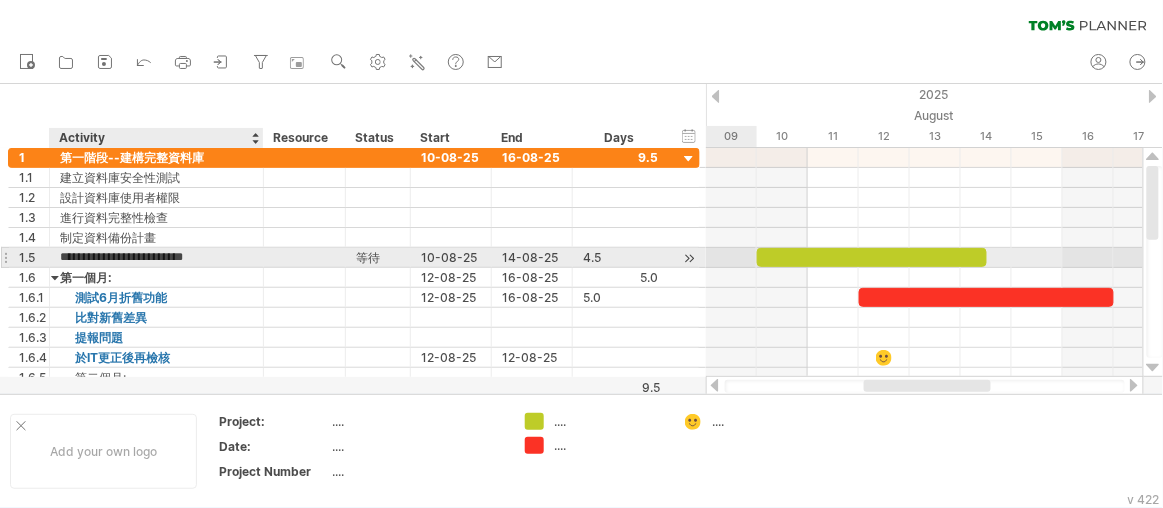 type on "**********" 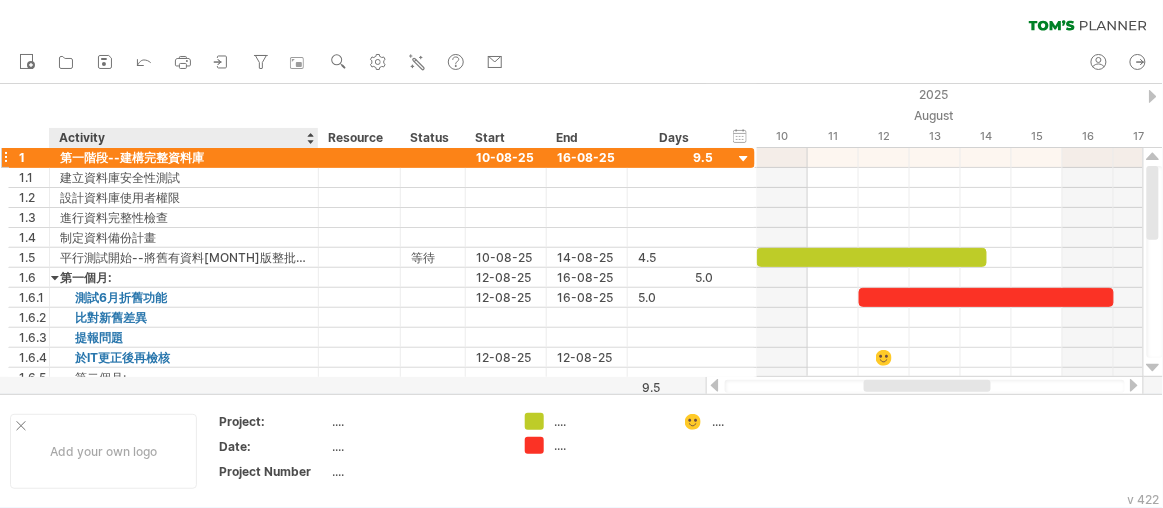 drag, startPoint x: 260, startPoint y: 141, endPoint x: 315, endPoint y: 151, distance: 55.9017 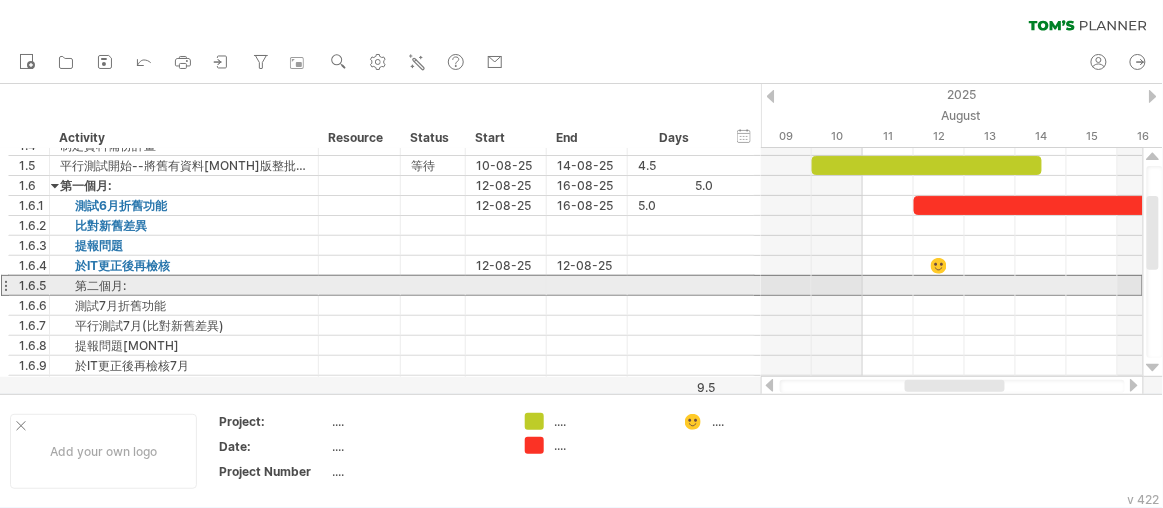 click on "第二個月:" at bounding box center (184, 285) 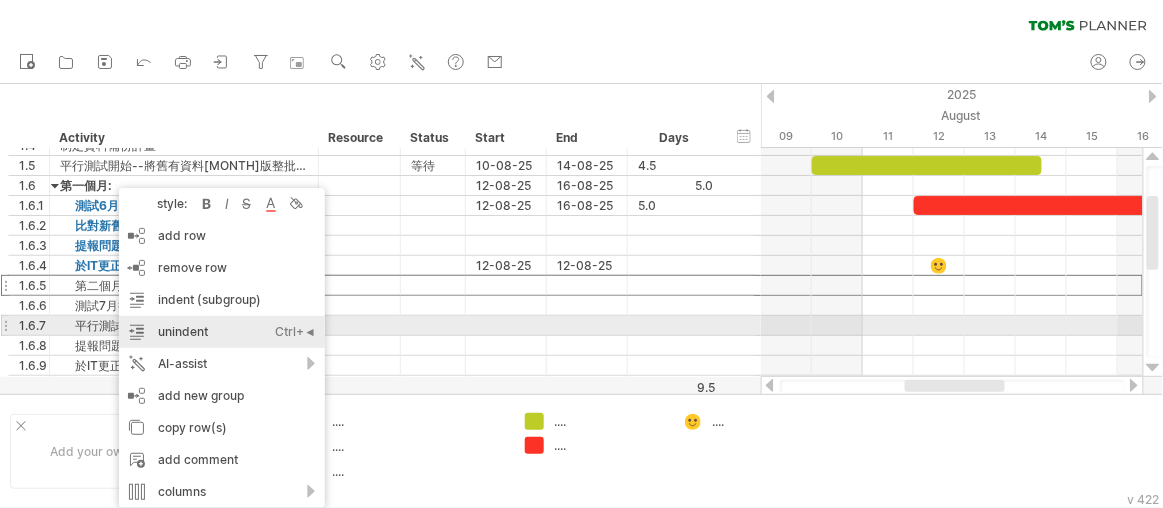 click on "unindent Ctrl+◄ Cmd+◄" at bounding box center [222, 332] 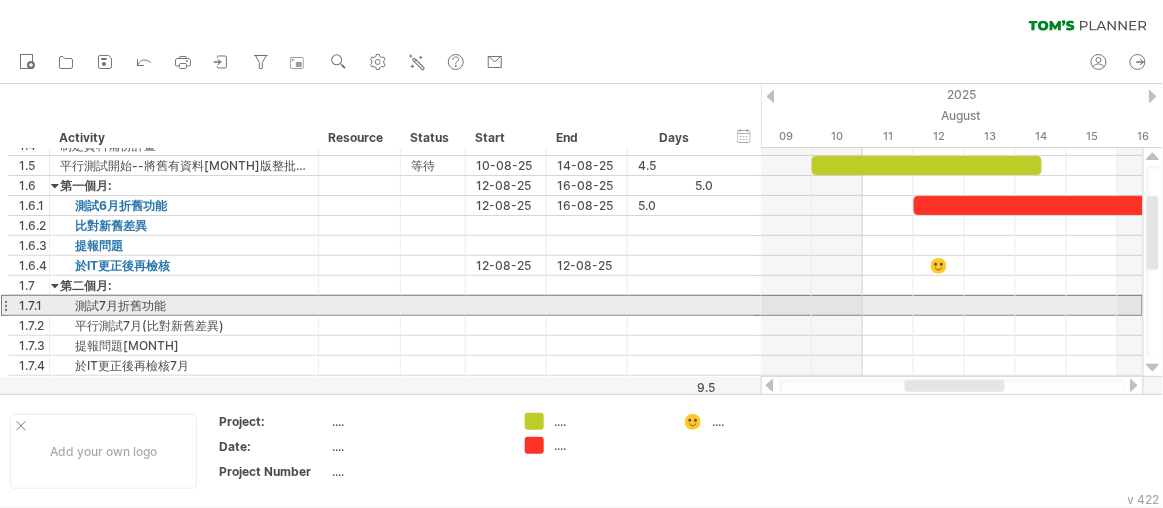 click on "測試7月折舊功能" at bounding box center (184, 305) 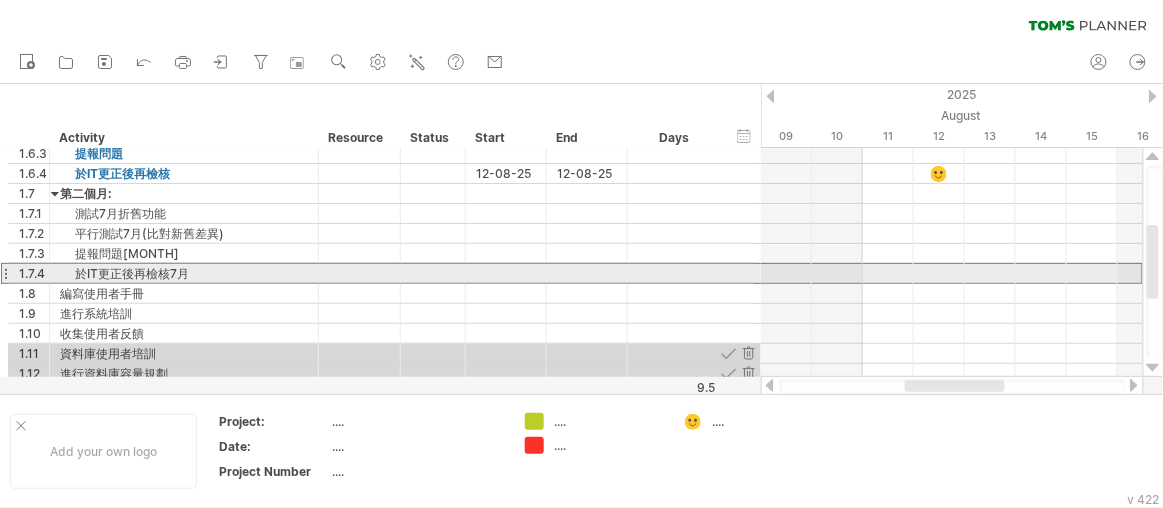 click on "於IT更正後再檢核7月" at bounding box center (184, 273) 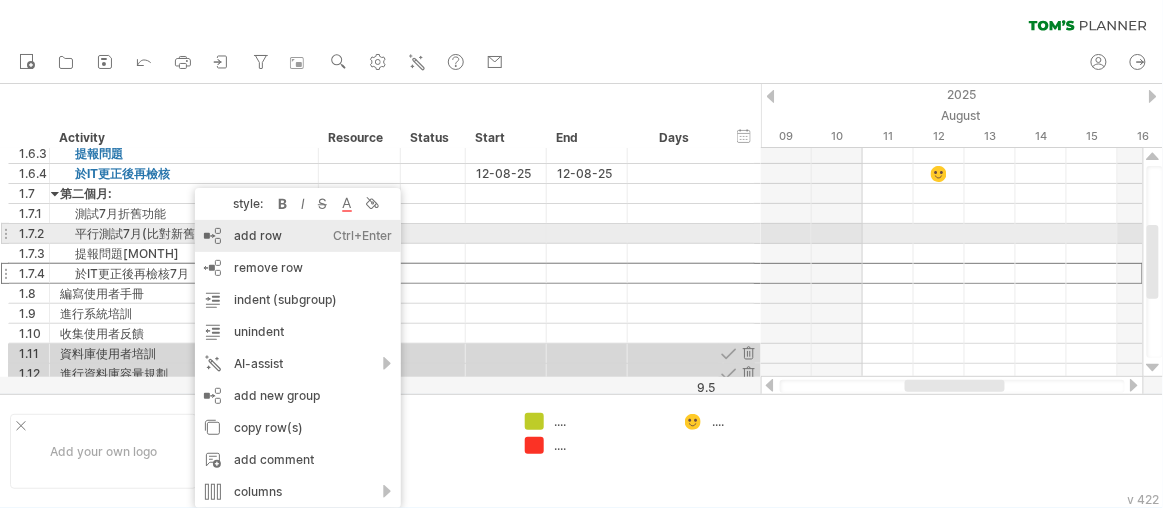 click on "add row Ctrl+Enter Cmd+Enter" at bounding box center (298, 236) 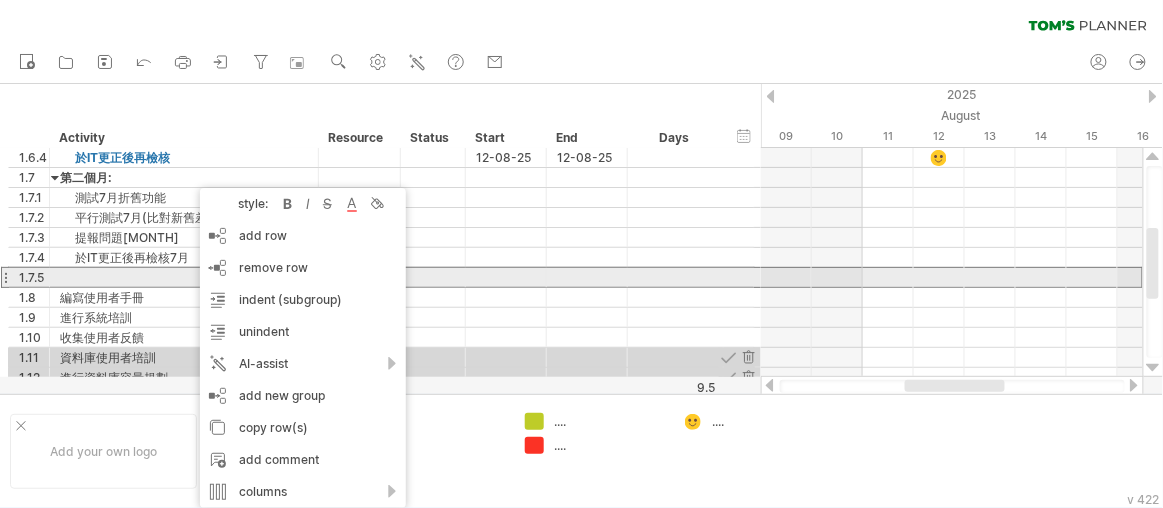click at bounding box center [184, 277] 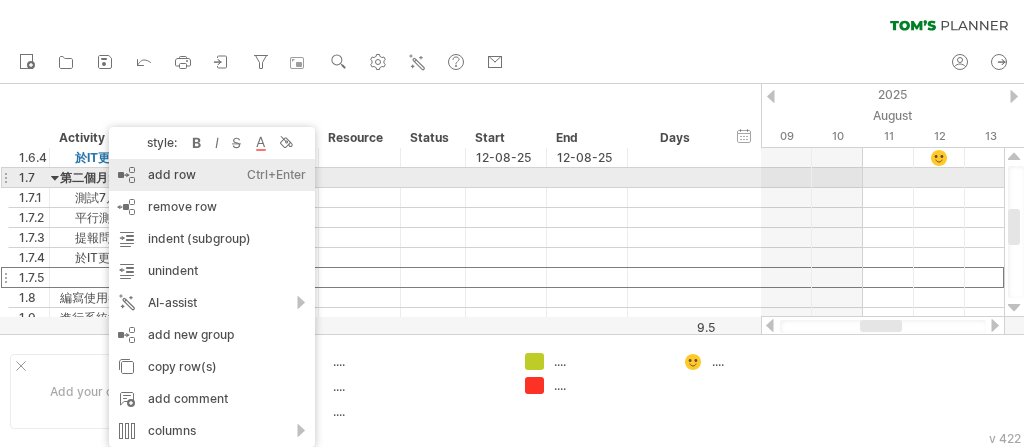 click on "add row Ctrl+Enter Cmd+Enter" at bounding box center (212, 175) 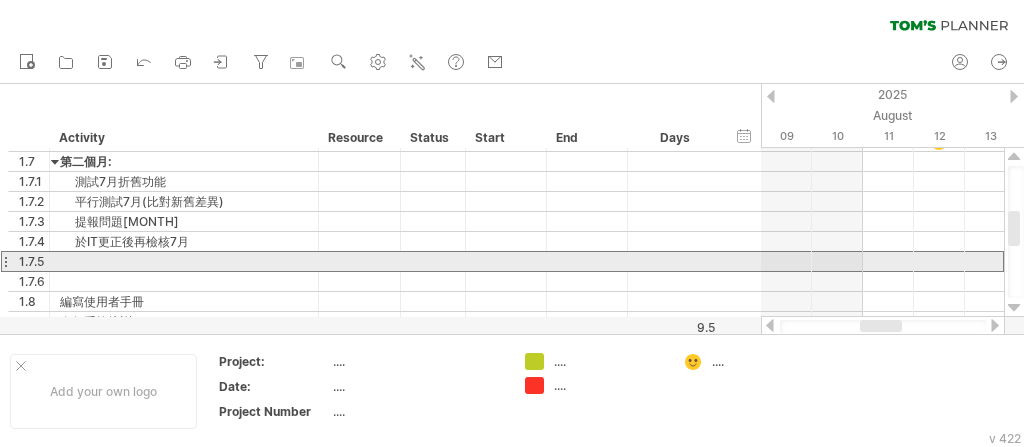 click at bounding box center [184, 261] 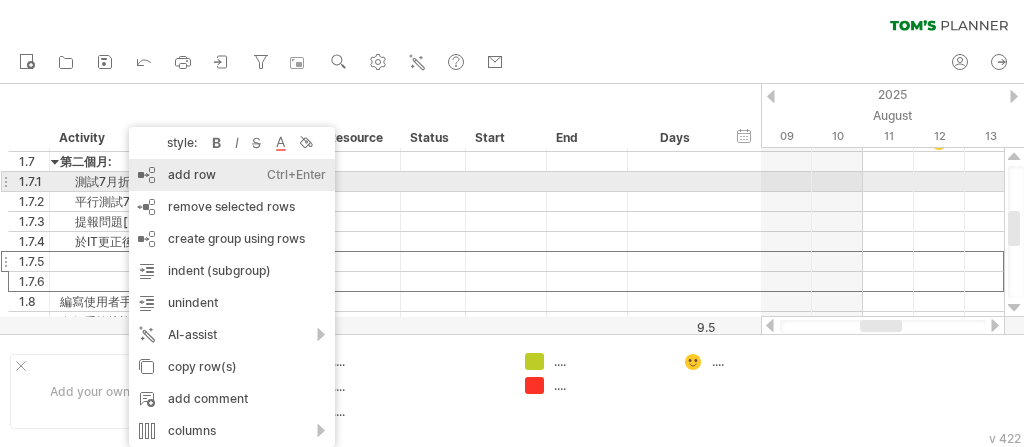 click on "add row Ctrl+Enter Cmd+Enter" at bounding box center (232, 175) 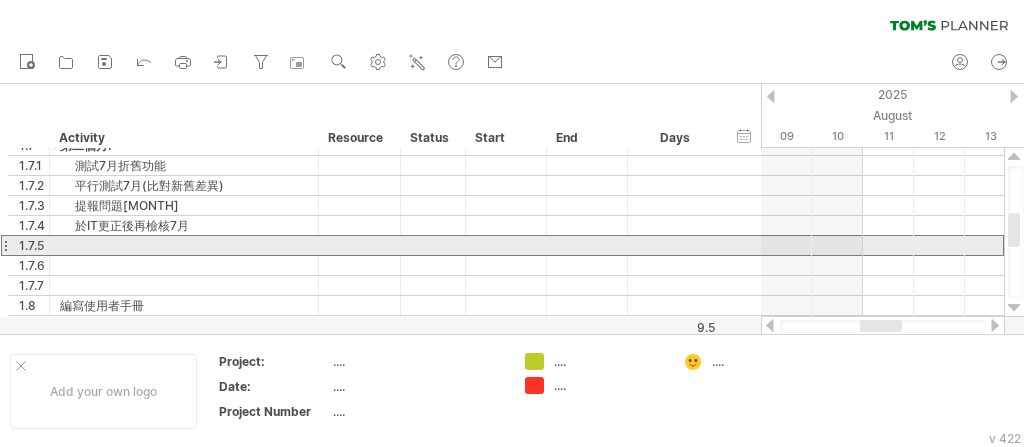 click at bounding box center [184, 245] 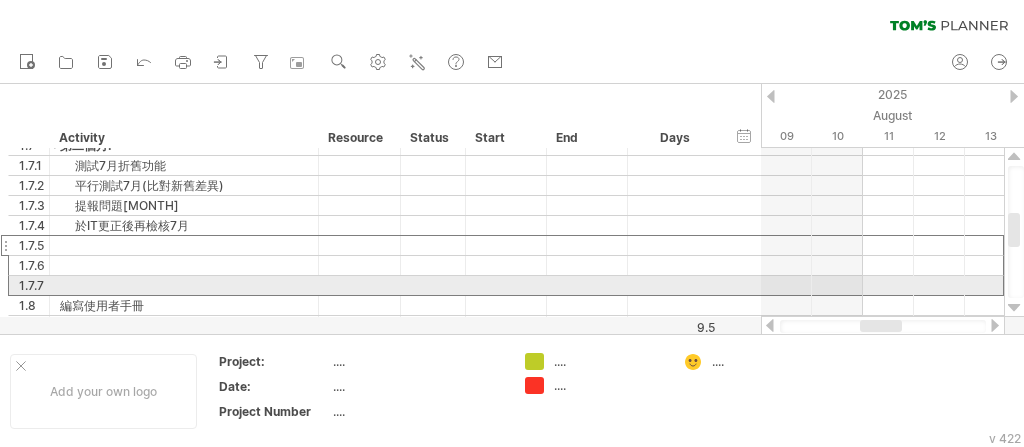 click at bounding box center [184, 285] 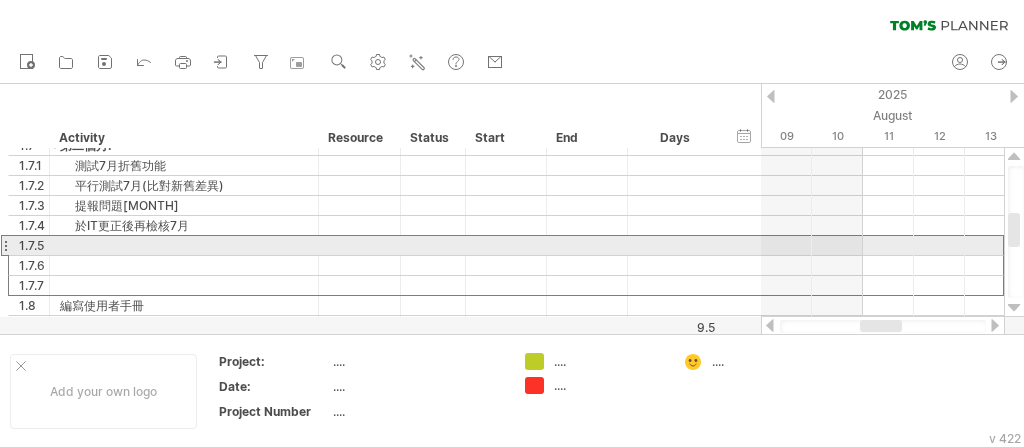 click at bounding box center (5, 245) 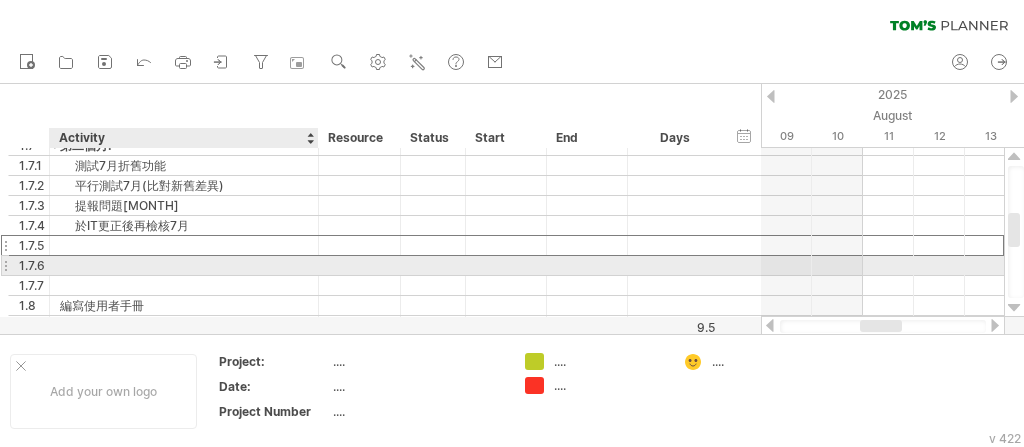 click at bounding box center [184, 265] 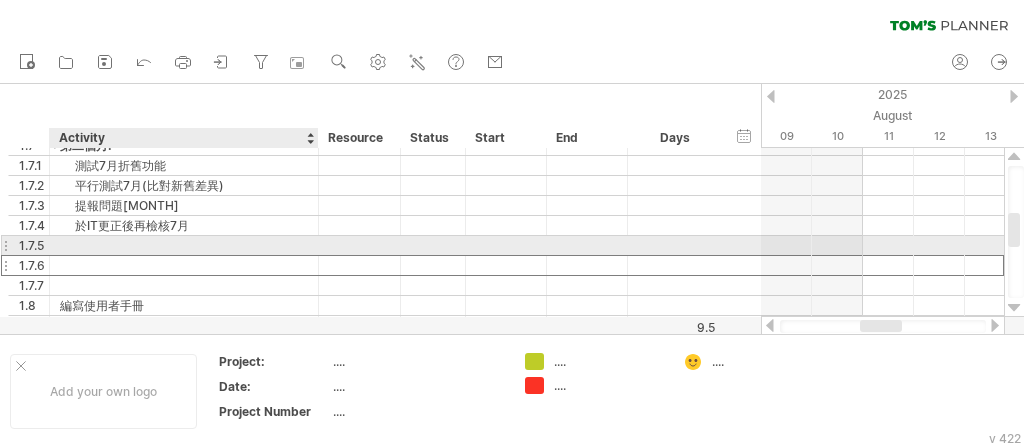 click at bounding box center (184, 245) 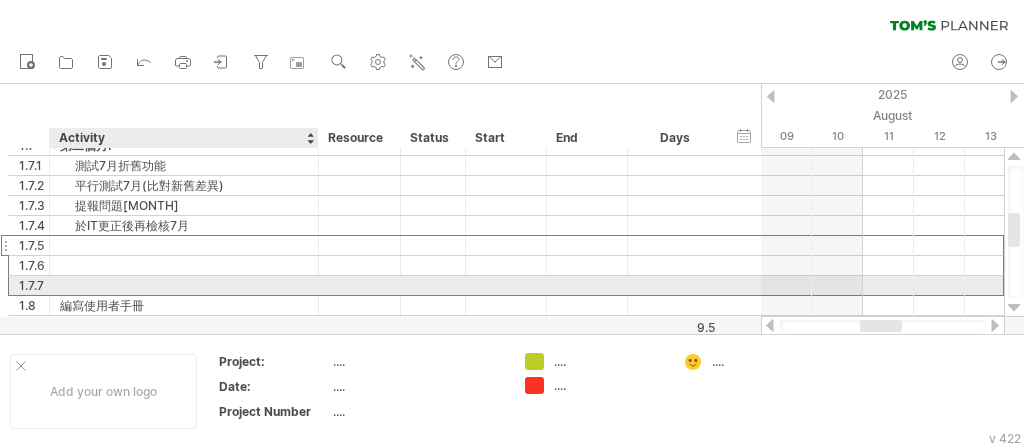 click at bounding box center (184, 285) 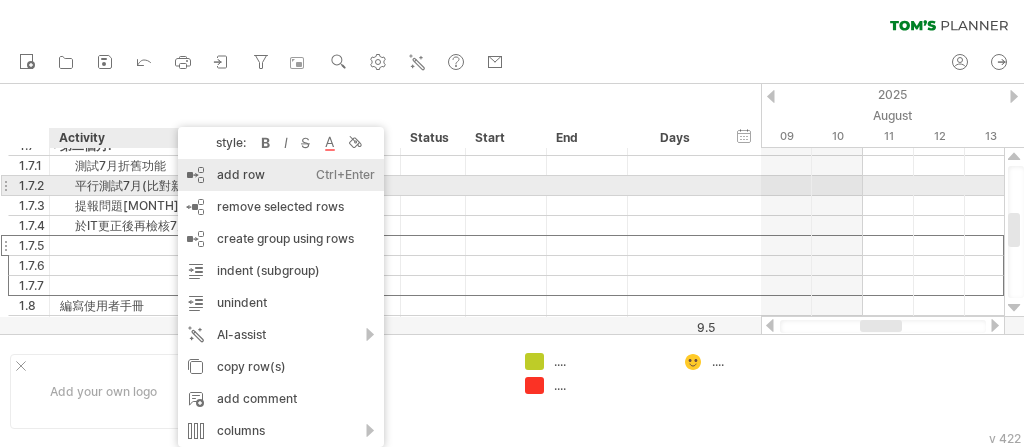 click on "add row Ctrl+Enter Cmd+Enter" at bounding box center (281, 175) 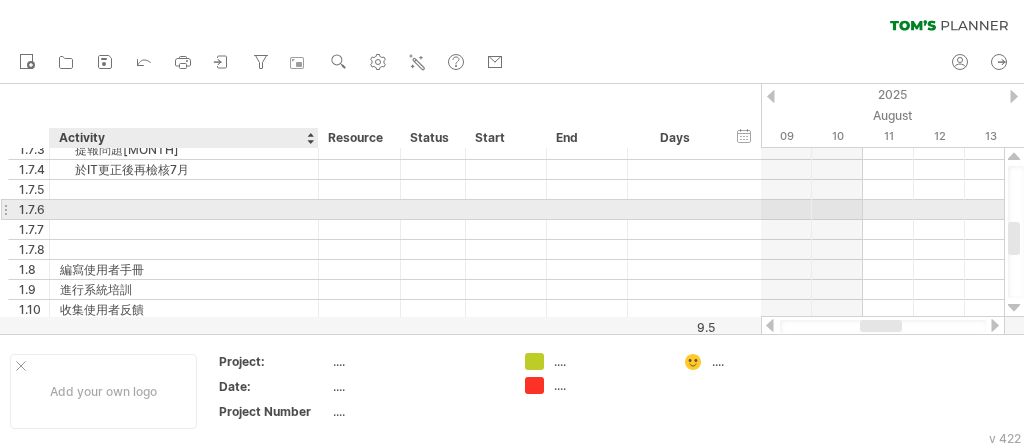 click at bounding box center [184, 209] 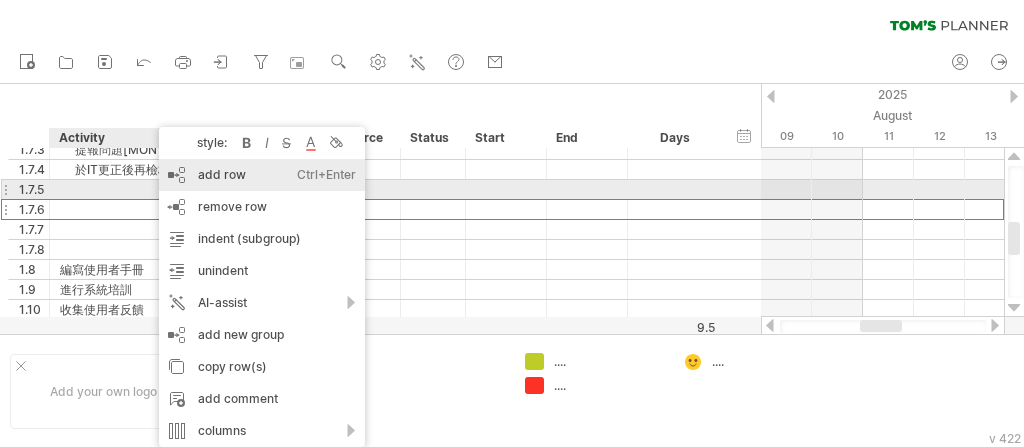 click on "add row Ctrl+Enter Cmd+Enter" at bounding box center [262, 175] 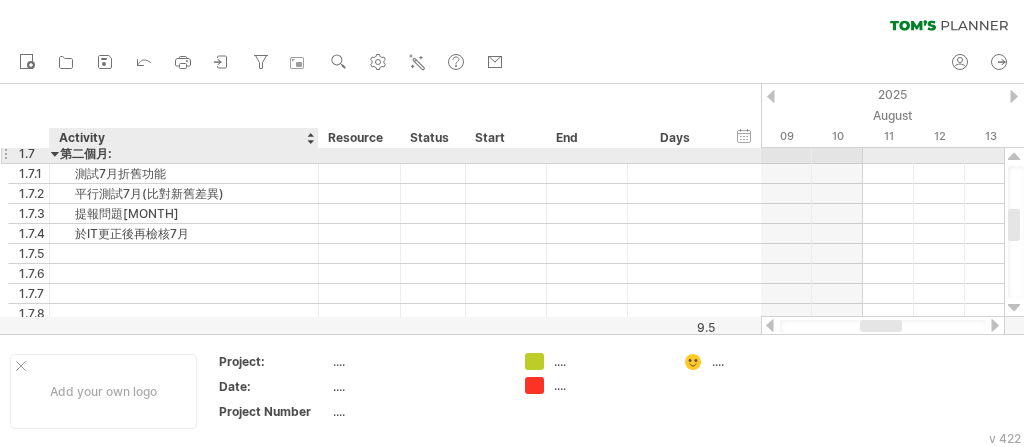 click on "第二個月:" at bounding box center (184, 153) 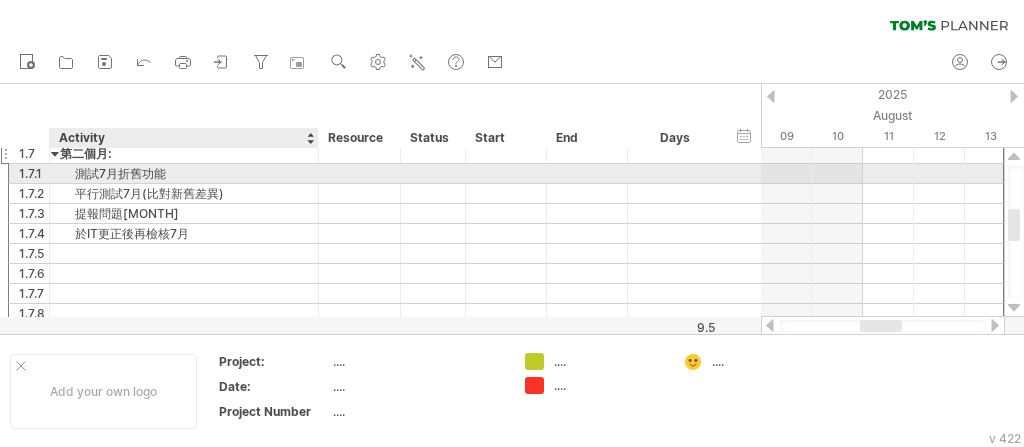 click on "測試7月折舊功能" at bounding box center (184, 173) 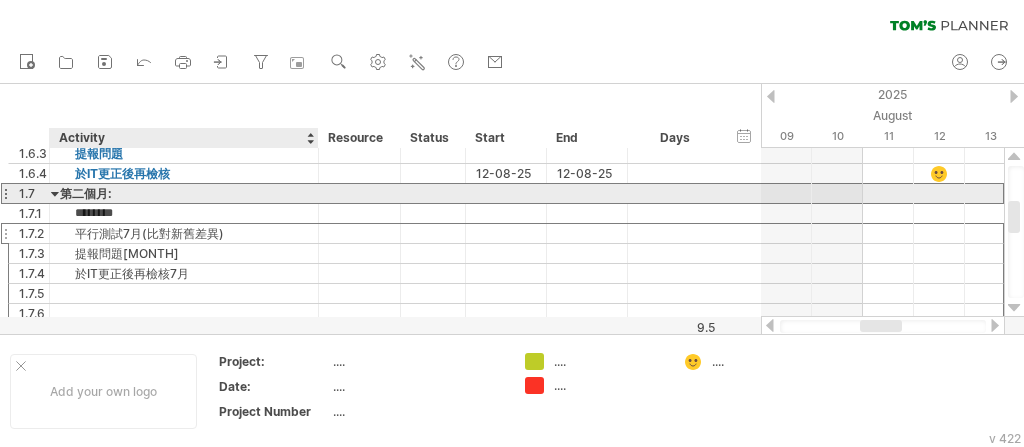click on "第二個月:" at bounding box center [184, 193] 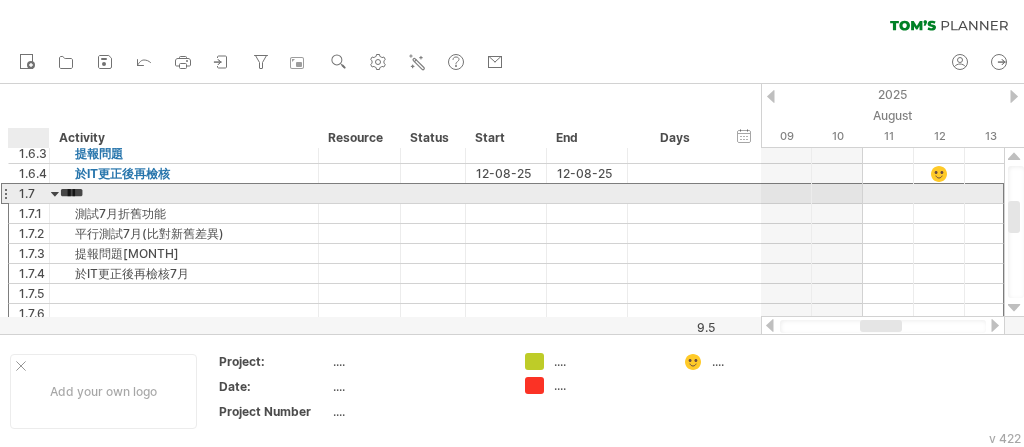 drag, startPoint x: 112, startPoint y: 186, endPoint x: 48, endPoint y: 186, distance: 64 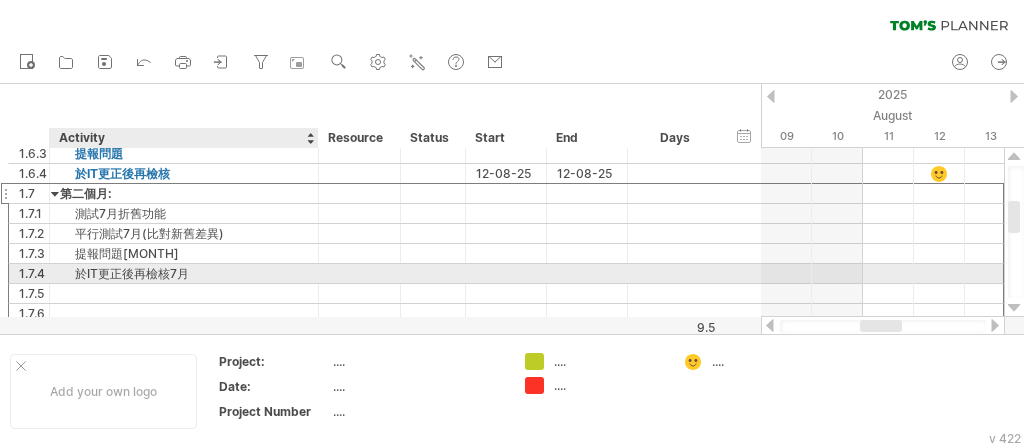 click at bounding box center [184, 293] 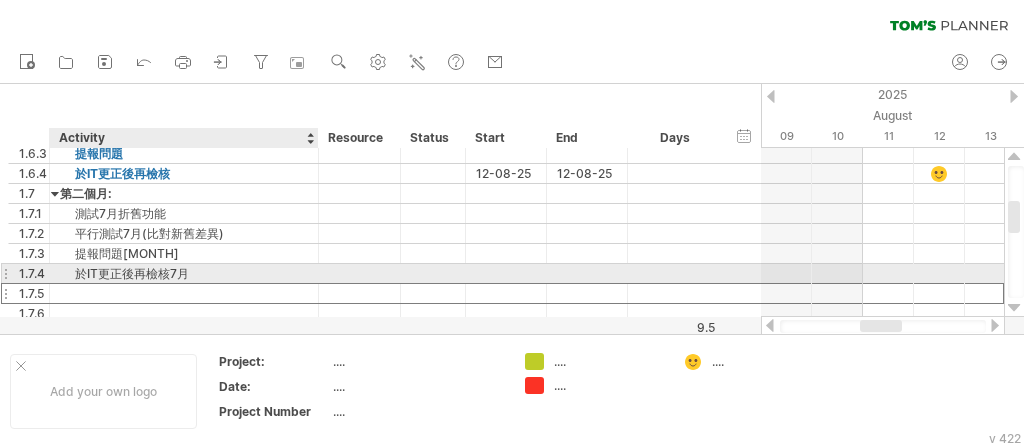 paste on "*****" 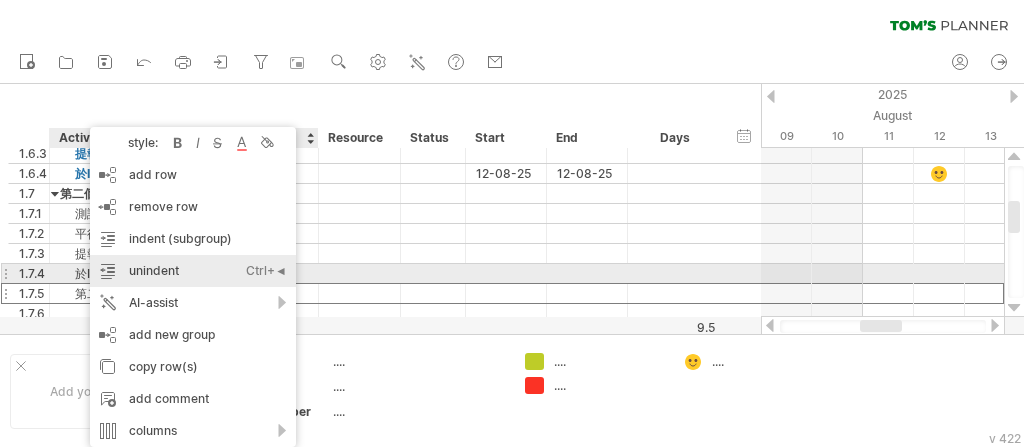 click on "unindent Ctrl+◄ Cmd+◄" at bounding box center (193, 271) 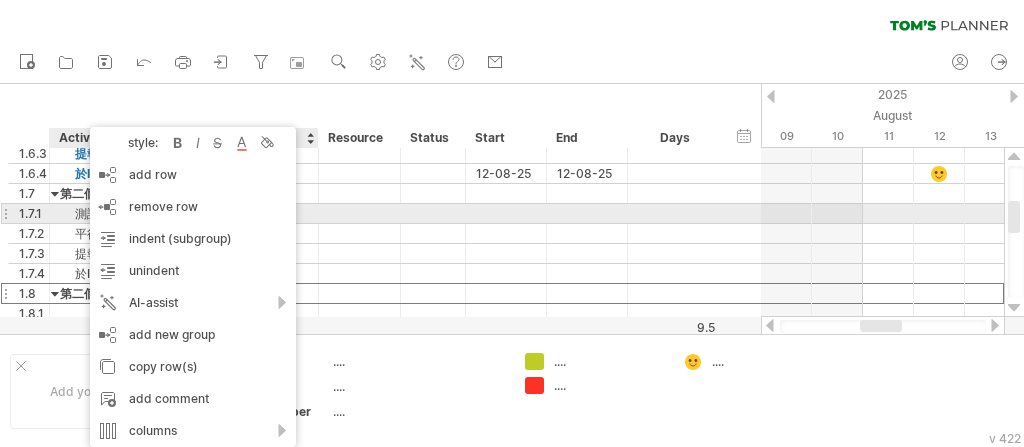 click on "測試7月折舊功能" at bounding box center [184, 213] 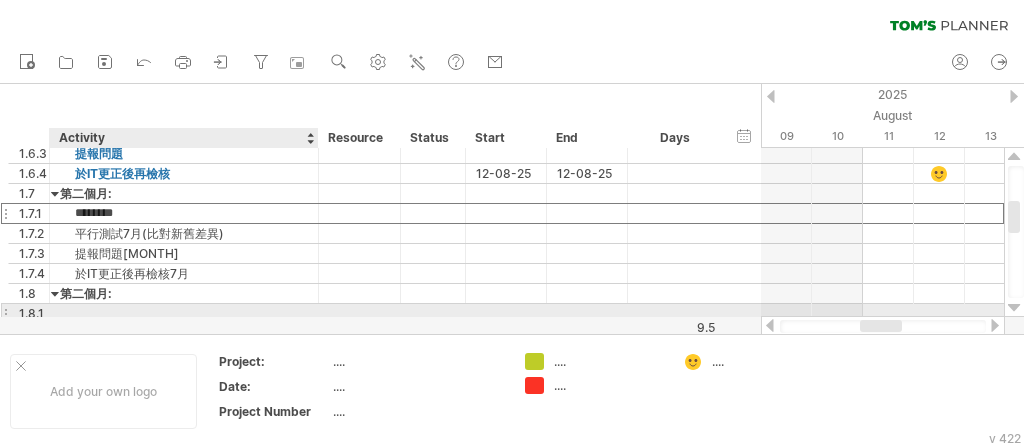 click at bounding box center [184, 313] 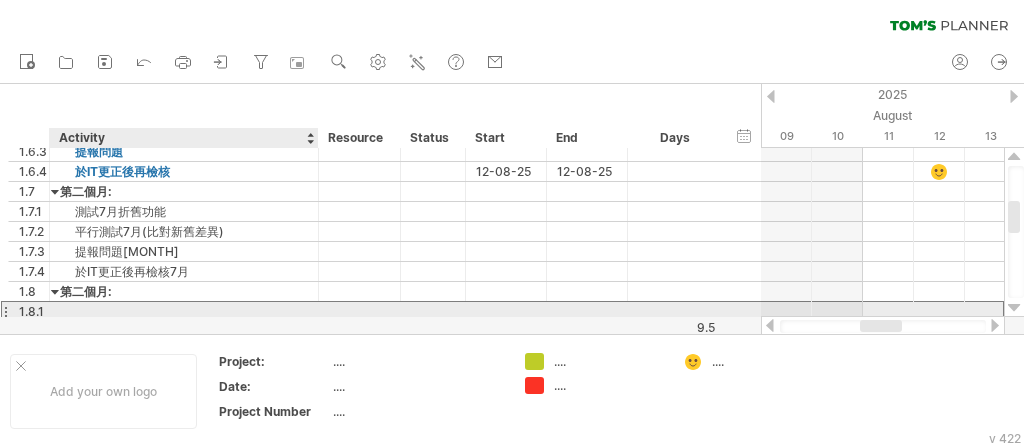 scroll, scrollTop: 0, scrollLeft: 0, axis: both 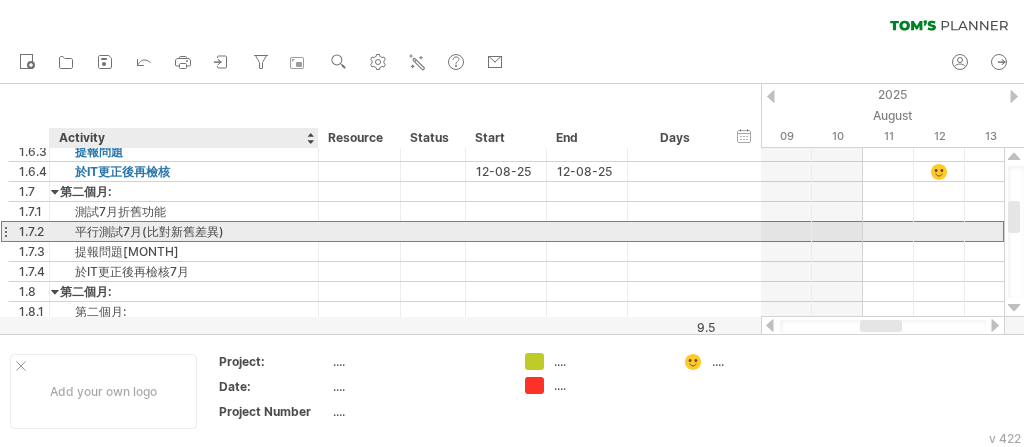 click on "平行測試7月(比對新舊差異)" at bounding box center [184, 231] 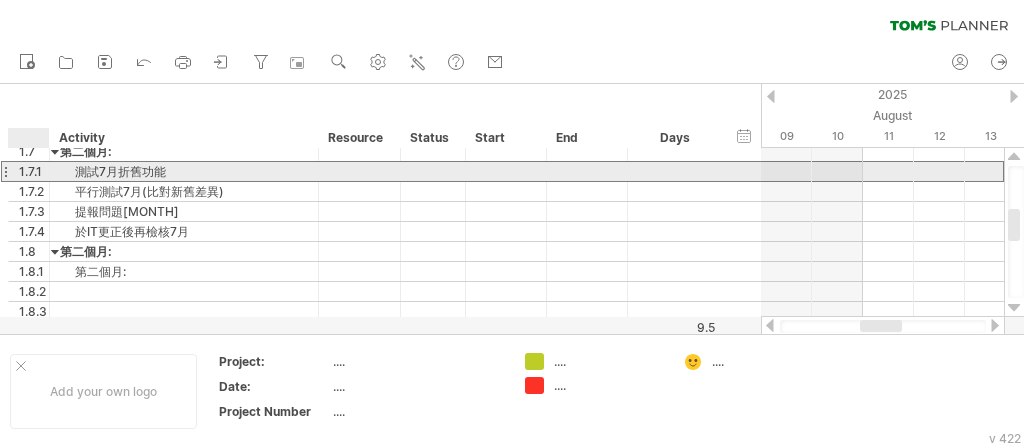 drag, startPoint x: 162, startPoint y: 166, endPoint x: 45, endPoint y: 167, distance: 117.00427 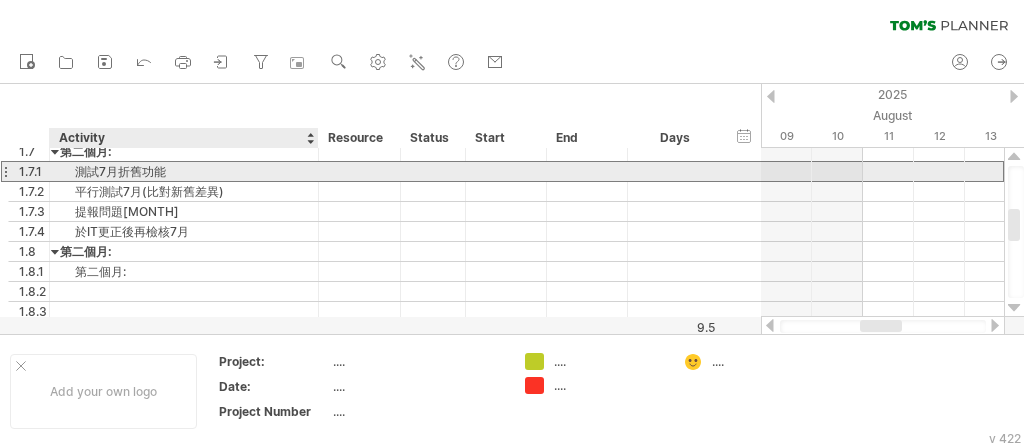 click on "測試7月折舊功能" at bounding box center [184, 171] 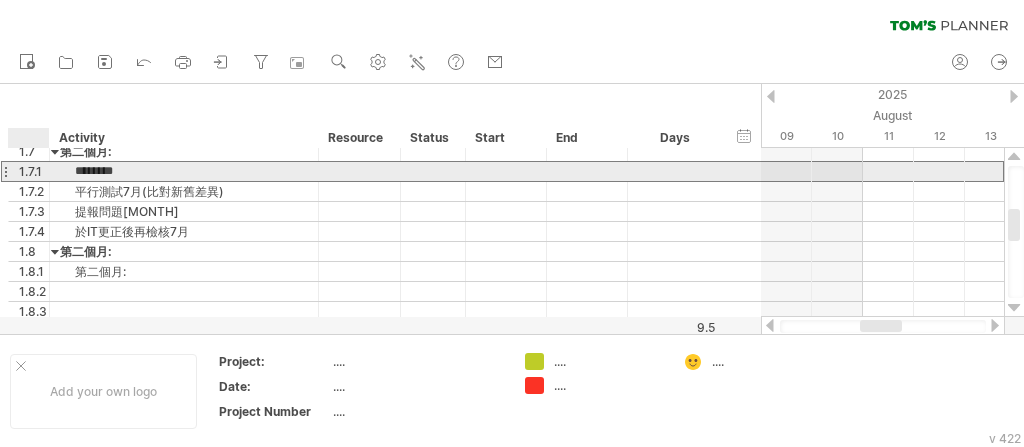 drag, startPoint x: 171, startPoint y: 174, endPoint x: 28, endPoint y: 169, distance: 143.08739 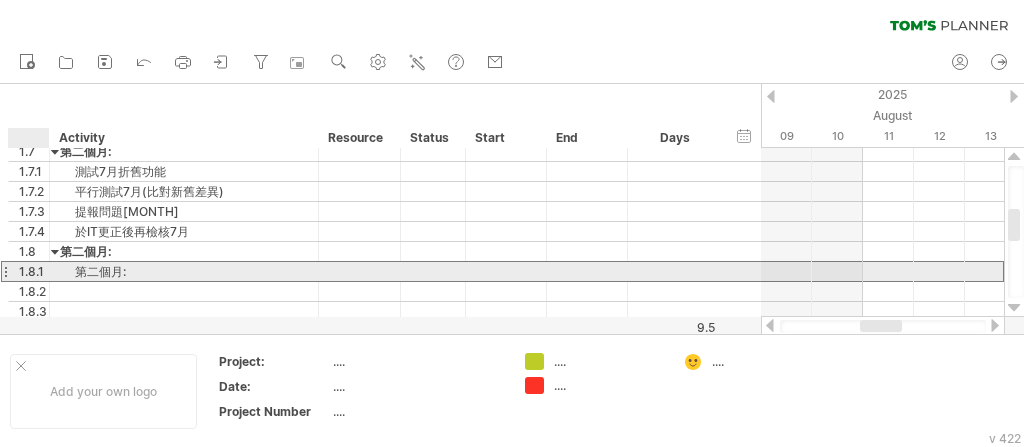 drag, startPoint x: 132, startPoint y: 271, endPoint x: 58, endPoint y: 266, distance: 74.168724 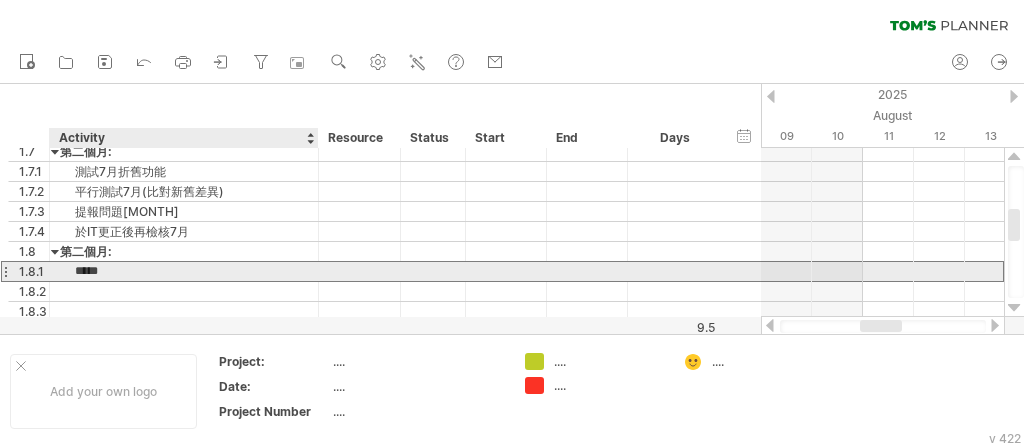 drag, startPoint x: 75, startPoint y: 265, endPoint x: 138, endPoint y: 263, distance: 63.03174 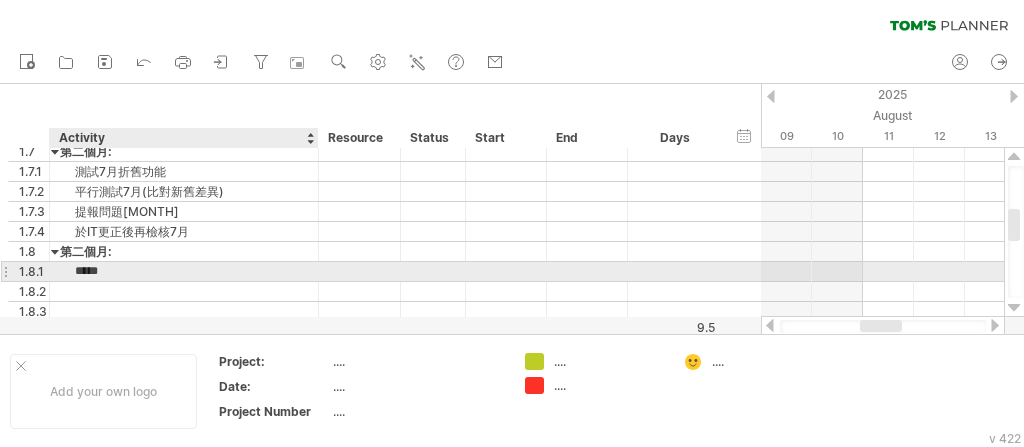 paste on "***" 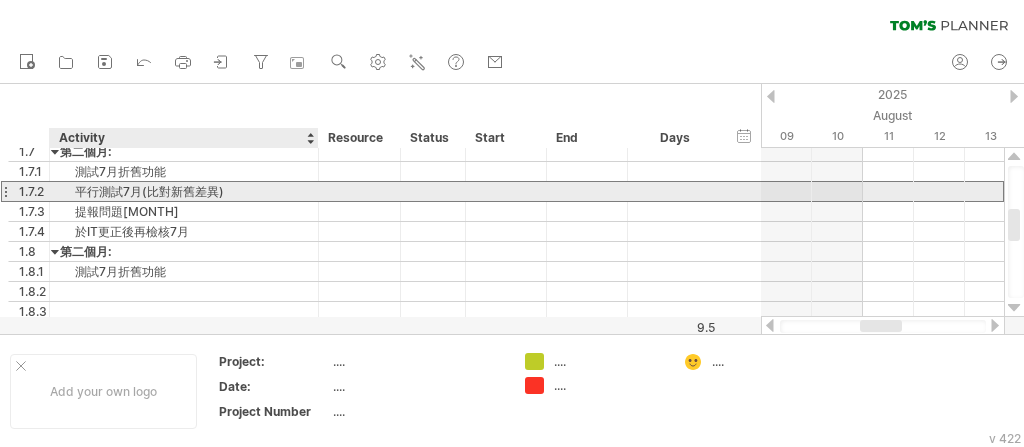 click on "平行測試7月(比對新舊差異)" at bounding box center (184, 191) 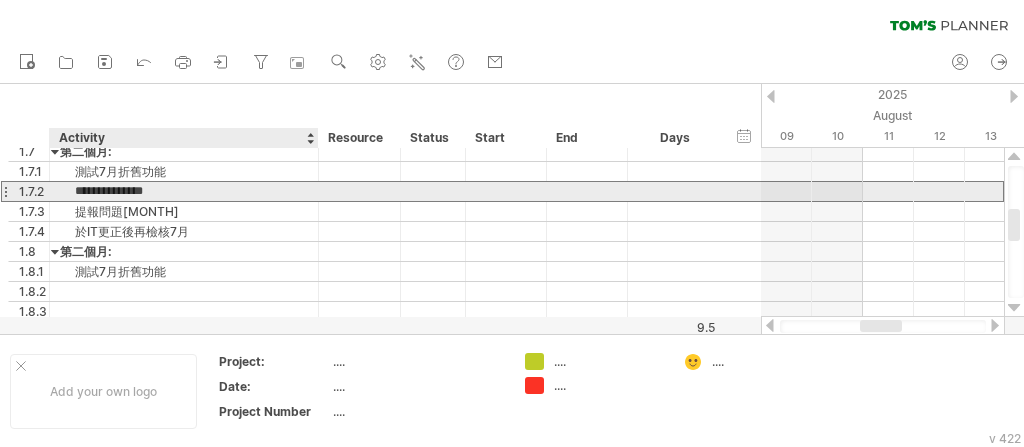 drag, startPoint x: 75, startPoint y: 189, endPoint x: 246, endPoint y: 194, distance: 171.07309 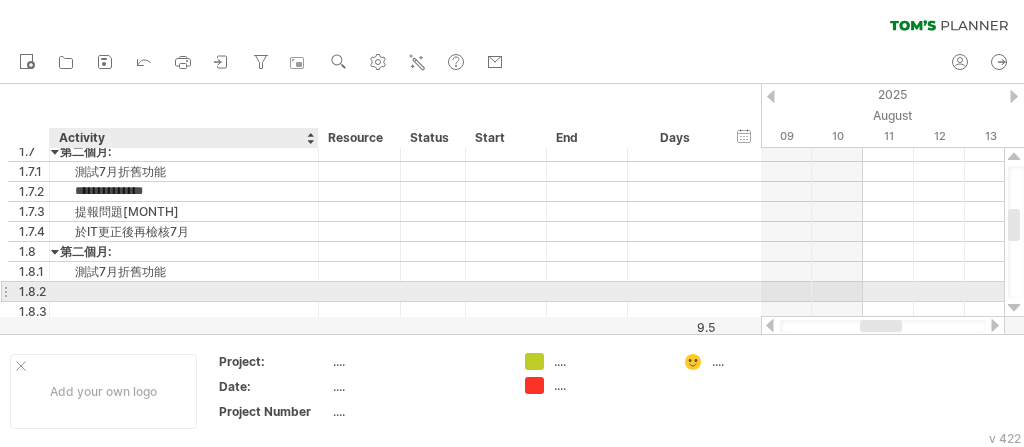 click at bounding box center [184, 291] 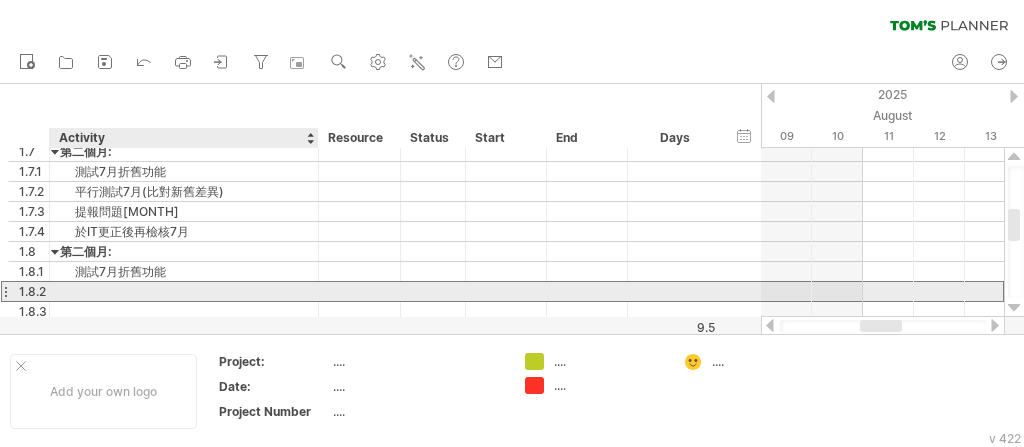 paste on "**********" 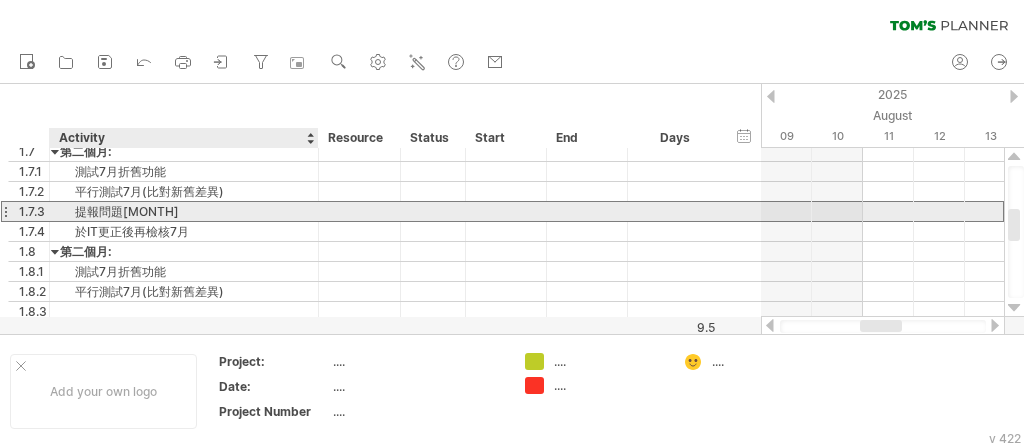 click on "提報問題[MONTH]" at bounding box center [184, 211] 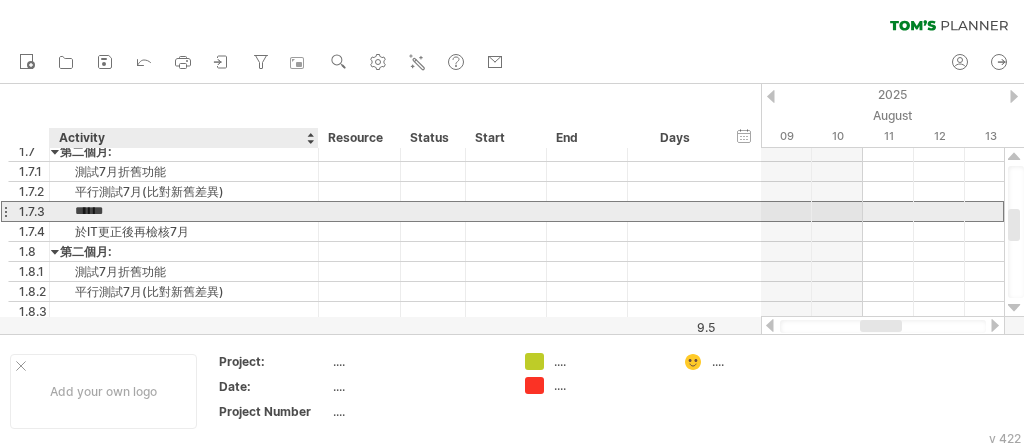 drag, startPoint x: 73, startPoint y: 208, endPoint x: 143, endPoint y: 207, distance: 70.00714 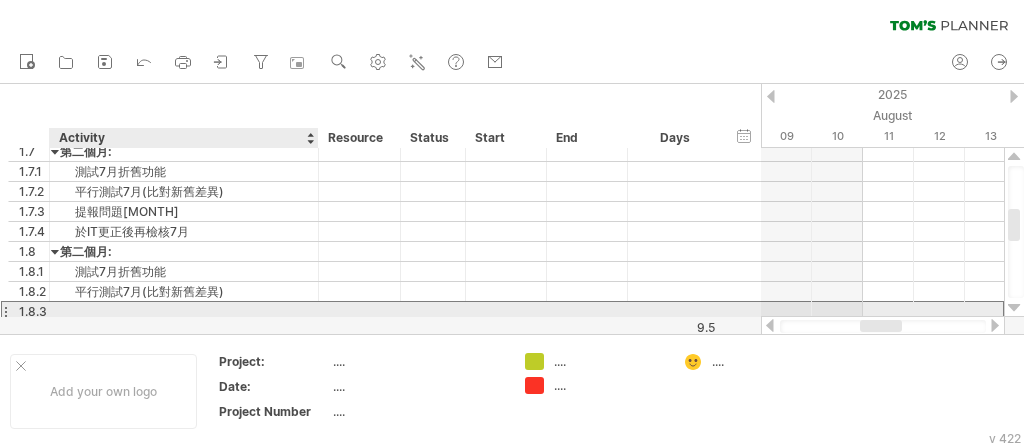 click at bounding box center (184, 311) 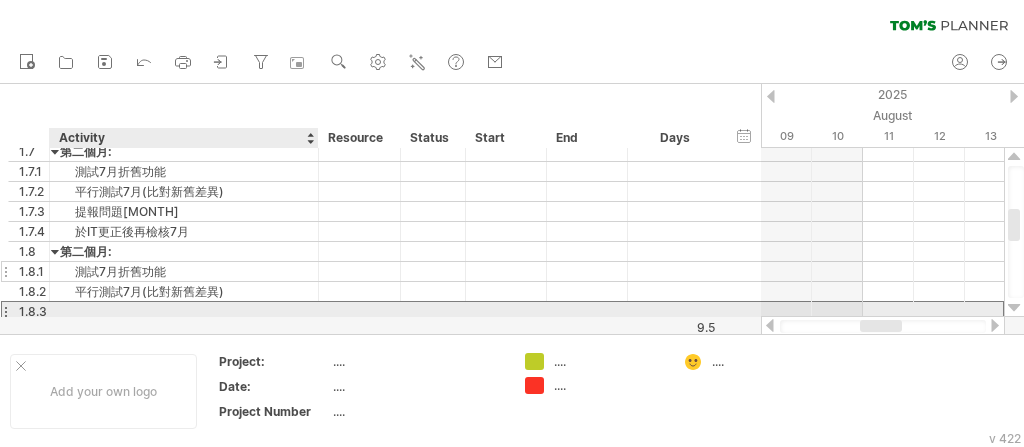 paste on "******" 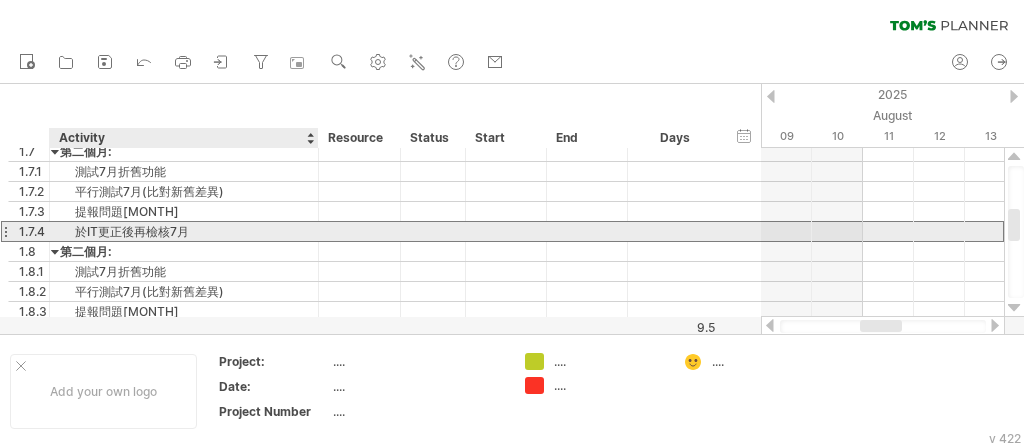 click on "於IT更正後再檢核7月" at bounding box center (184, 231) 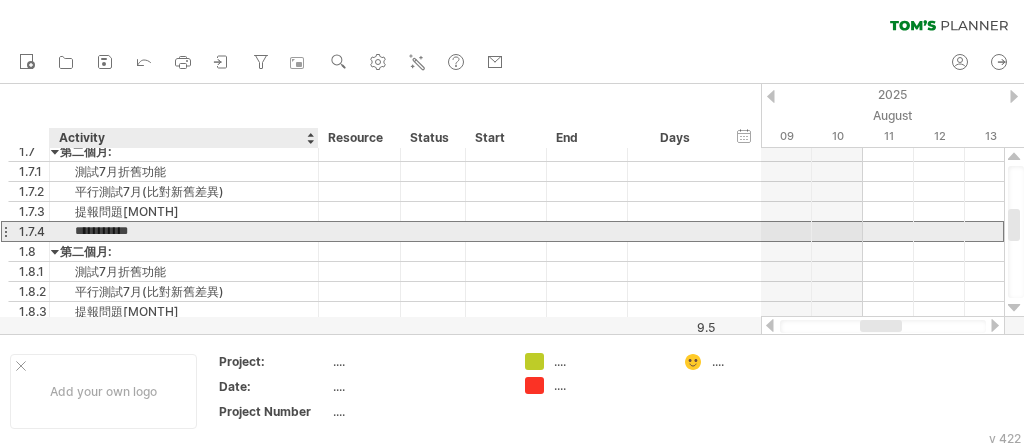 drag, startPoint x: 68, startPoint y: 228, endPoint x: 189, endPoint y: 232, distance: 121.0661 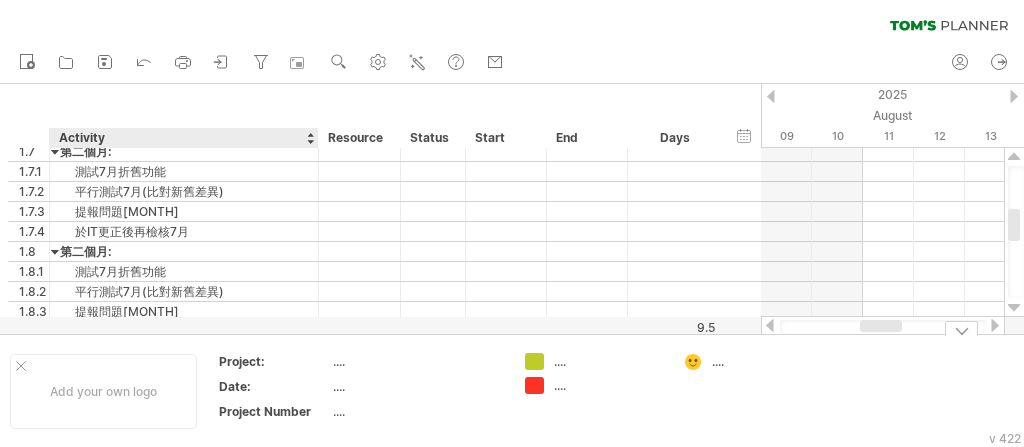click at bounding box center [512, 209] 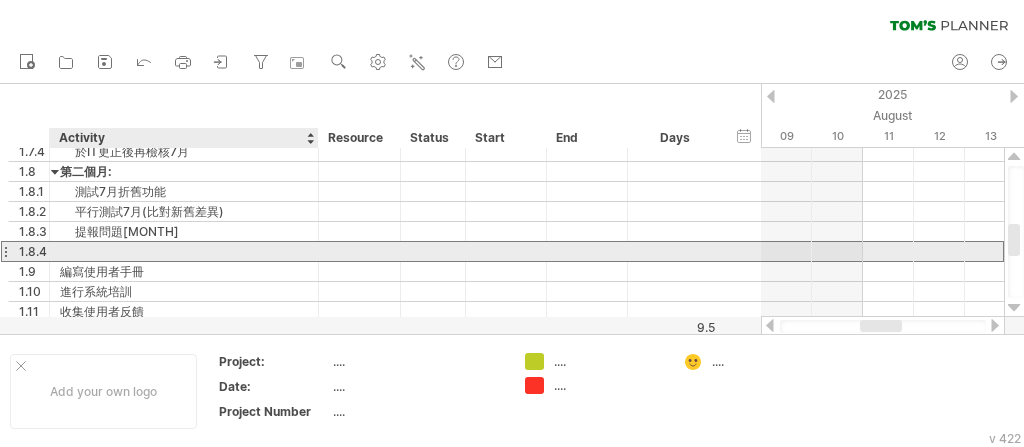 click at bounding box center (184, 251) 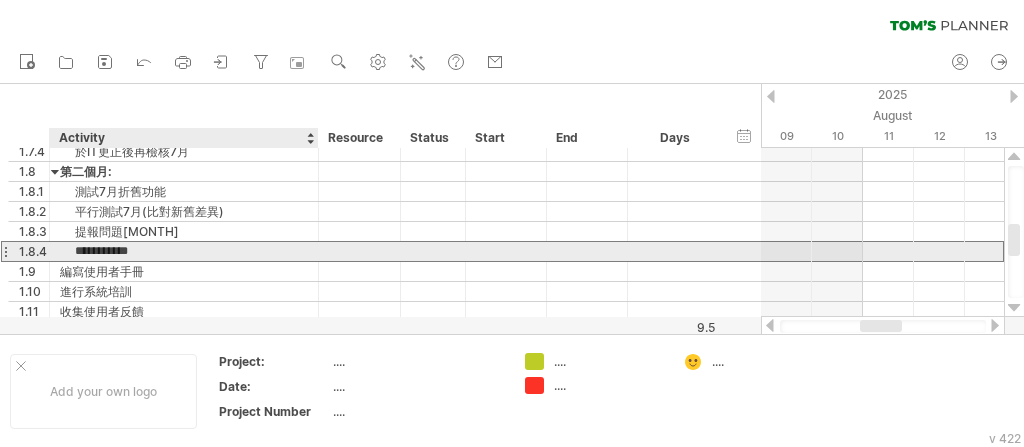 click on "**********" at bounding box center (184, 251) 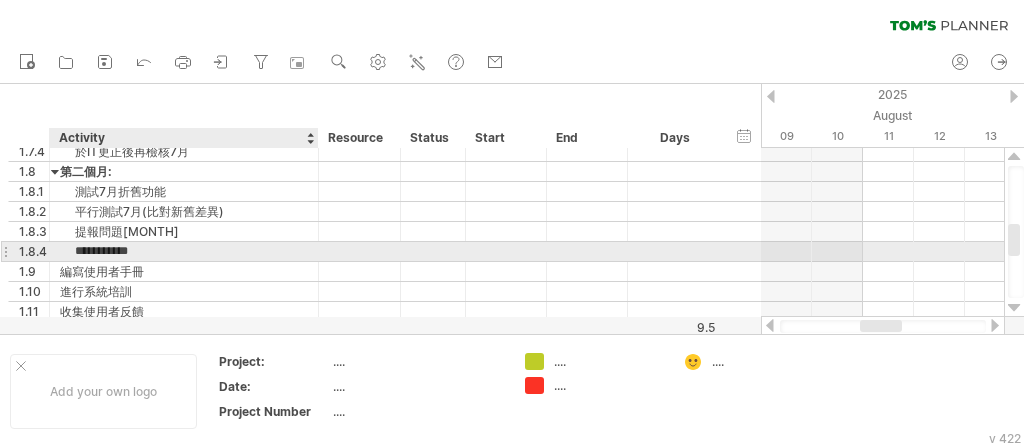 click on "**********" at bounding box center (184, 251) 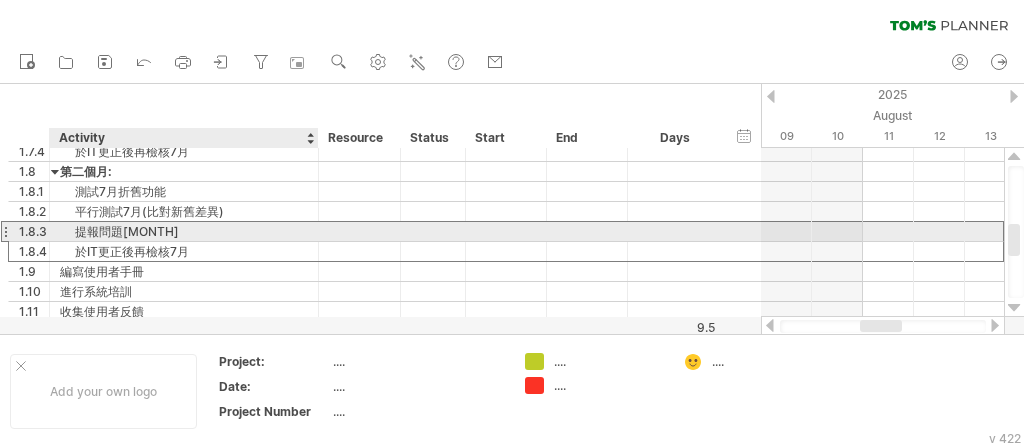click on "提報問題[MONTH]" at bounding box center (184, 231) 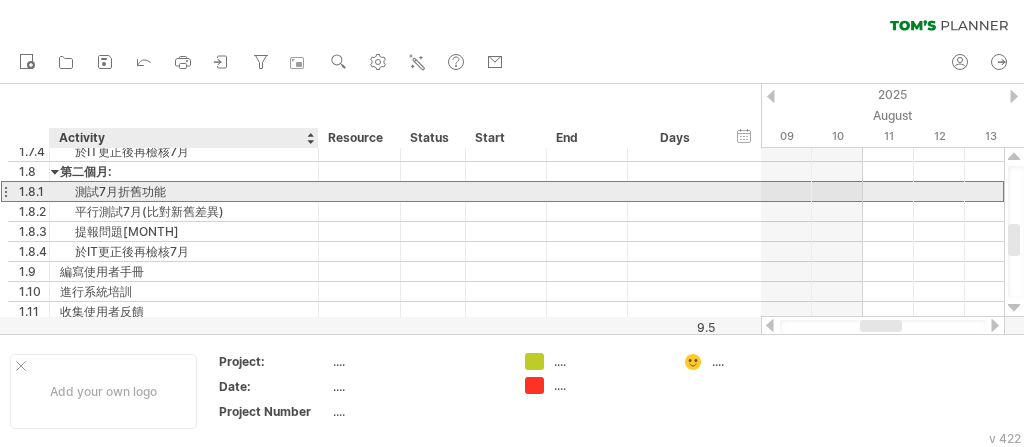 click on "測試7月折舊功能" at bounding box center [184, 191] 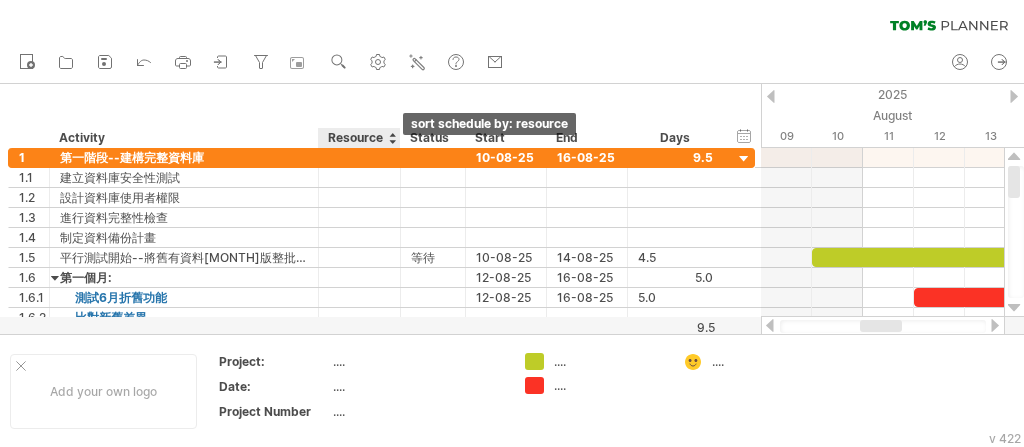 click at bounding box center [392, 138] 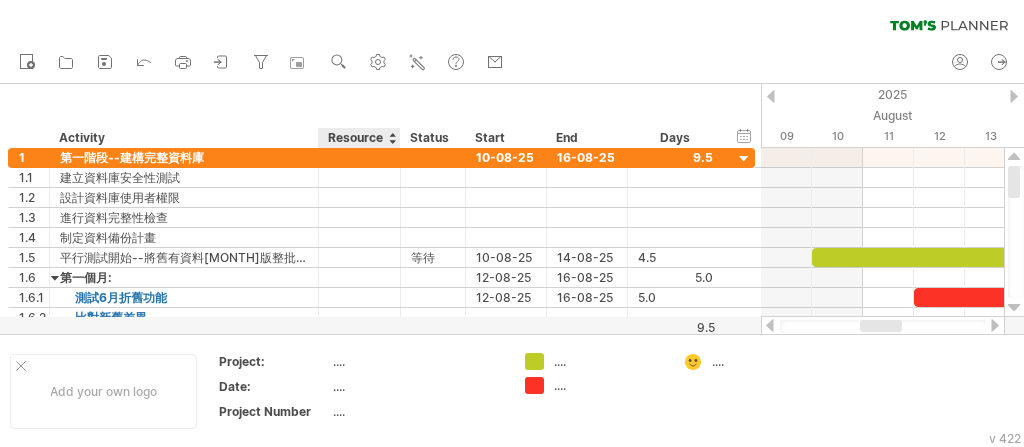 click on "Days" at bounding box center [674, 138] 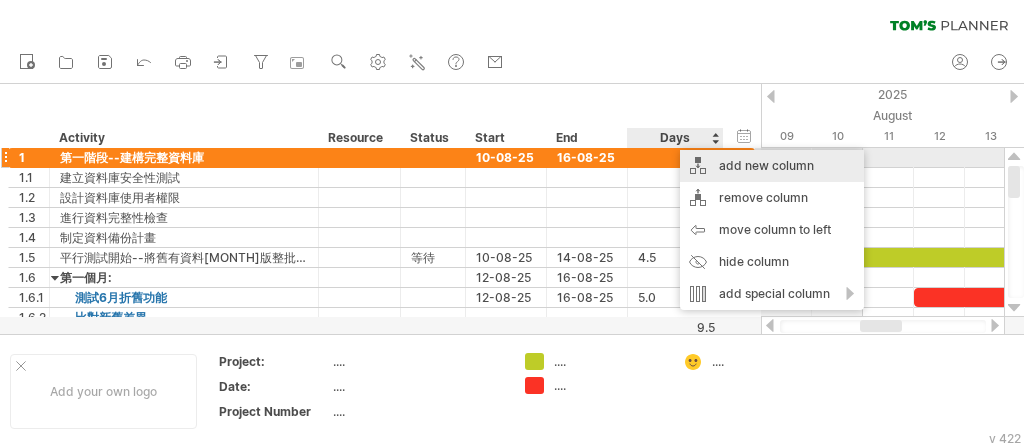 click on "add new column" at bounding box center (772, 166) 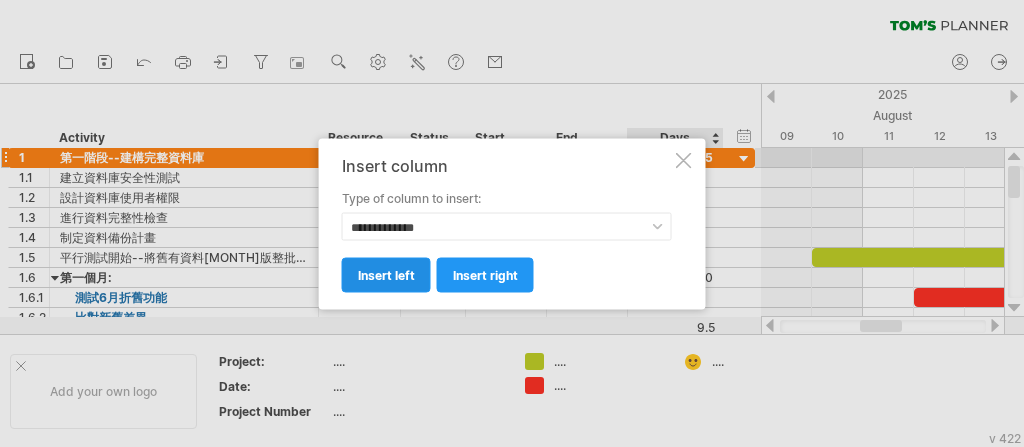 click on "insert left" at bounding box center (386, 274) 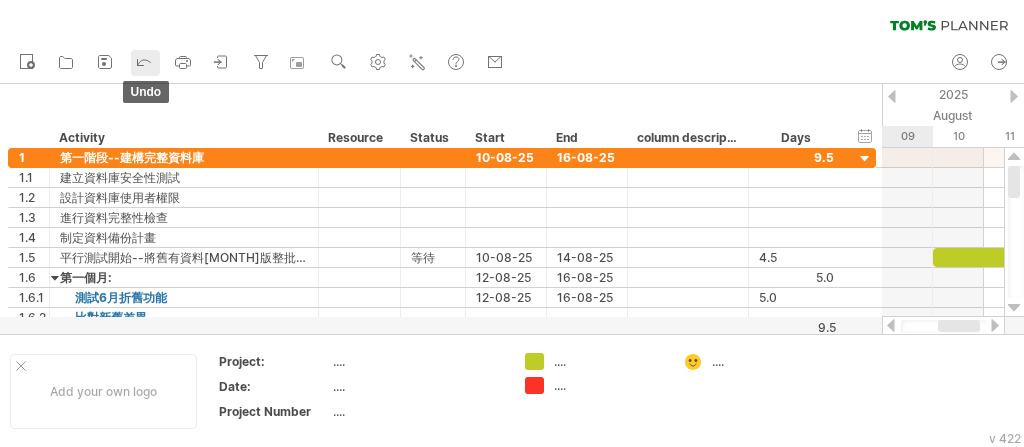 click 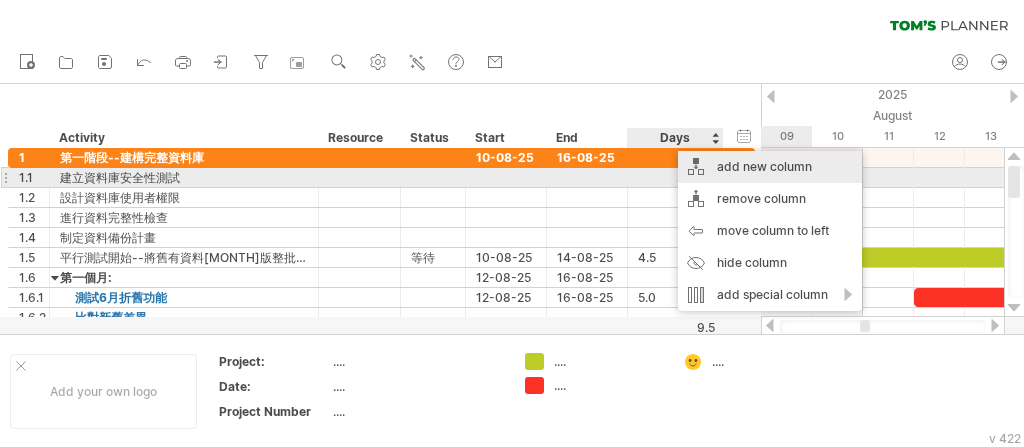 click on "add new column" at bounding box center [770, 167] 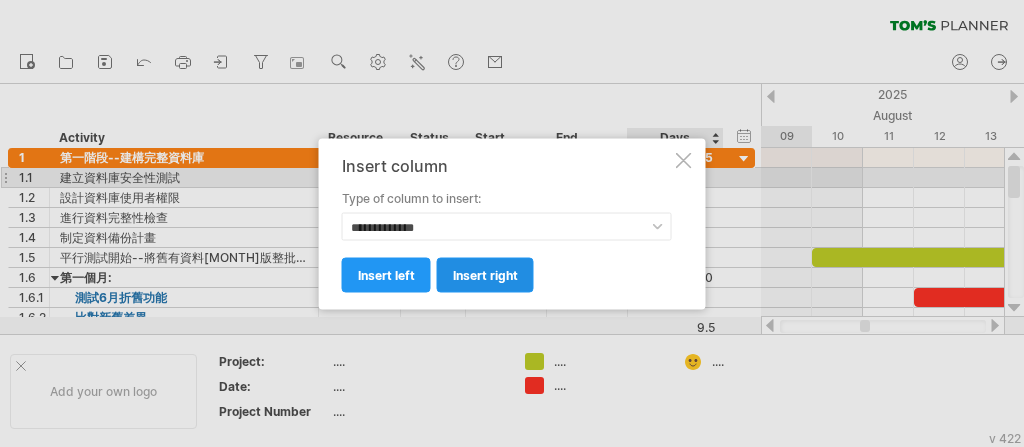 click on "insert right" at bounding box center (485, 274) 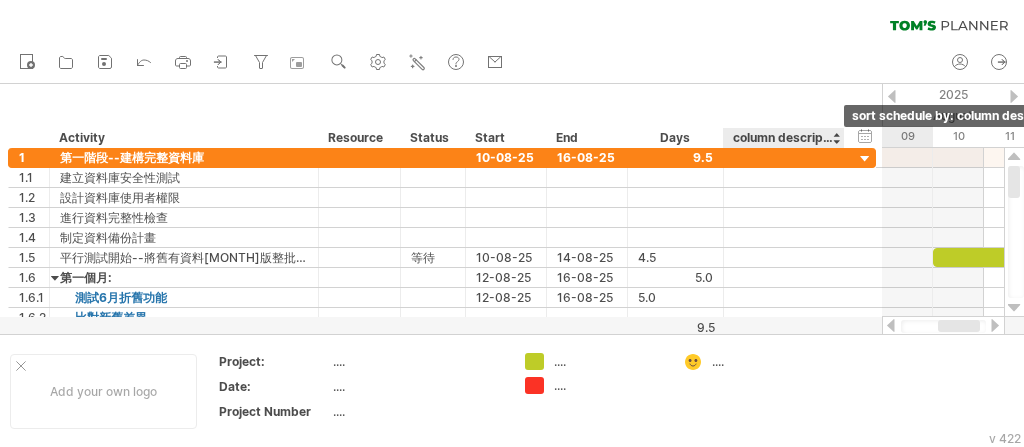 click at bounding box center (836, 138) 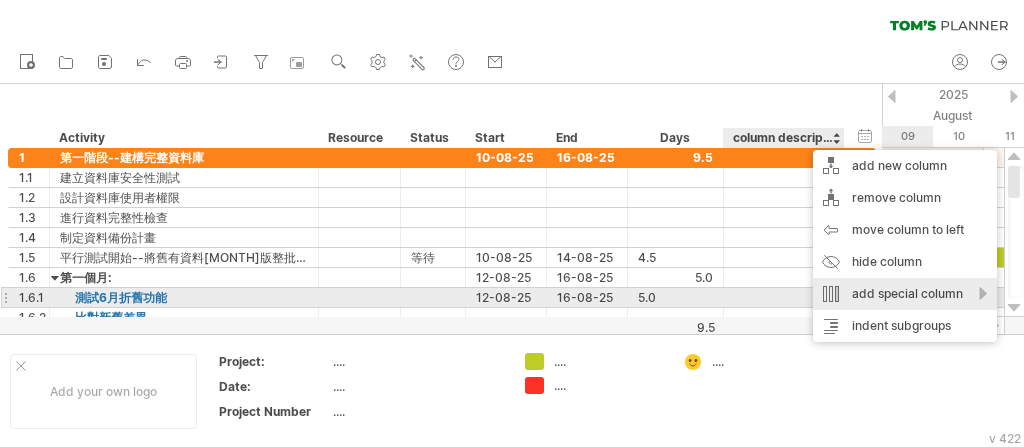 click on "add special column" at bounding box center [905, 294] 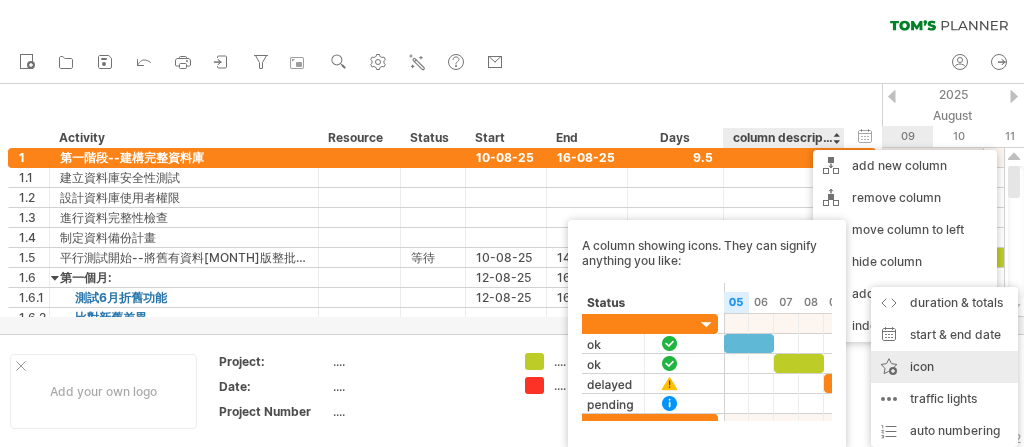 click on "icon A column showing icons. They can signify anything you like:" at bounding box center (944, 367) 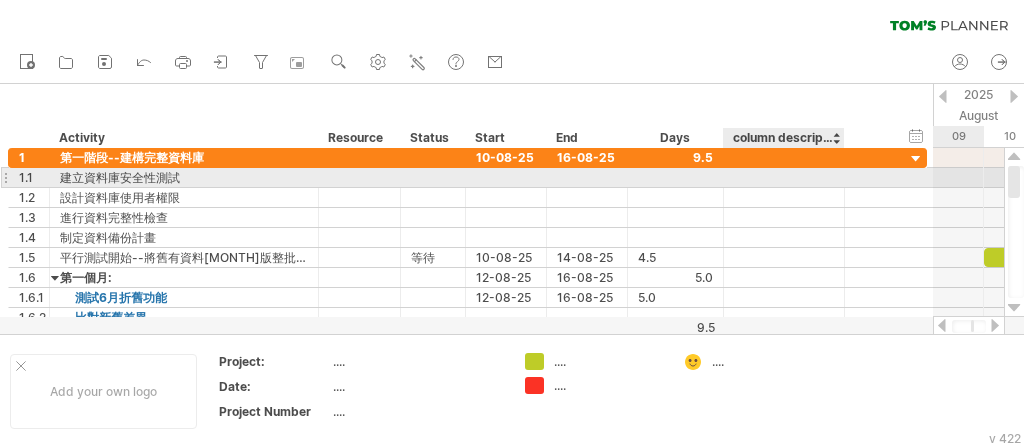 click at bounding box center [784, 177] 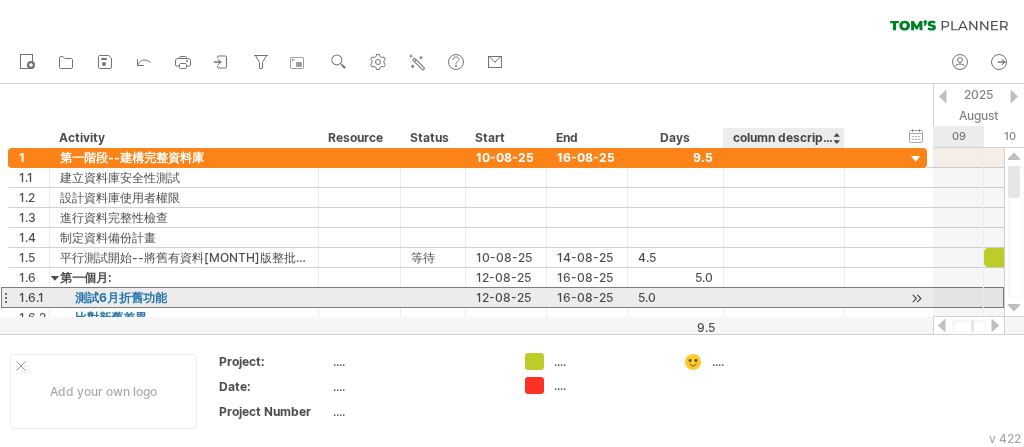 click at bounding box center (784, 297) 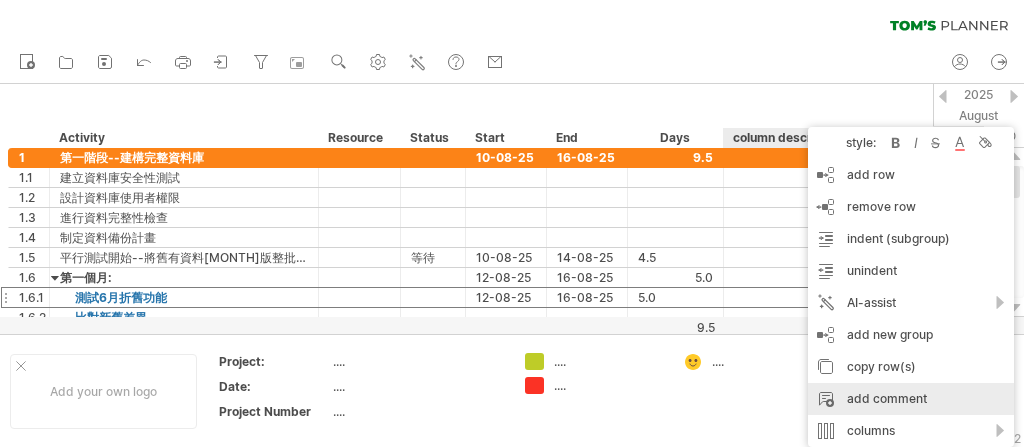 click on "add comment" at bounding box center (911, 399) 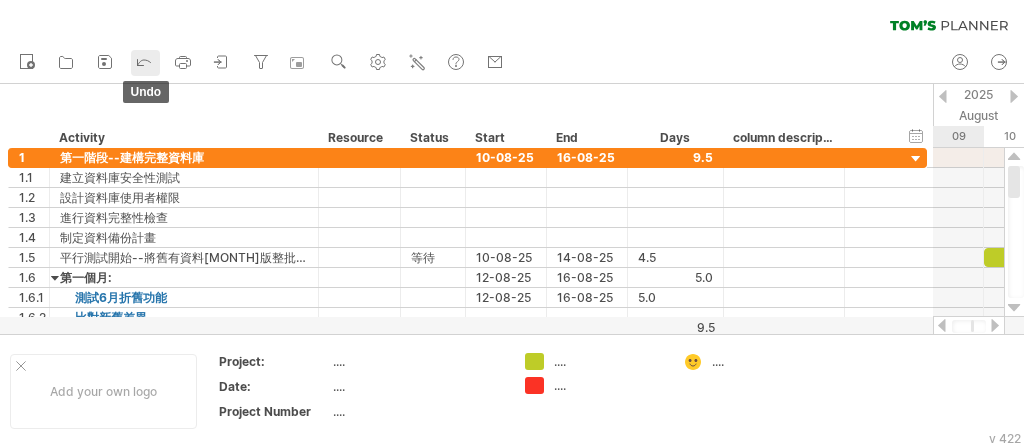 click 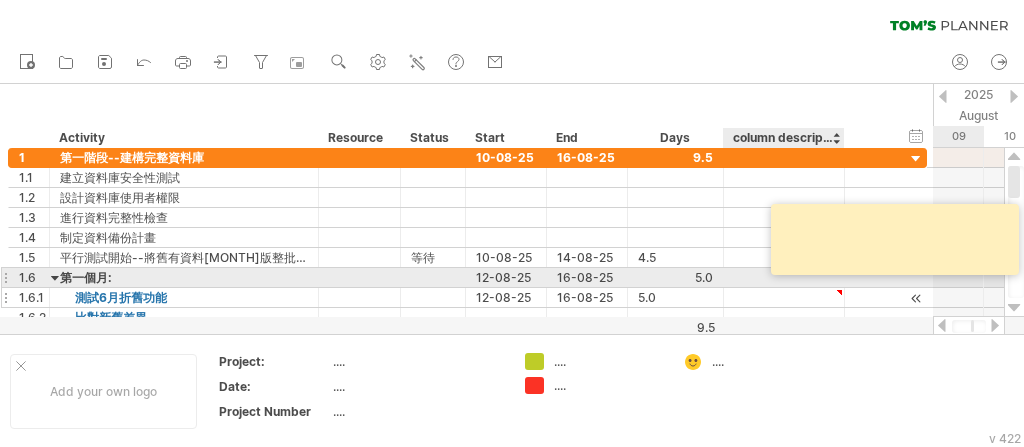 click at bounding box center (784, 297) 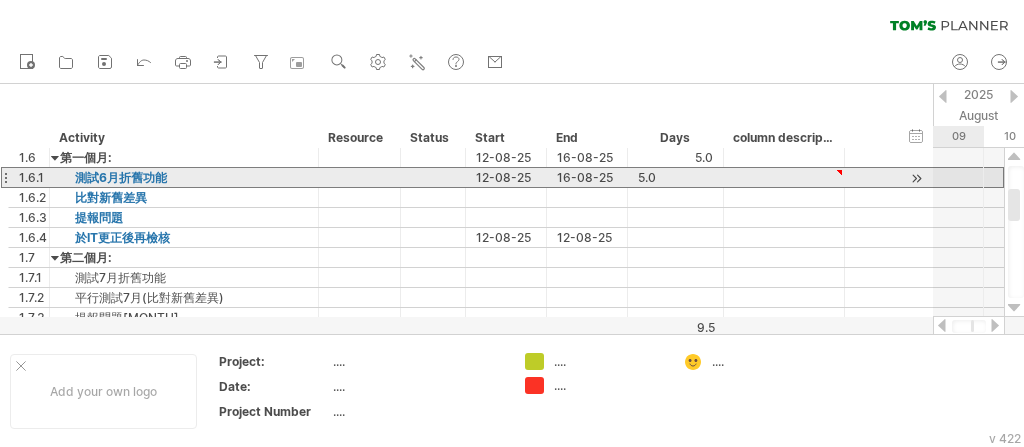 click at bounding box center [5, 177] 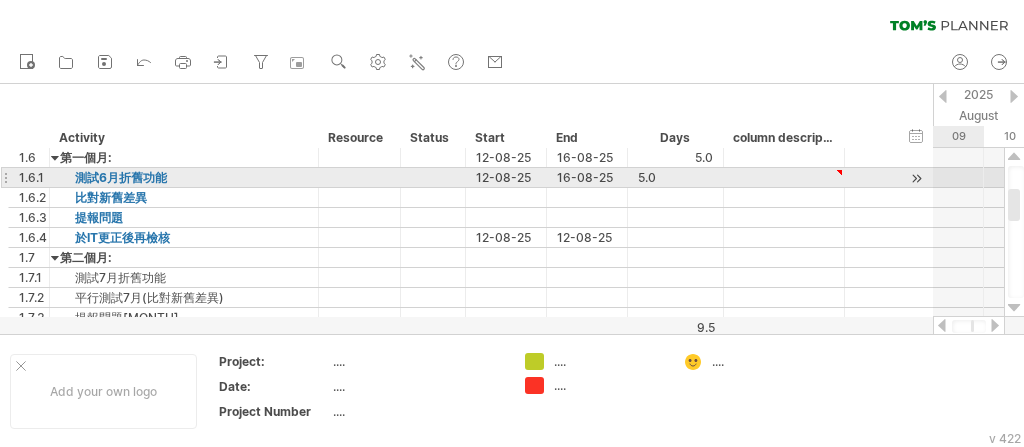 click on "1.6.1" at bounding box center (29, 177) 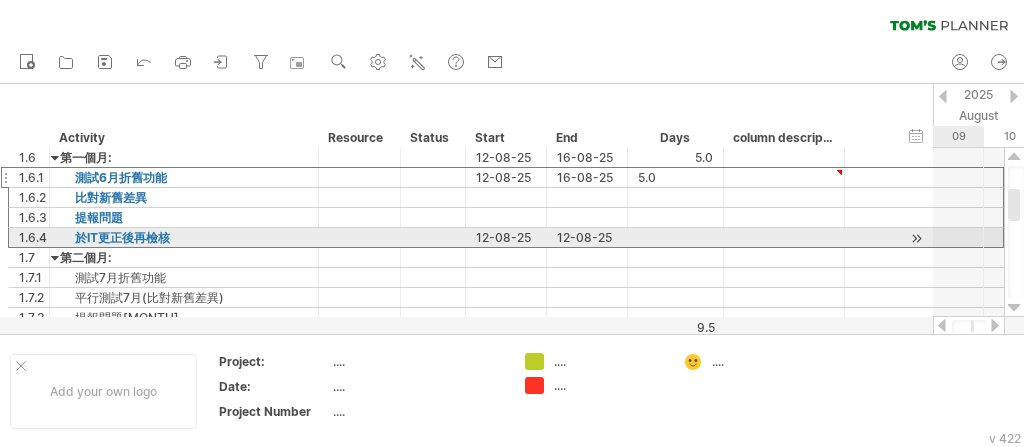 click on "1.6.4" at bounding box center (29, 237) 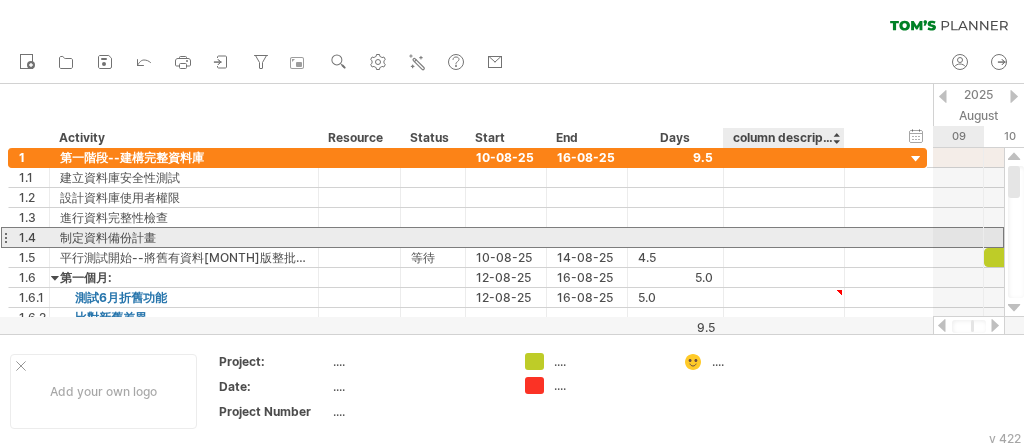 click at bounding box center (784, 237) 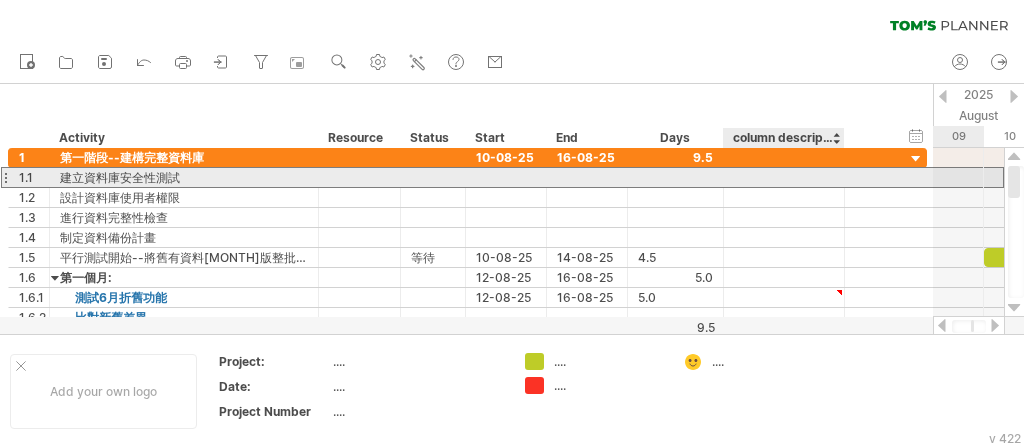 click at bounding box center [784, 177] 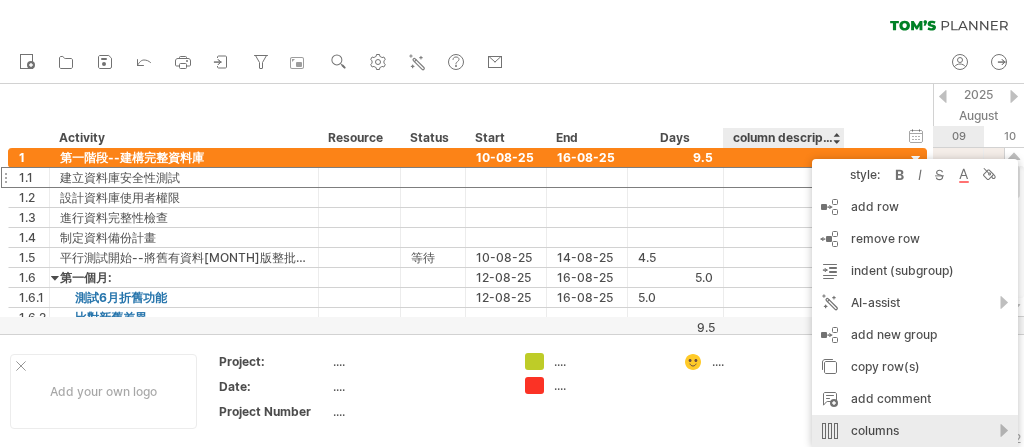click on "columns" at bounding box center [915, 431] 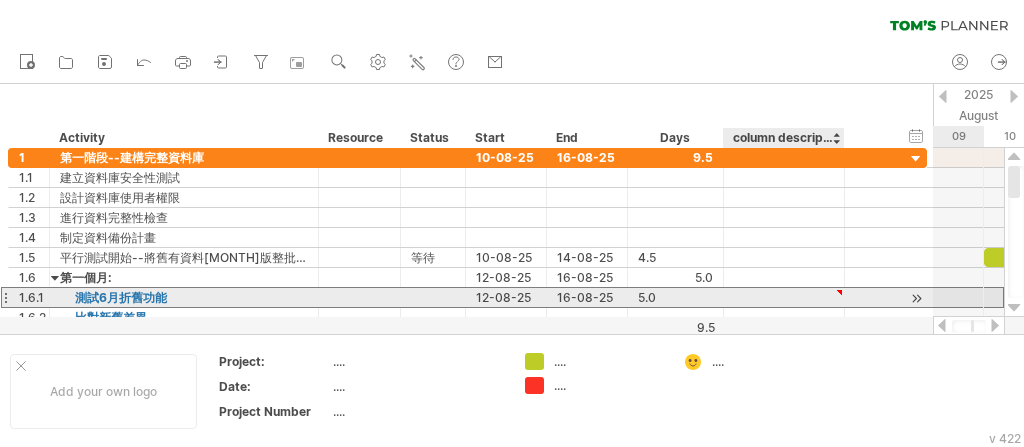 click at bounding box center (784, 297) 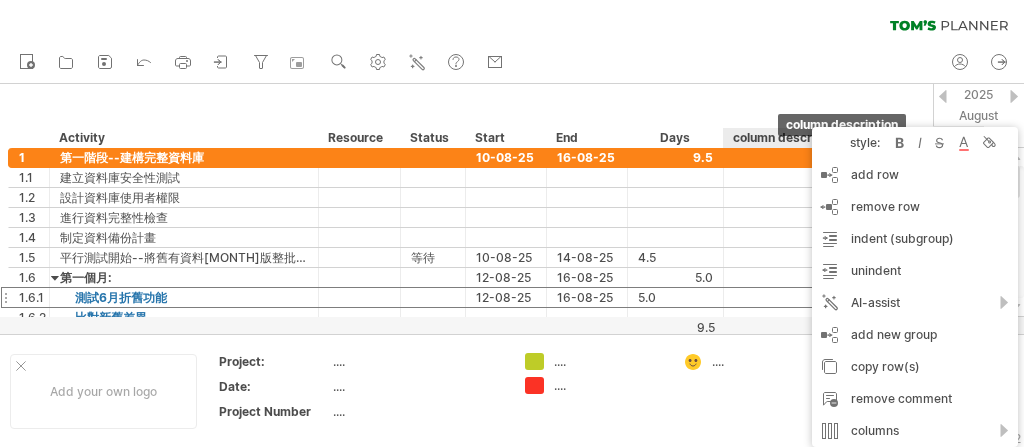 click on "column description" at bounding box center [783, 138] 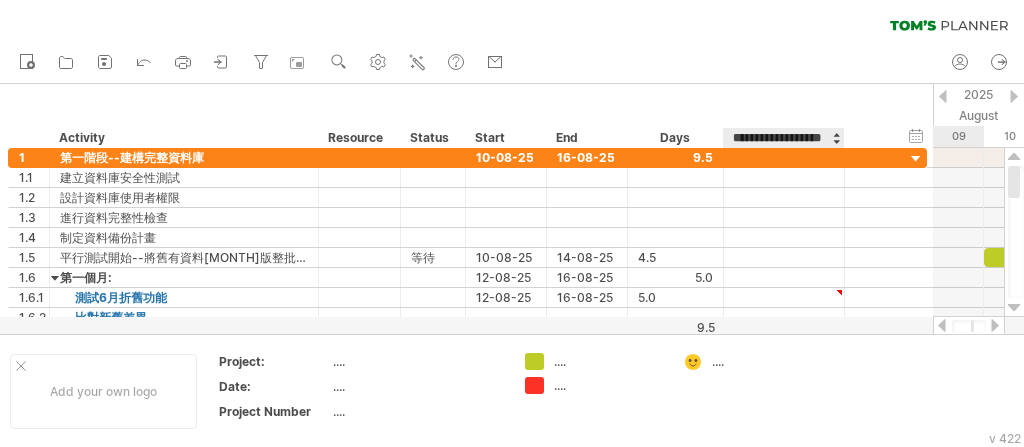 scroll, scrollTop: 0, scrollLeft: 0, axis: both 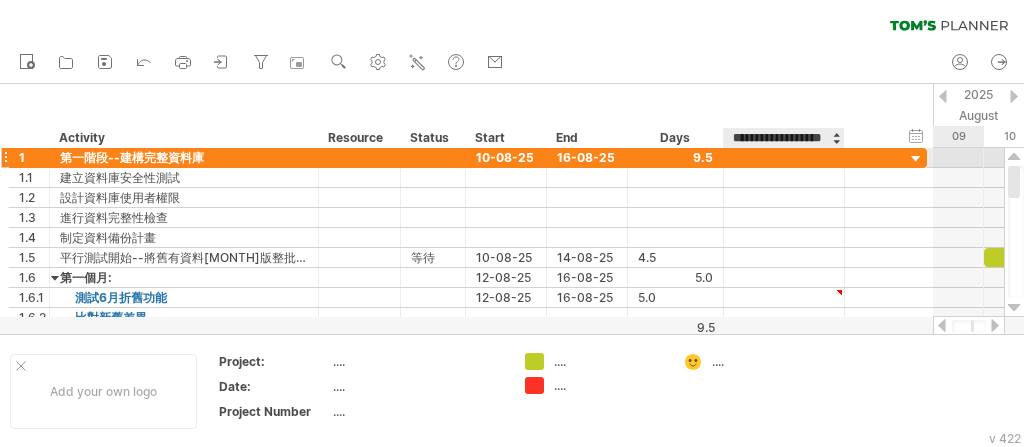click at bounding box center (784, 157) 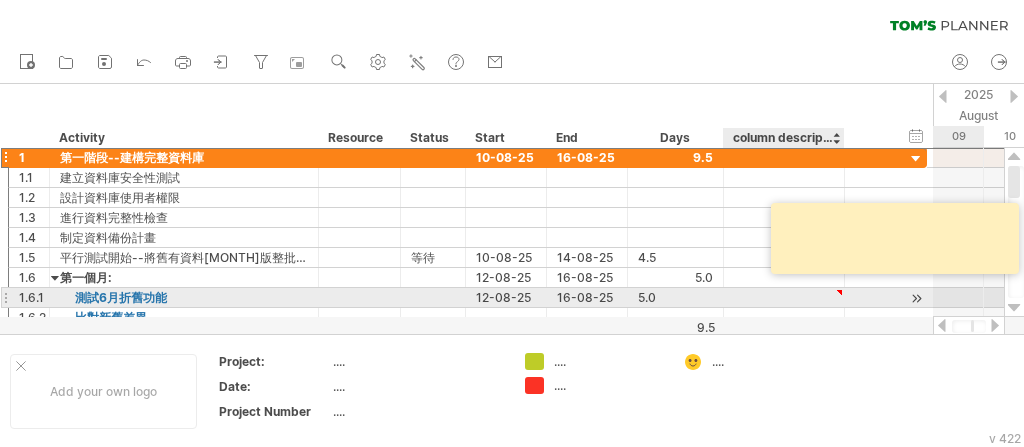 click at bounding box center [784, 297] 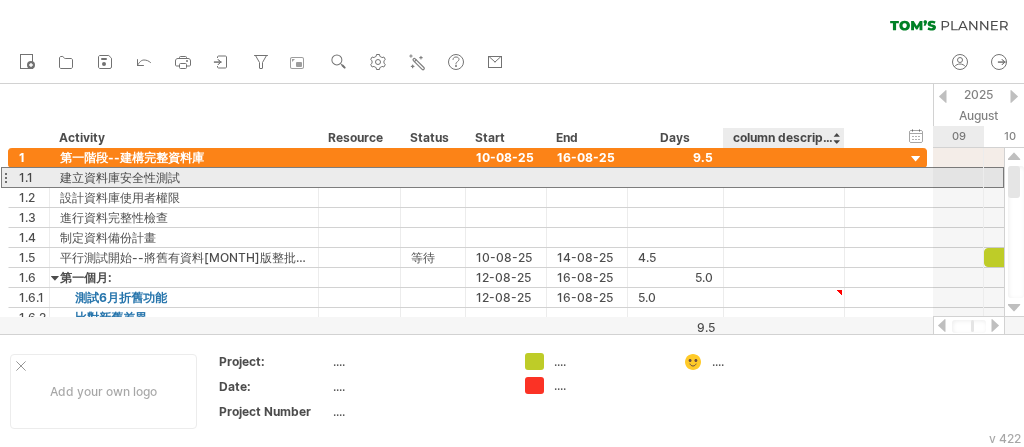 click at bounding box center [784, 177] 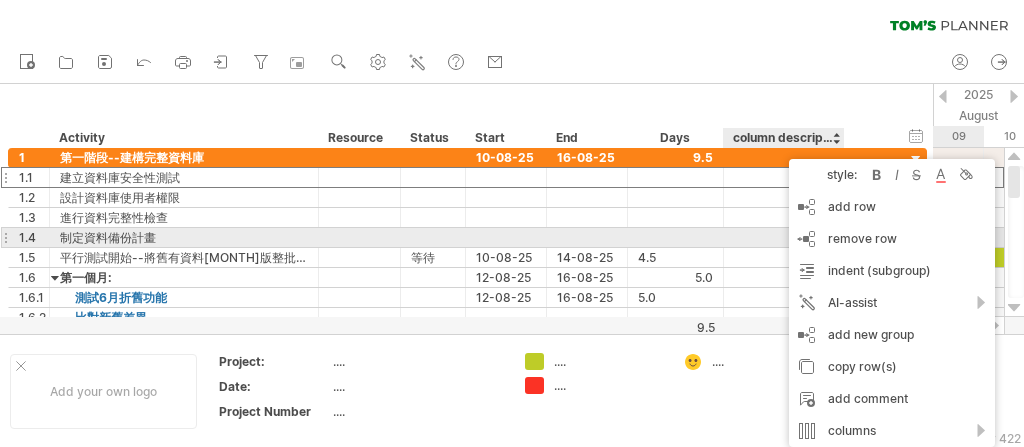 click at bounding box center (784, 237) 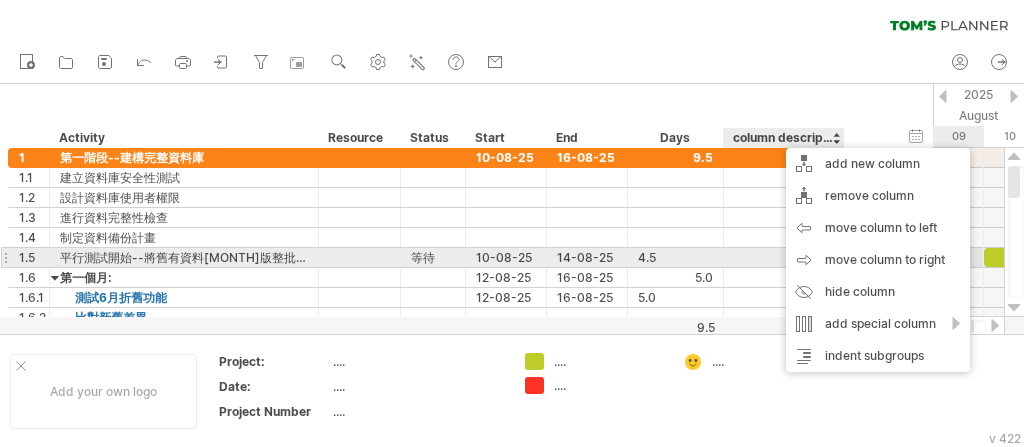 click at bounding box center [784, 257] 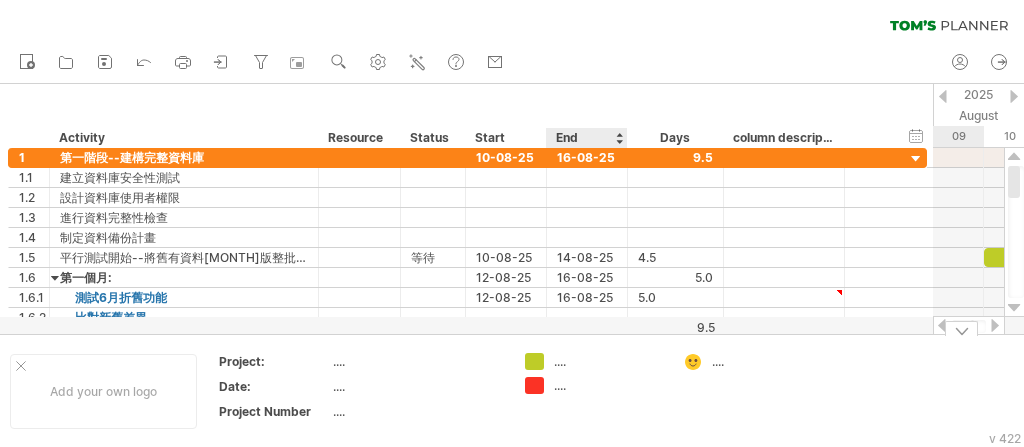 click on "...." at bounding box center (608, 361) 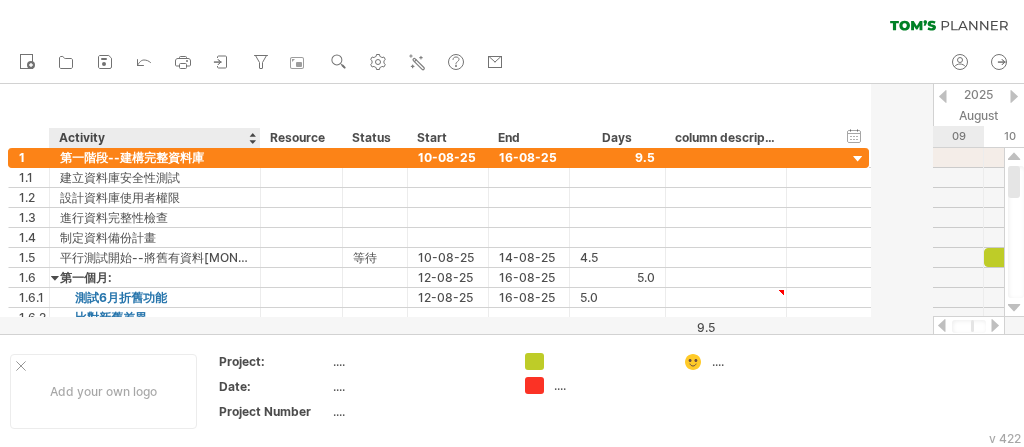 drag, startPoint x: 315, startPoint y: 130, endPoint x: 257, endPoint y: 131, distance: 58.00862 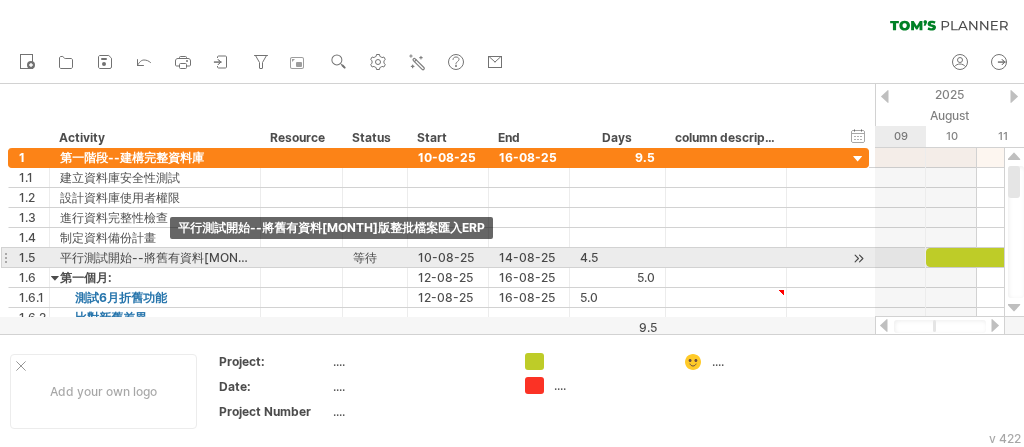 click on "平行測試開始--將舊有資料[MONTH]版整批檔案匯入ERP" at bounding box center [155, 257] 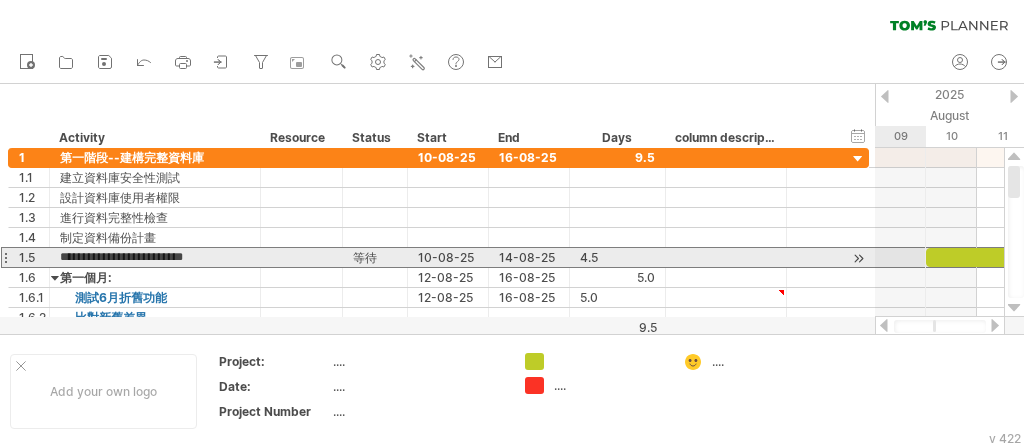 scroll, scrollTop: 0, scrollLeft: 0, axis: both 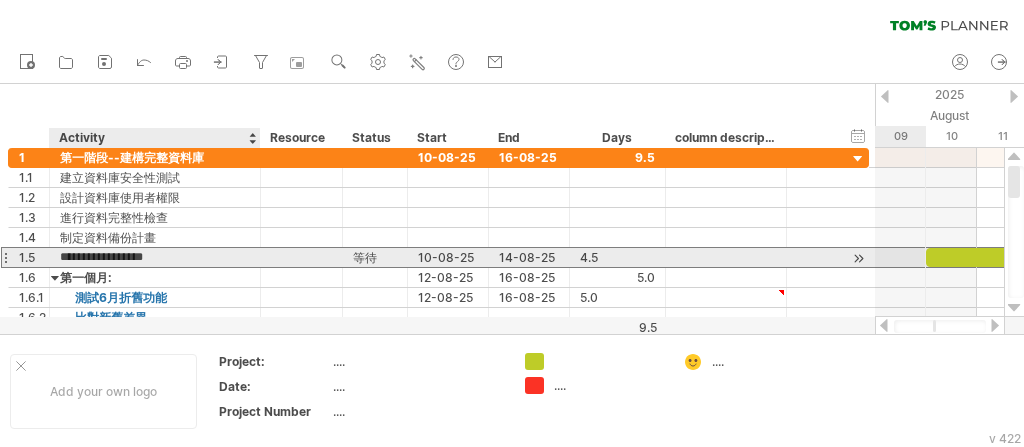 click on "**********" at bounding box center [155, 257] 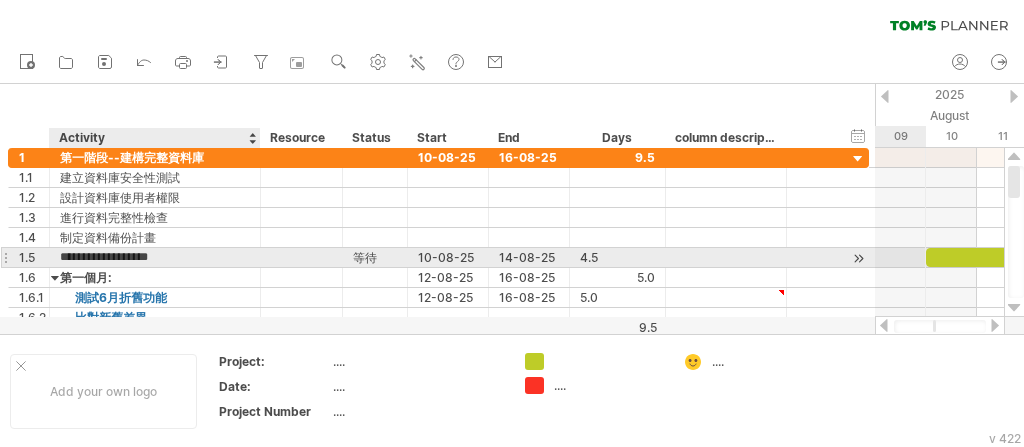 type on "**********" 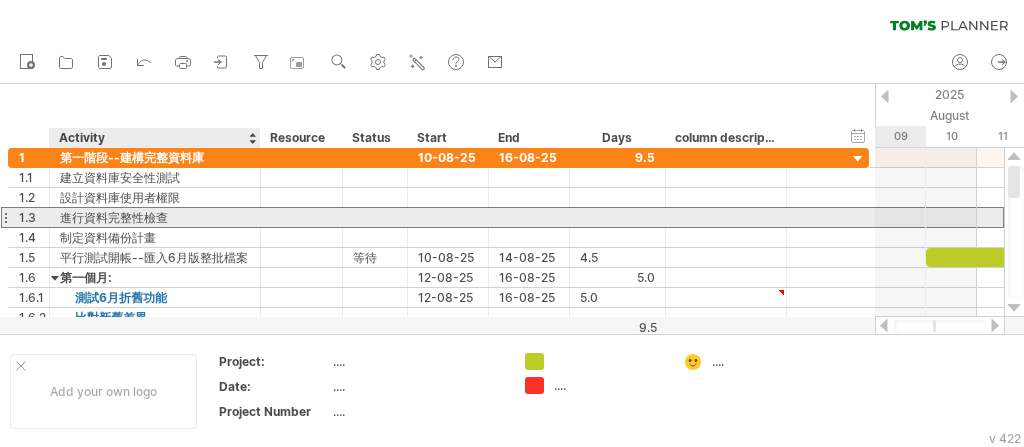 click on "進行資料完整性檢查" at bounding box center (155, 217) 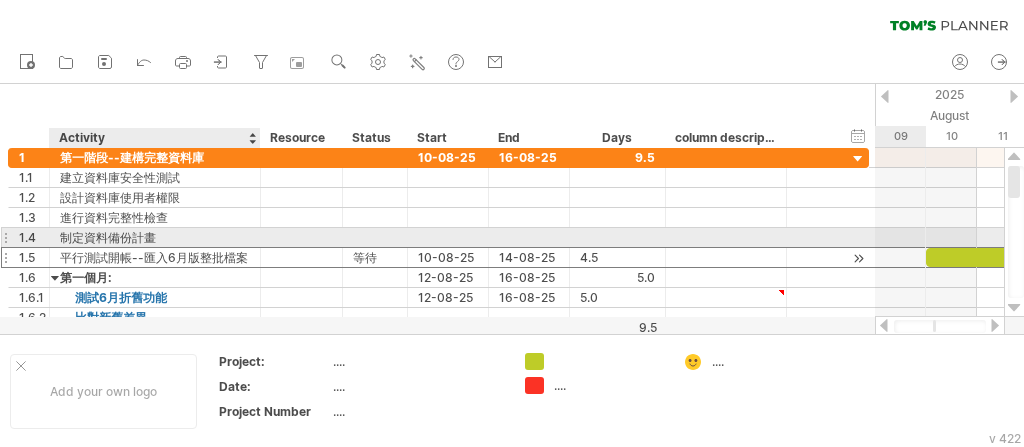click on "平行測試開帳--匯入6月版整批檔案" at bounding box center [155, 257] 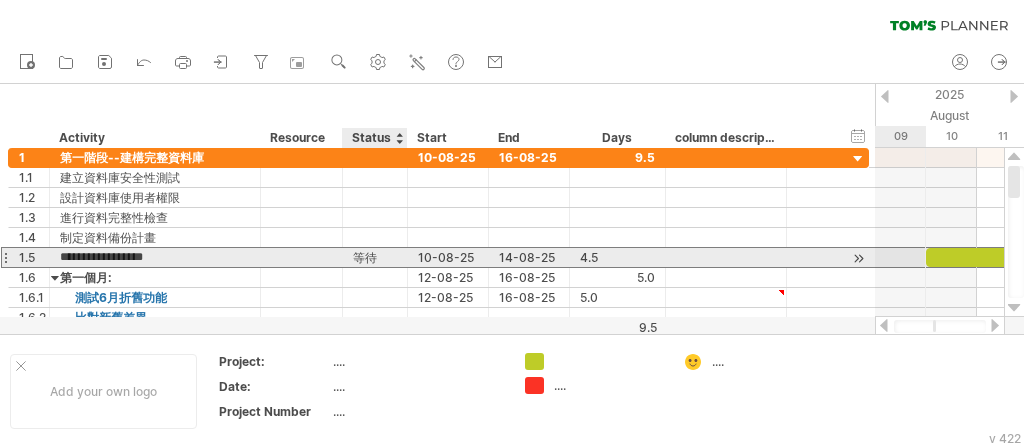 click on "等待" at bounding box center [375, 257] 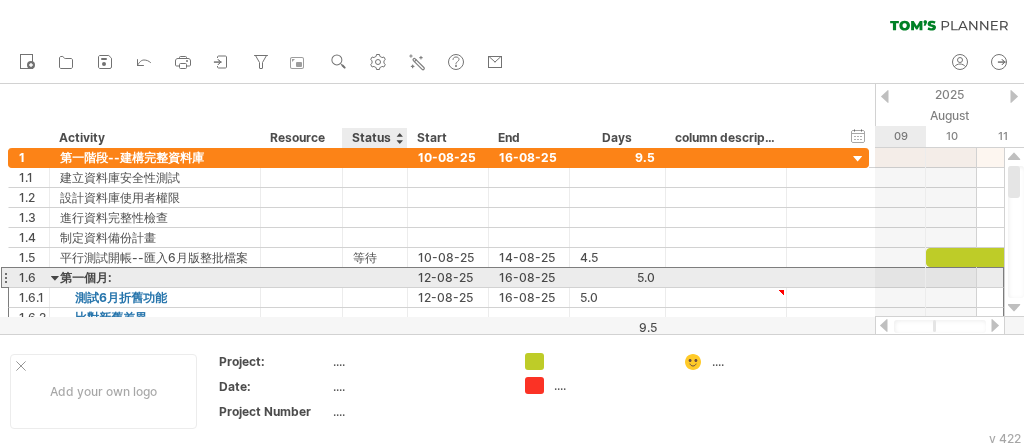 click at bounding box center [375, 277] 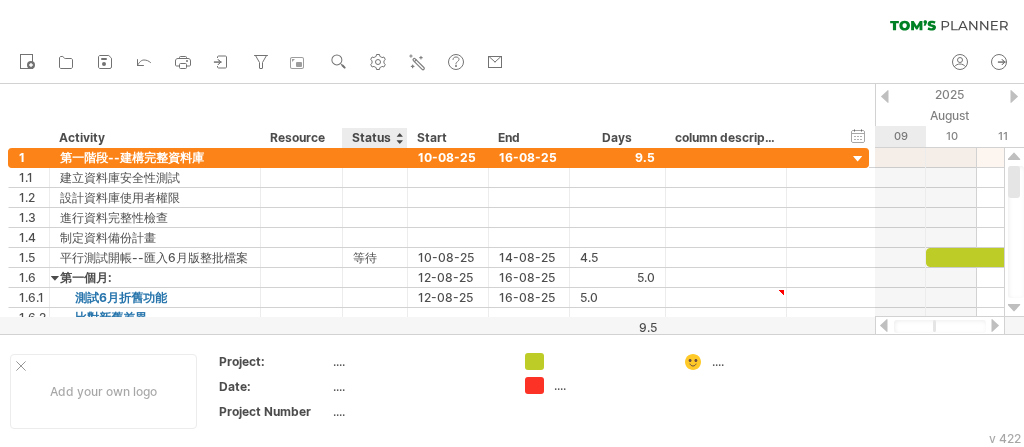 click at bounding box center [399, 138] 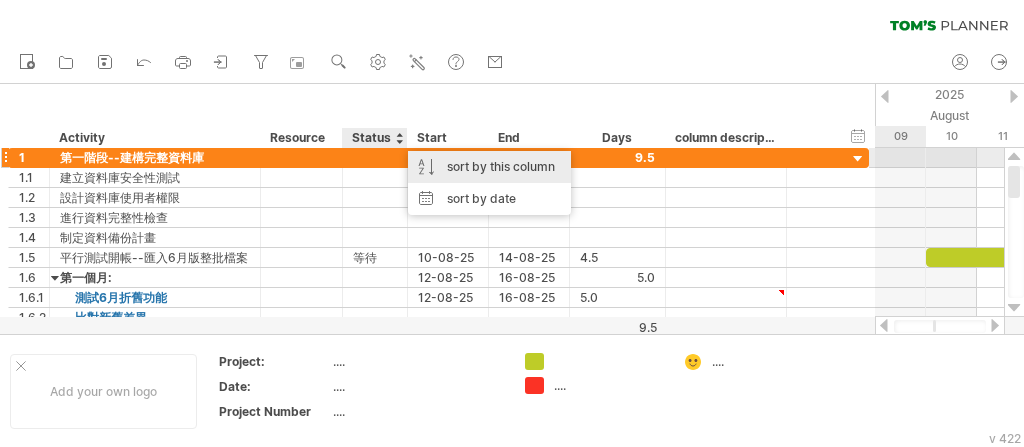 click on "sort by this column" at bounding box center (489, 167) 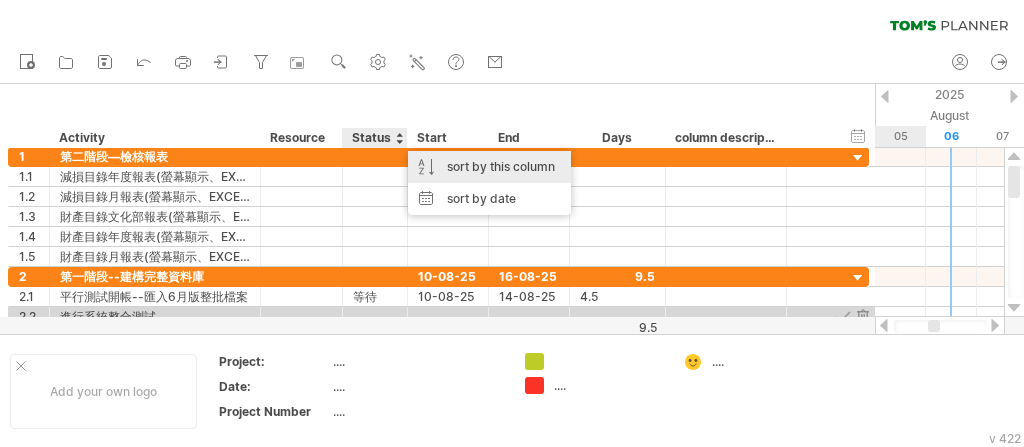click on "sort by this column" at bounding box center (489, 167) 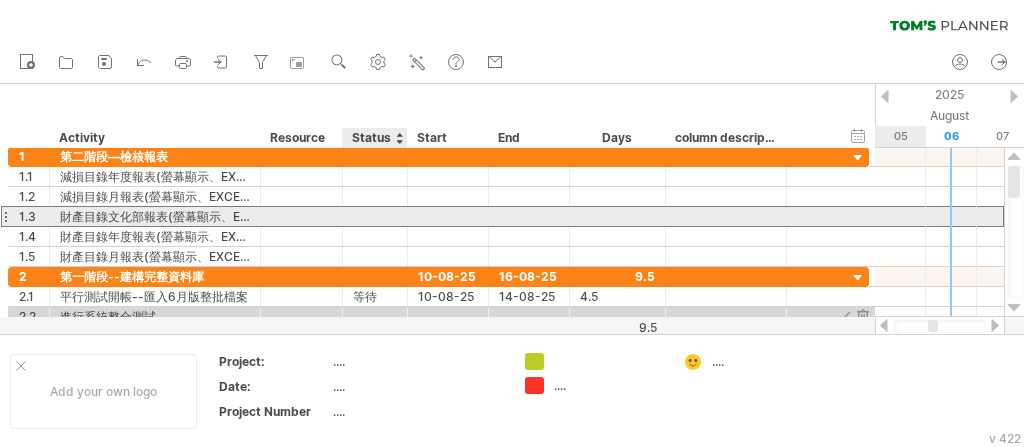 click at bounding box center [375, 216] 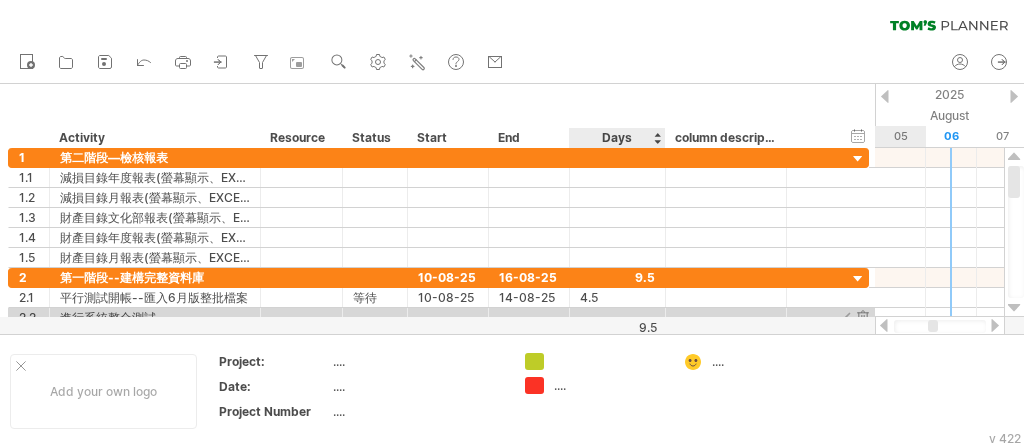 click on "Days" at bounding box center [616, 138] 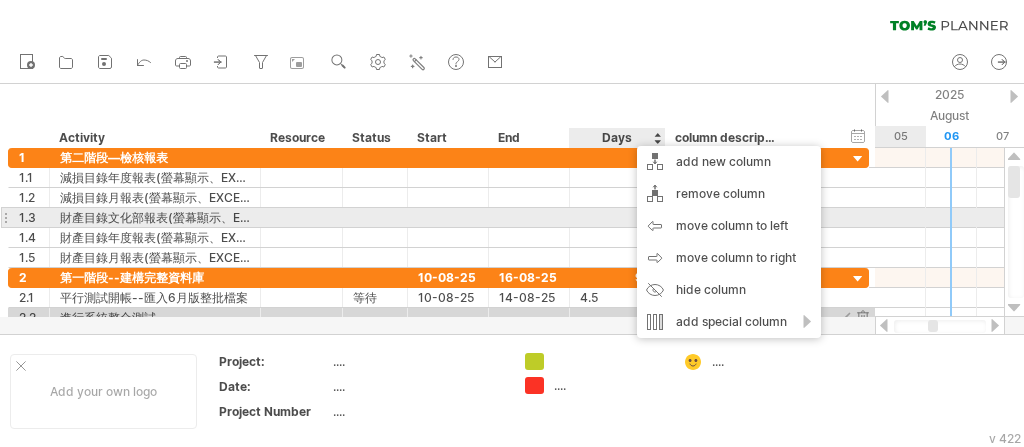 click at bounding box center [529, 217] 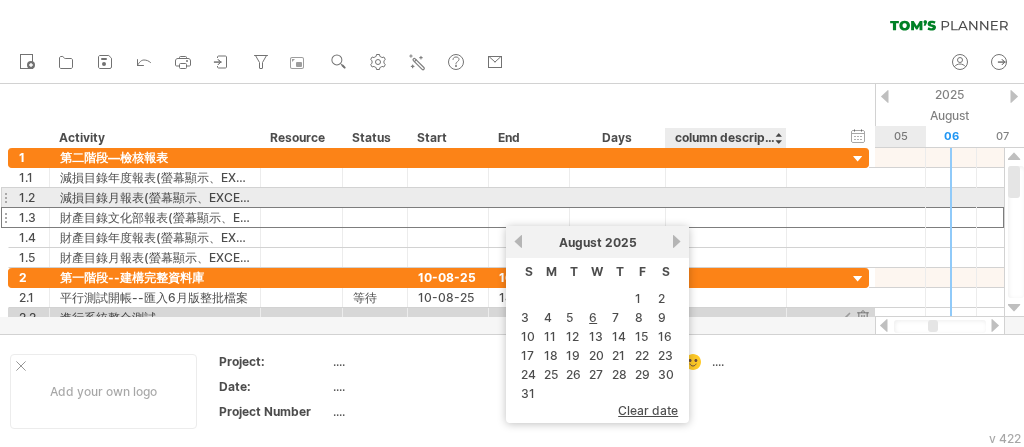 click at bounding box center (726, 197) 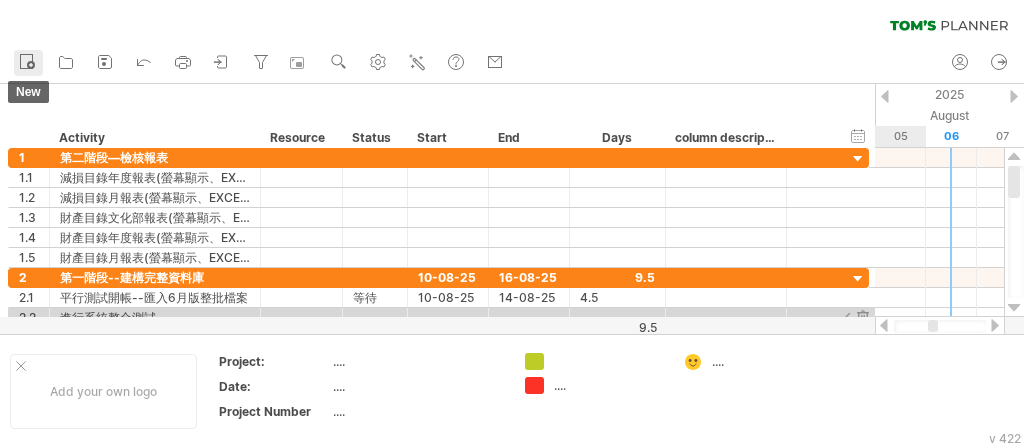 click 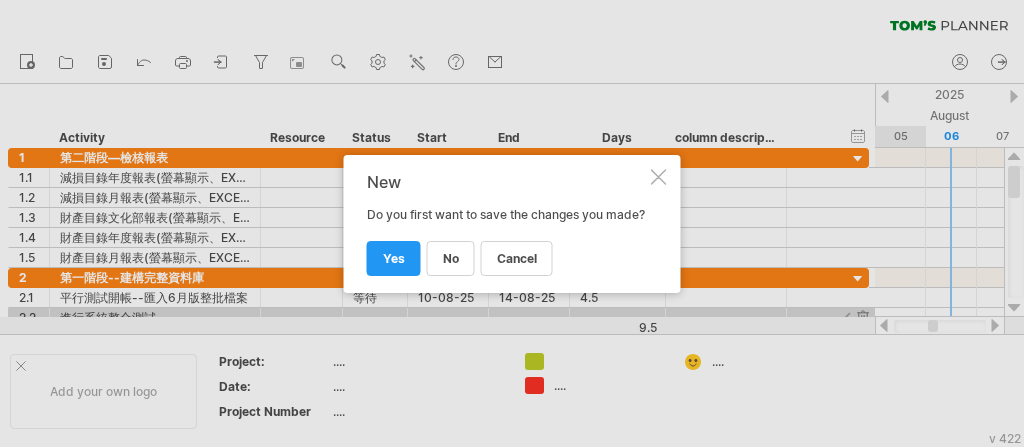 click at bounding box center (659, 177) 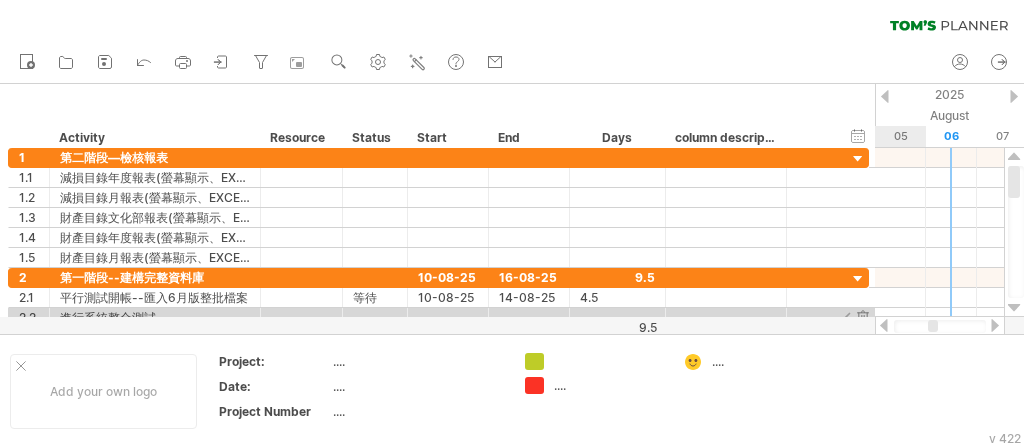 click on "clear filter
reapply filter" at bounding box center [512, 21] 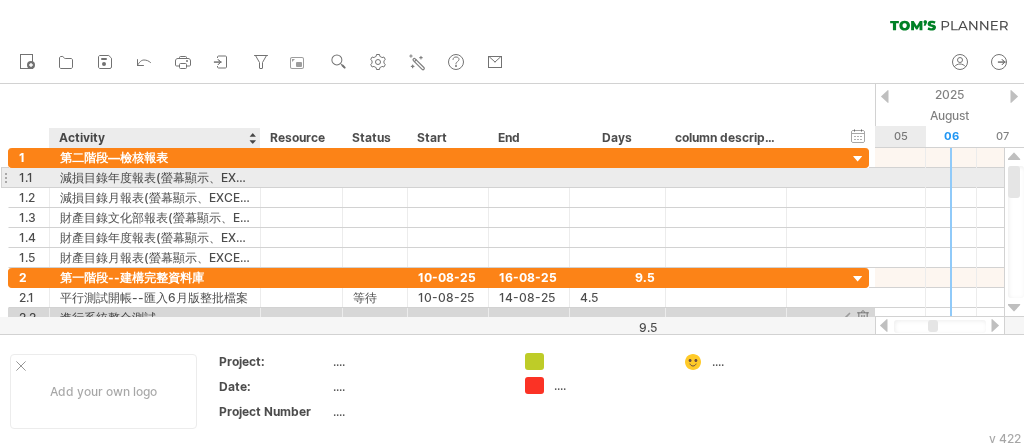click on "減損目錄年度報表(螢幕顯示、EXCEL)" at bounding box center (155, 177) 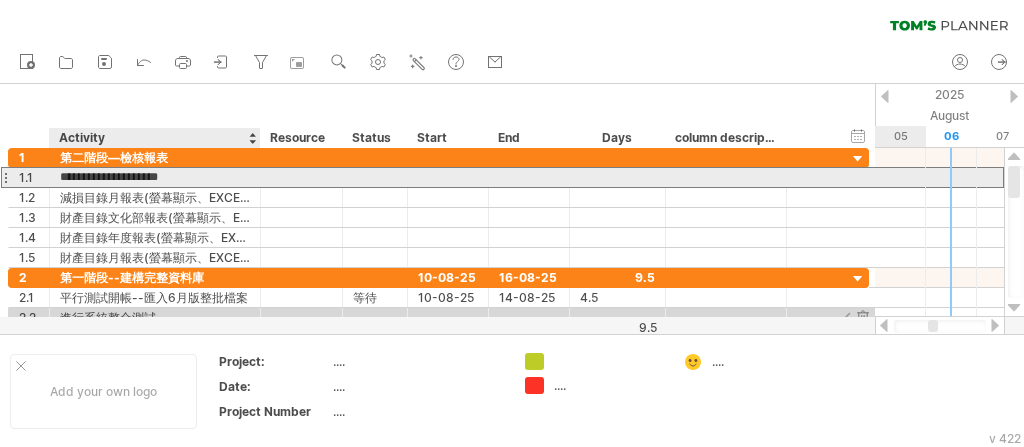 scroll, scrollTop: 0, scrollLeft: 0, axis: both 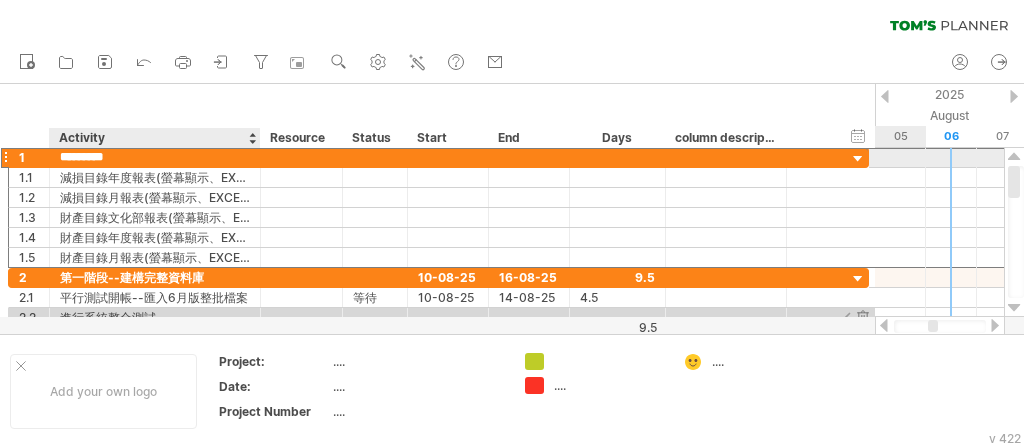 click on "*********" at bounding box center [155, 157] 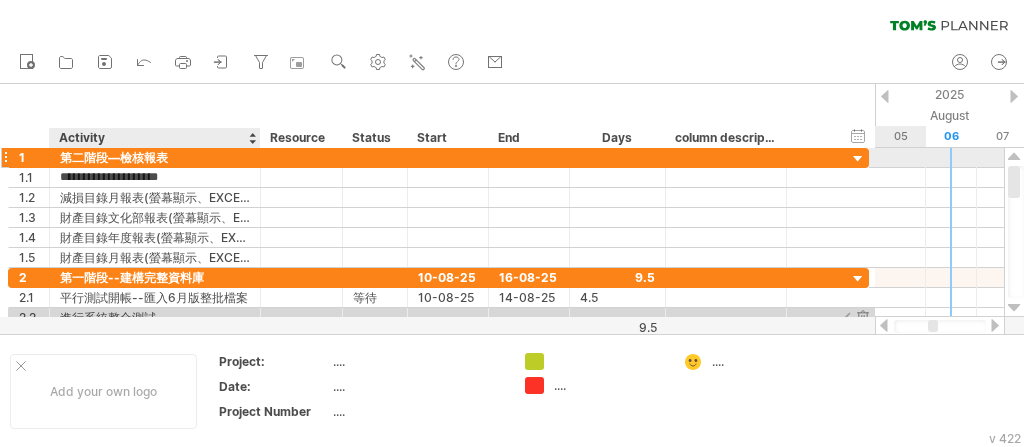 scroll, scrollTop: 0, scrollLeft: 0, axis: both 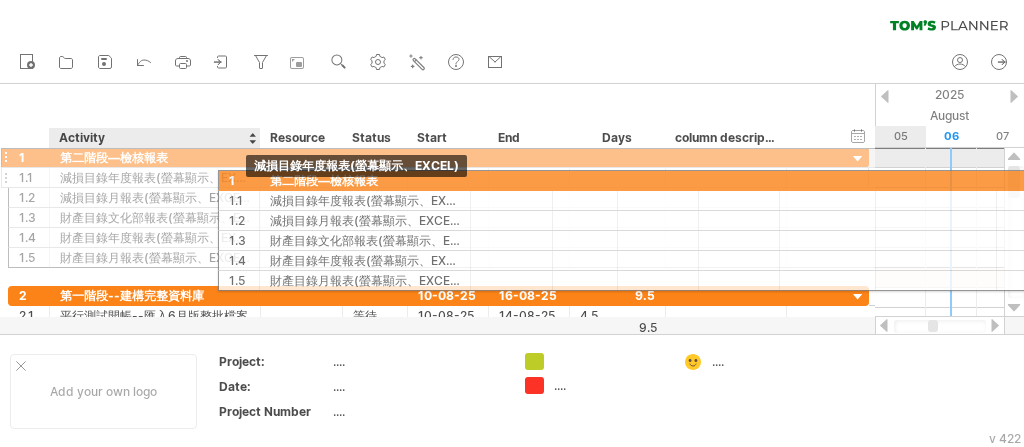 drag, startPoint x: 12, startPoint y: 155, endPoint x: 242, endPoint y: 177, distance: 231.04977 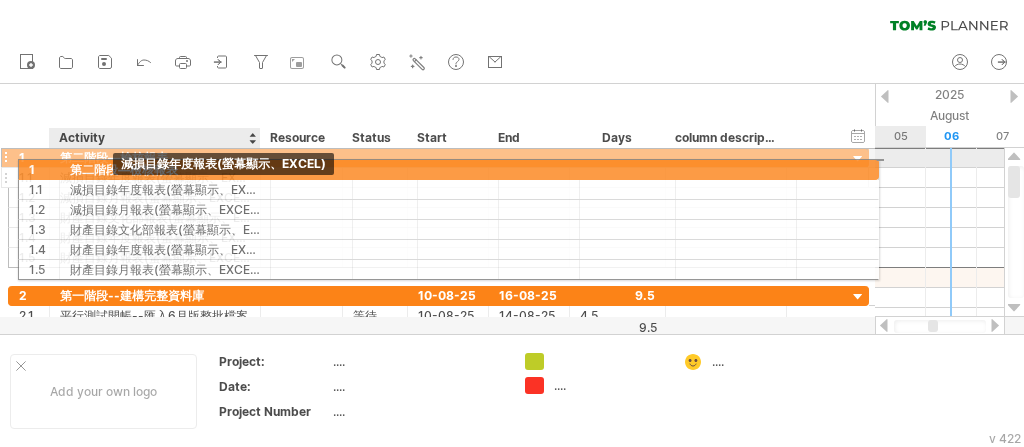 drag, startPoint x: 12, startPoint y: 158, endPoint x: 65, endPoint y: 166, distance: 53.600372 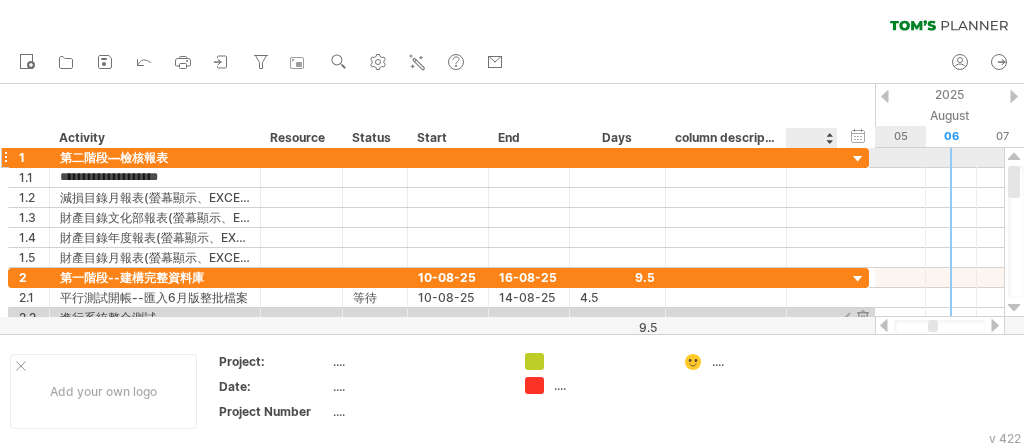 click at bounding box center (858, 159) 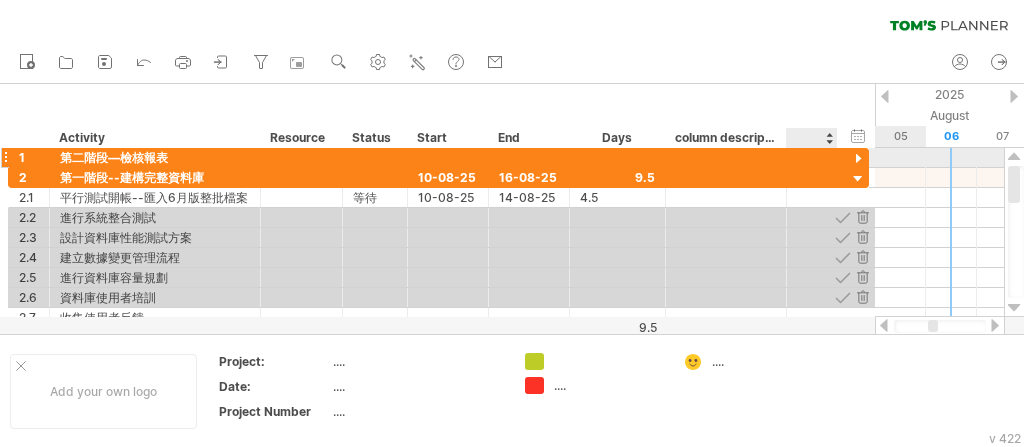 click at bounding box center [858, 159] 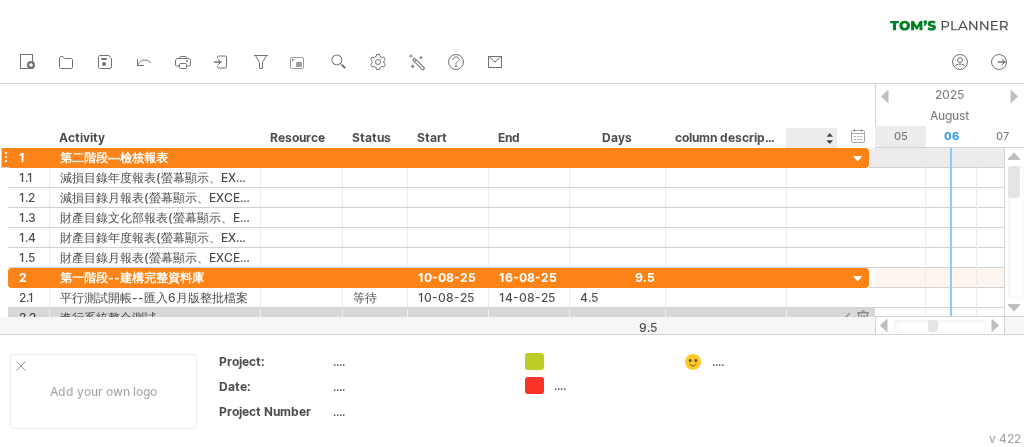 click at bounding box center (858, 159) 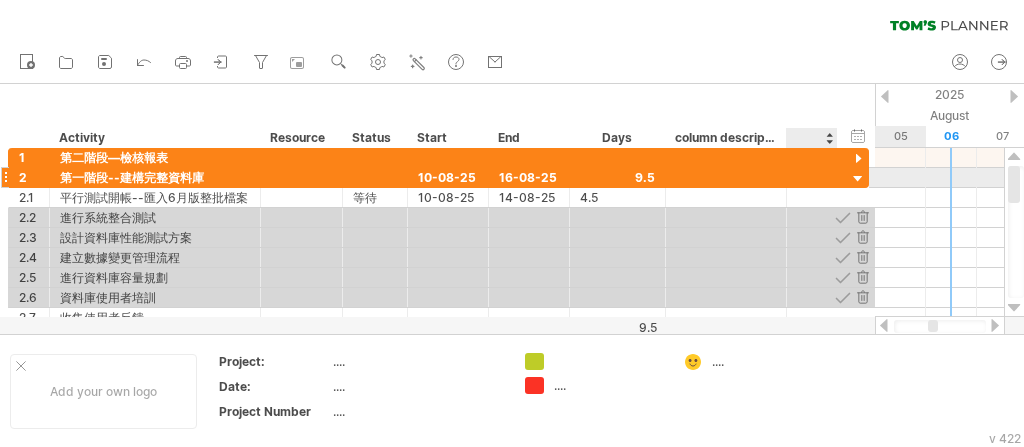 click at bounding box center (858, 179) 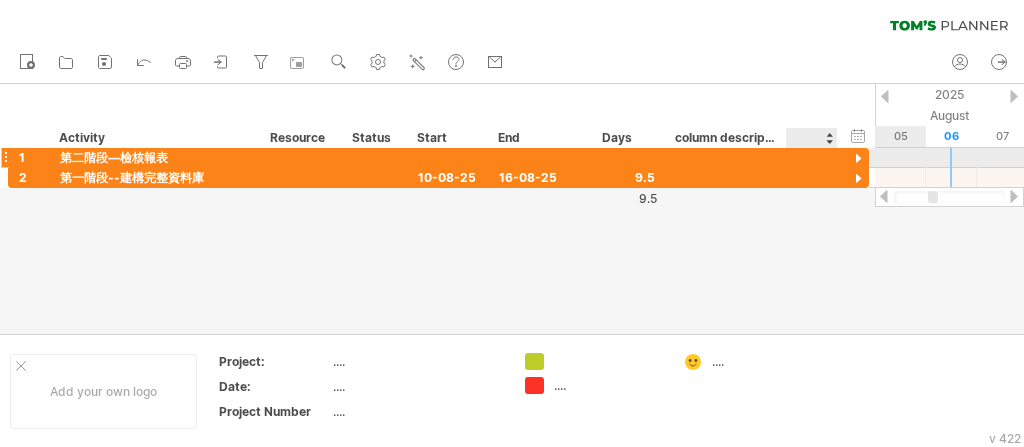 click at bounding box center (858, 159) 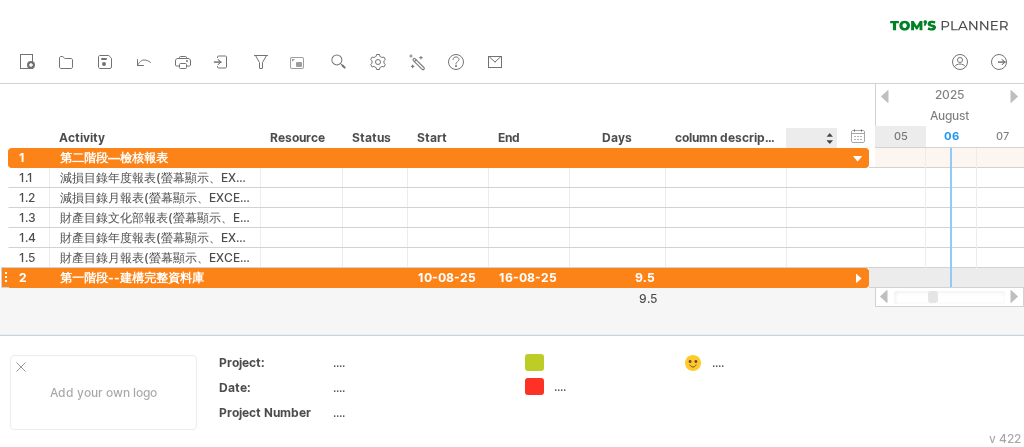 click at bounding box center [858, 279] 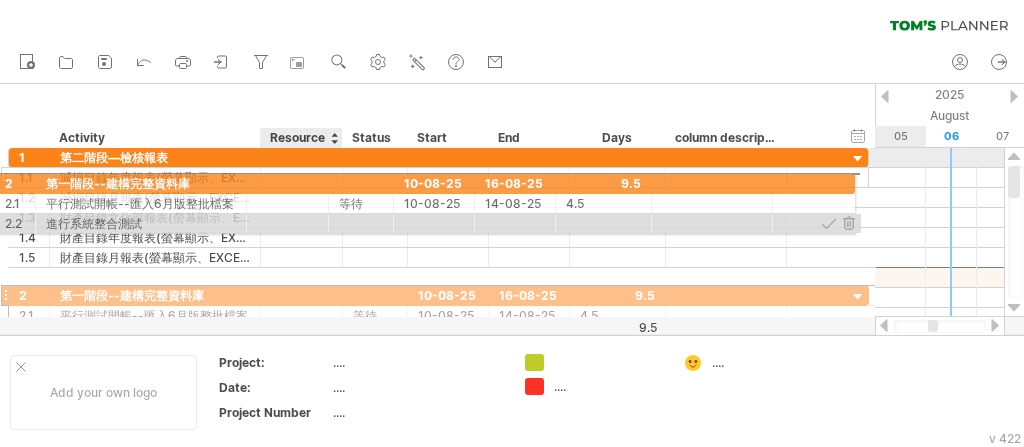 drag, startPoint x: 323, startPoint y: 279, endPoint x: 298, endPoint y: 184, distance: 98.23441 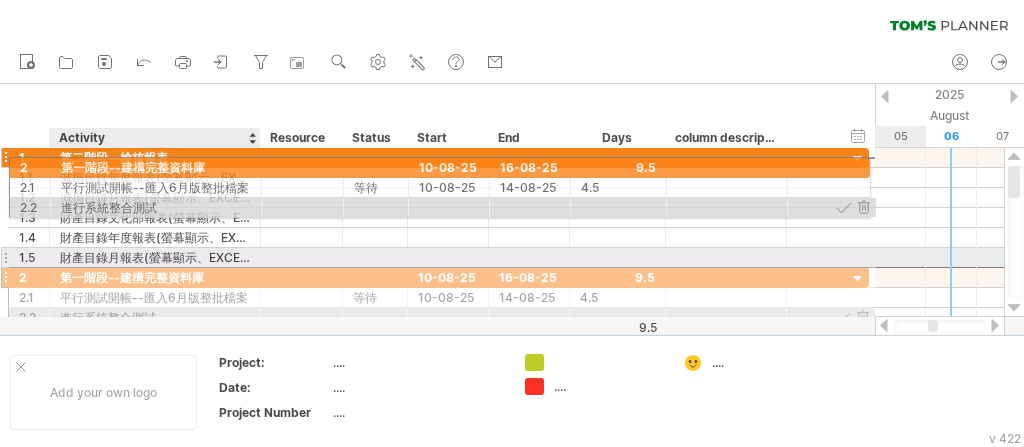 drag, startPoint x: 109, startPoint y: 274, endPoint x: 105, endPoint y: 164, distance: 110.0727 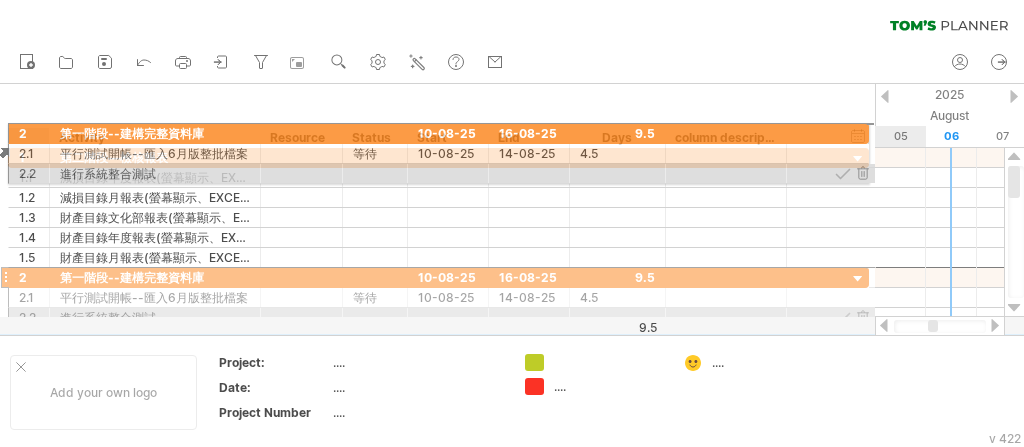 drag, startPoint x: 35, startPoint y: 279, endPoint x: 30, endPoint y: 130, distance: 149.08386 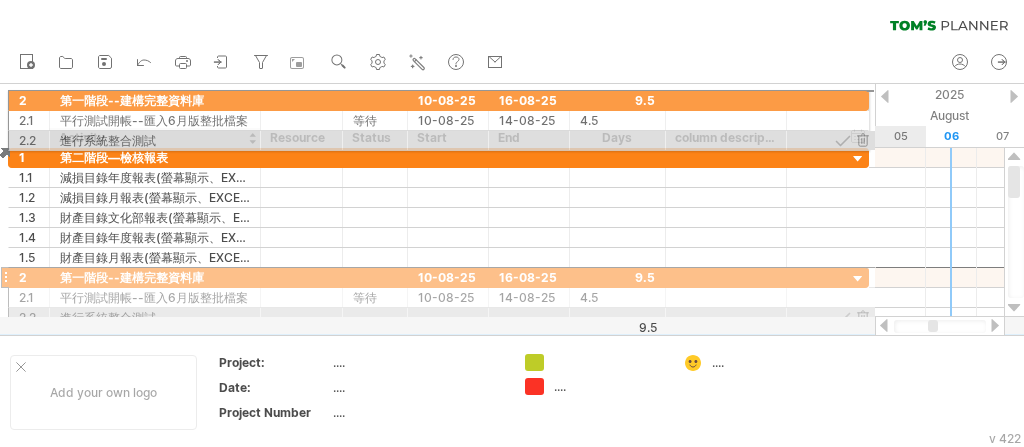 drag, startPoint x: 163, startPoint y: 272, endPoint x: 160, endPoint y: 97, distance: 175.02571 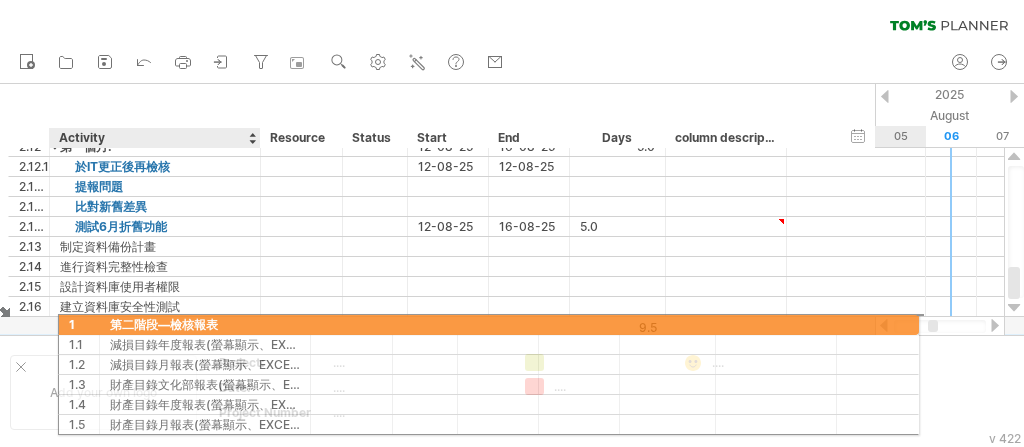 drag, startPoint x: 35, startPoint y: 157, endPoint x: 82, endPoint y: 321, distance: 170.60188 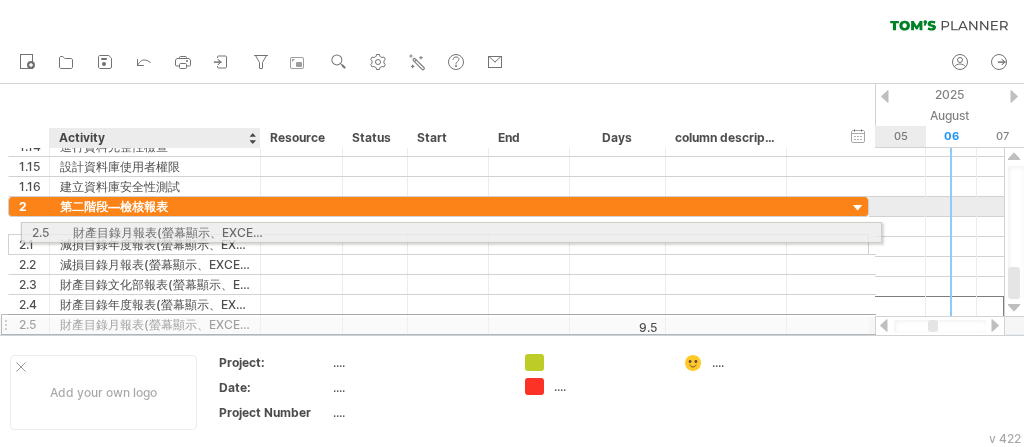 drag, startPoint x: 133, startPoint y: 304, endPoint x: 140, endPoint y: 229, distance: 75.32596 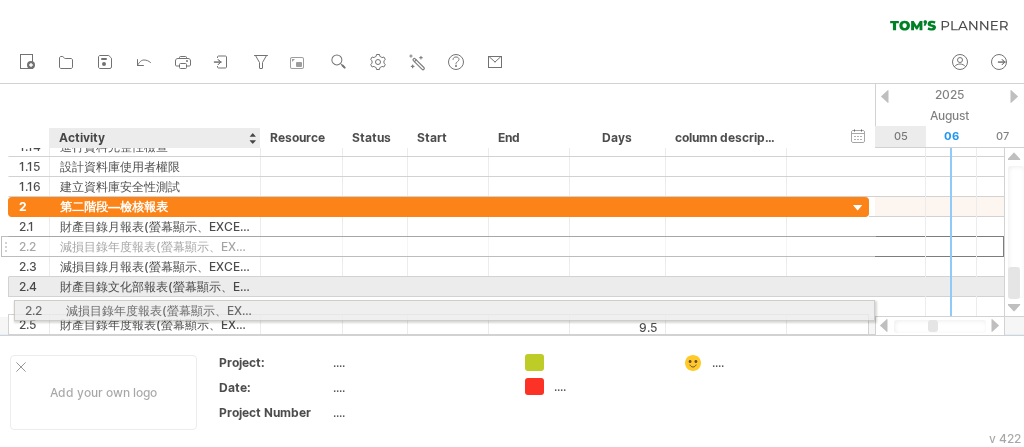 drag, startPoint x: 133, startPoint y: 239, endPoint x: 134, endPoint y: 307, distance: 68.007355 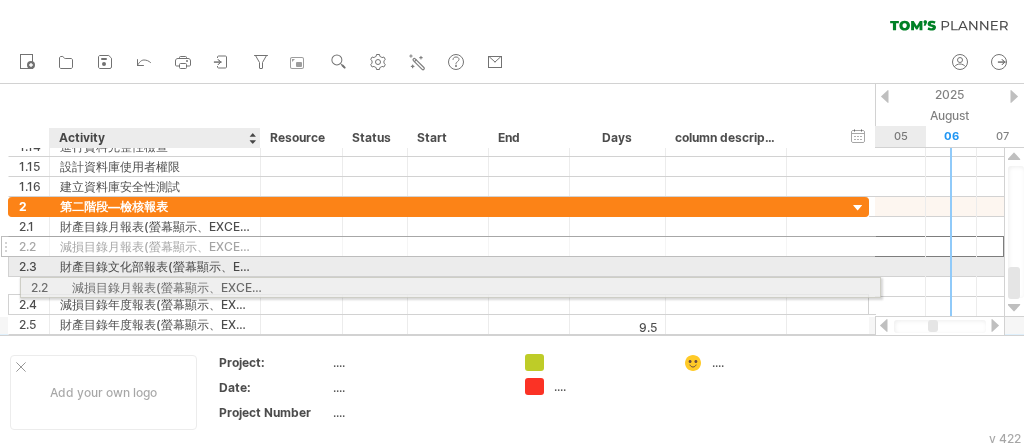 drag, startPoint x: 137, startPoint y: 247, endPoint x: 144, endPoint y: 284, distance: 37.65634 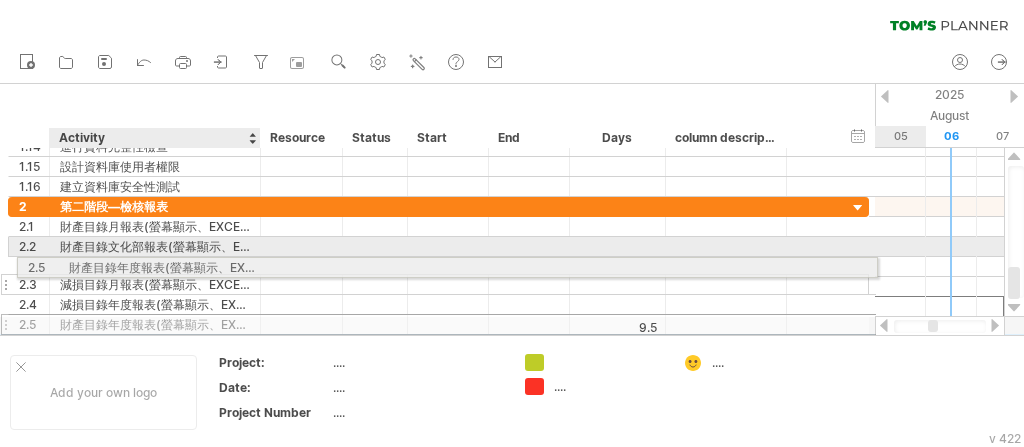 drag, startPoint x: 138, startPoint y: 308, endPoint x: 141, endPoint y: 264, distance: 44.102154 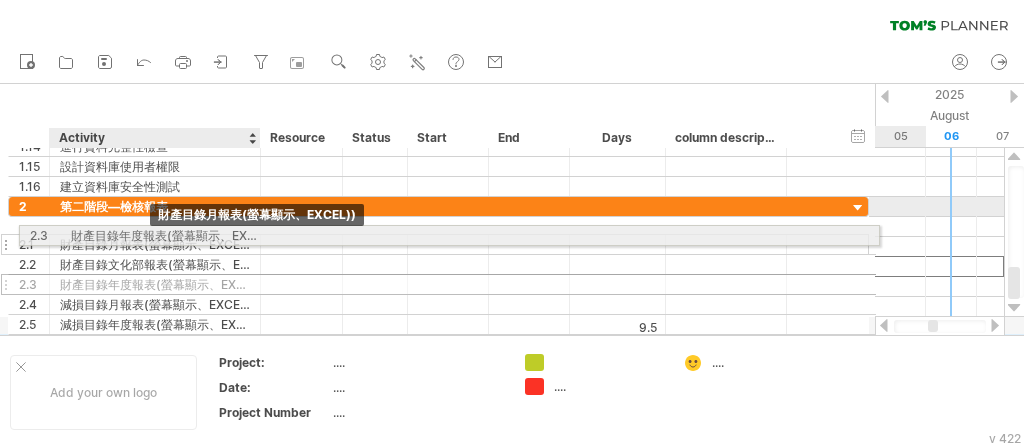drag, startPoint x: 145, startPoint y: 264, endPoint x: 150, endPoint y: 232, distance: 32.38827 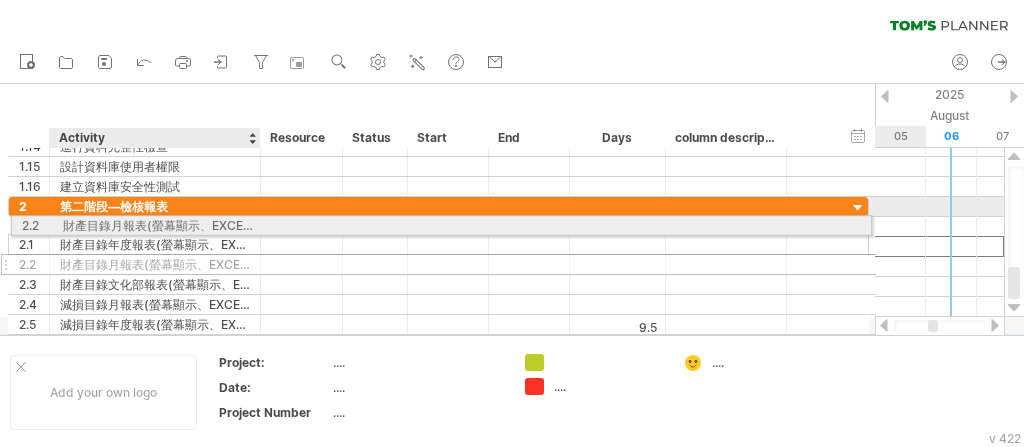 drag, startPoint x: 150, startPoint y: 244, endPoint x: 146, endPoint y: 221, distance: 23.345236 